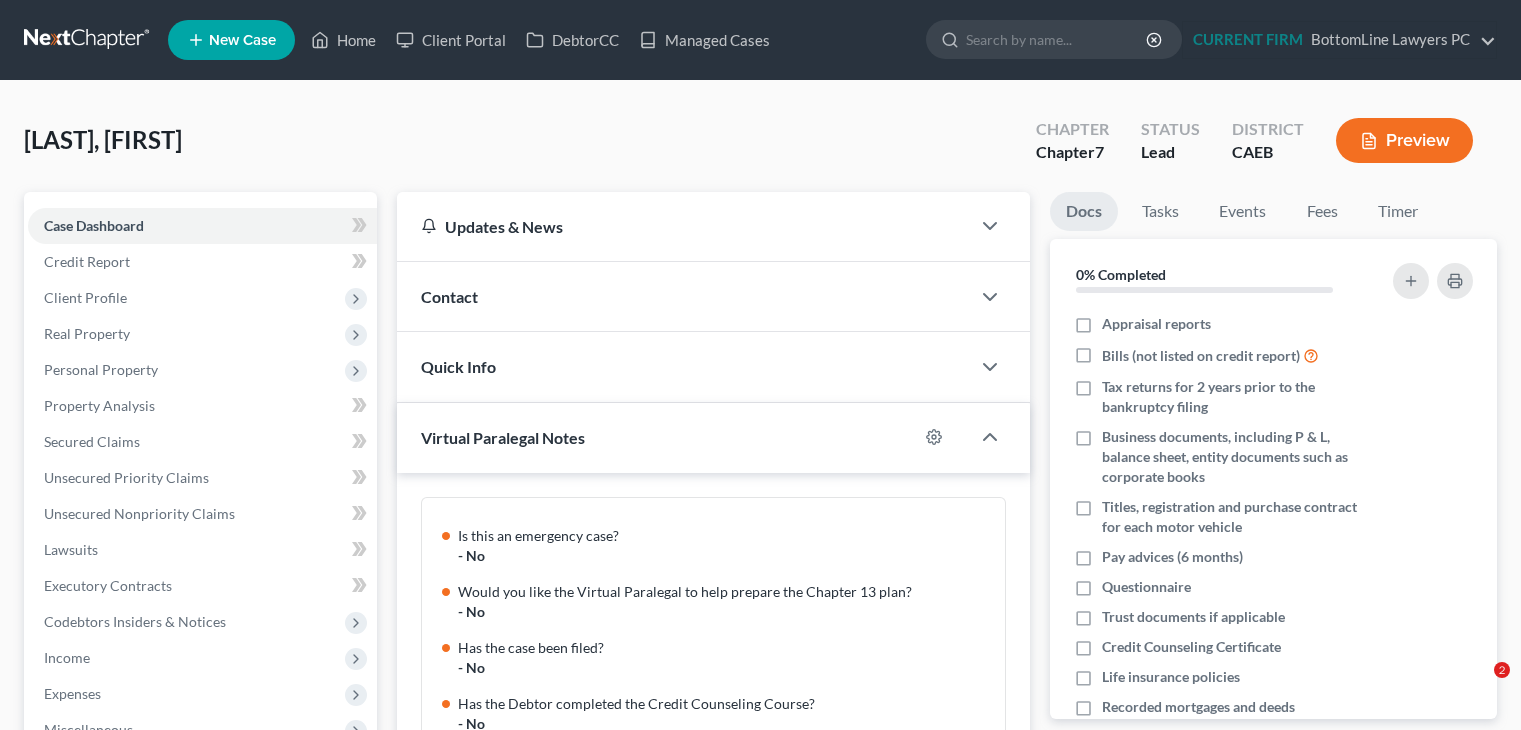 scroll, scrollTop: 400, scrollLeft: 0, axis: vertical 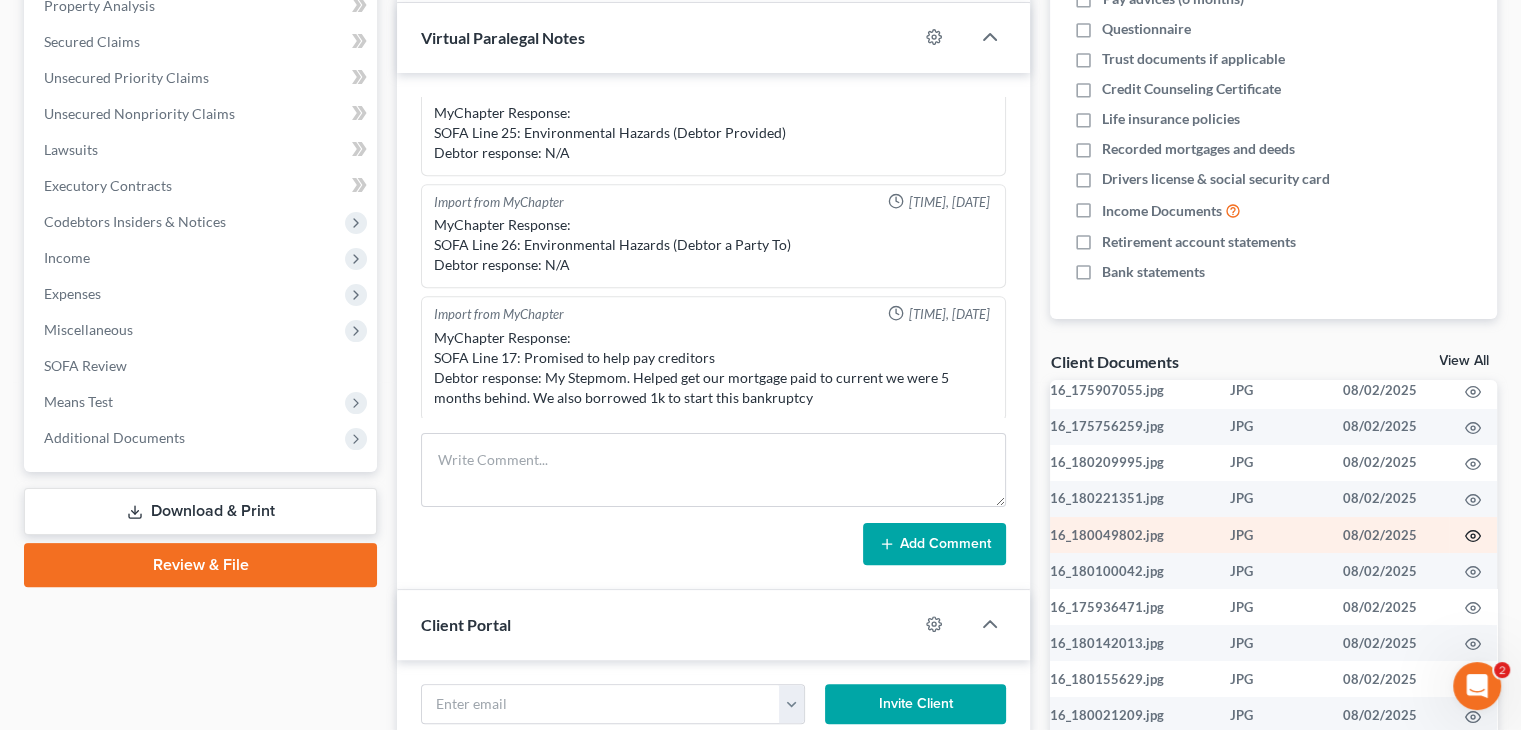 click 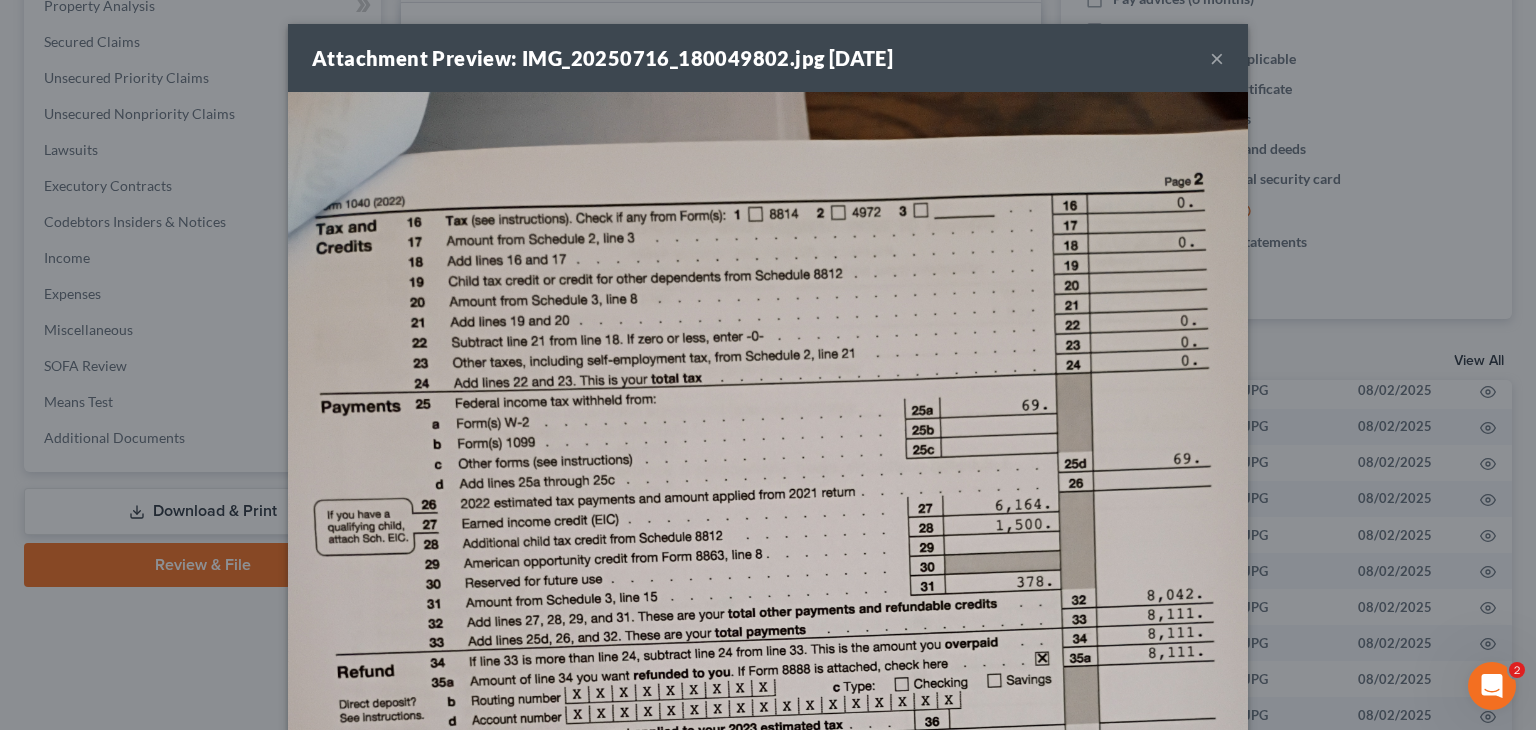click on "×" at bounding box center (1217, 58) 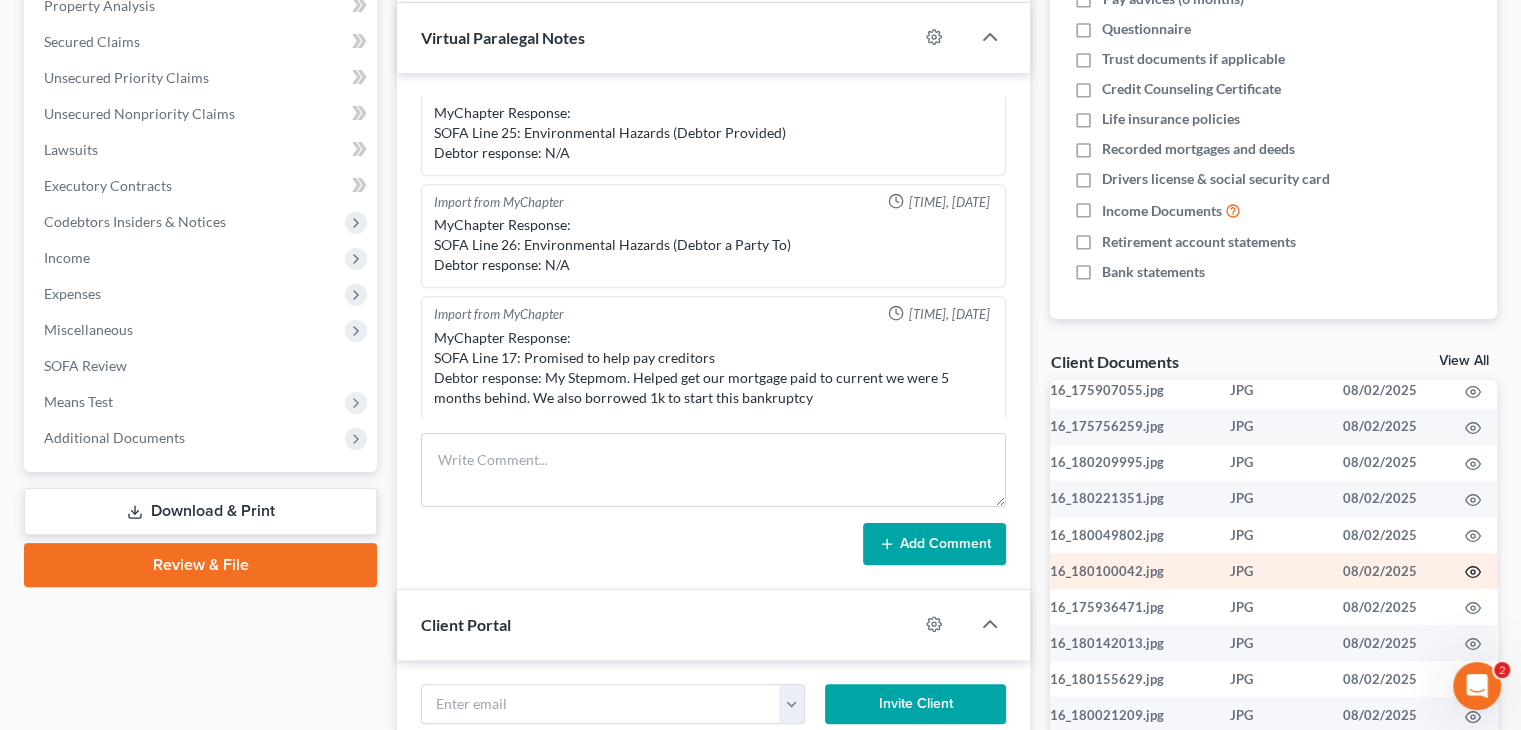 click 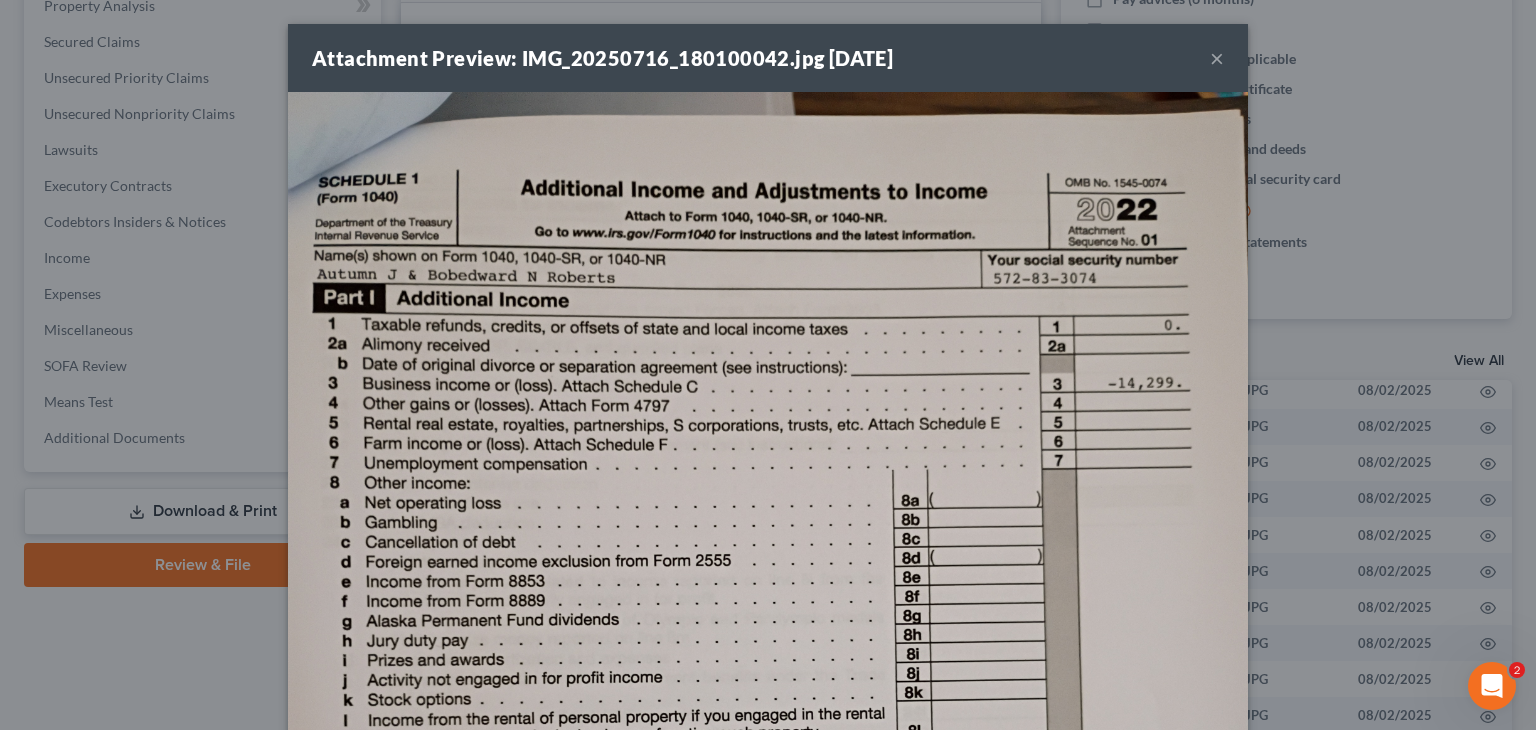 click on "Attachment Preview: IMG_20250716_180100042.jpg 08/02/2025 ×" at bounding box center (768, 58) 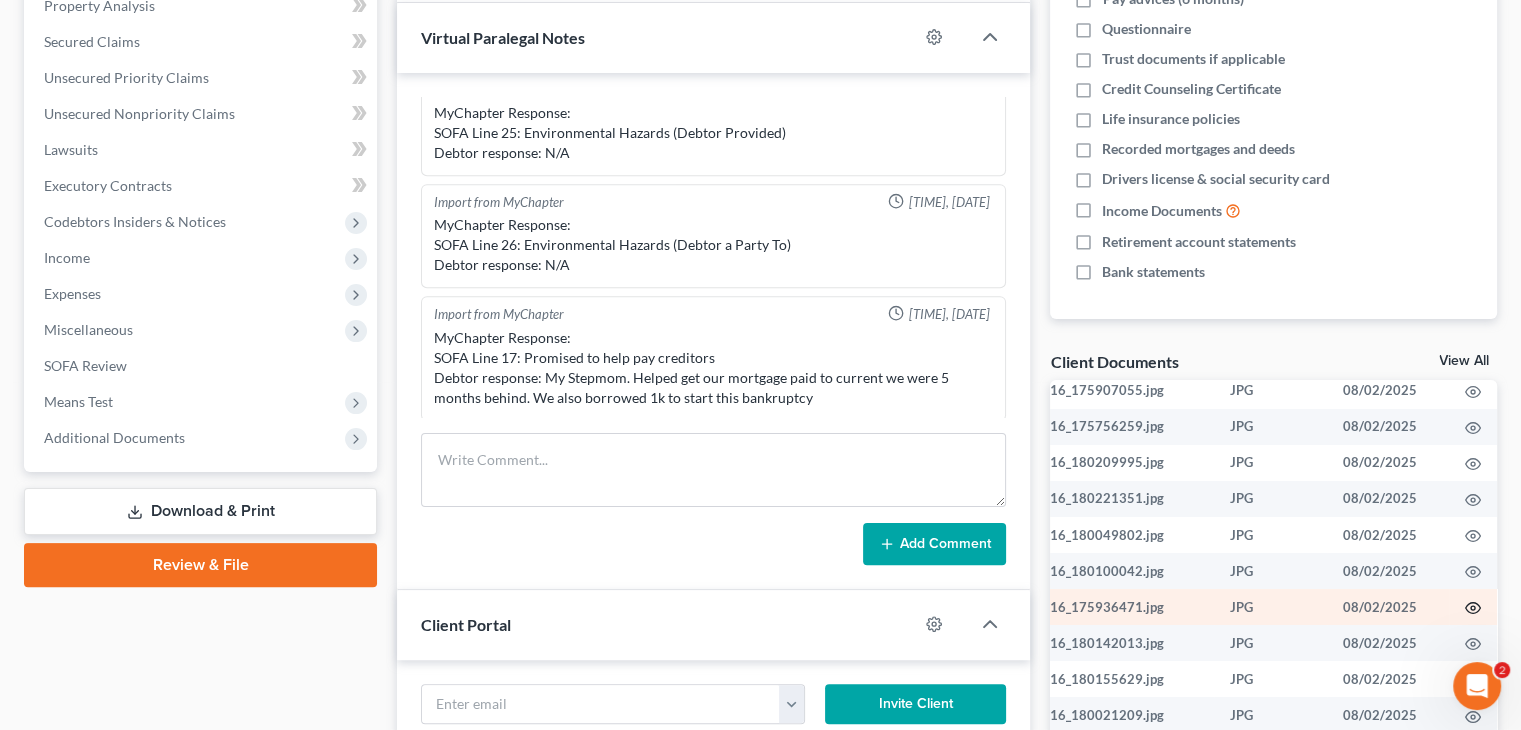 click 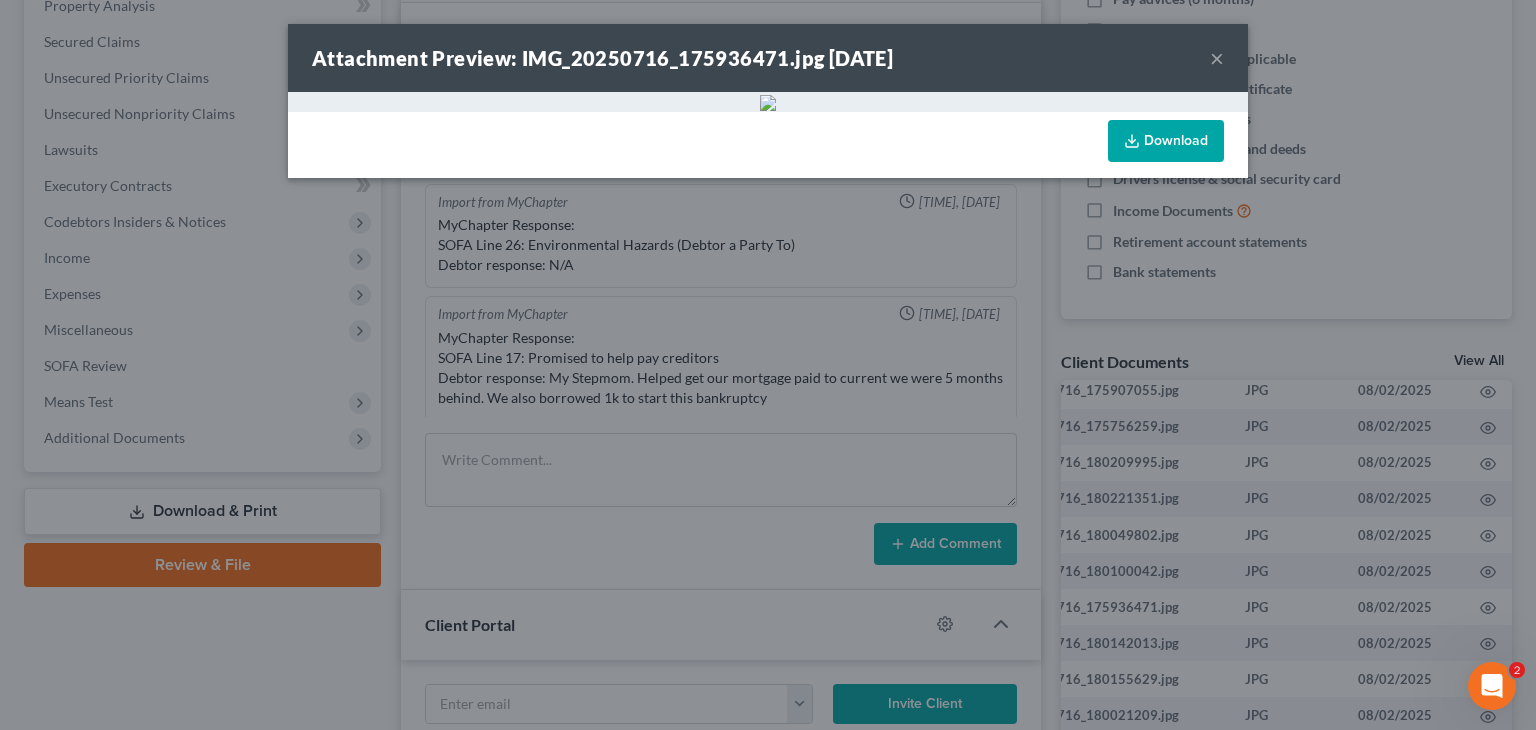 click on "×" at bounding box center [1217, 58] 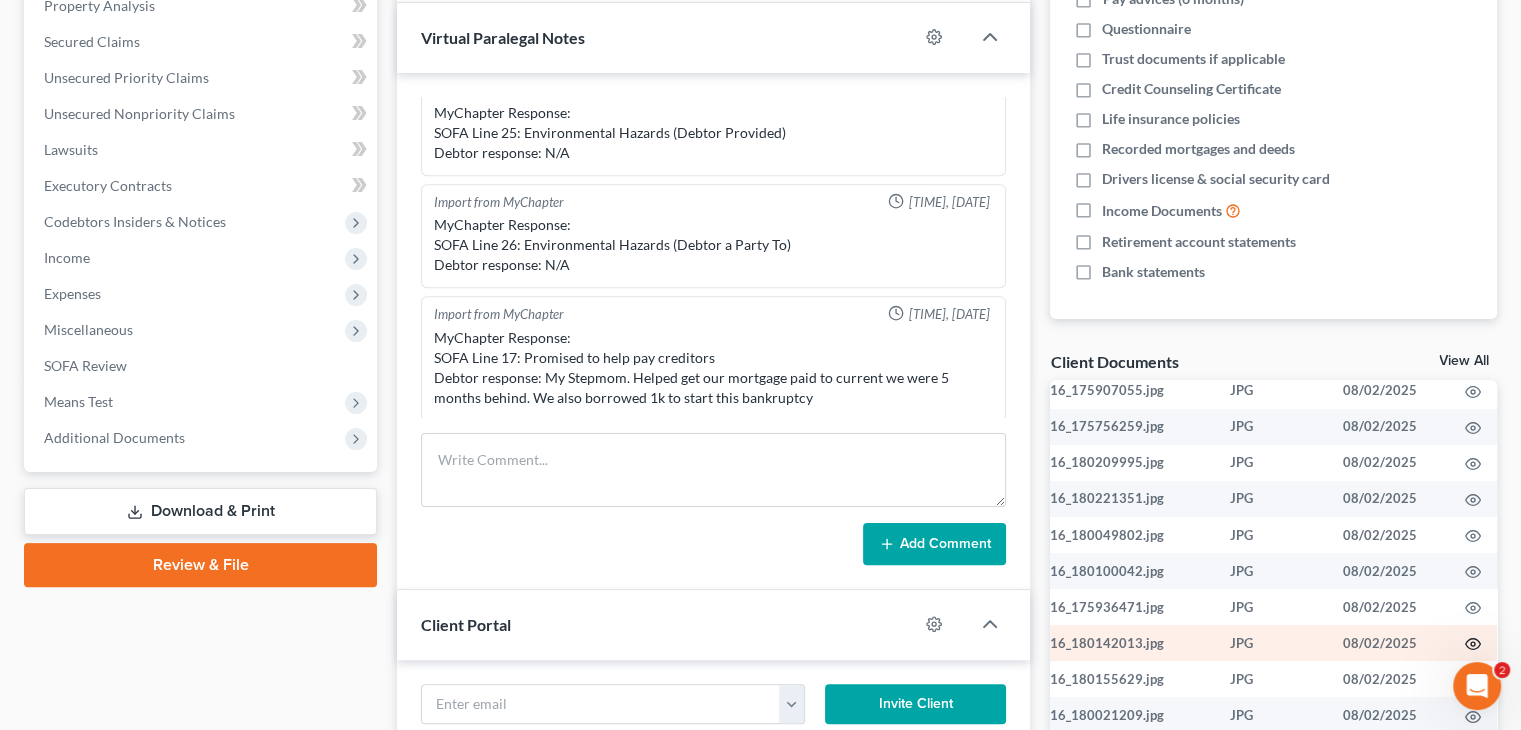 click 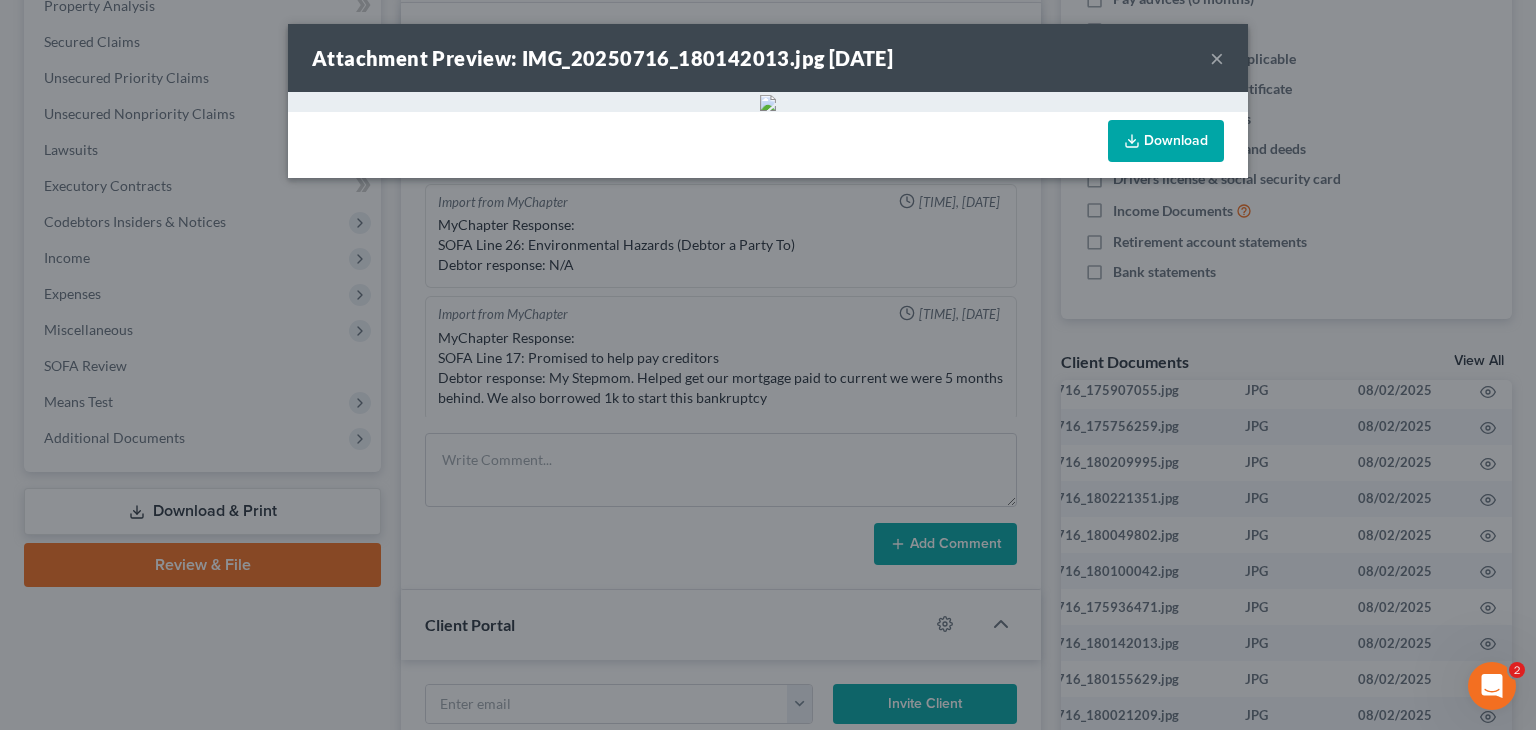 click on "×" at bounding box center [1217, 58] 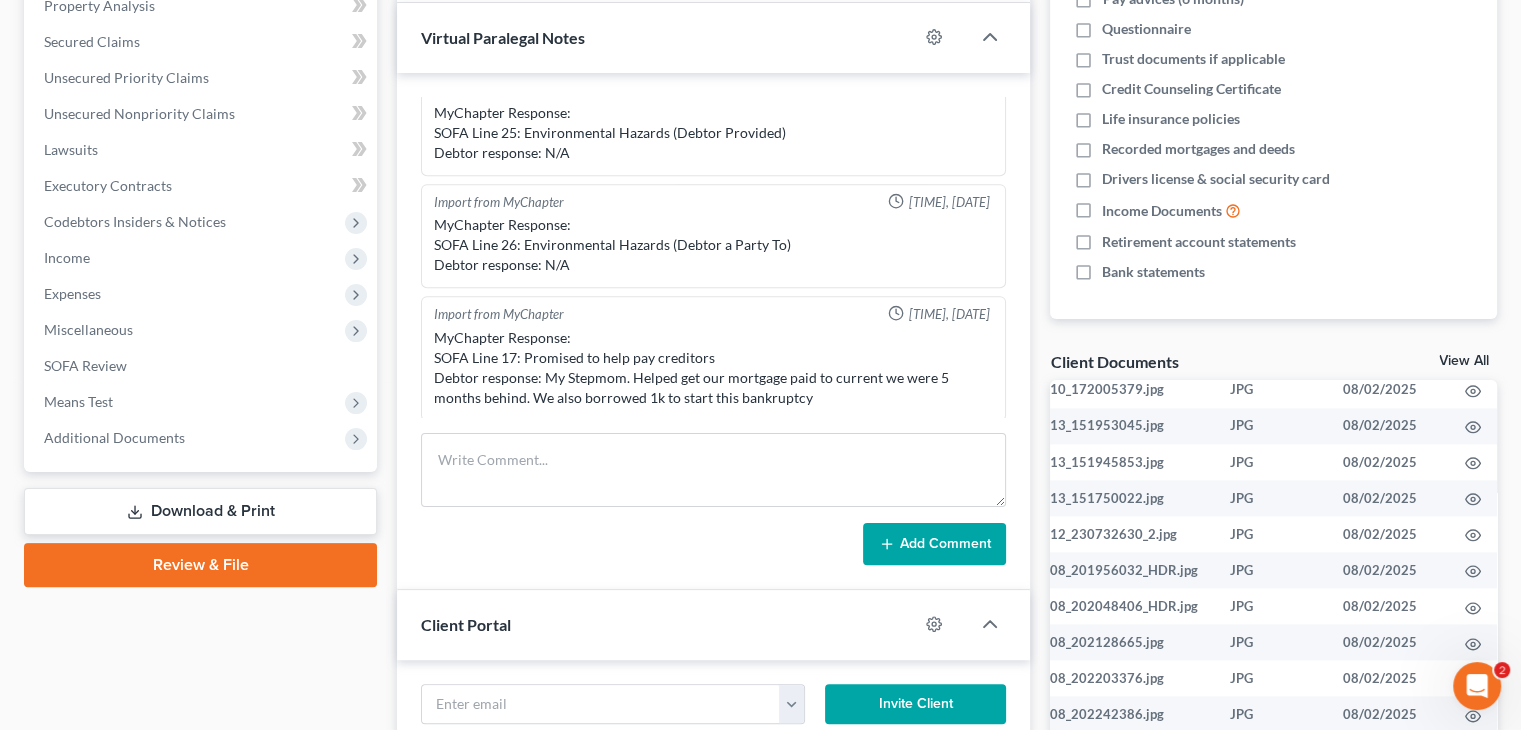 scroll, scrollTop: 2736, scrollLeft: 96, axis: both 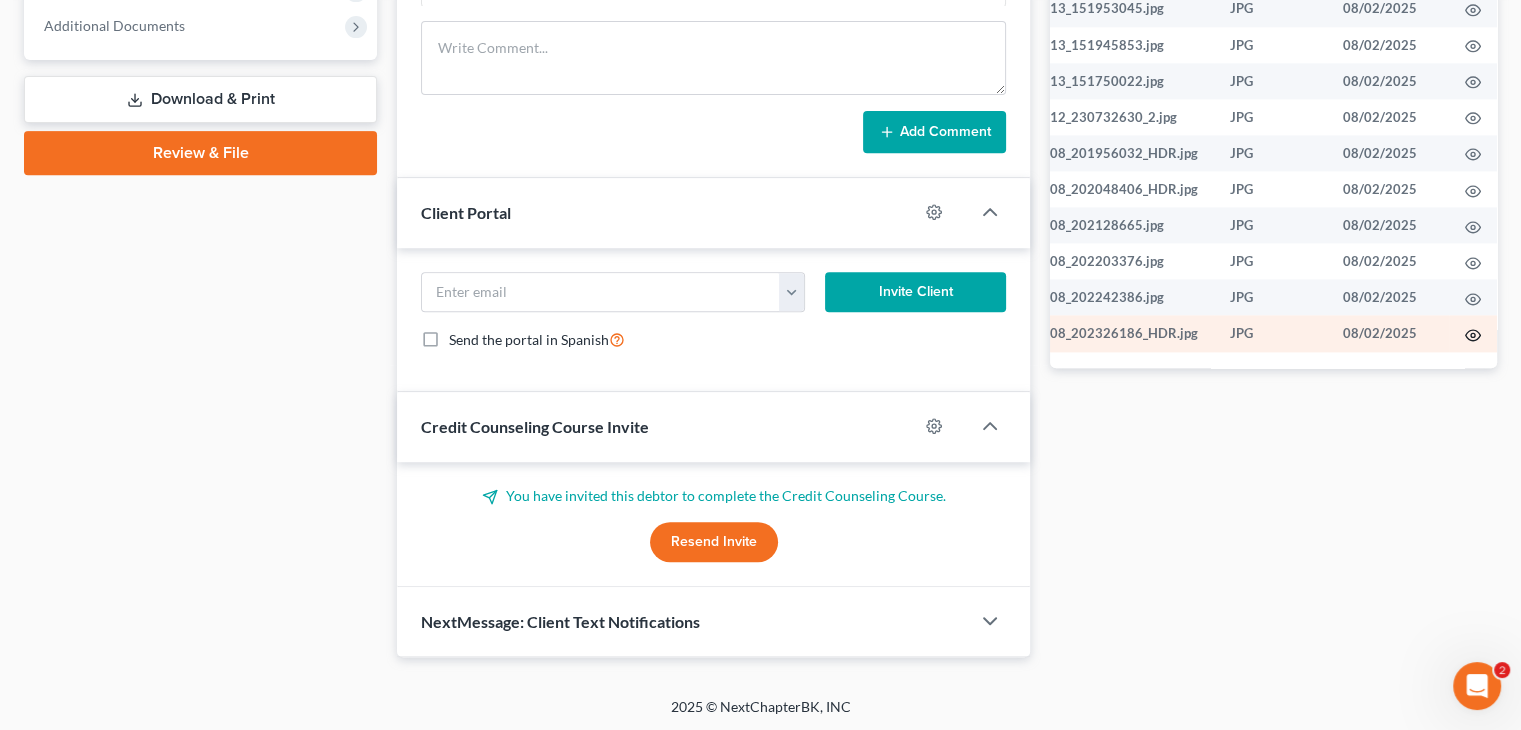 click 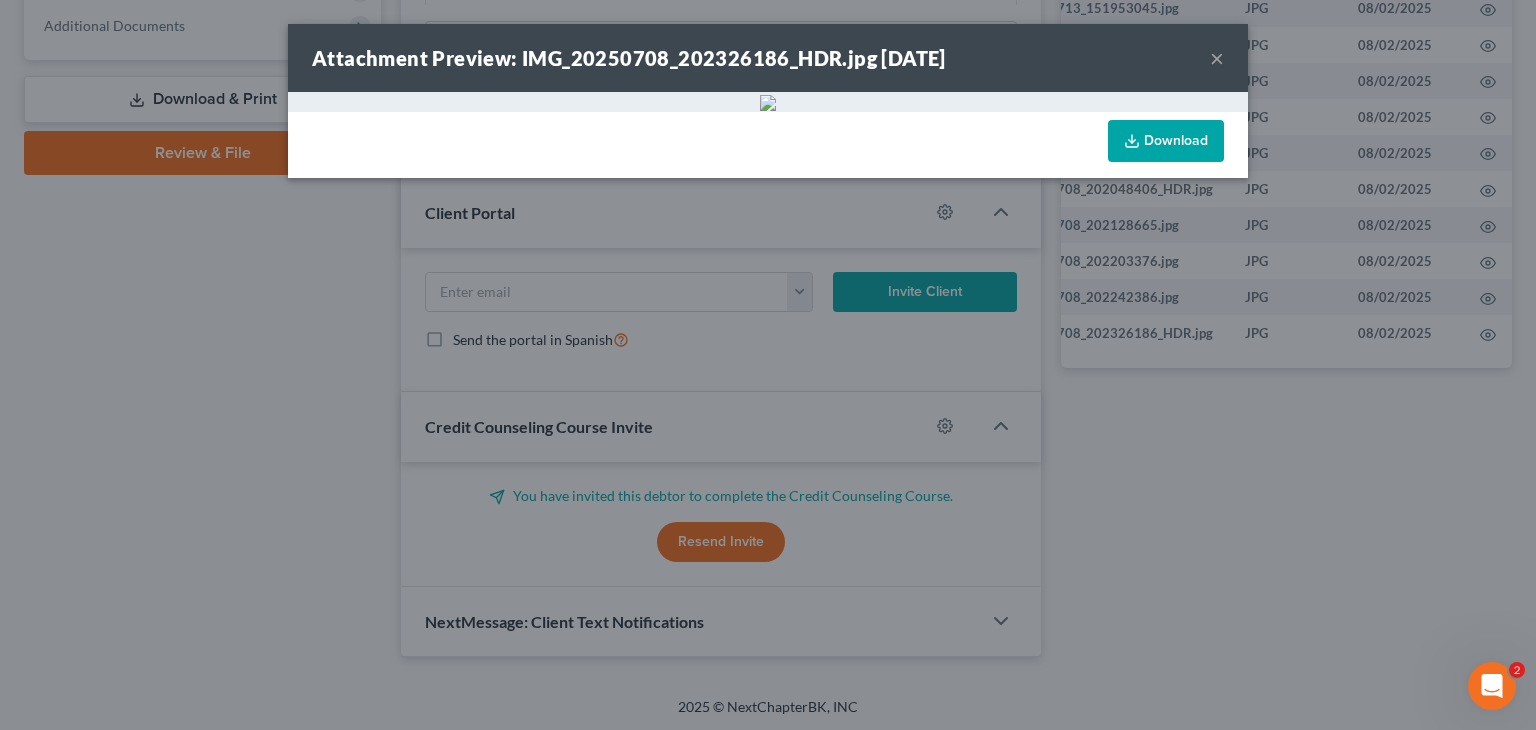 click on "×" at bounding box center (1217, 58) 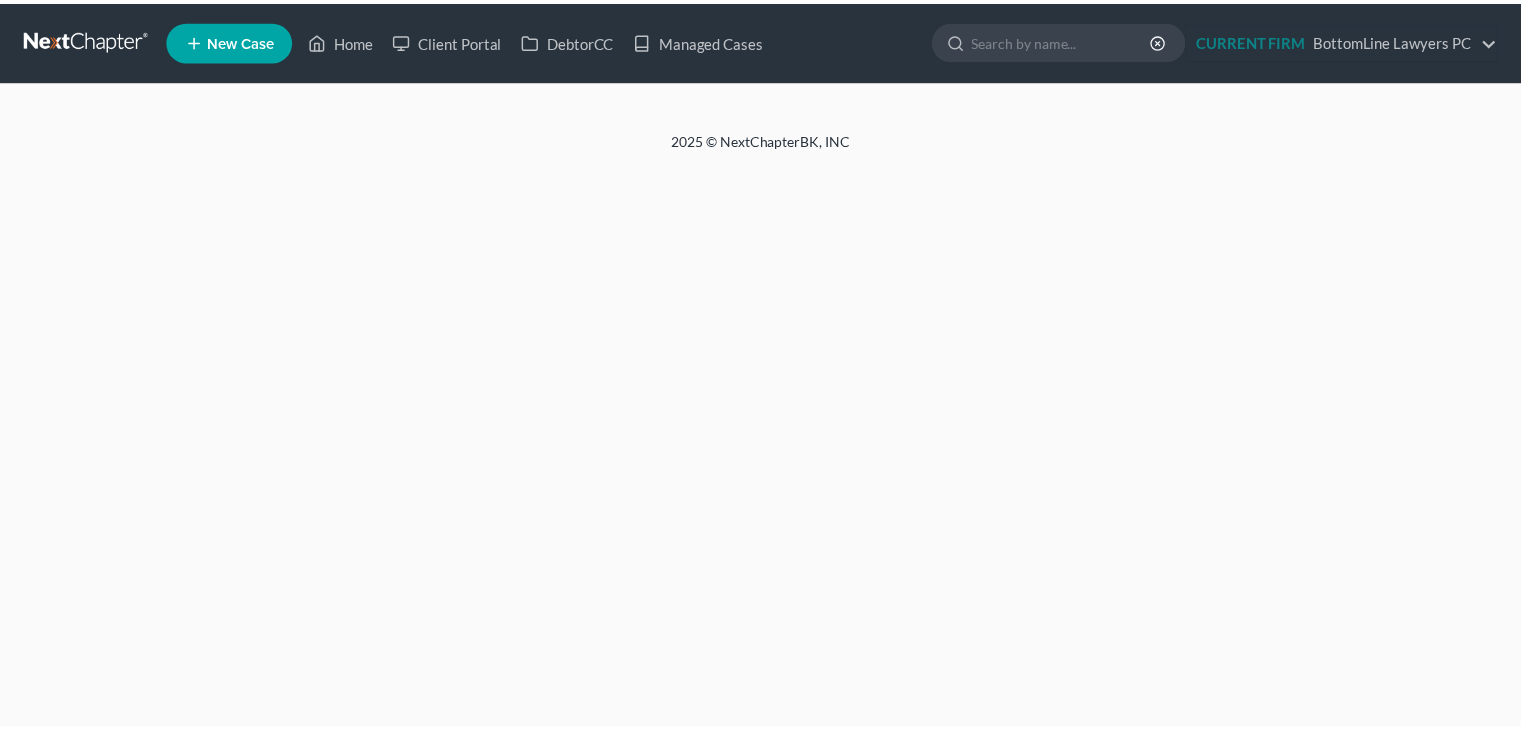 scroll, scrollTop: 0, scrollLeft: 0, axis: both 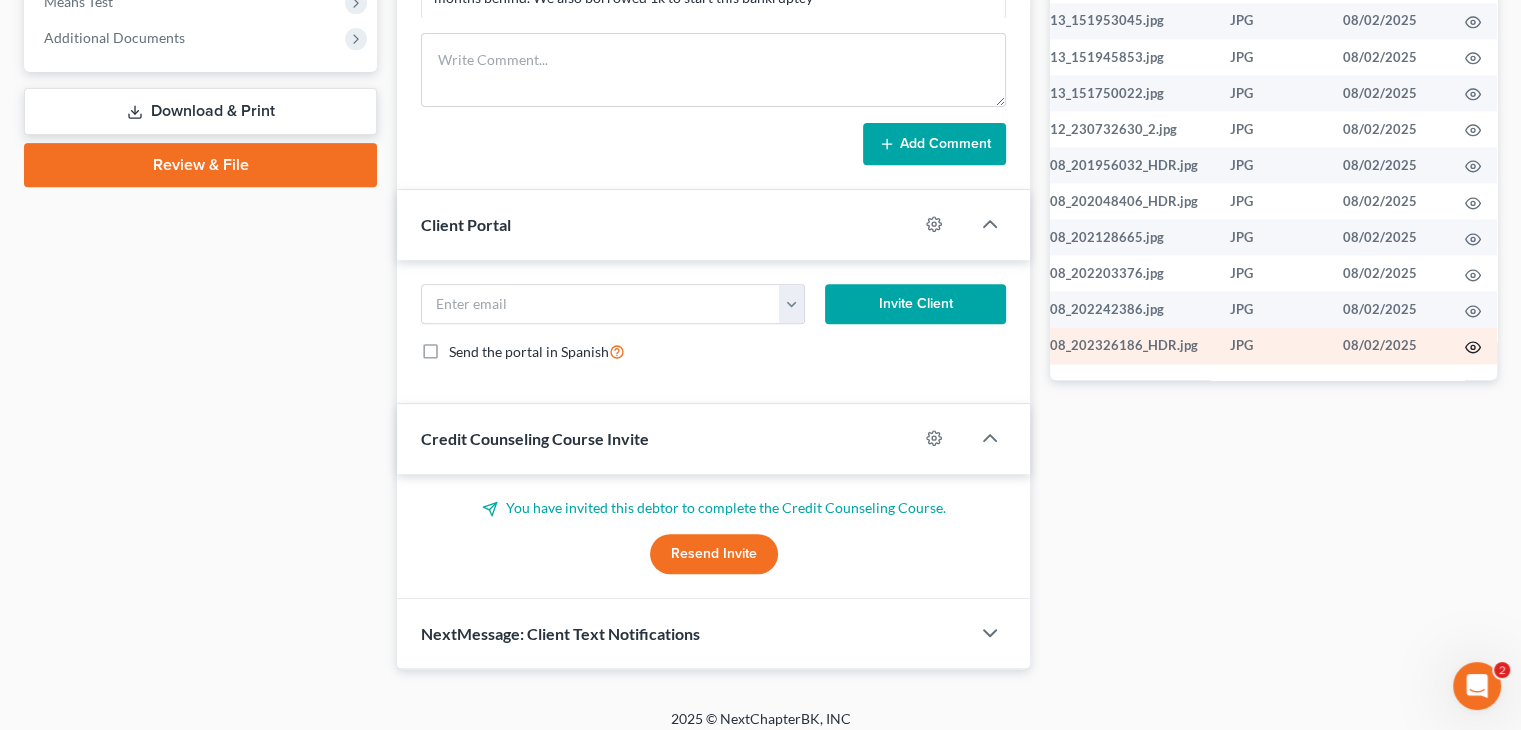 click 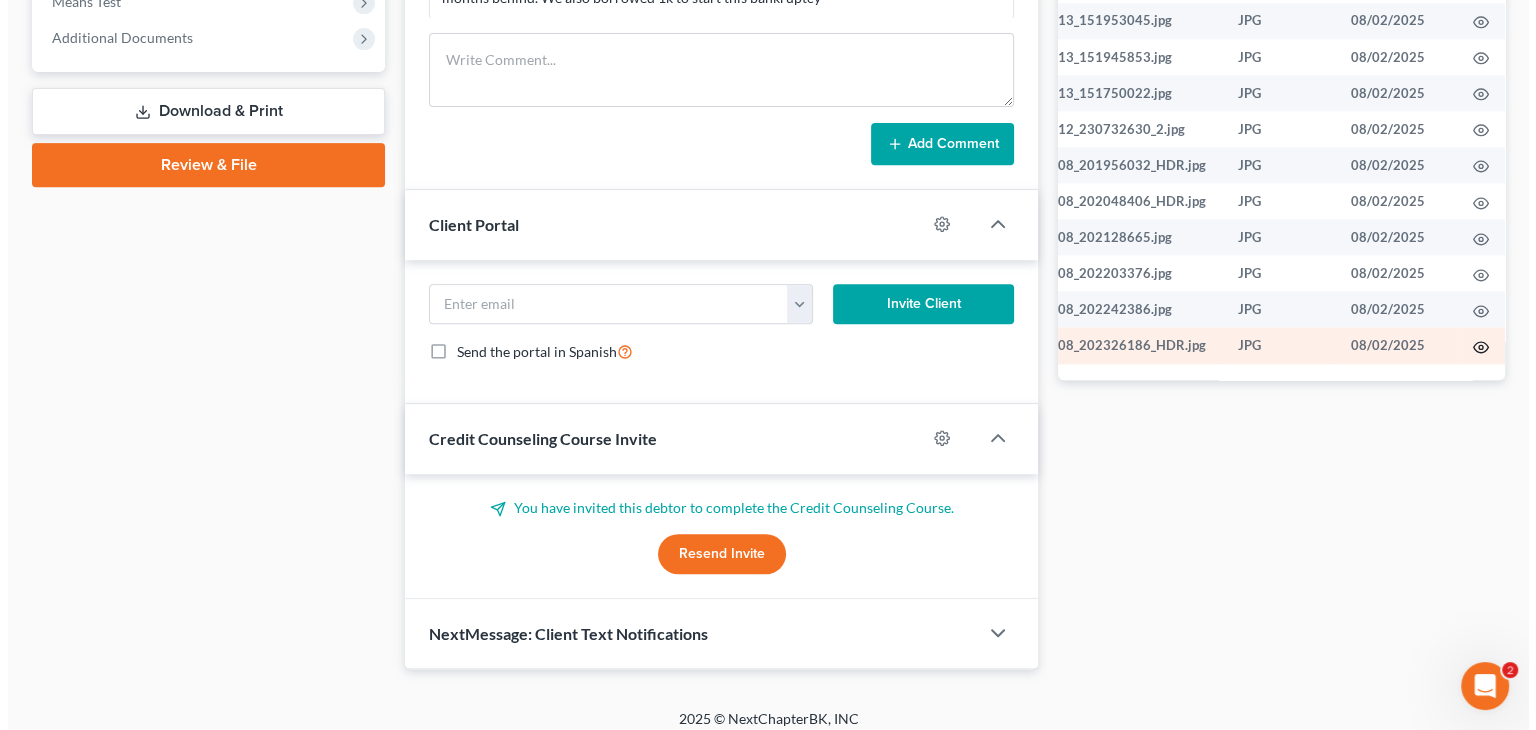 scroll, scrollTop: 2736, scrollLeft: 96, axis: both 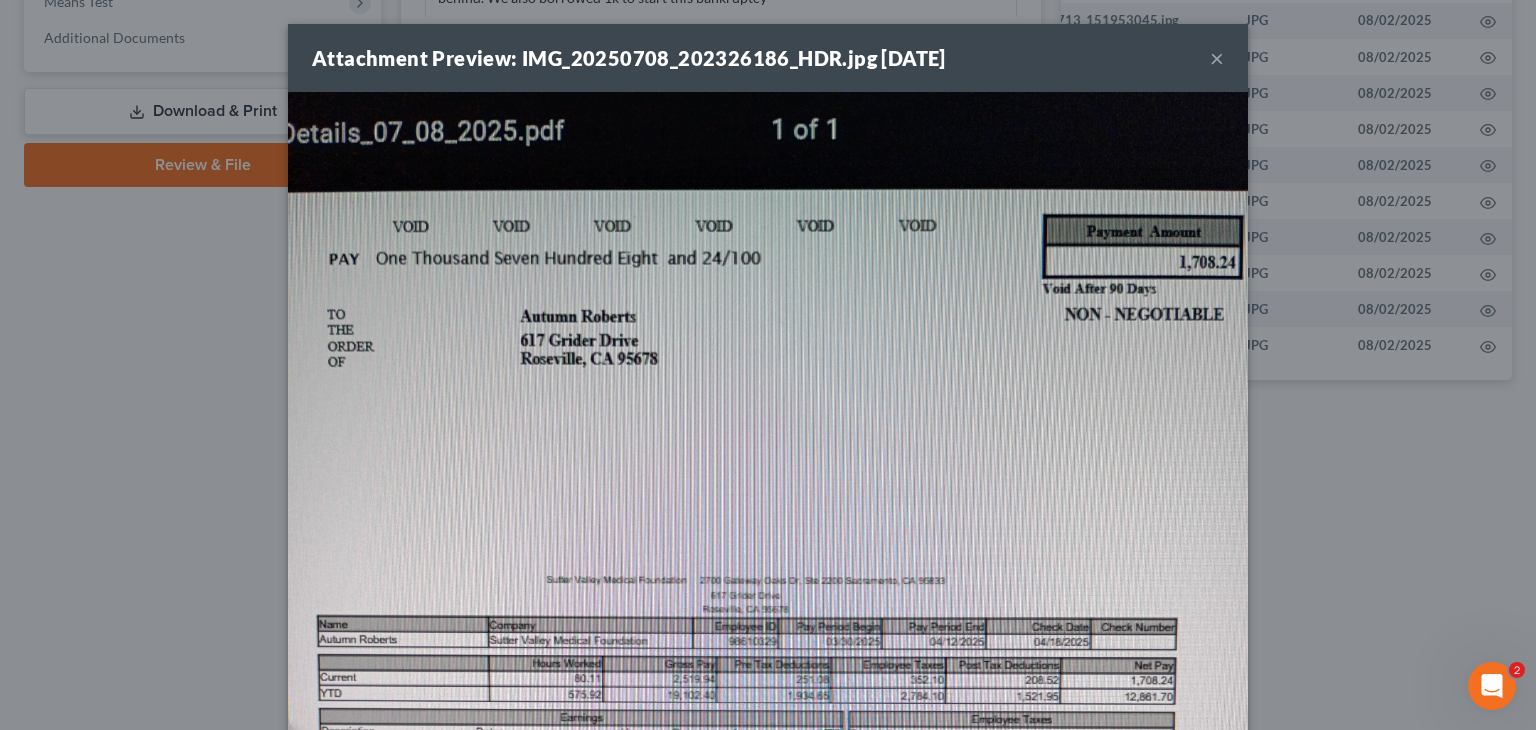 click on "Attachment Preview: IMG_20250708_202326186_HDR.jpg 08/02/2025 ×" at bounding box center (768, 58) 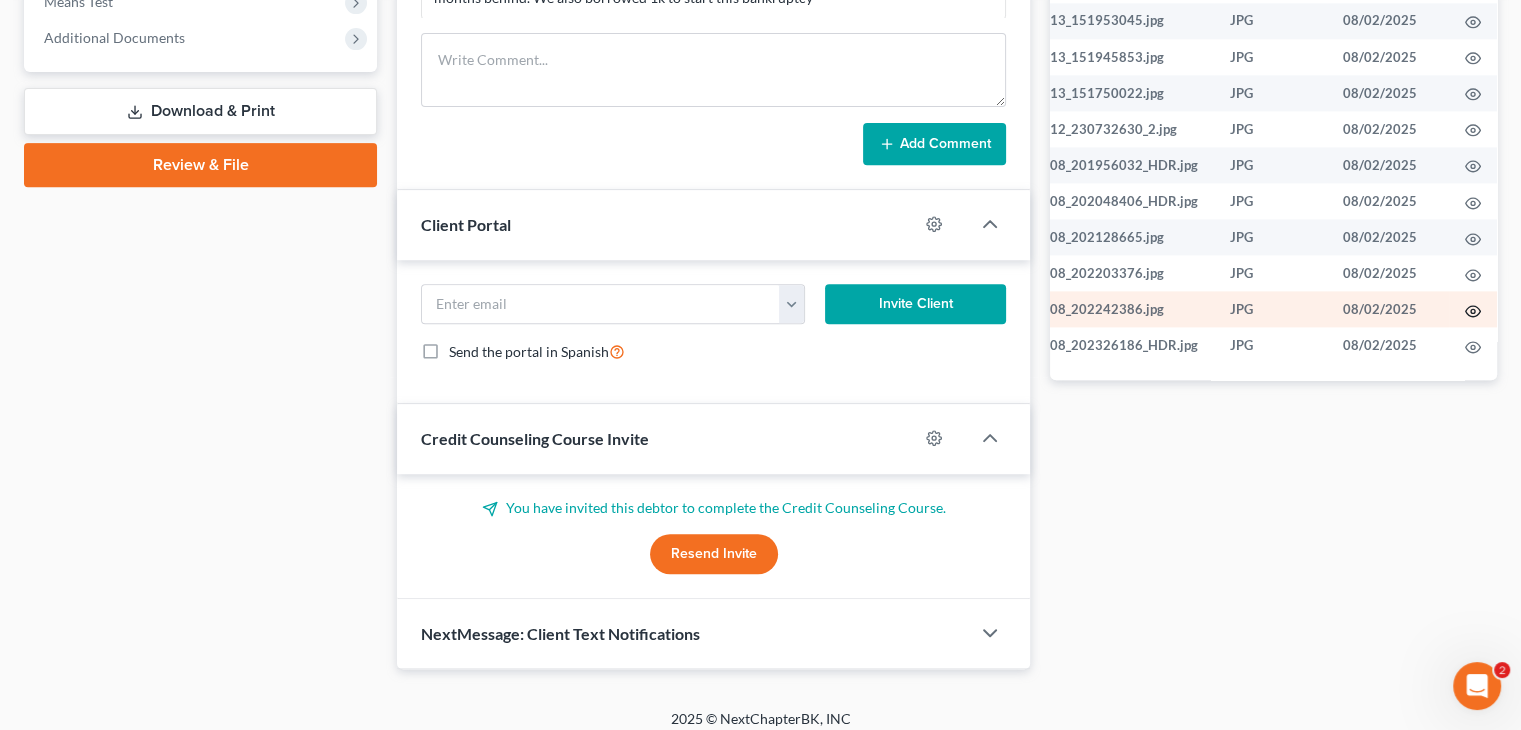 click 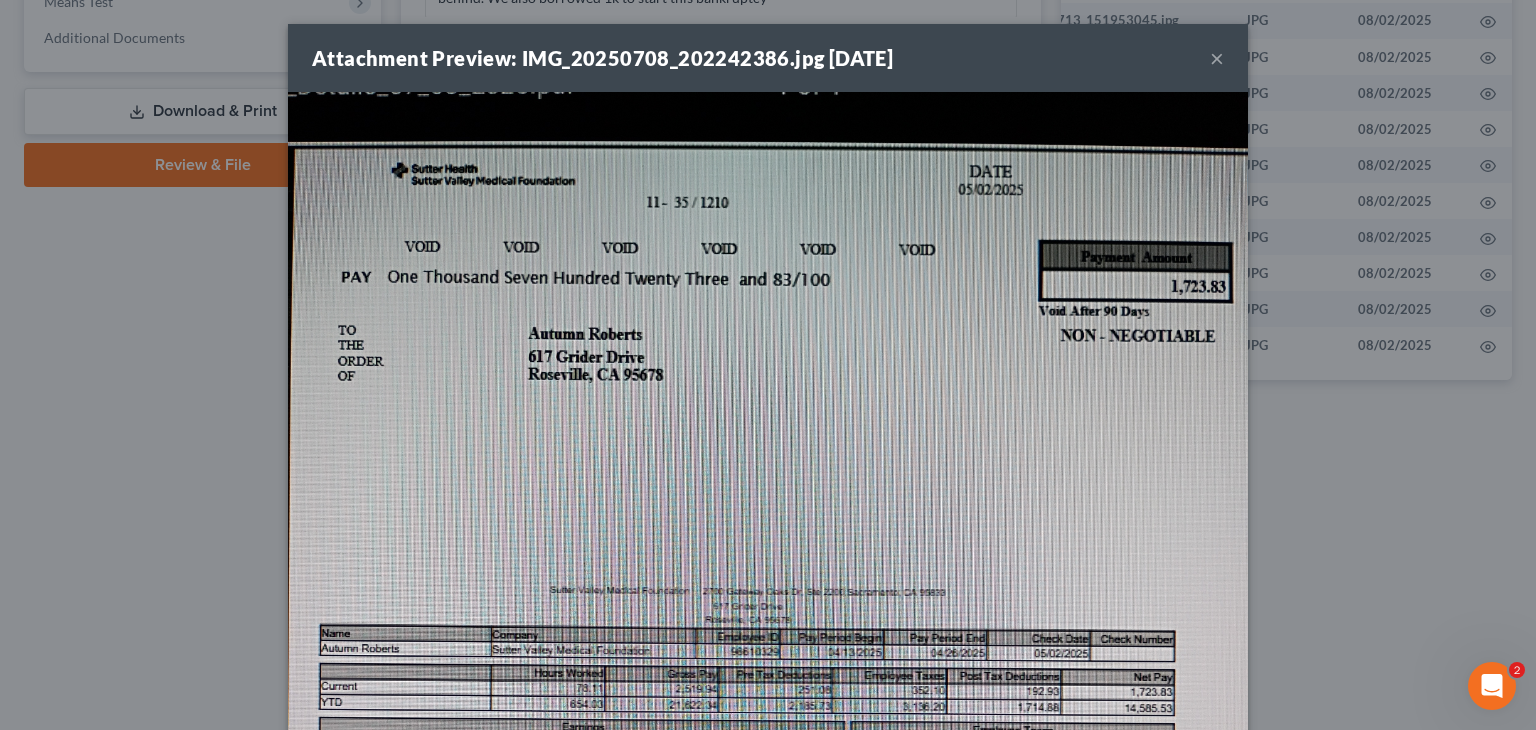 click on "Attachment Preview: IMG_20250708_202242386.jpg 08/02/2025" at bounding box center [602, 58] 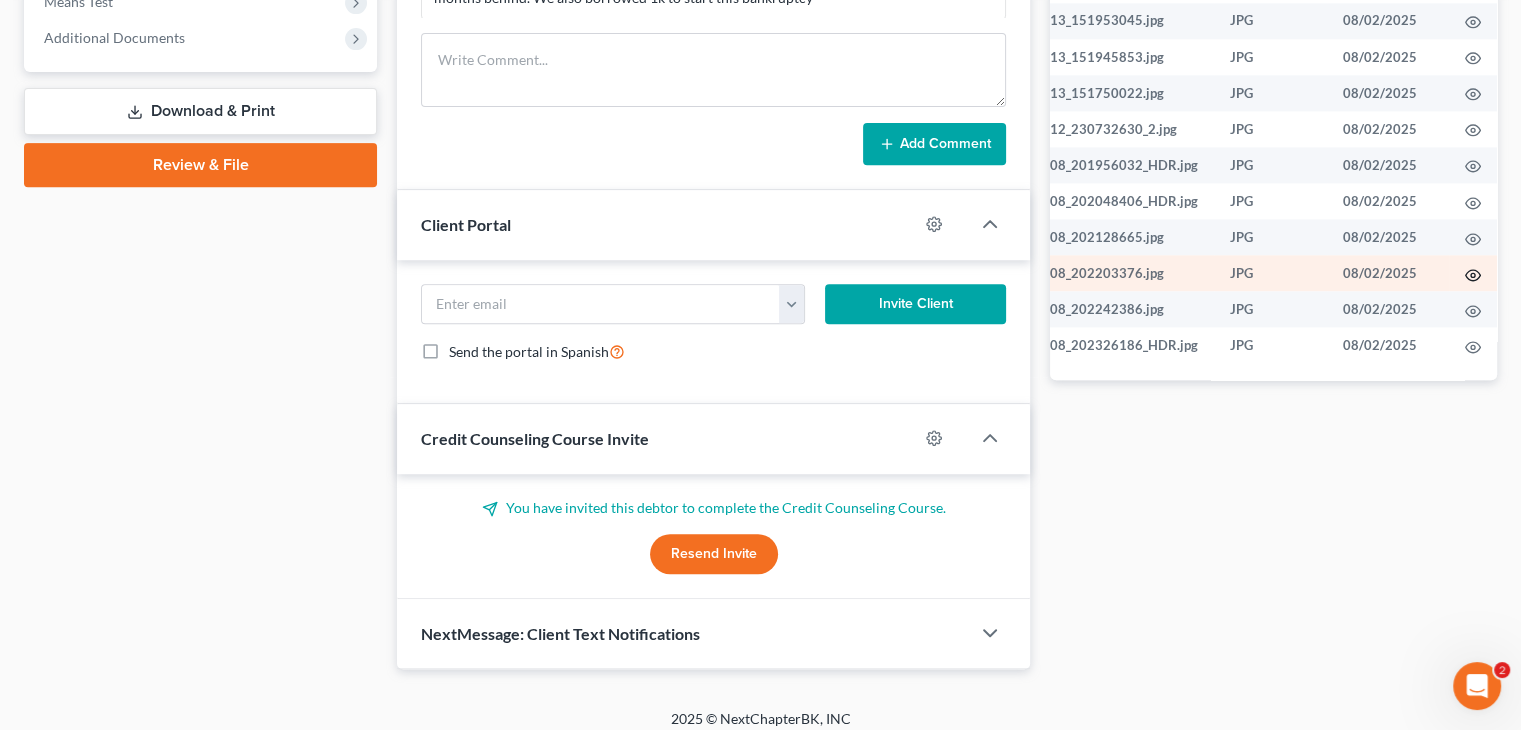 click 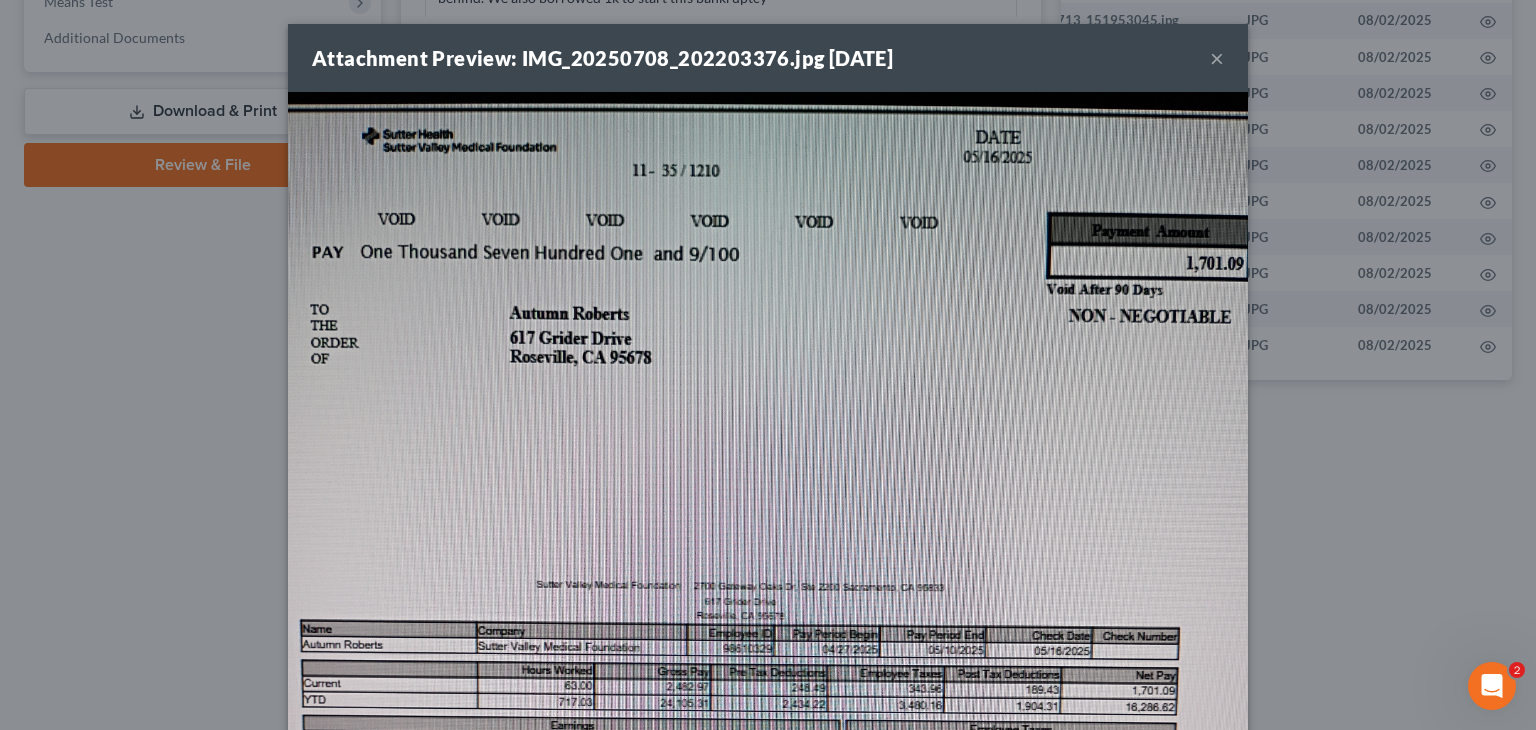 click on "Attachment Preview: IMG_20250708_202203376.jpg 08/02/2025" at bounding box center (602, 58) 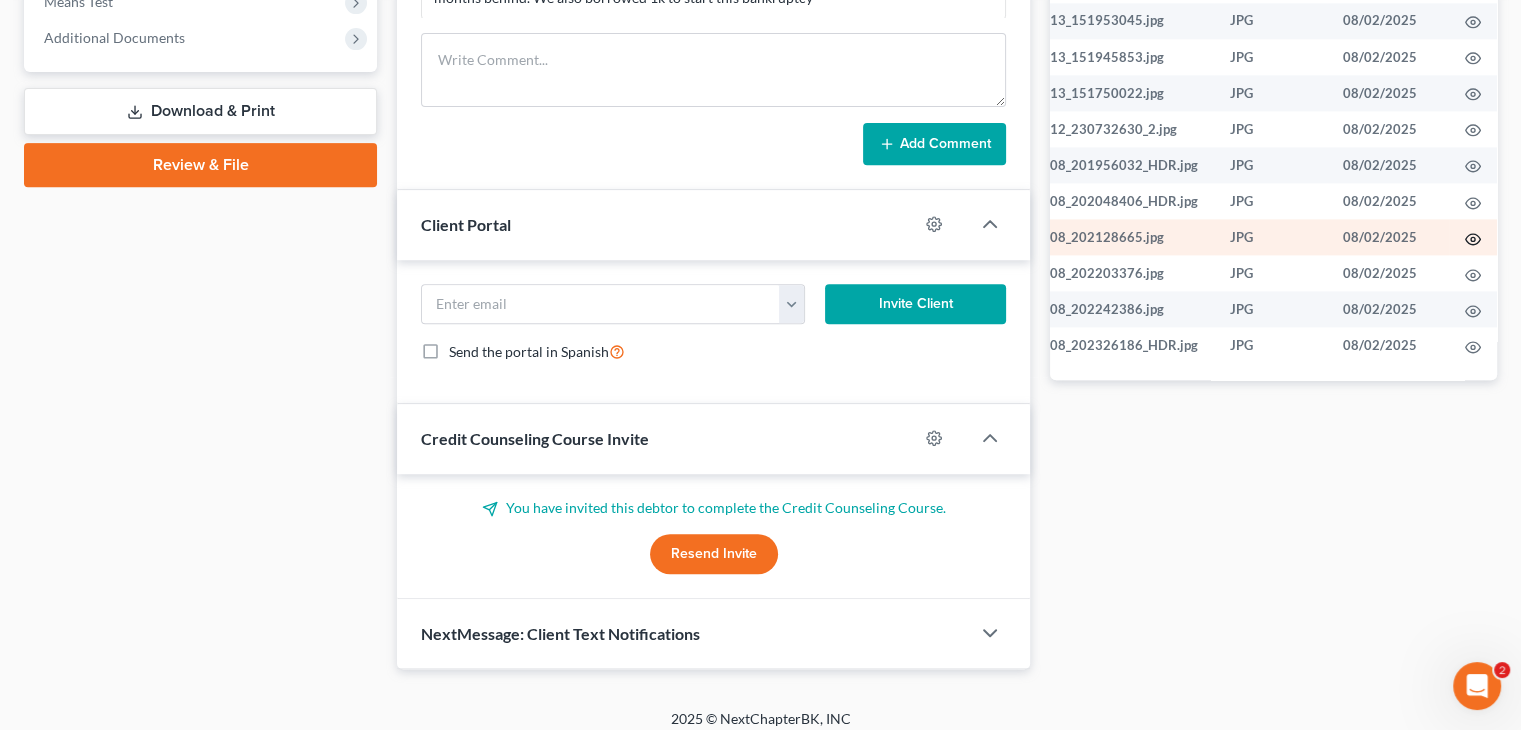 click 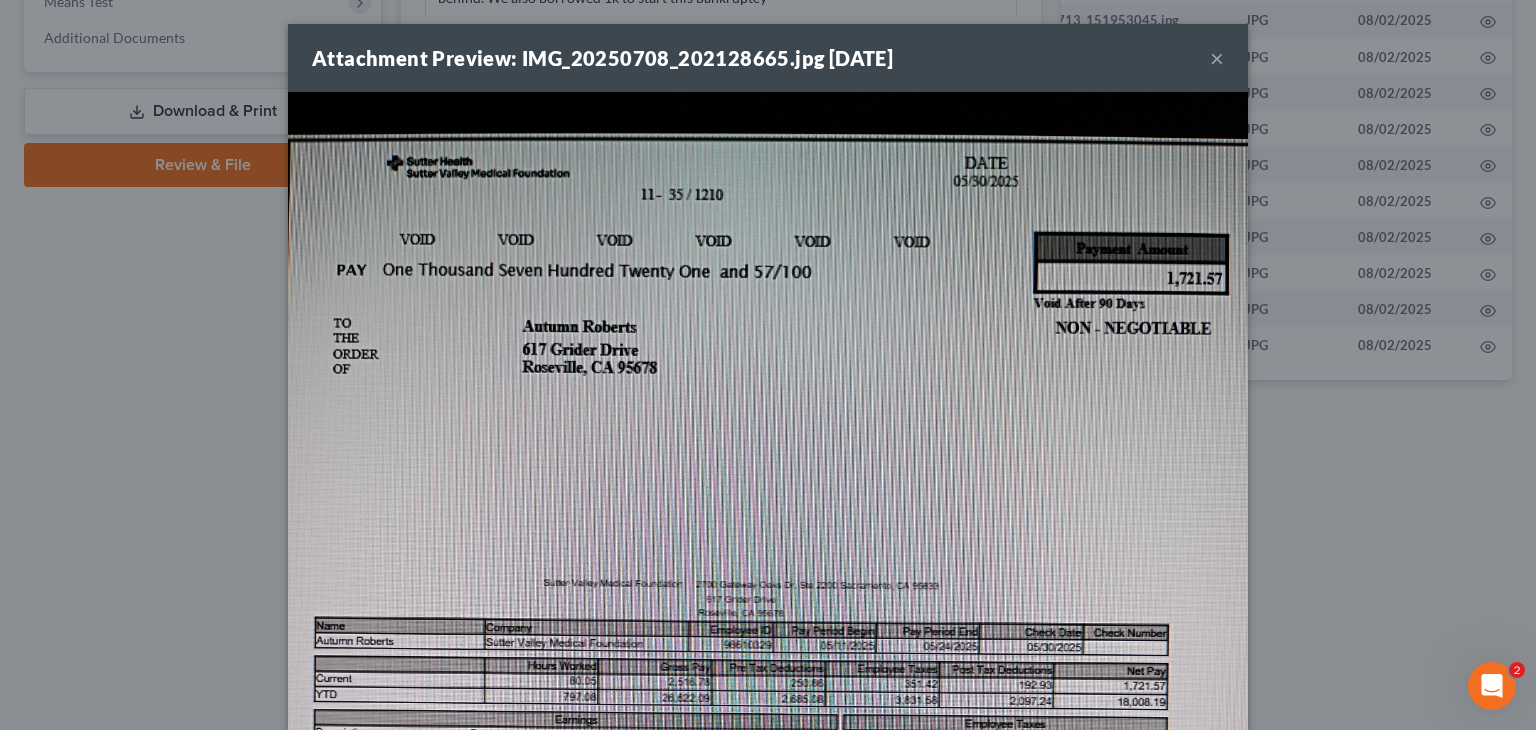 click on "Attachment Preview: IMG_20250708_202128665.jpg 08/02/2025" at bounding box center [602, 58] 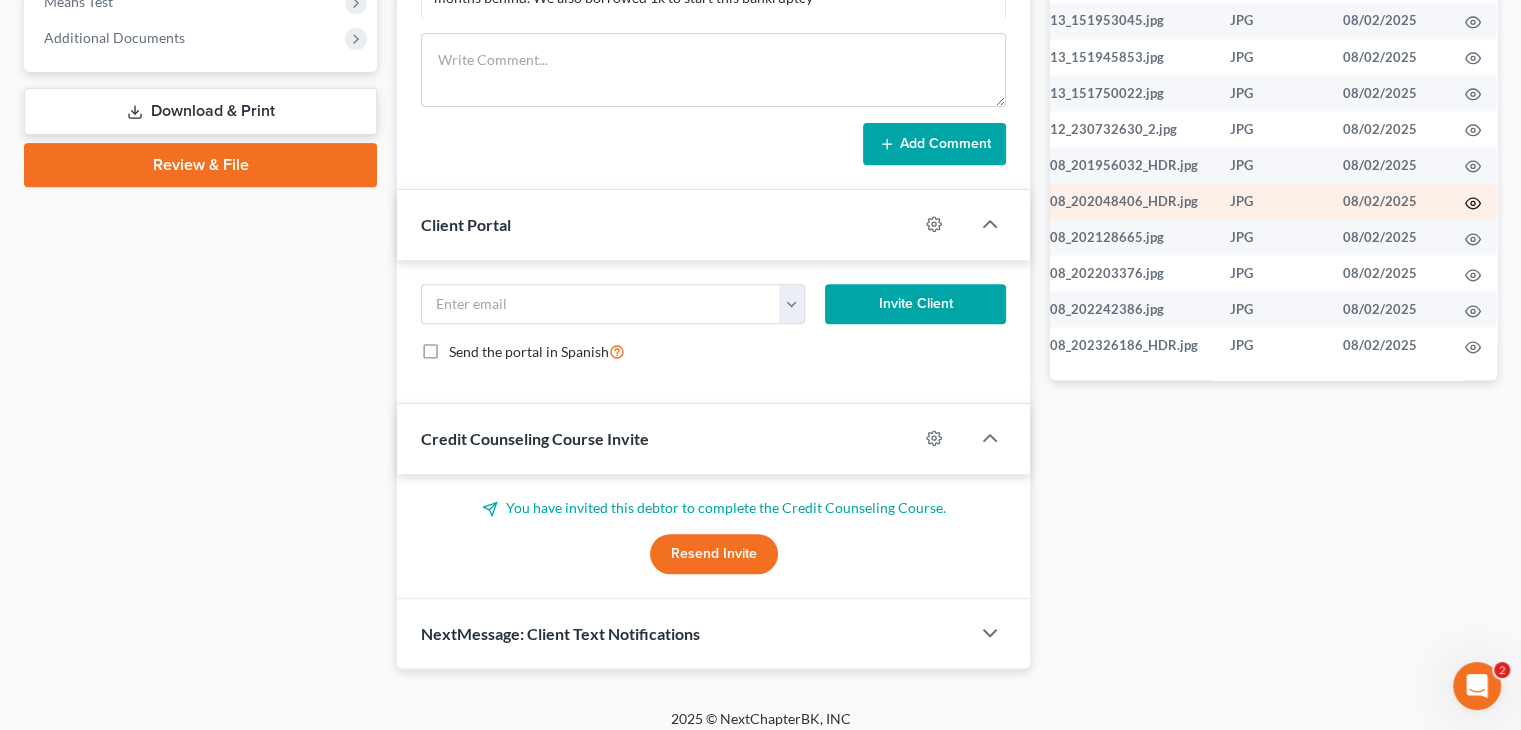 click 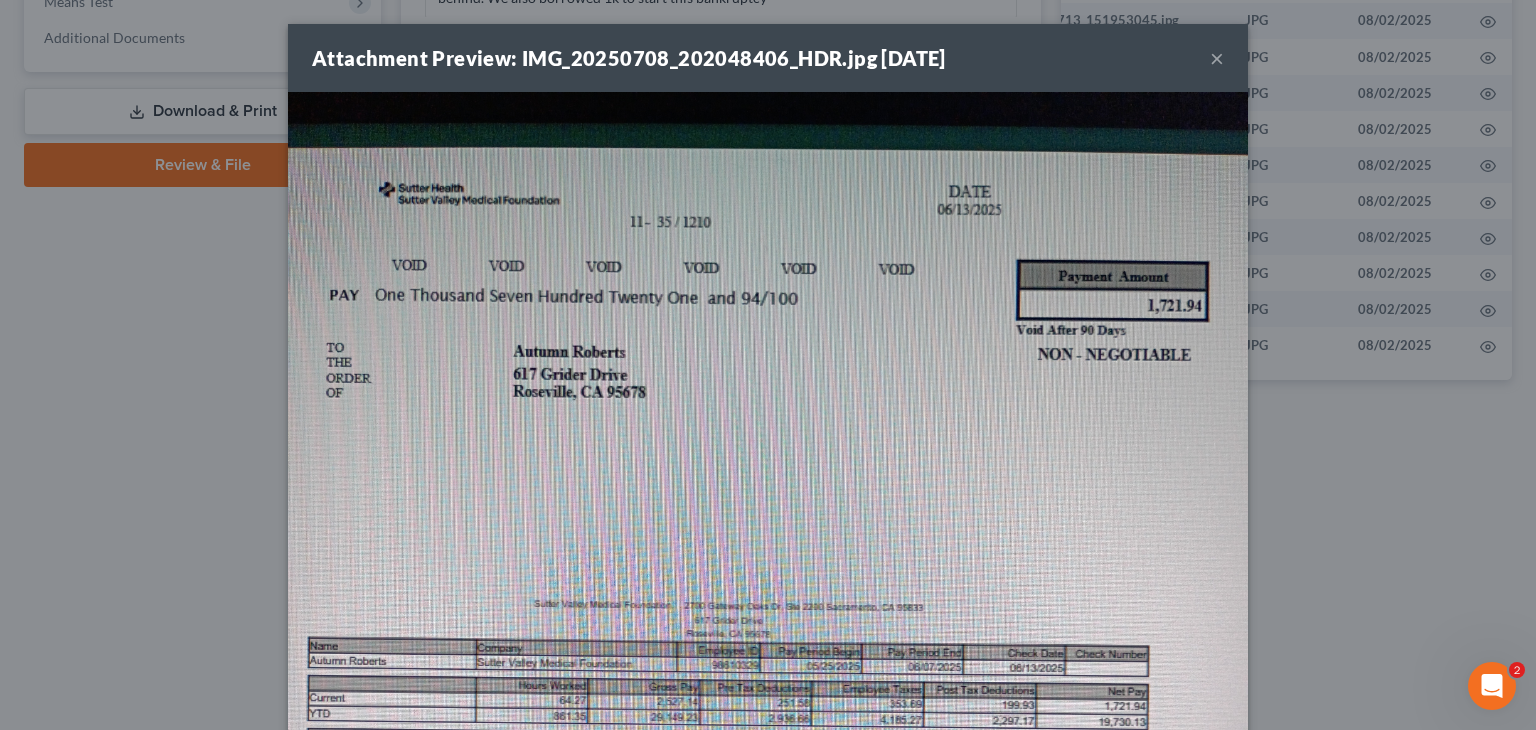 click on "×" at bounding box center (1217, 58) 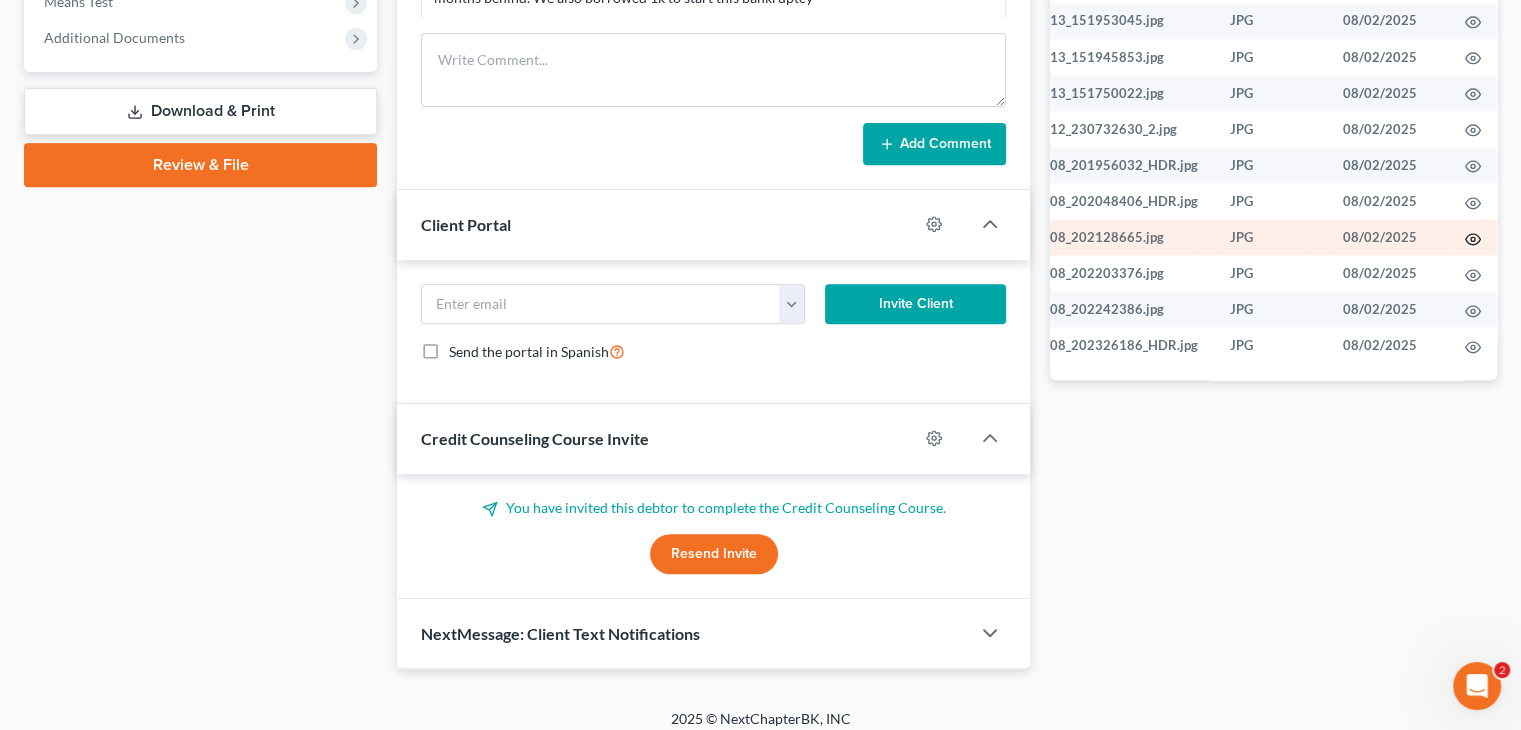 click 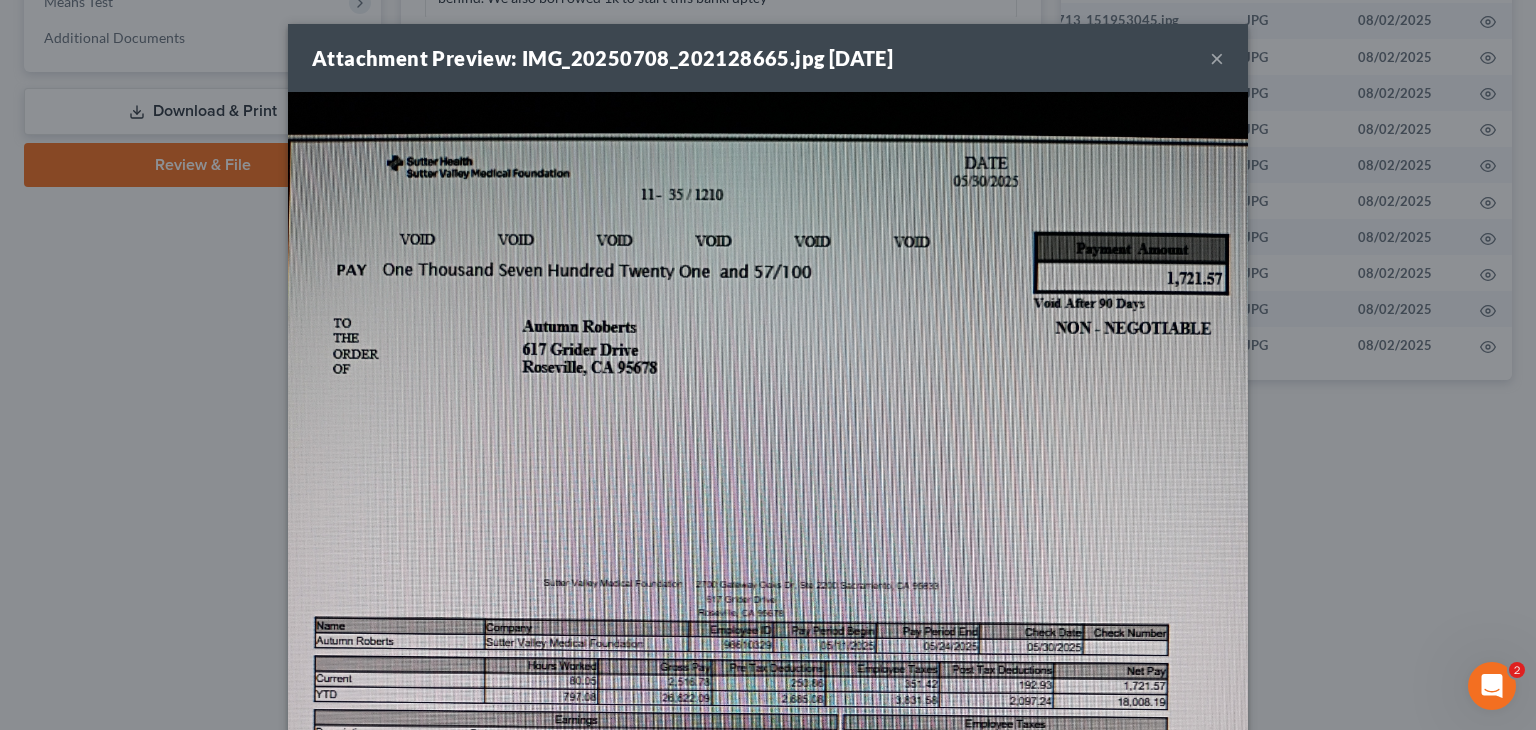 click on "×" at bounding box center [1217, 58] 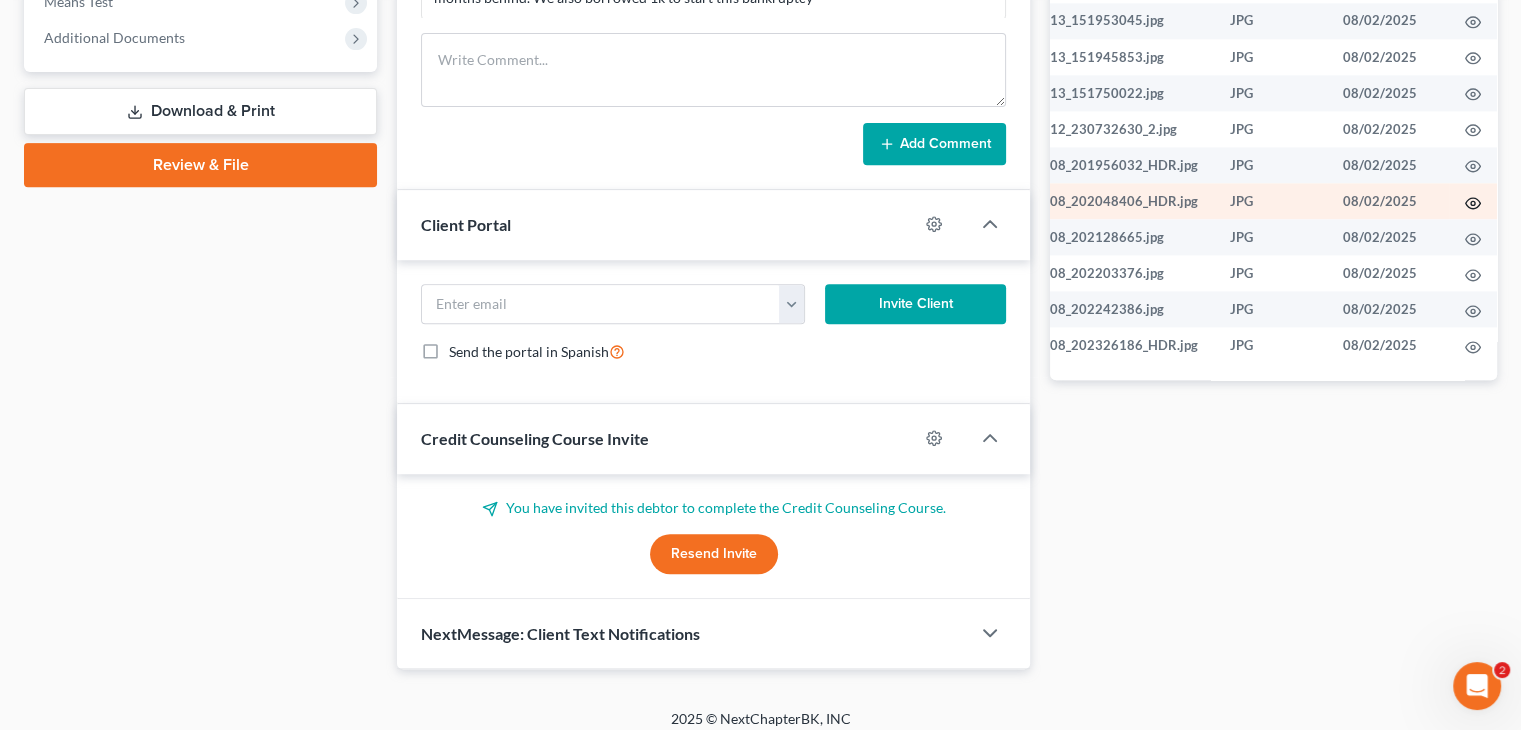 click 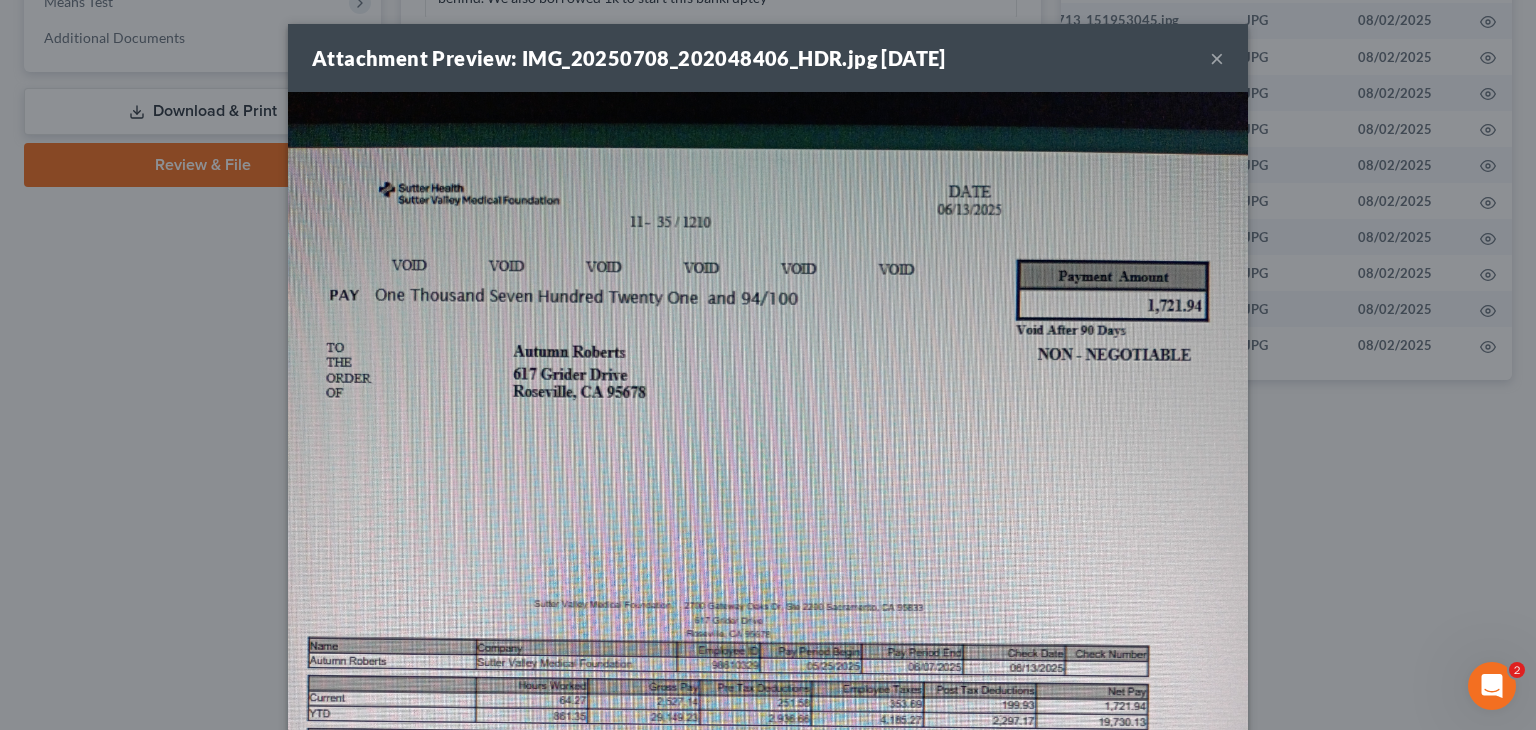 click on "Attachment Preview: IMG_20250708_202048406_HDR.jpg 08/02/2025 ×" at bounding box center [768, 58] 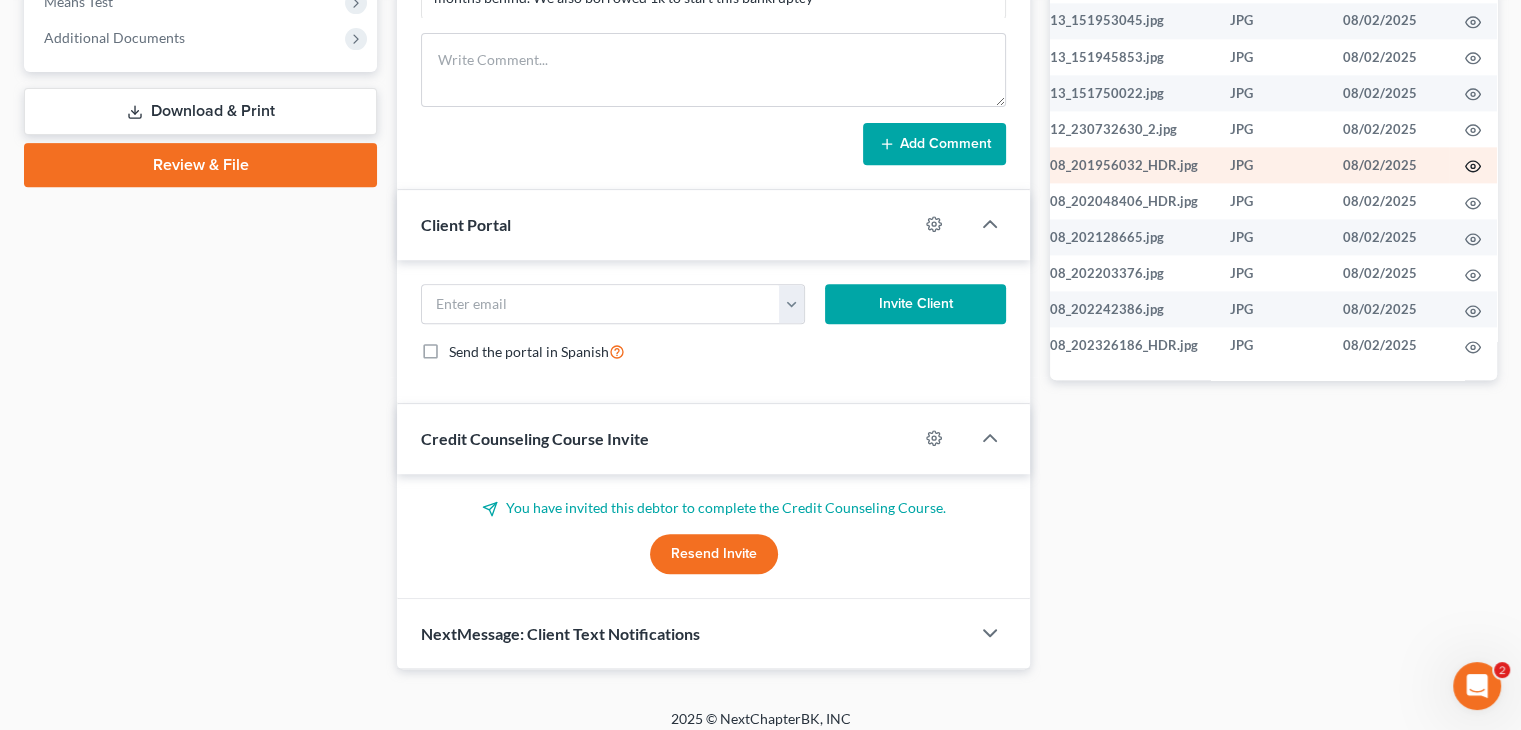 click 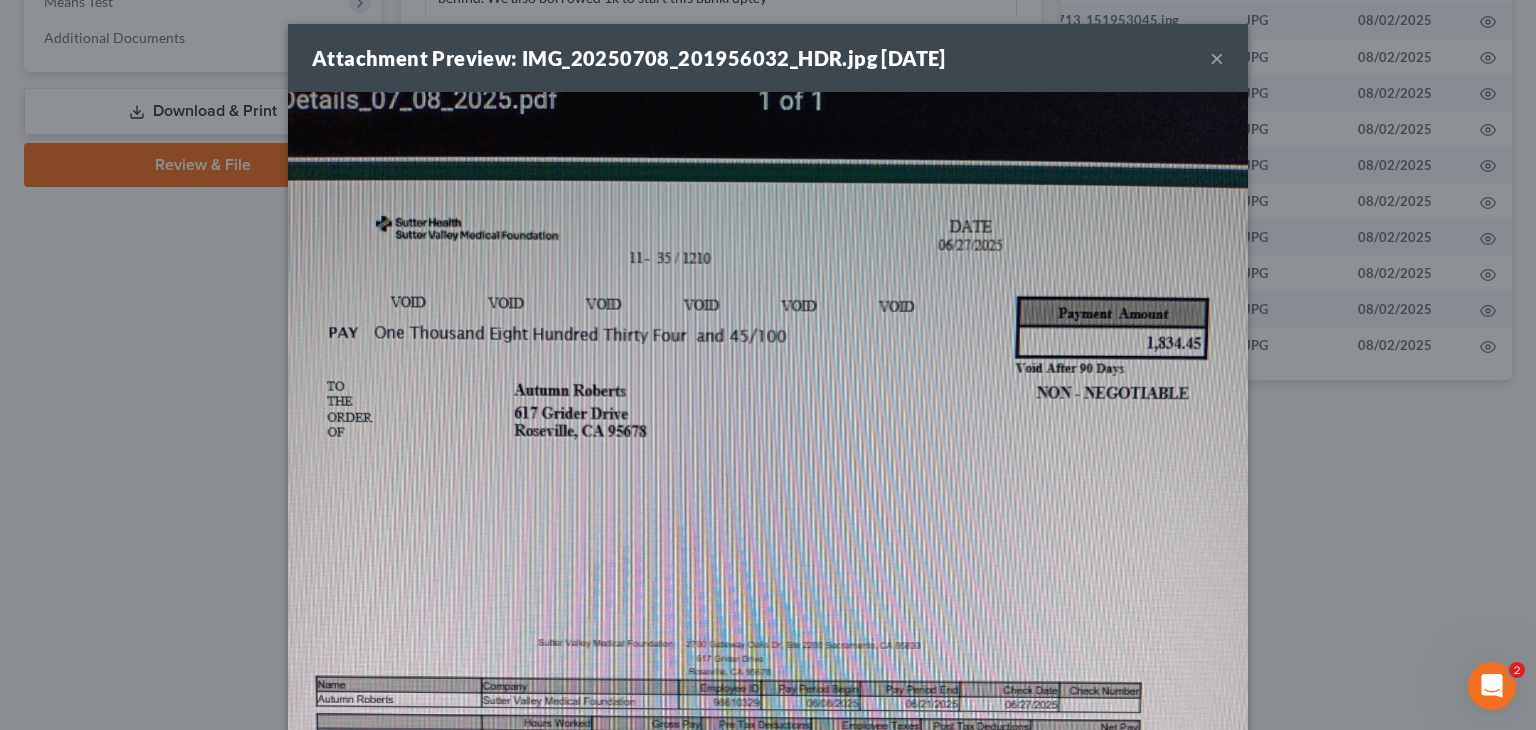 click at bounding box center [768, 732] 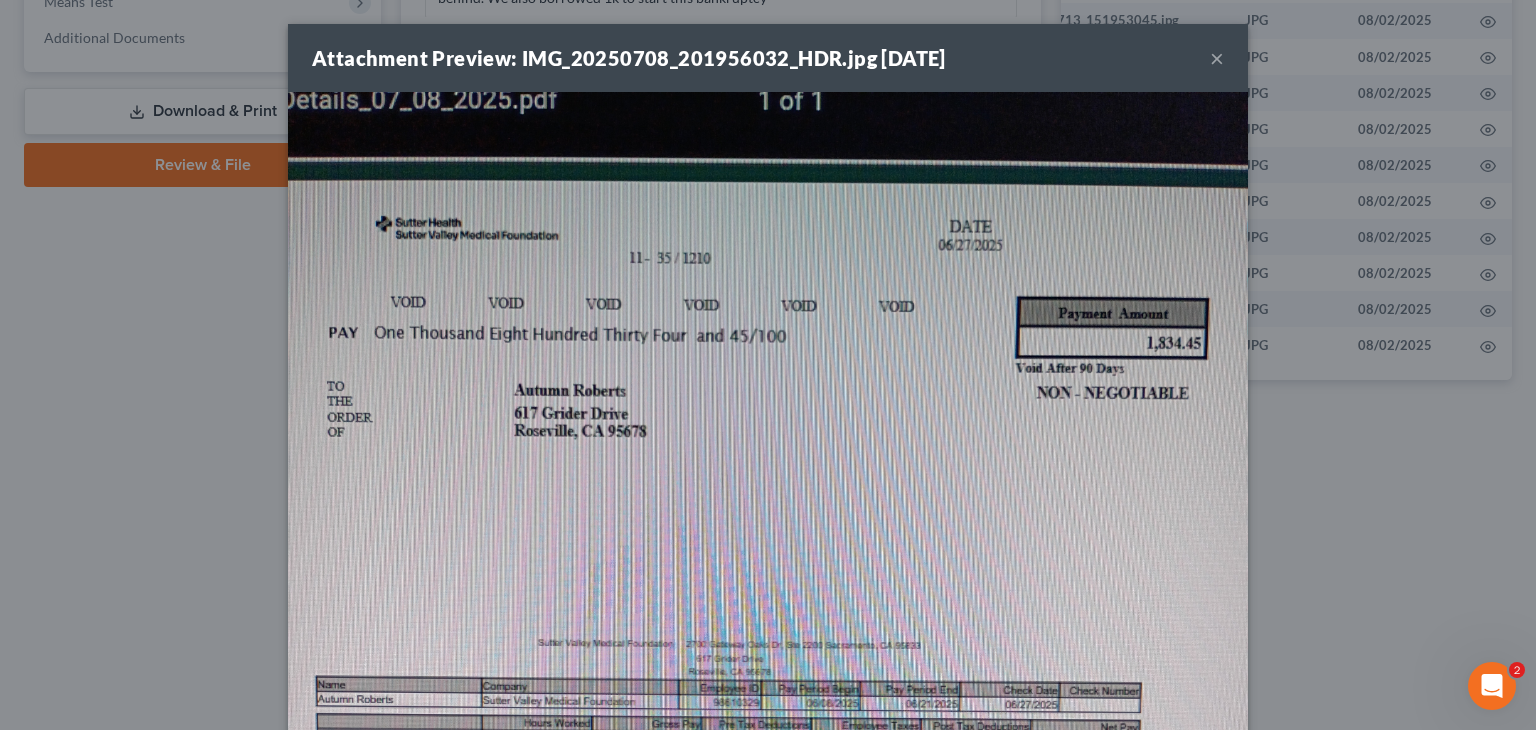 click on "×" at bounding box center [1217, 58] 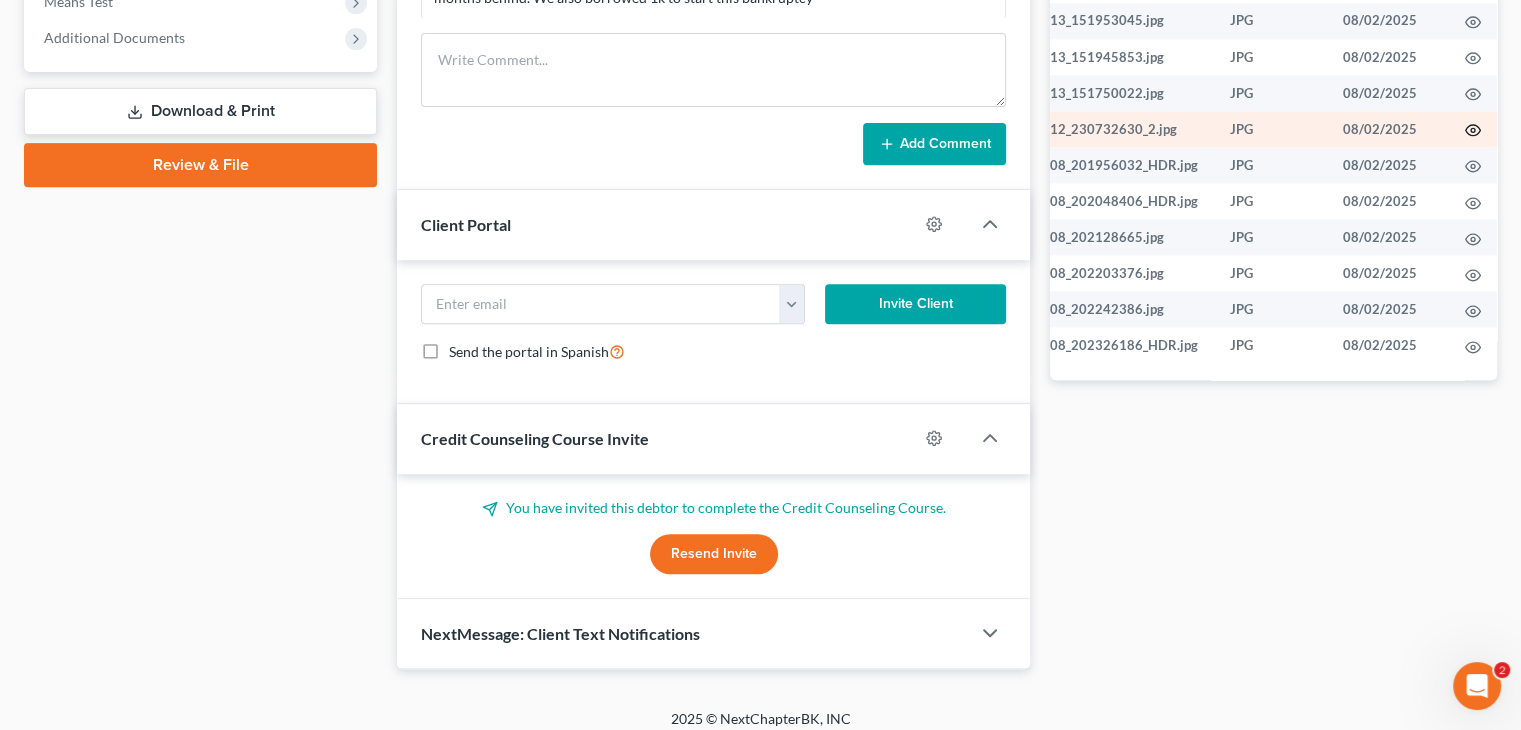 click 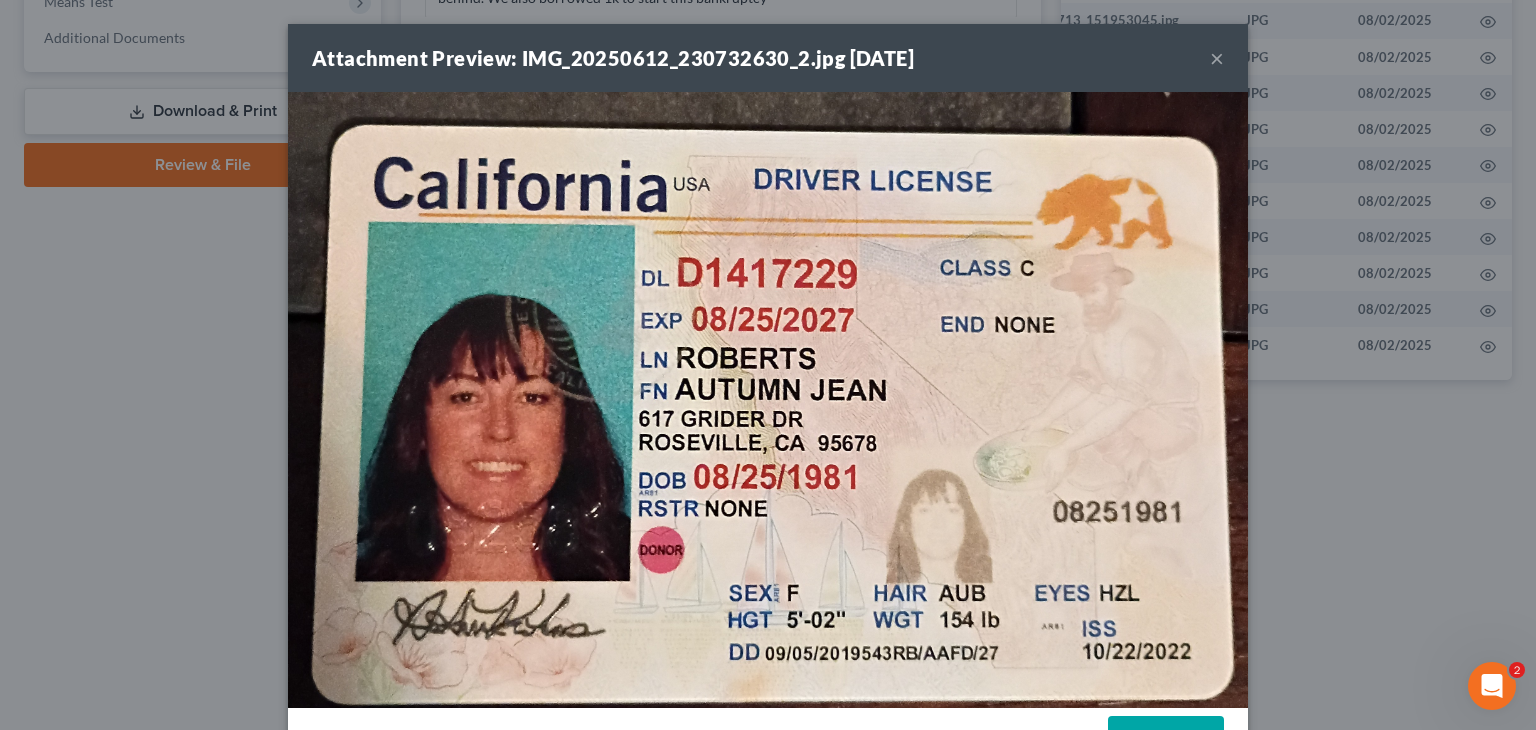 click on "Attachment Preview: IMG_20250612_230732630_2.jpg 08/02/2025 ×" at bounding box center (768, 58) 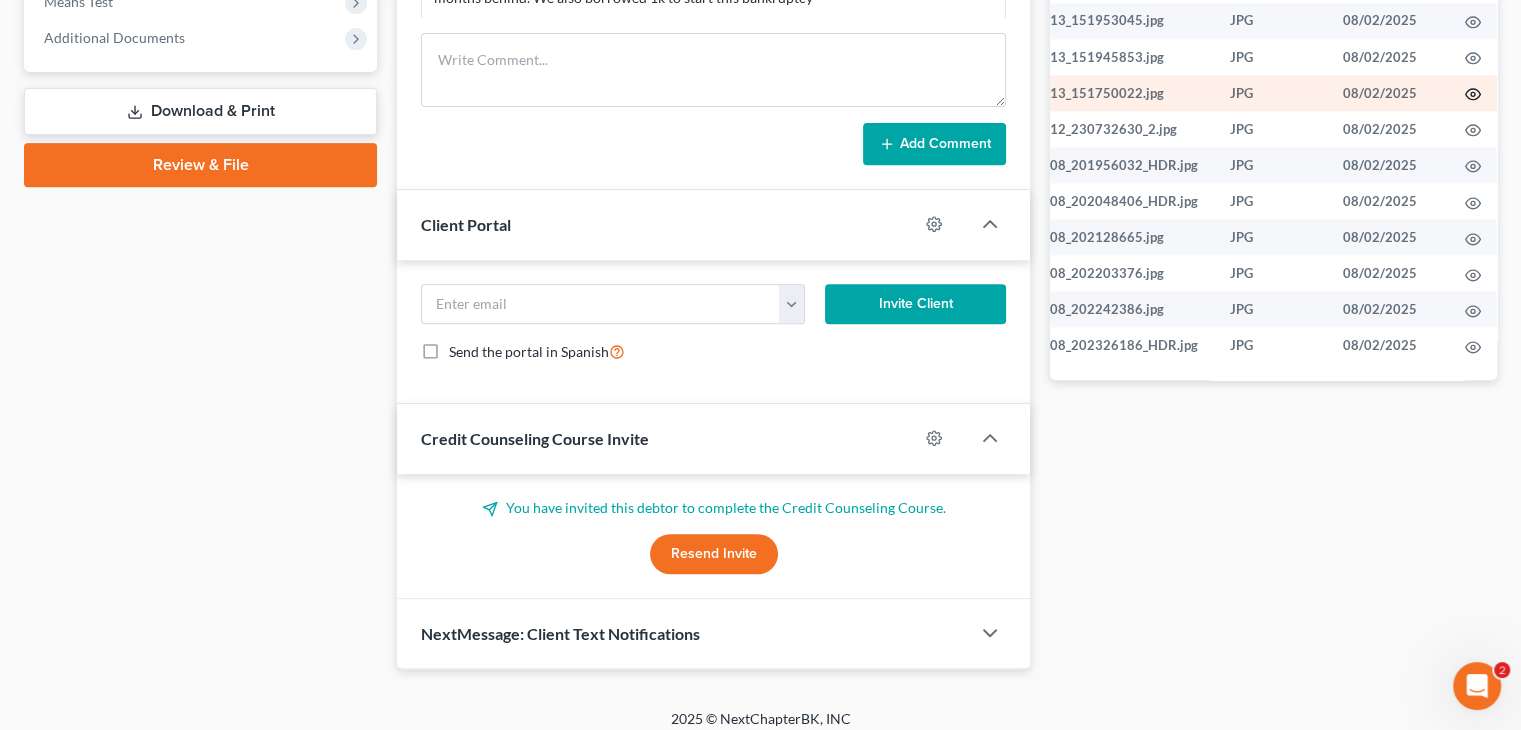 click 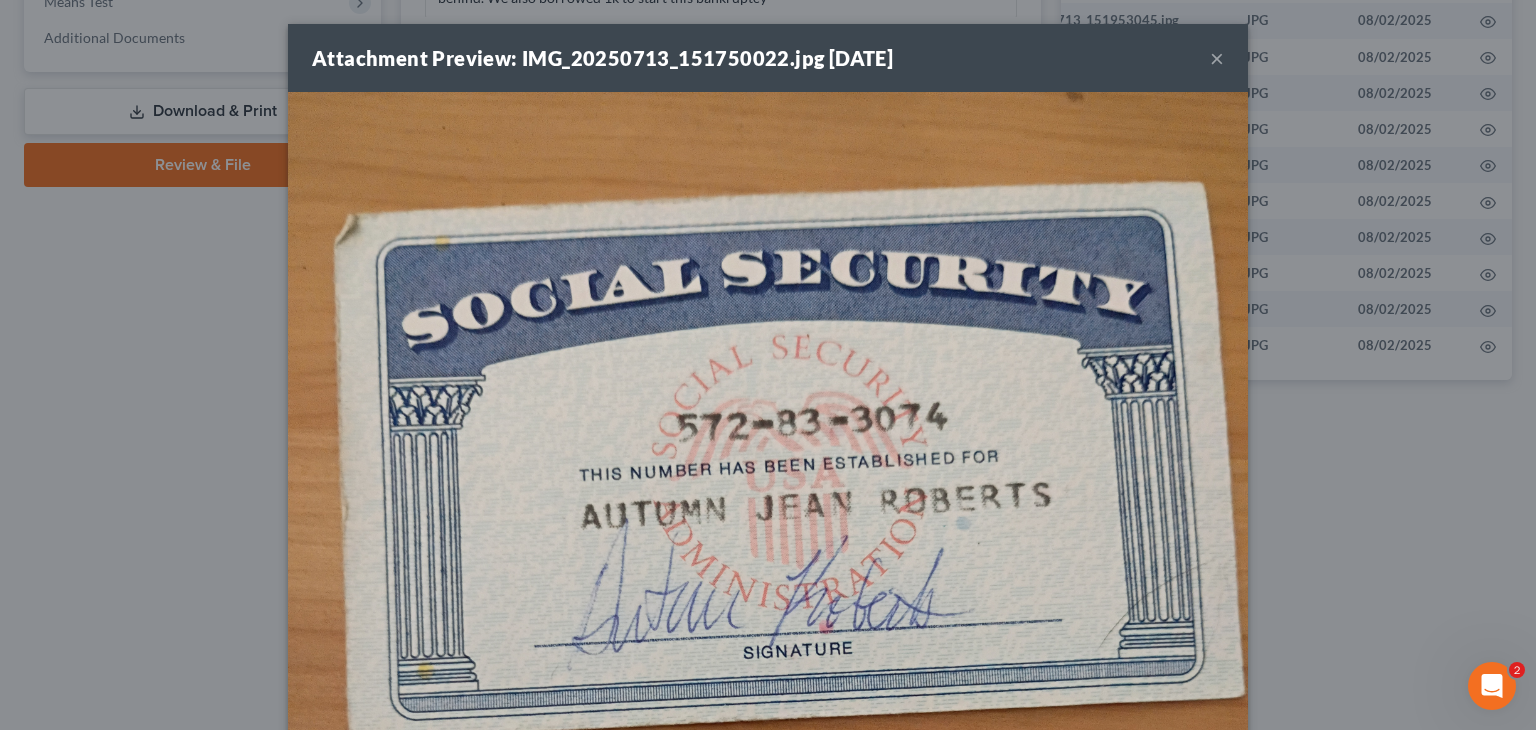click on "Attachment Preview: IMG_20250713_151750022.jpg 08/02/2025 ×" at bounding box center [768, 58] 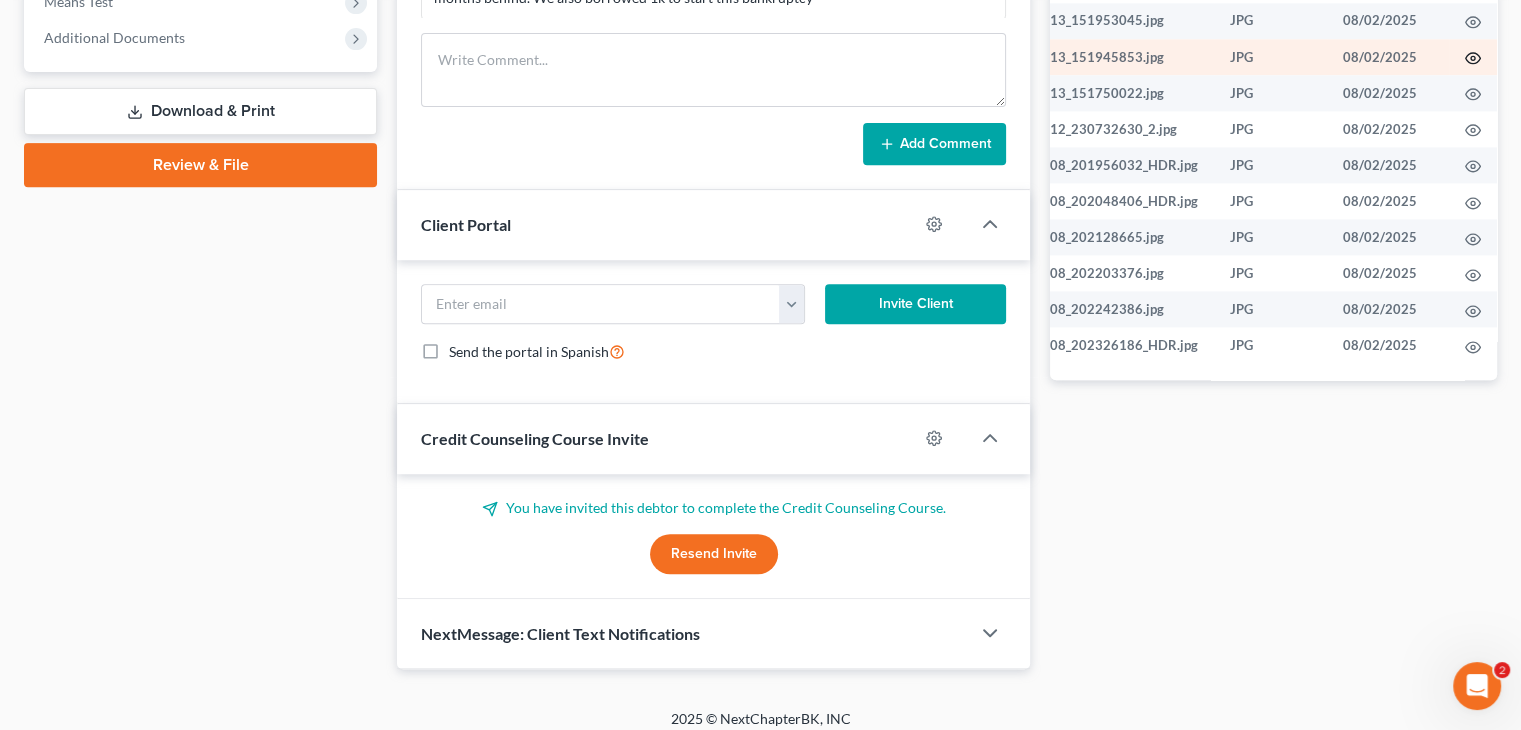 click 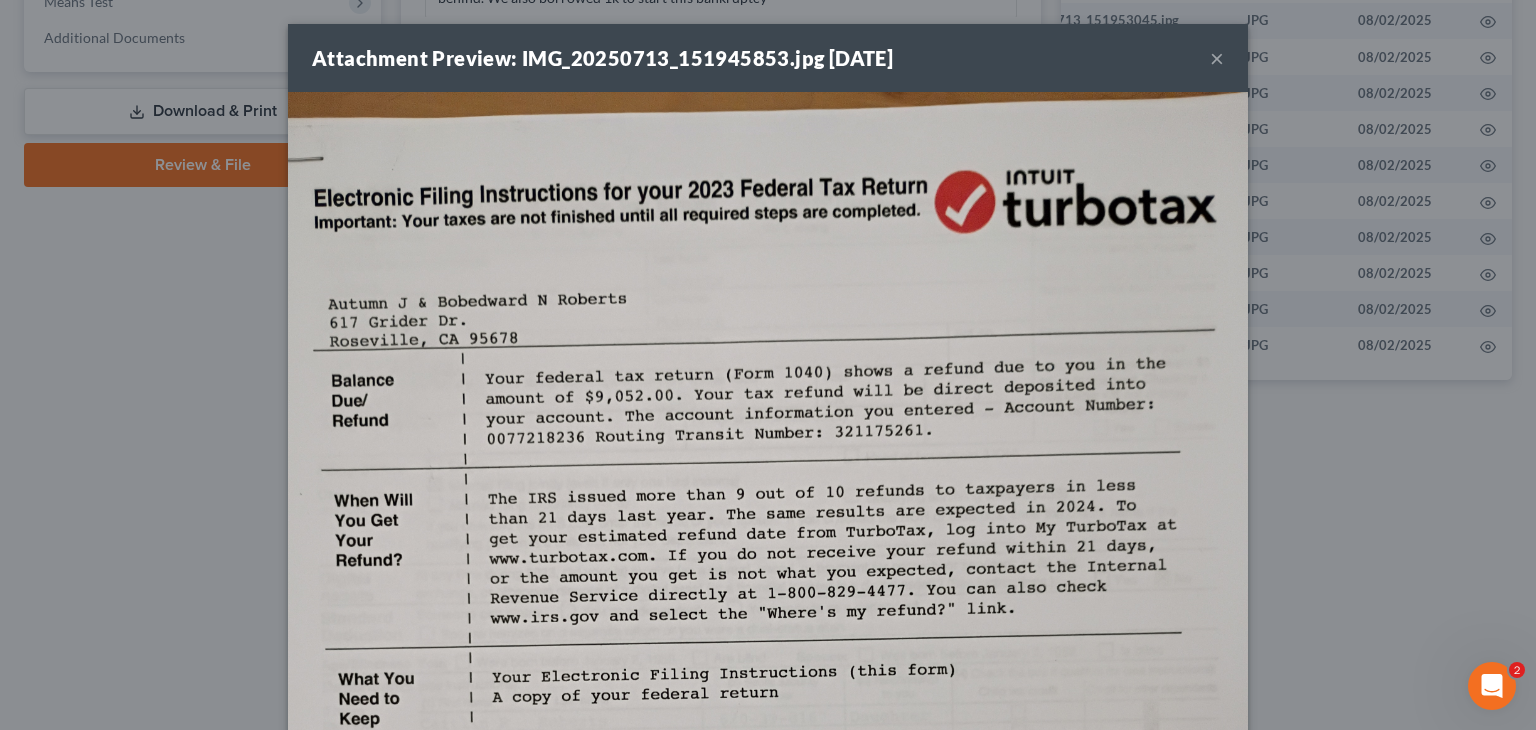 click at bounding box center [768, 732] 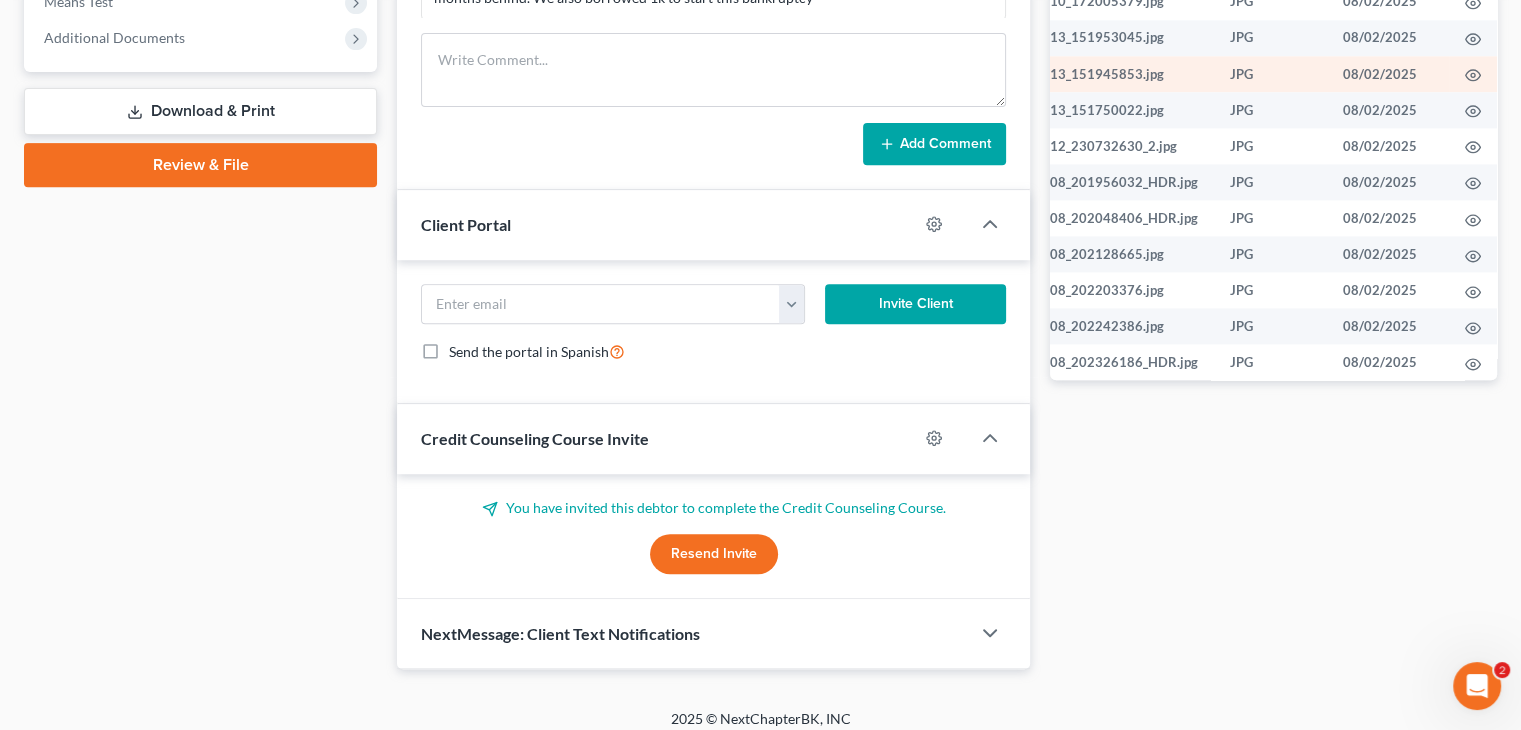 scroll, scrollTop: 2636, scrollLeft: 96, axis: both 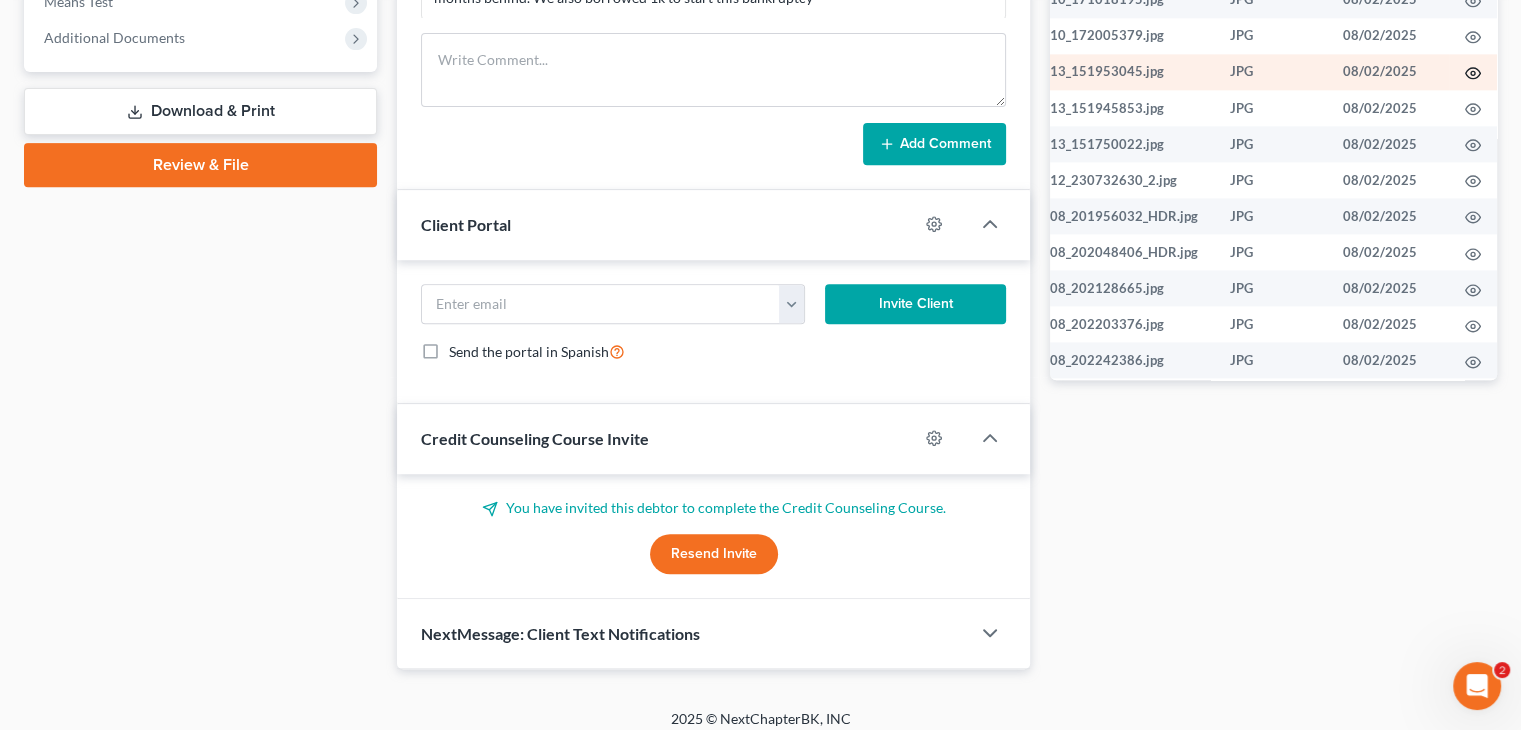 click 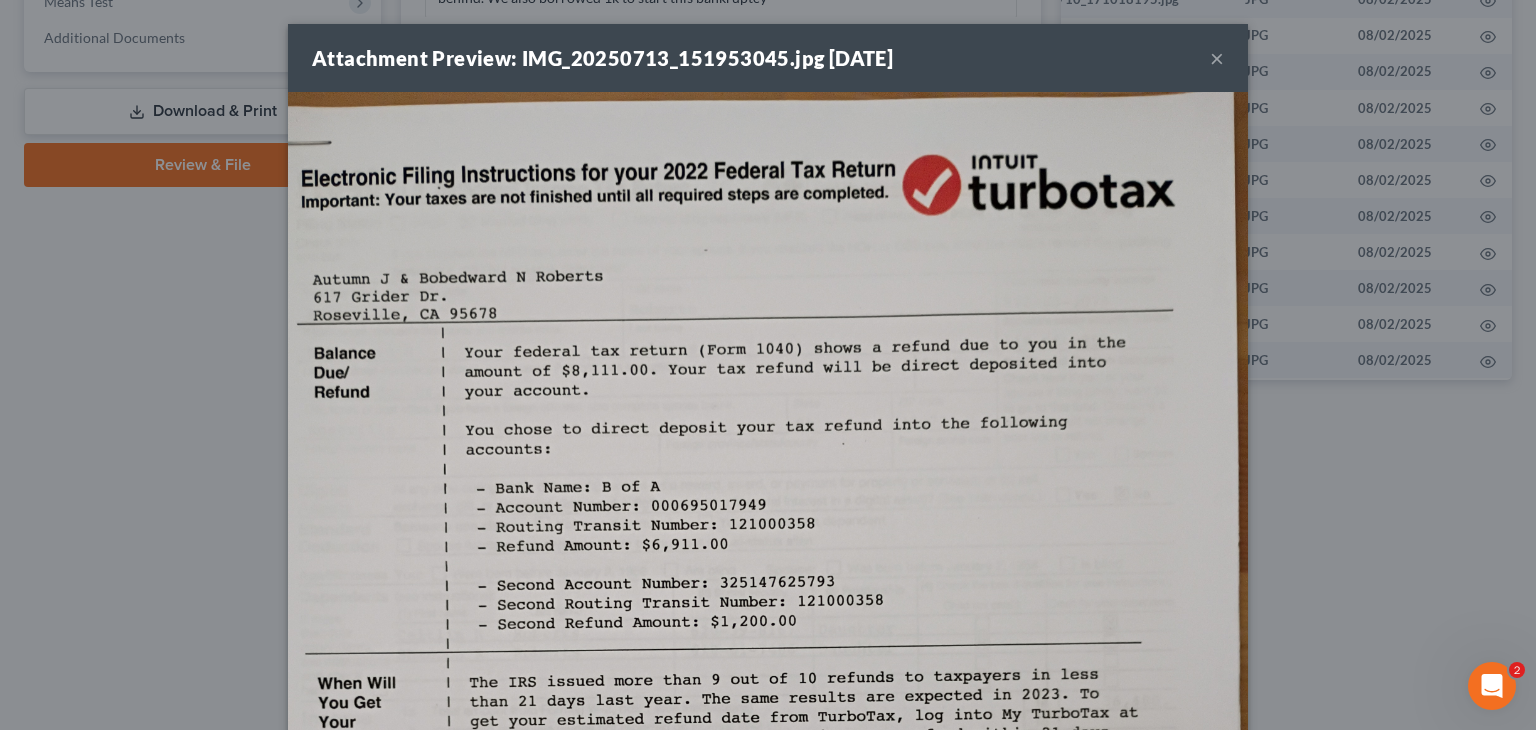 click on "Attachment Preview: IMG_20250713_151953045.jpg 08/02/2025 ×" at bounding box center [768, 58] 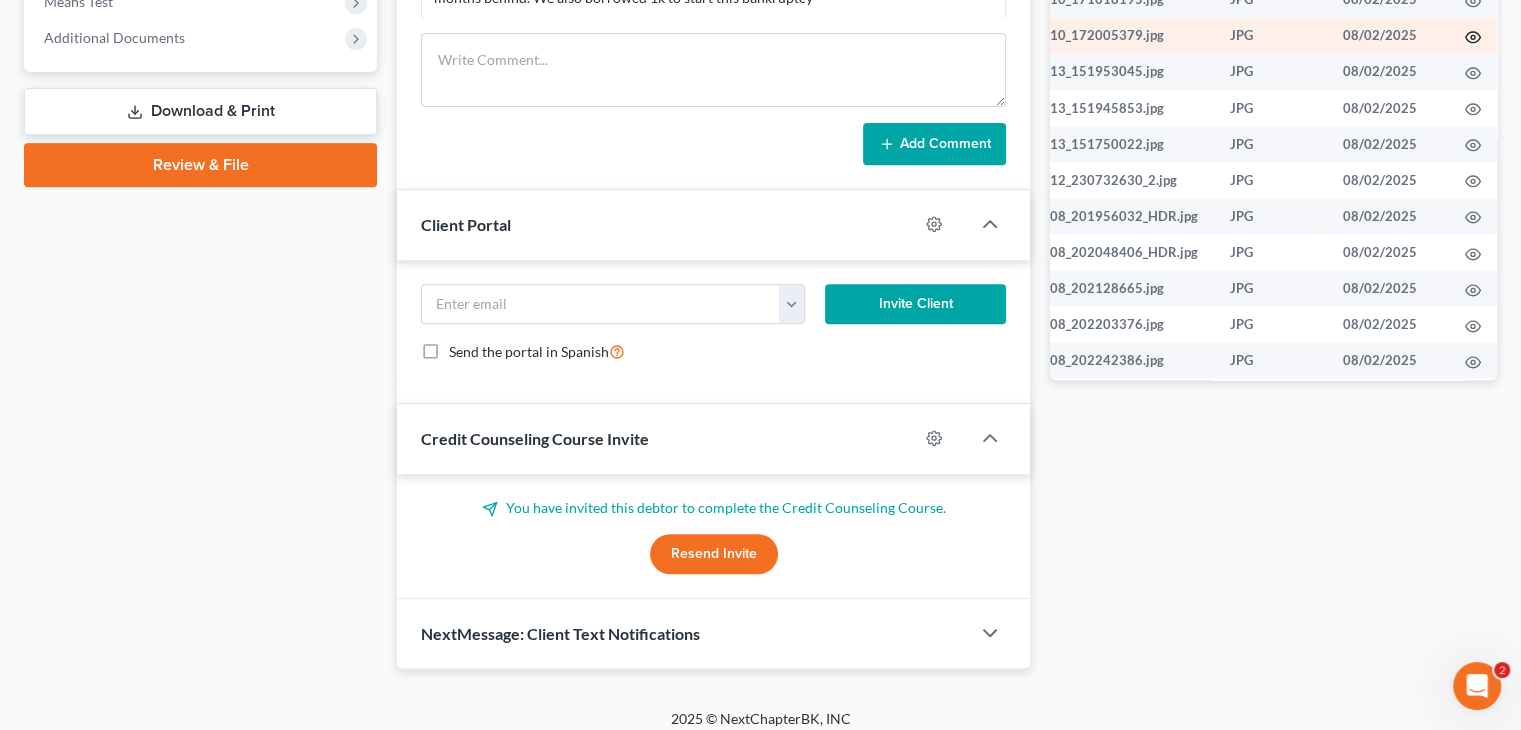 click 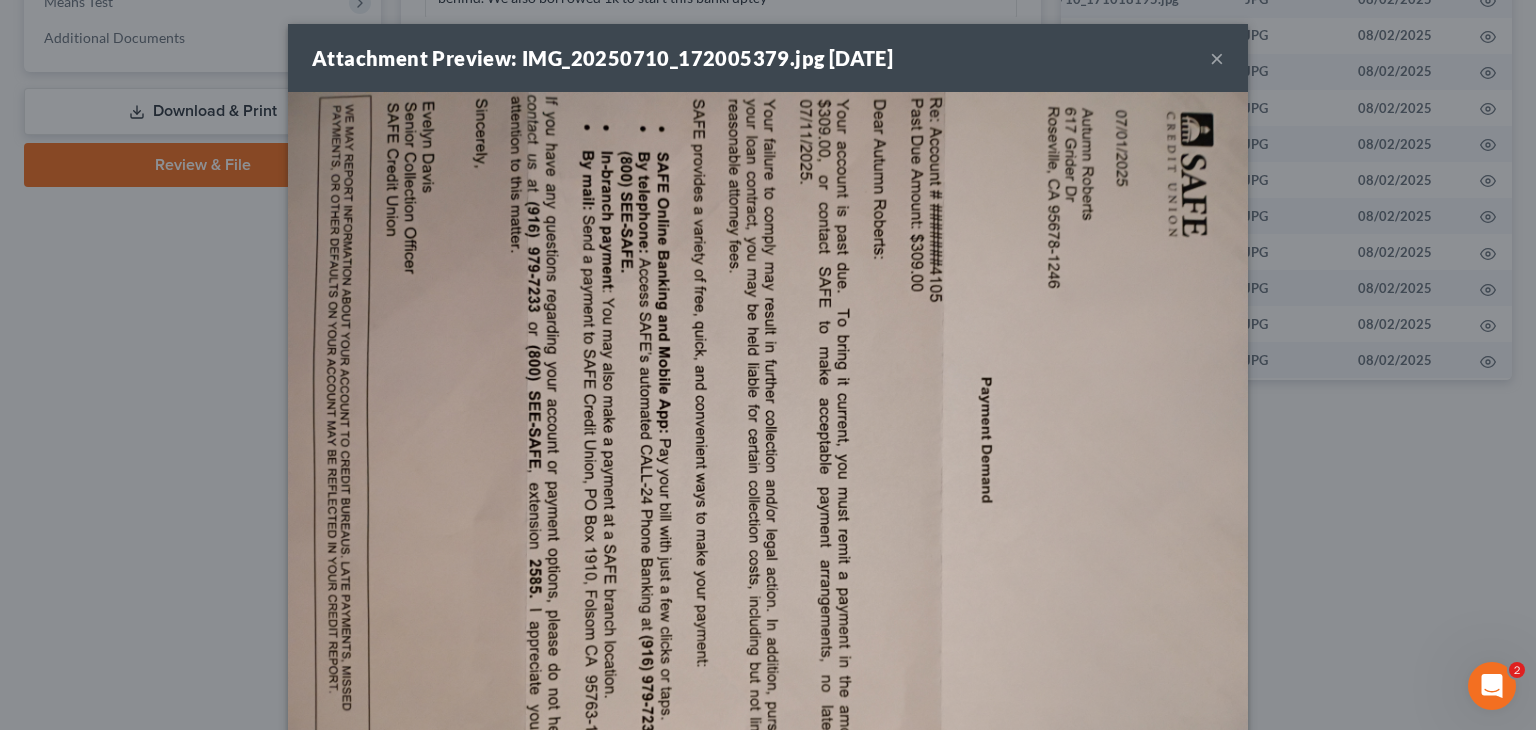 click on "Attachment Preview: IMG_20250710_172005379.jpg 08/02/2025 ×" at bounding box center (768, 58) 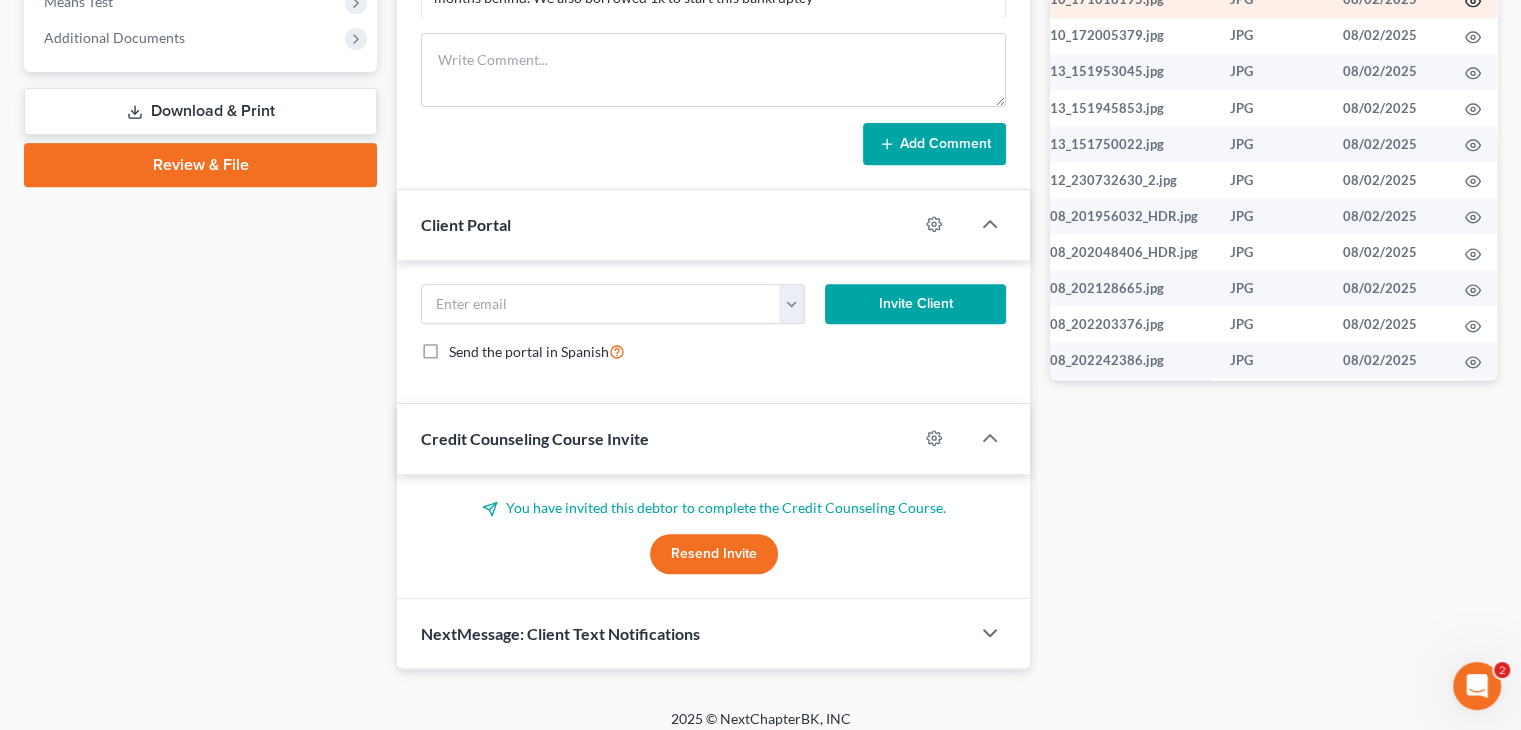click 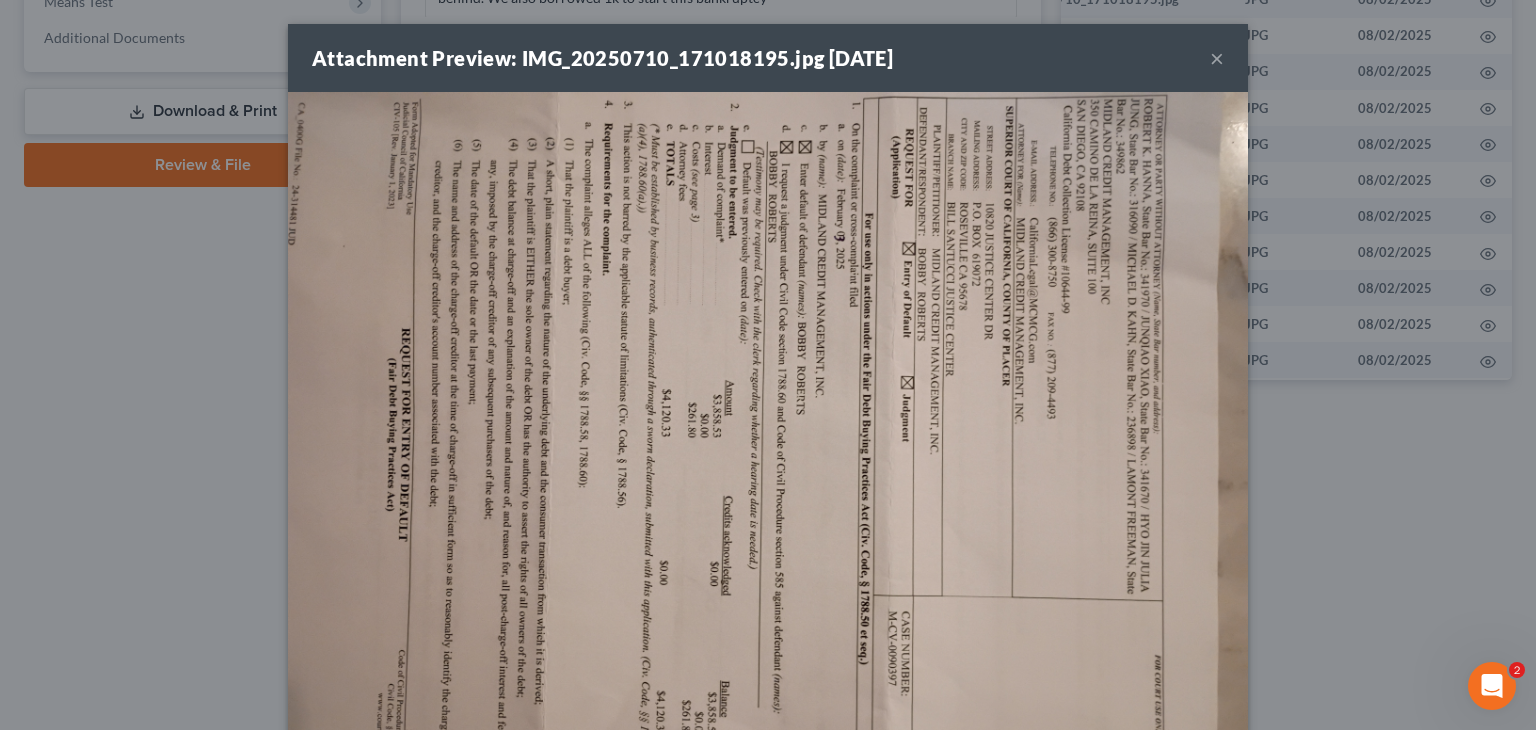 click at bounding box center [768, 452] 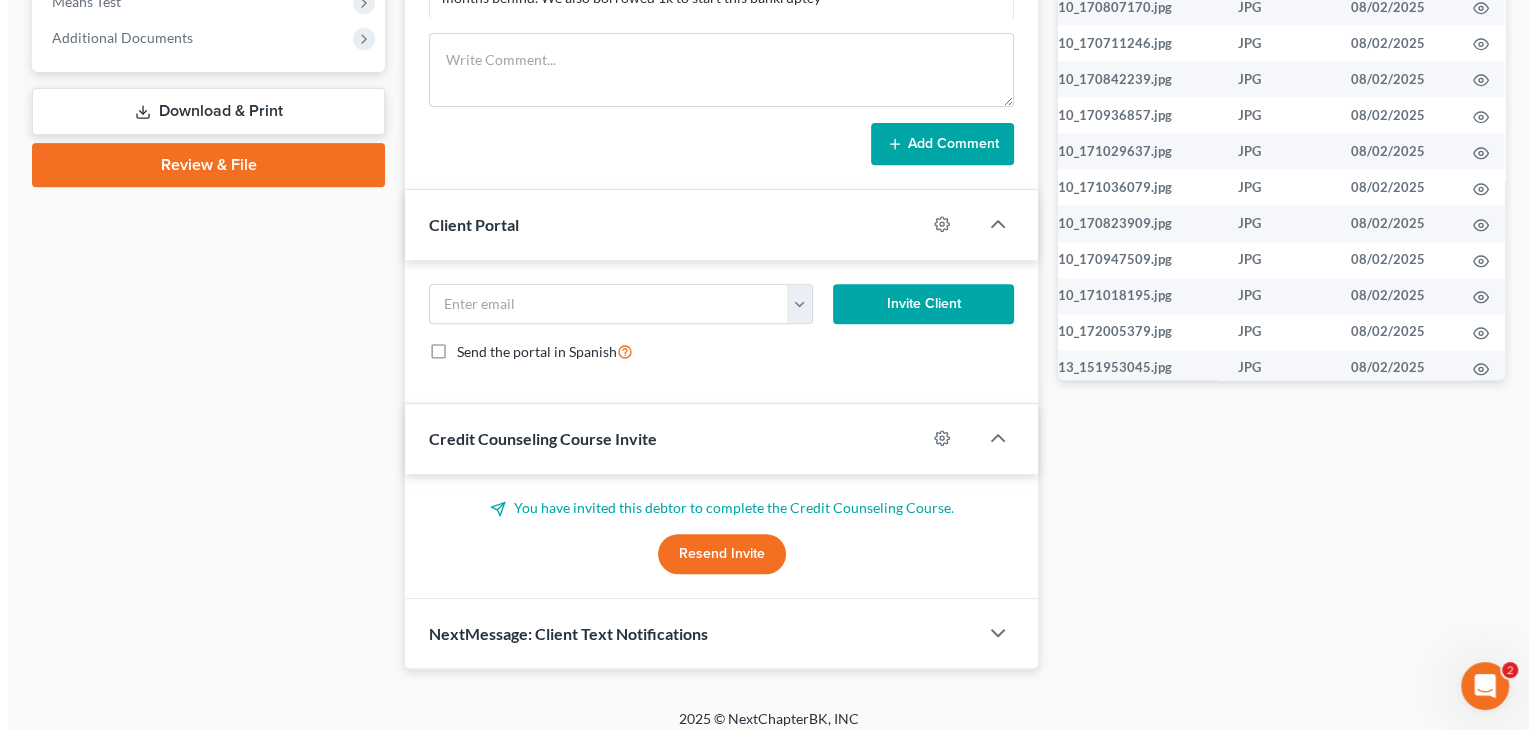 scroll, scrollTop: 2332, scrollLeft: 96, axis: both 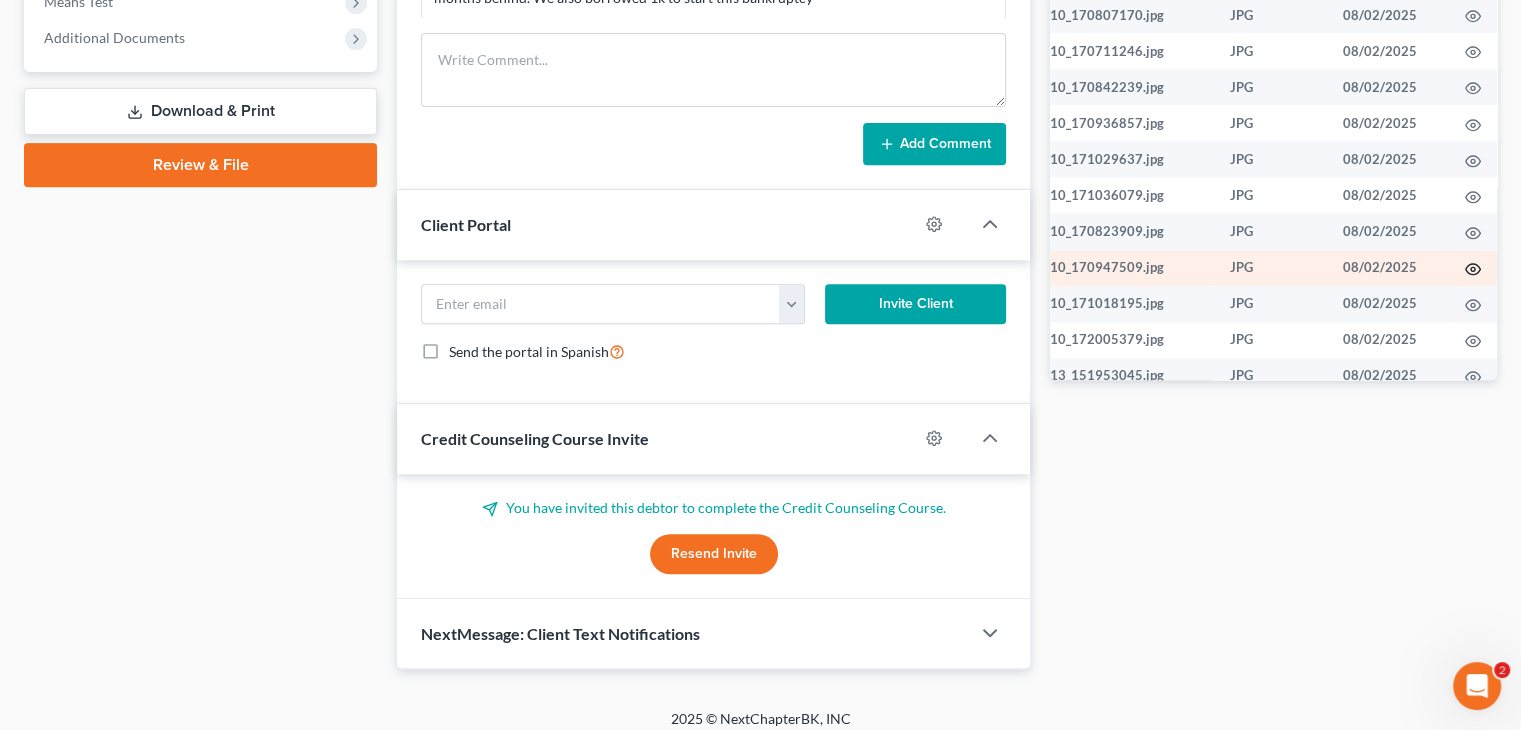 click 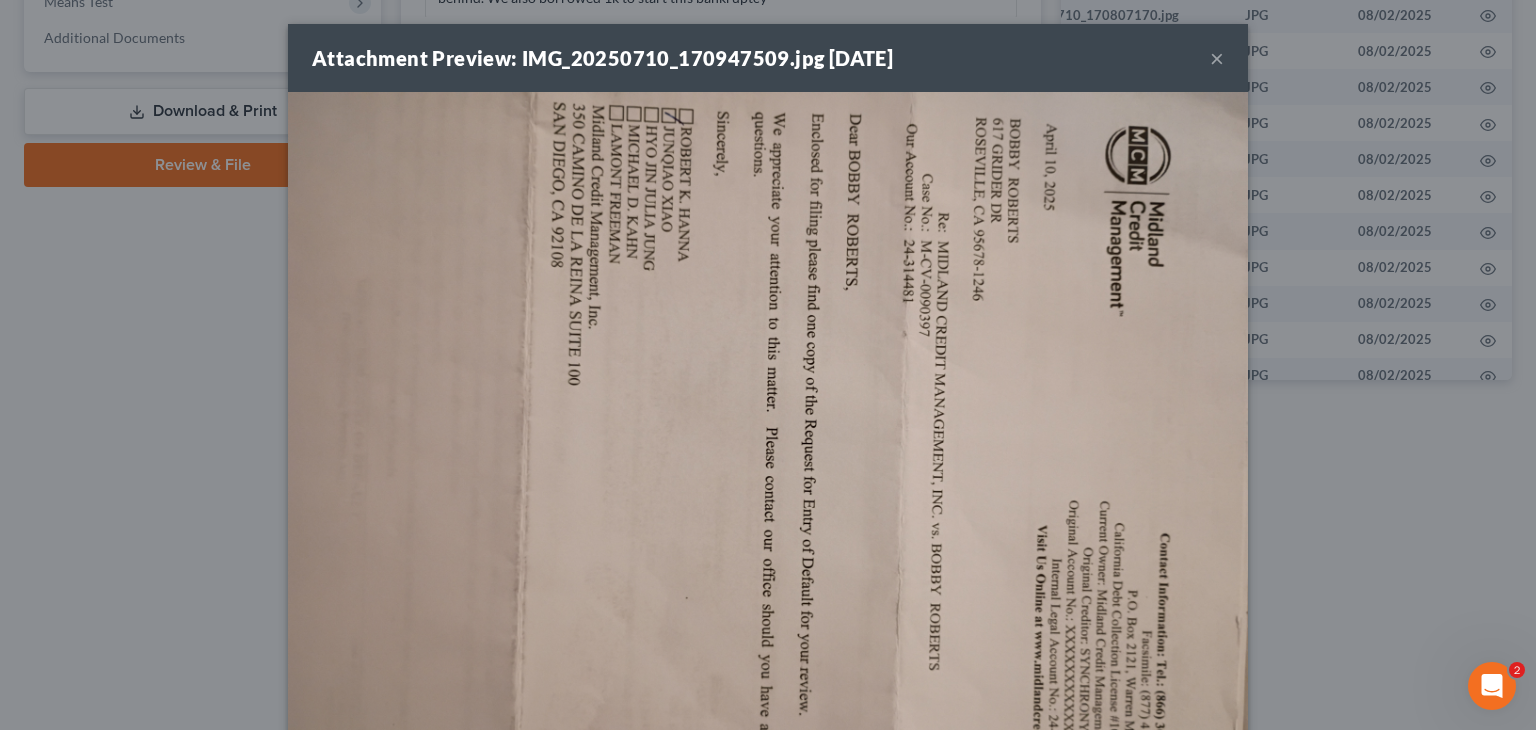 click on "Attachment Preview: IMG_20250710_170947509.jpg 08/02/2025" at bounding box center (602, 58) 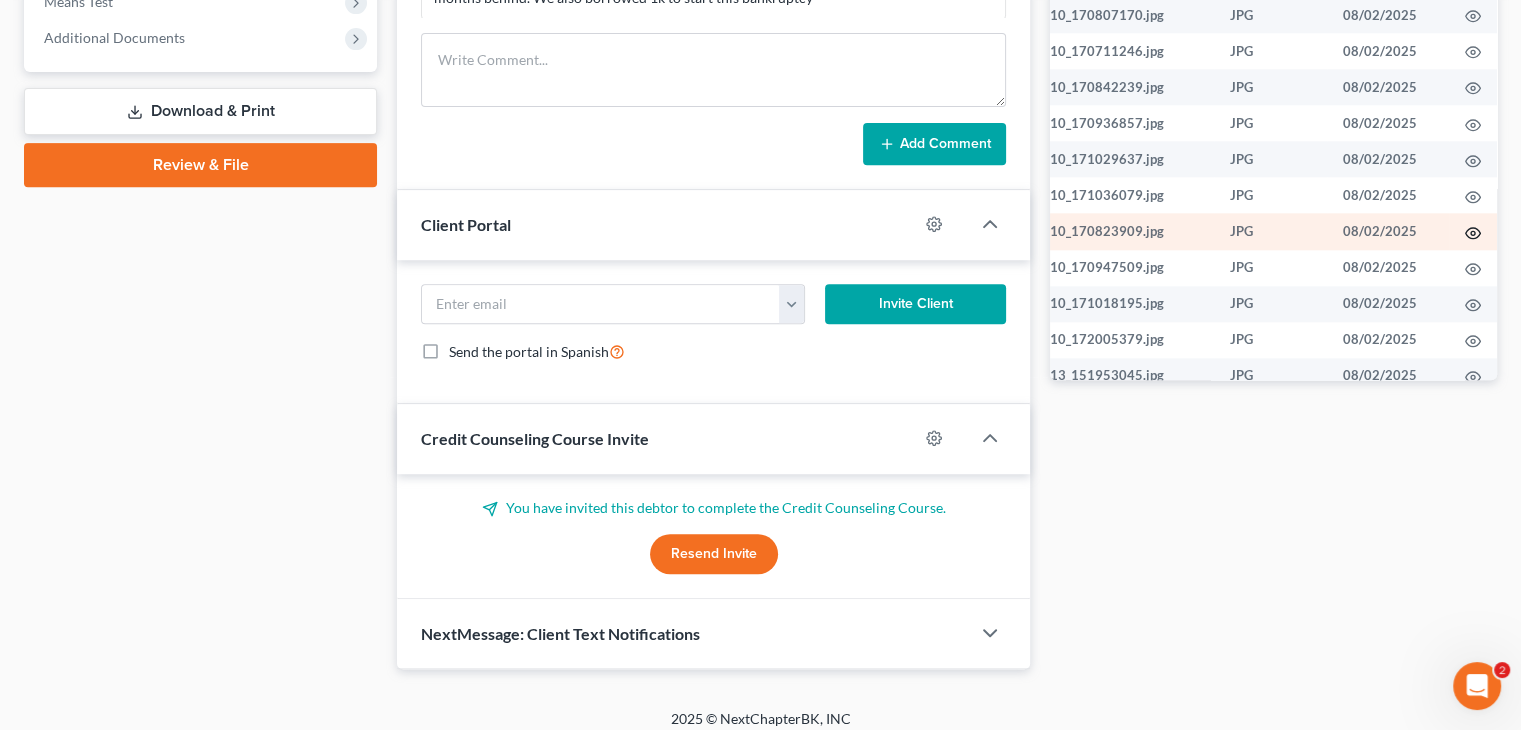 click 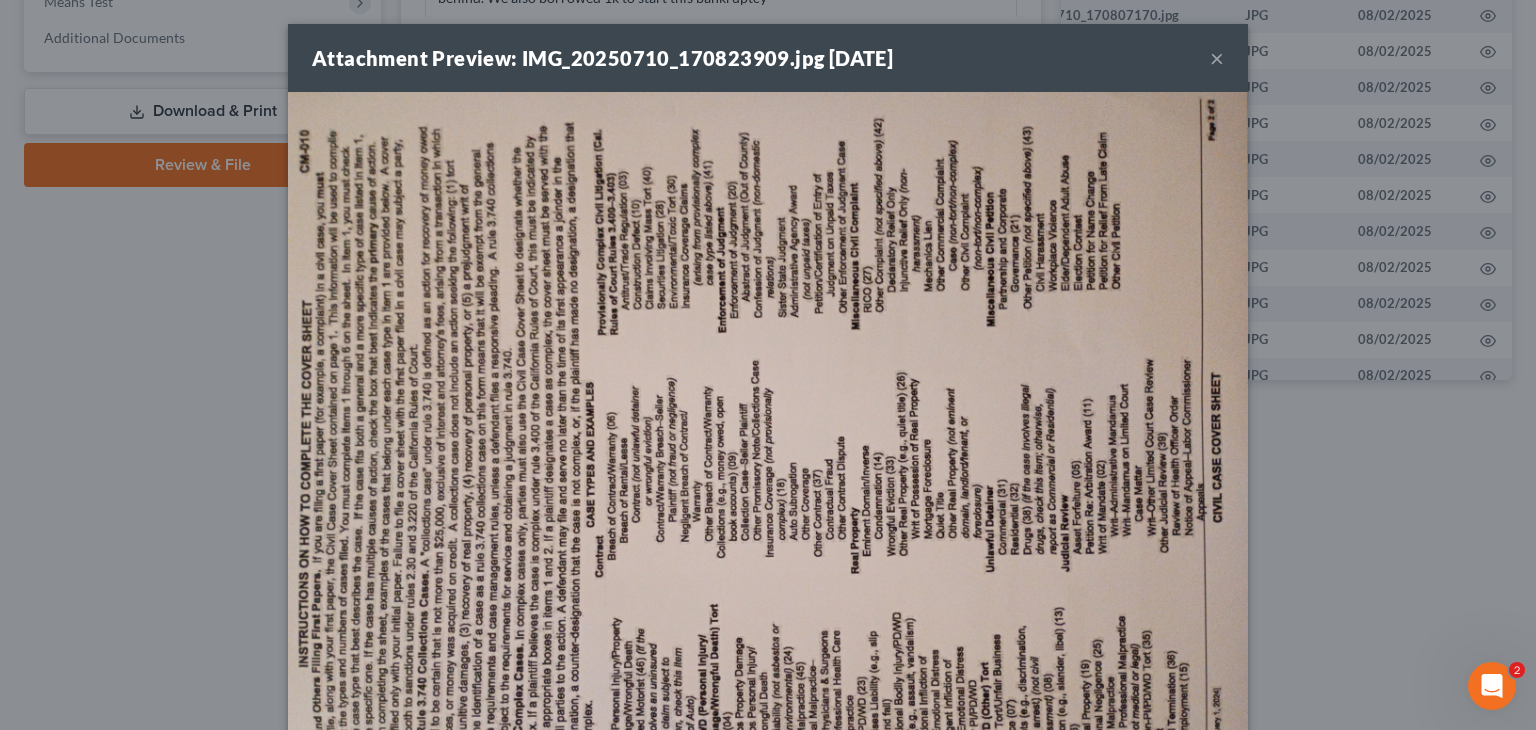 click at bounding box center (768, 452) 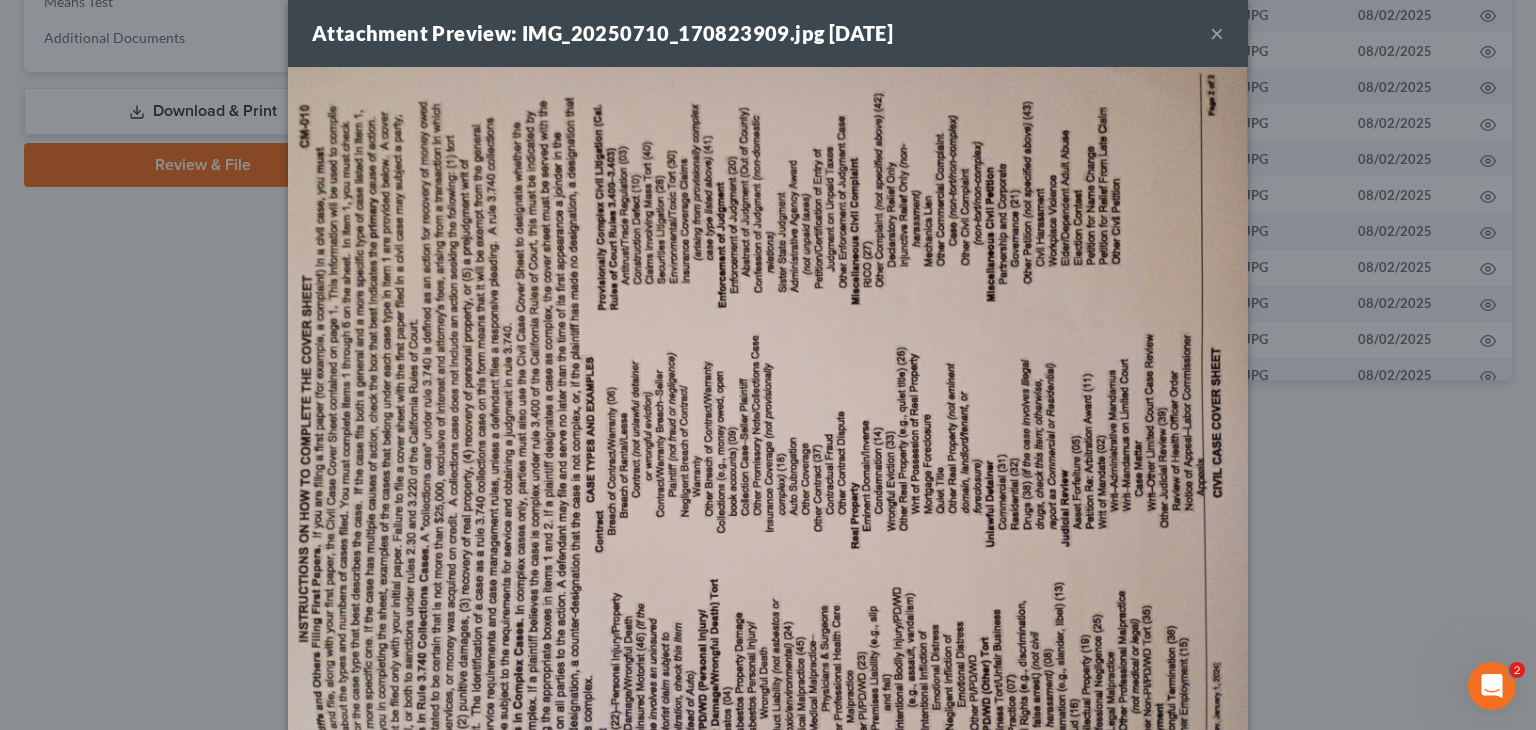 scroll, scrollTop: 0, scrollLeft: 0, axis: both 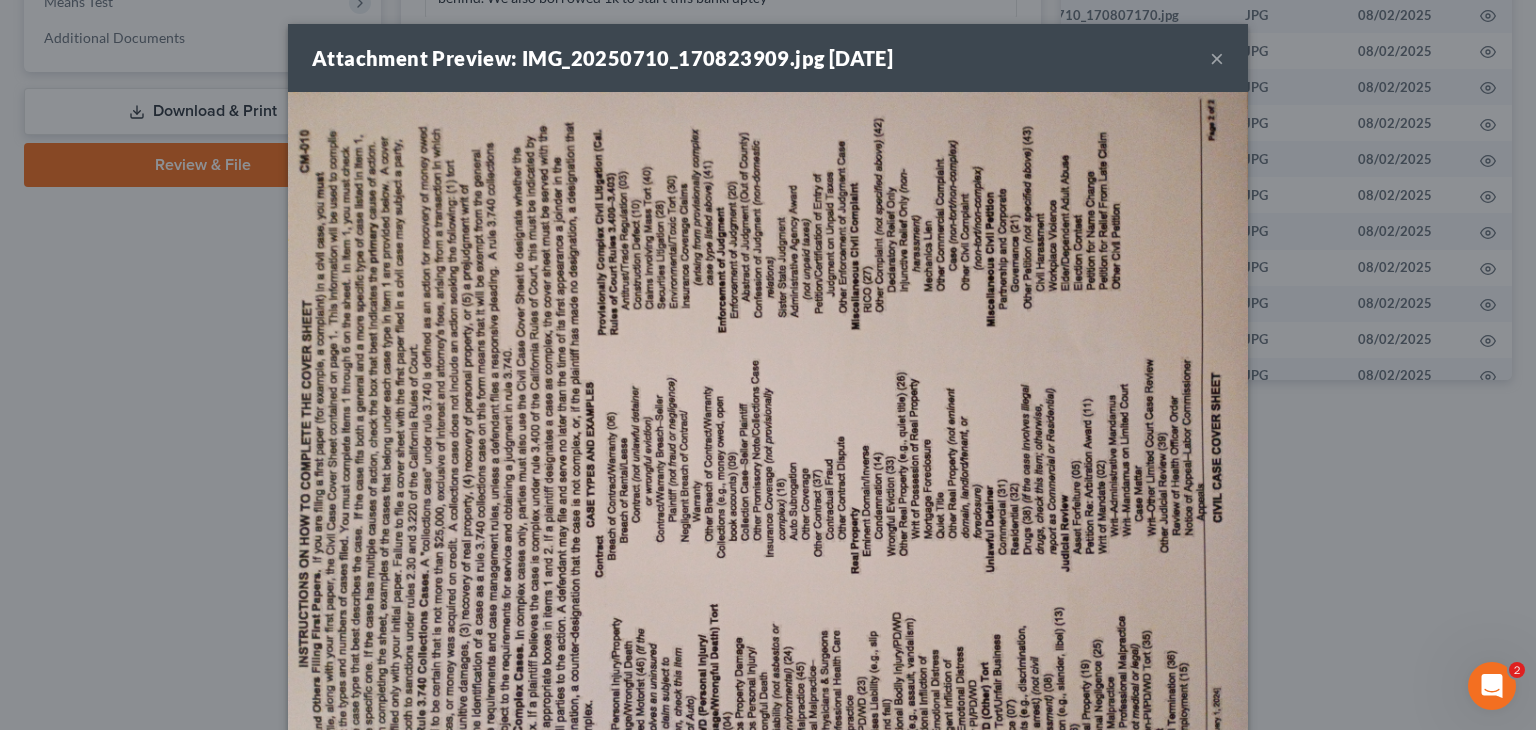 click on "×" at bounding box center (1217, 58) 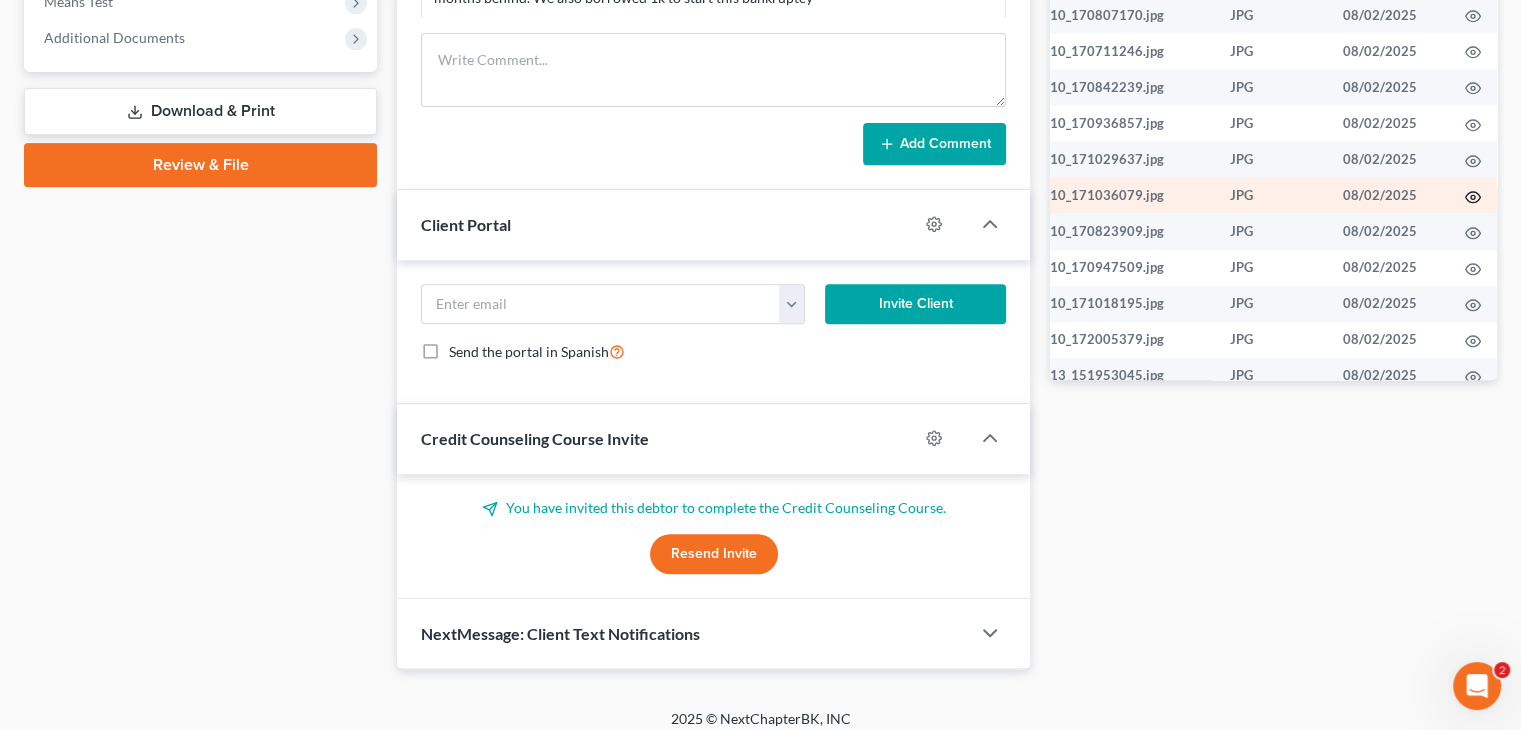 click 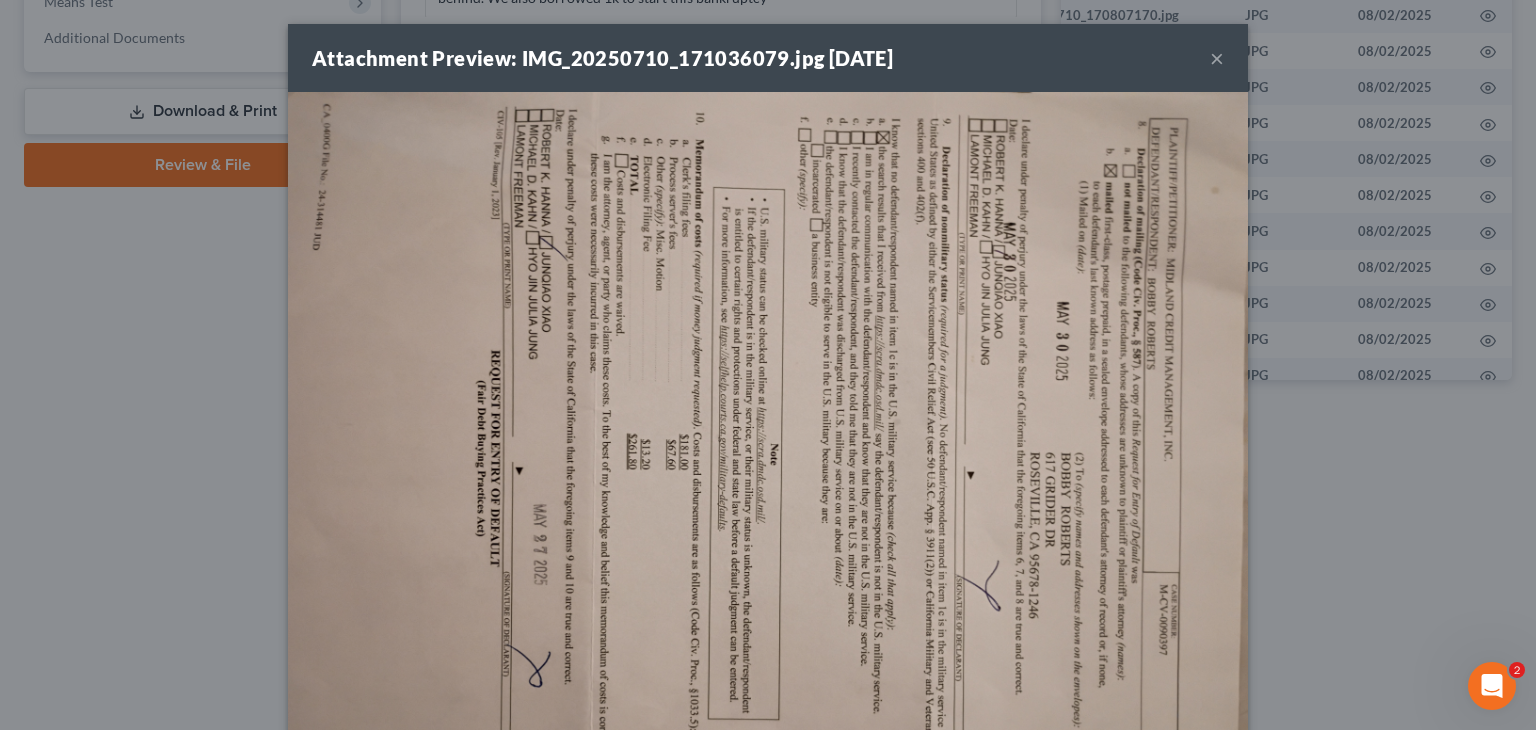 click on "Attachment Preview: IMG_20250710_171036079.jpg 08/02/2025 ×" at bounding box center (768, 58) 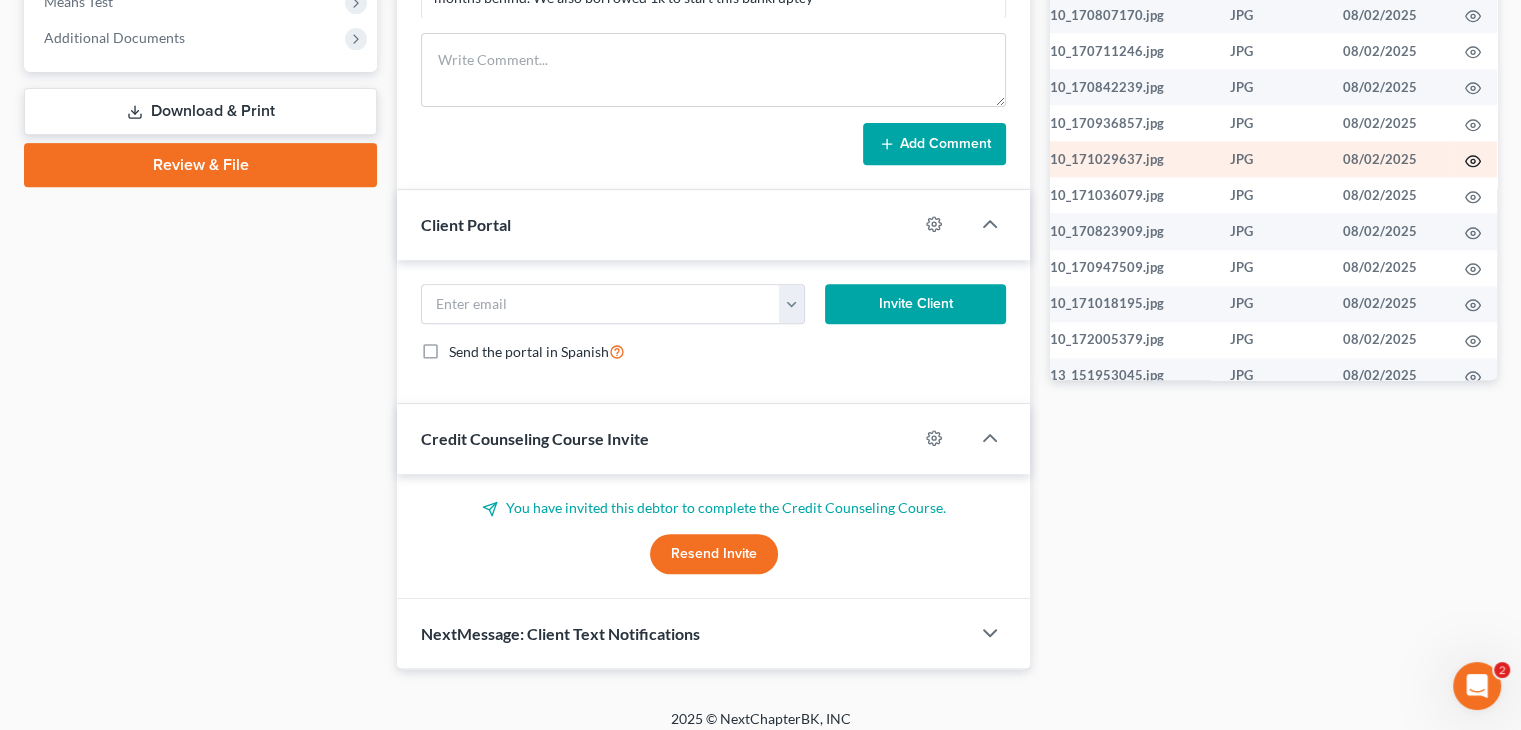 click 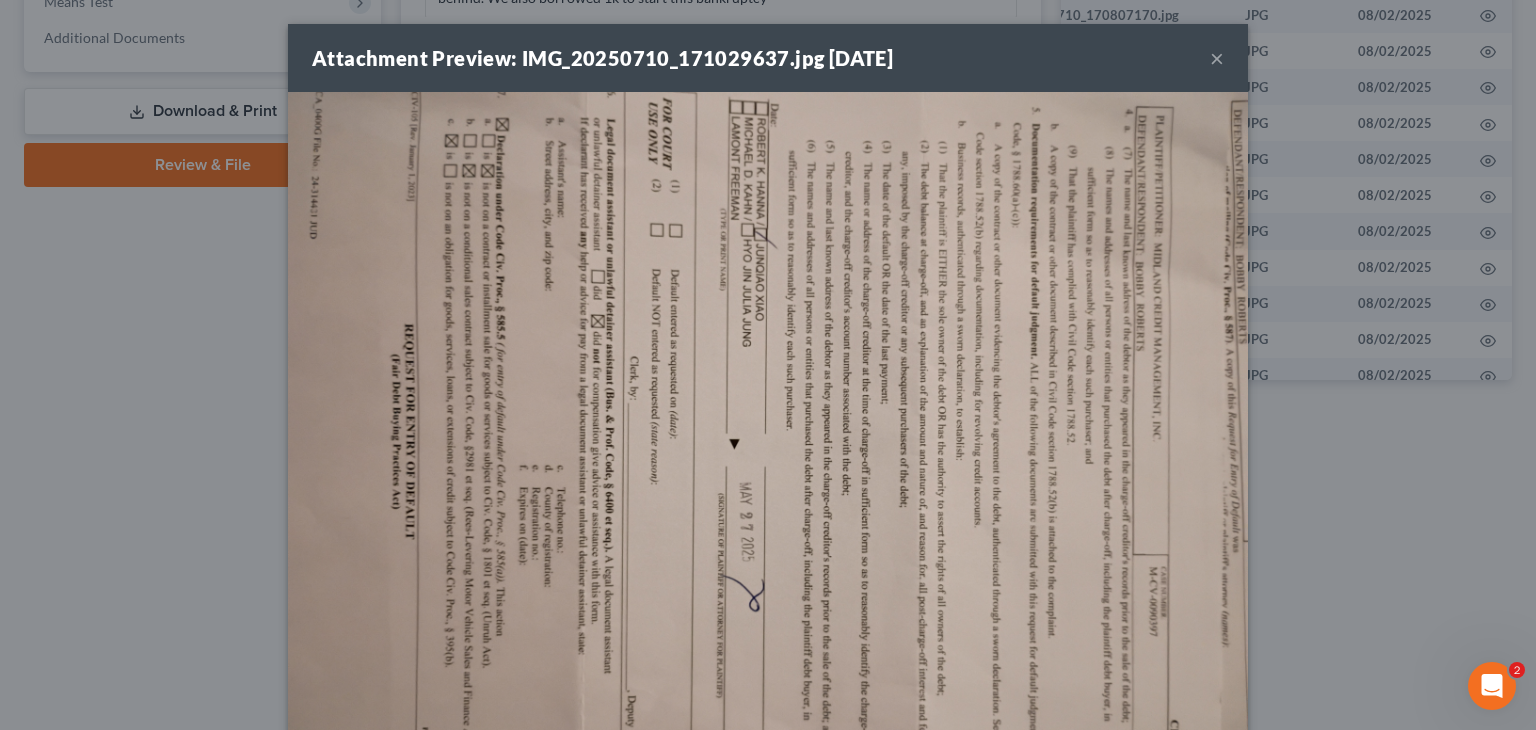 click at bounding box center (768, 452) 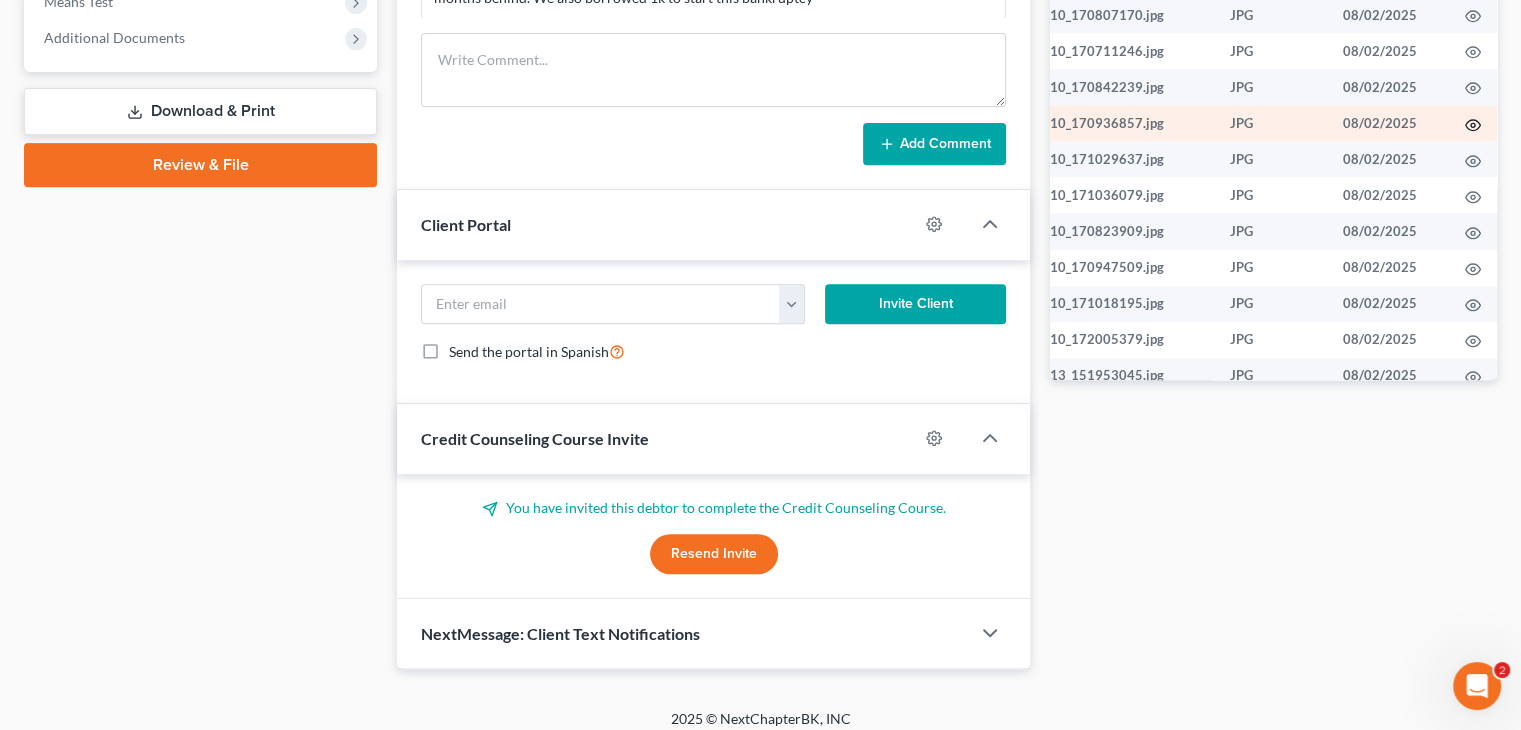 click 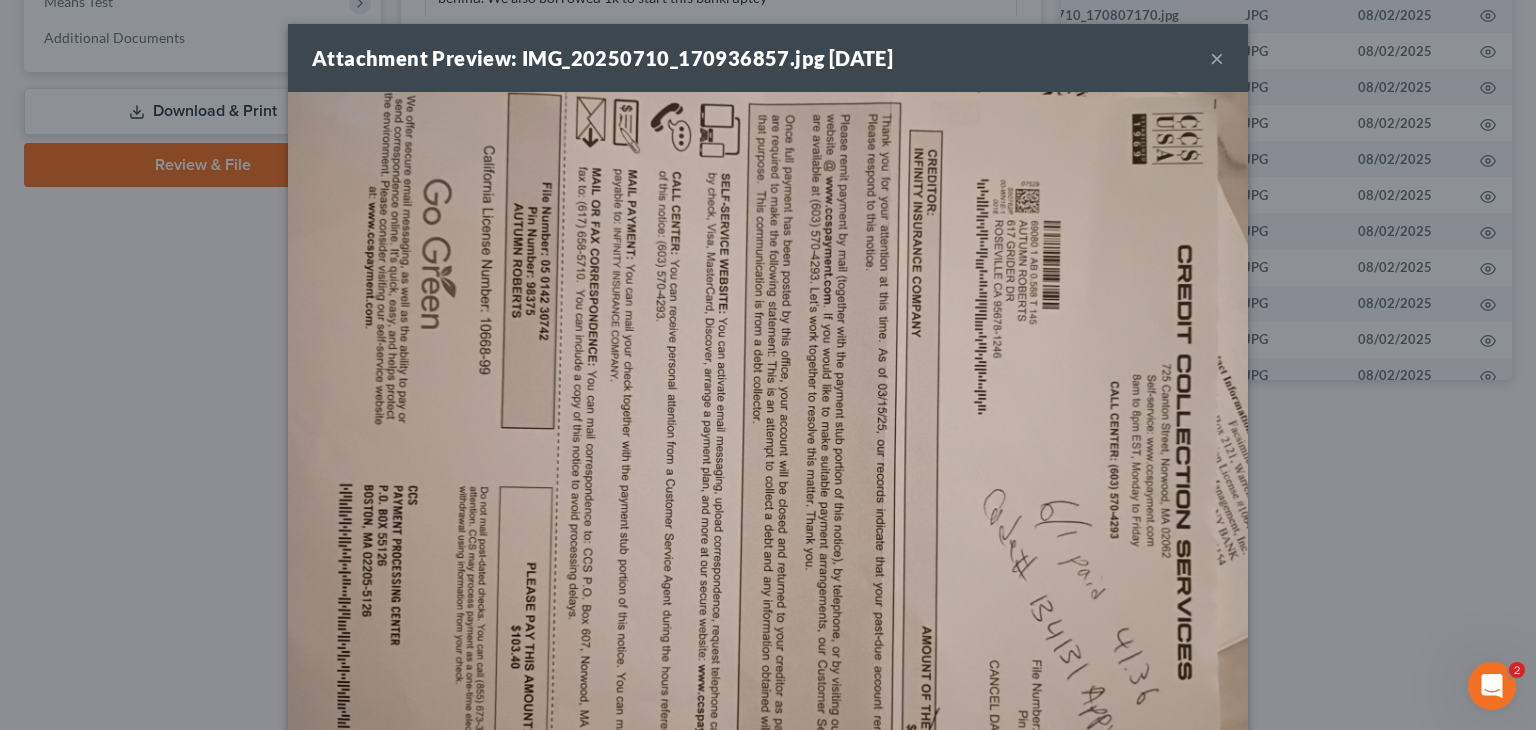 click on "Attachment Preview: IMG_20250710_170936857.jpg 08/02/2025" at bounding box center [602, 58] 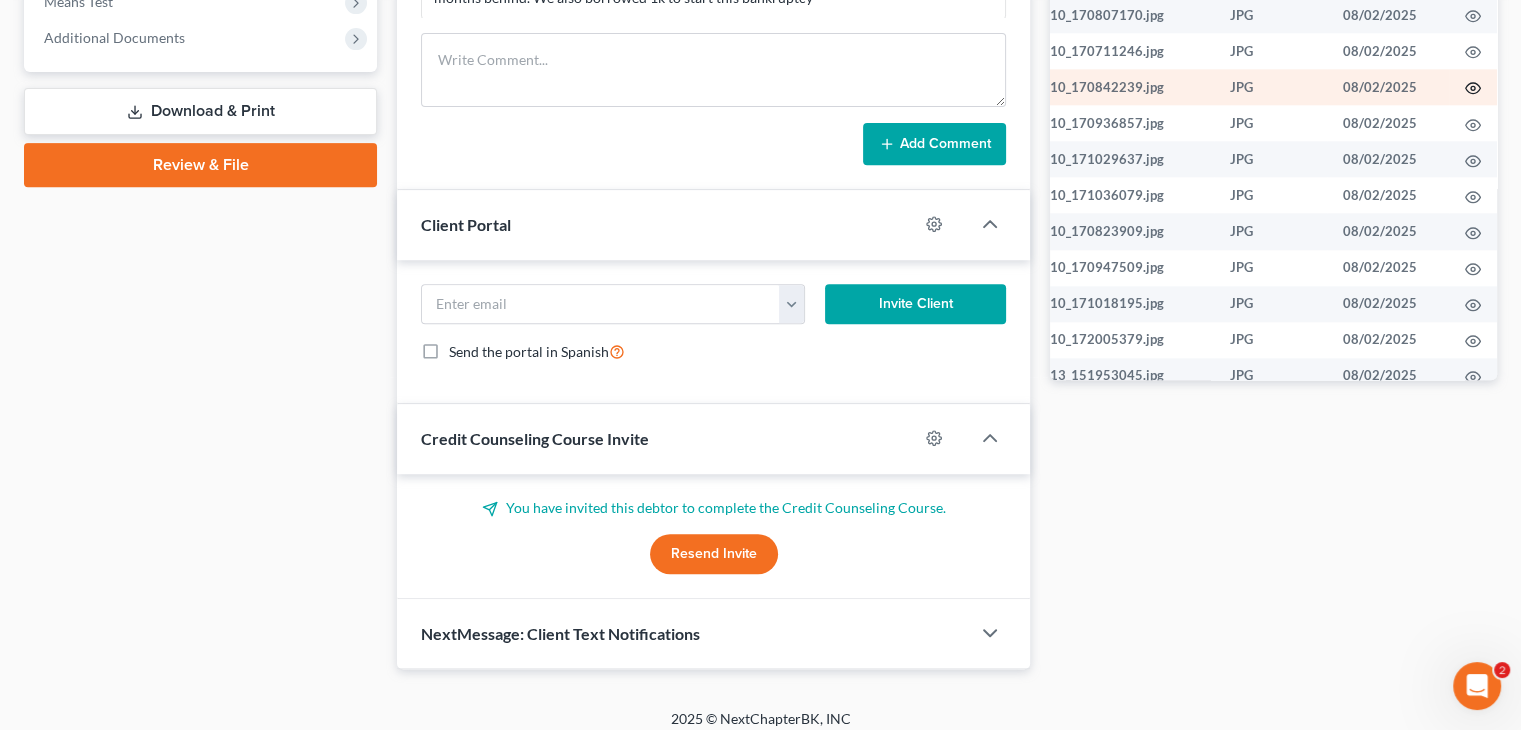 click 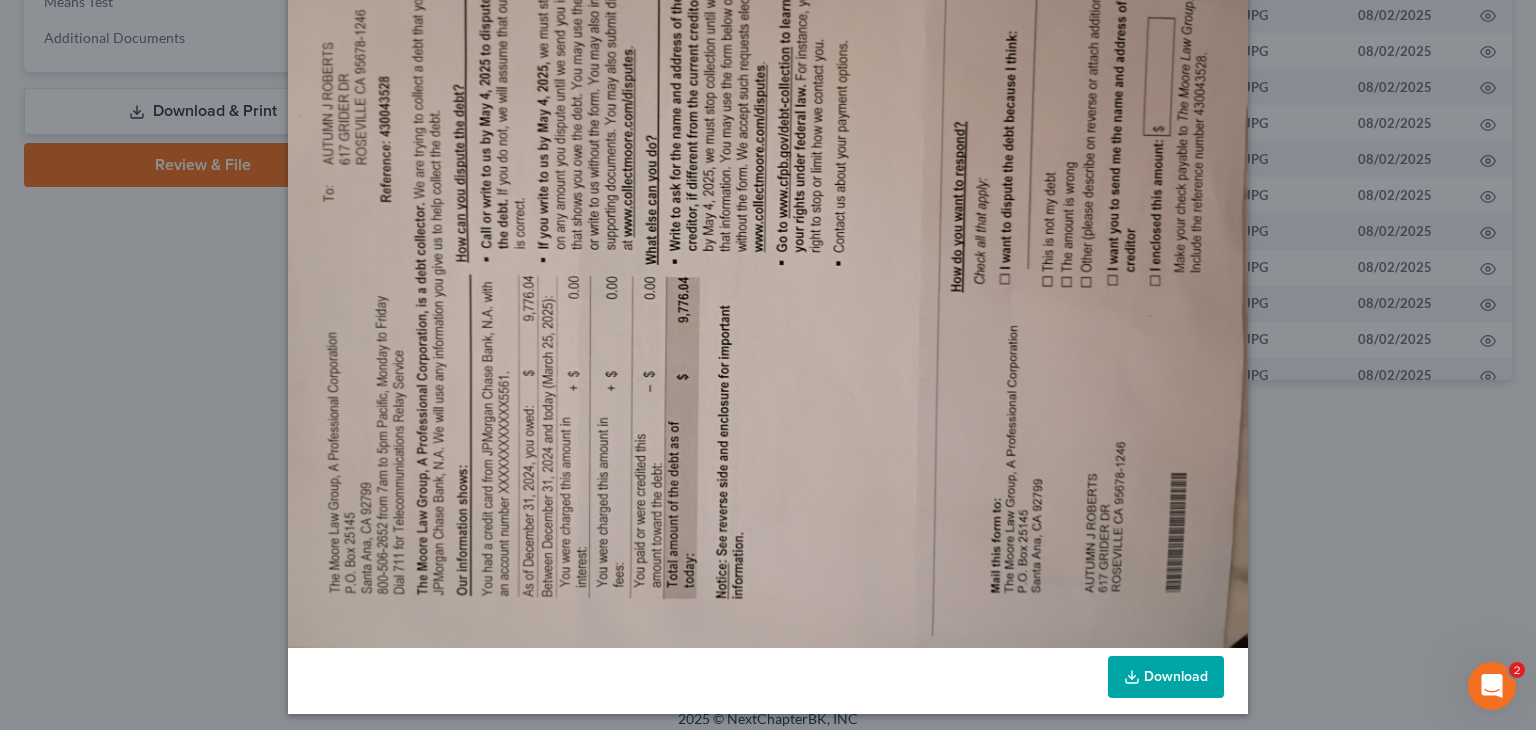 scroll, scrollTop: 172, scrollLeft: 0, axis: vertical 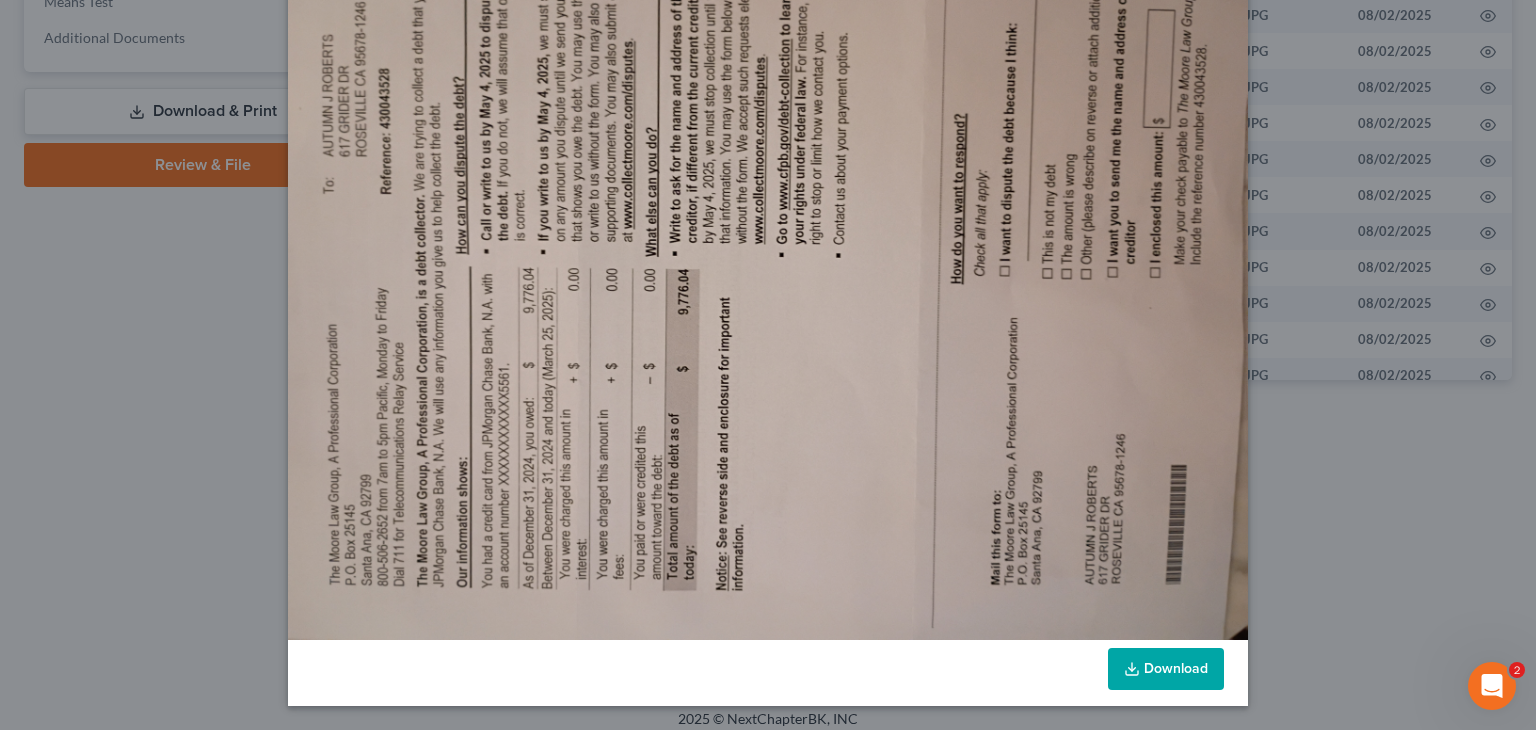 click at bounding box center (768, 280) 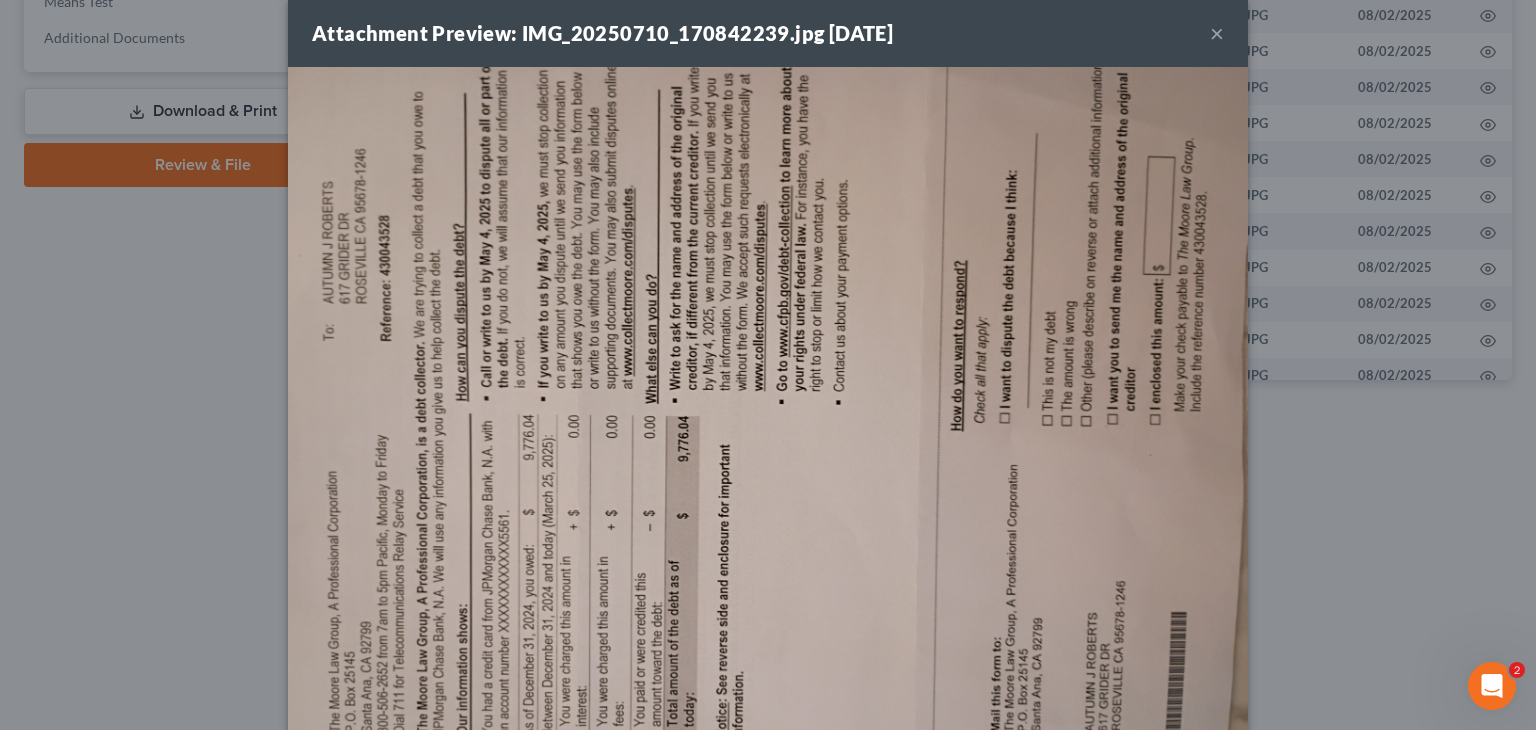 scroll, scrollTop: 0, scrollLeft: 0, axis: both 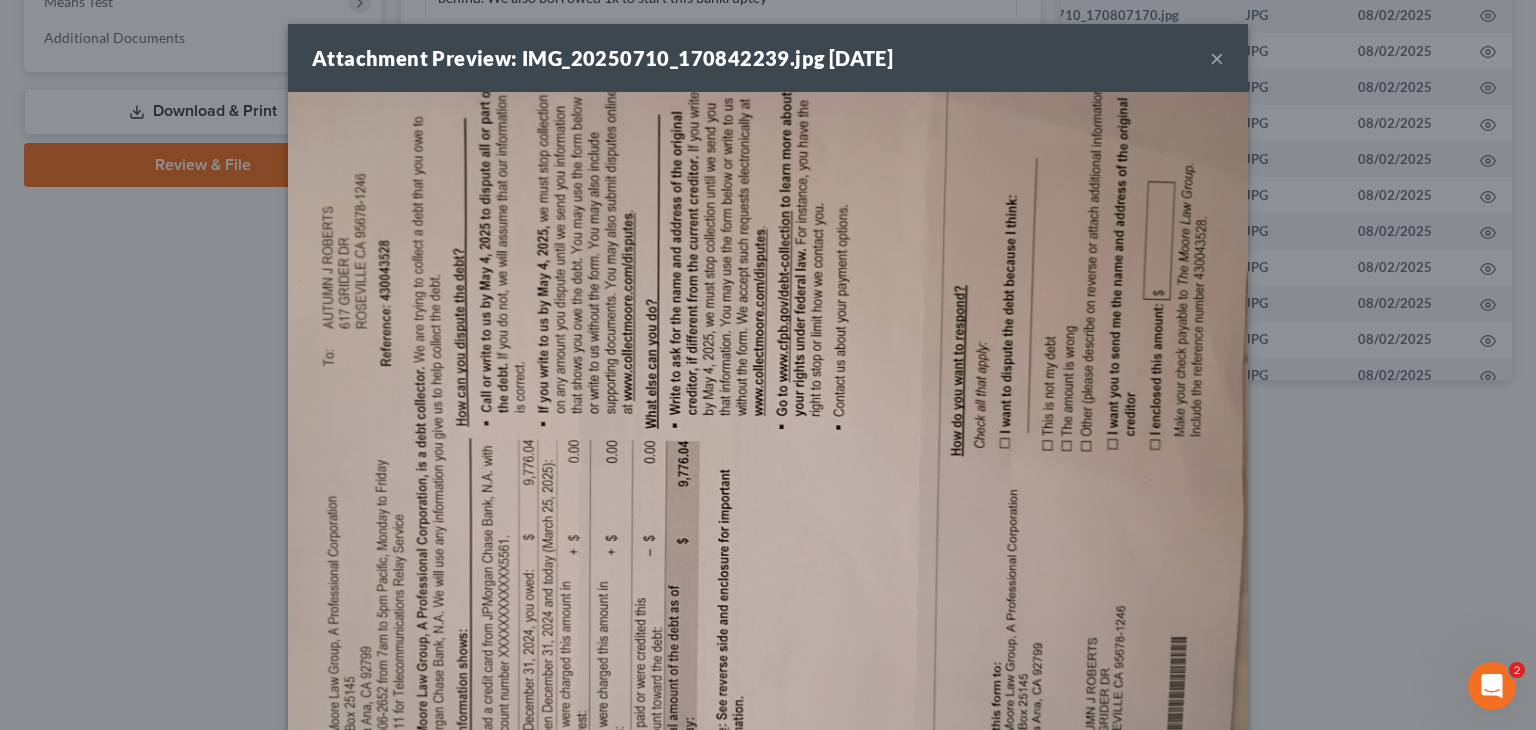 click on "×" at bounding box center [1217, 58] 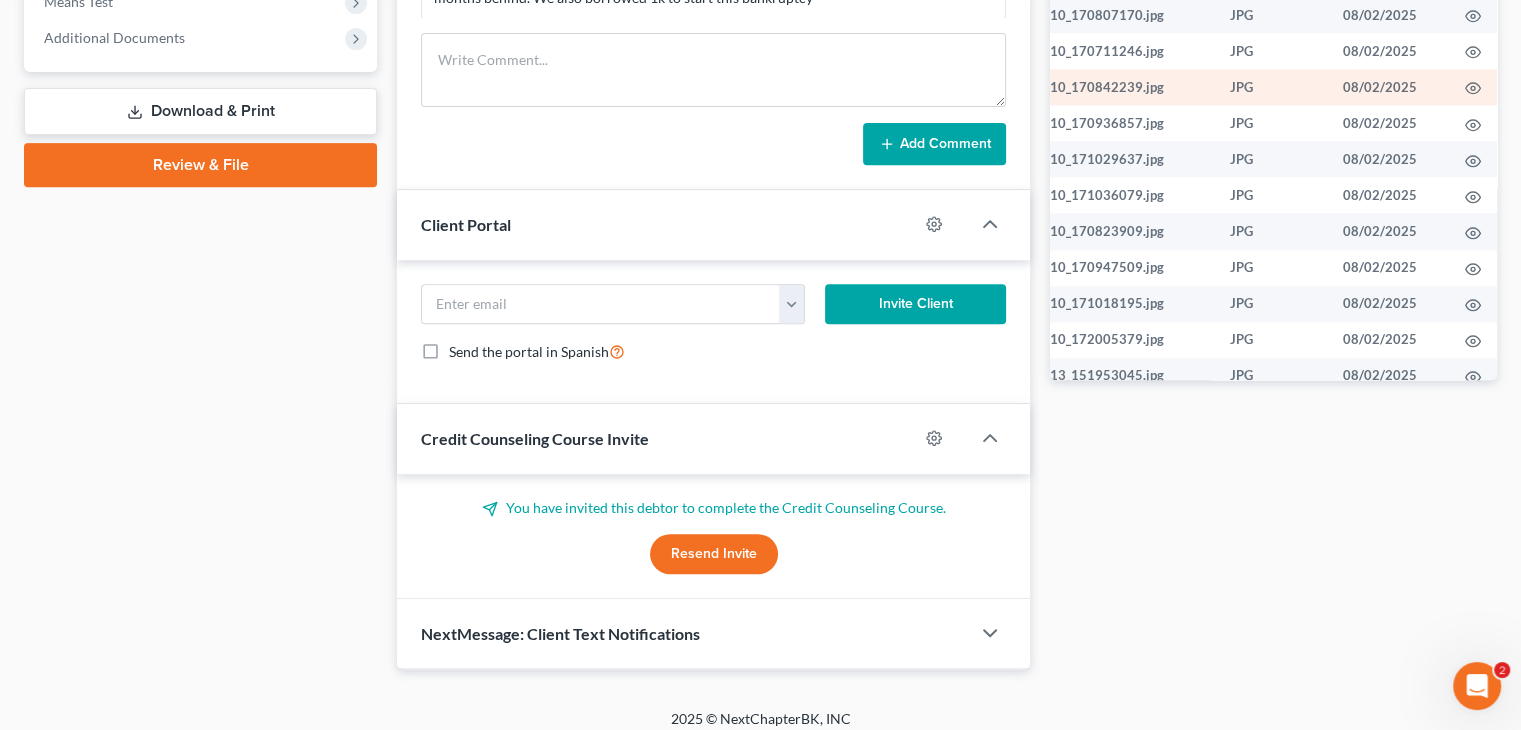 click at bounding box center (1473, 87) 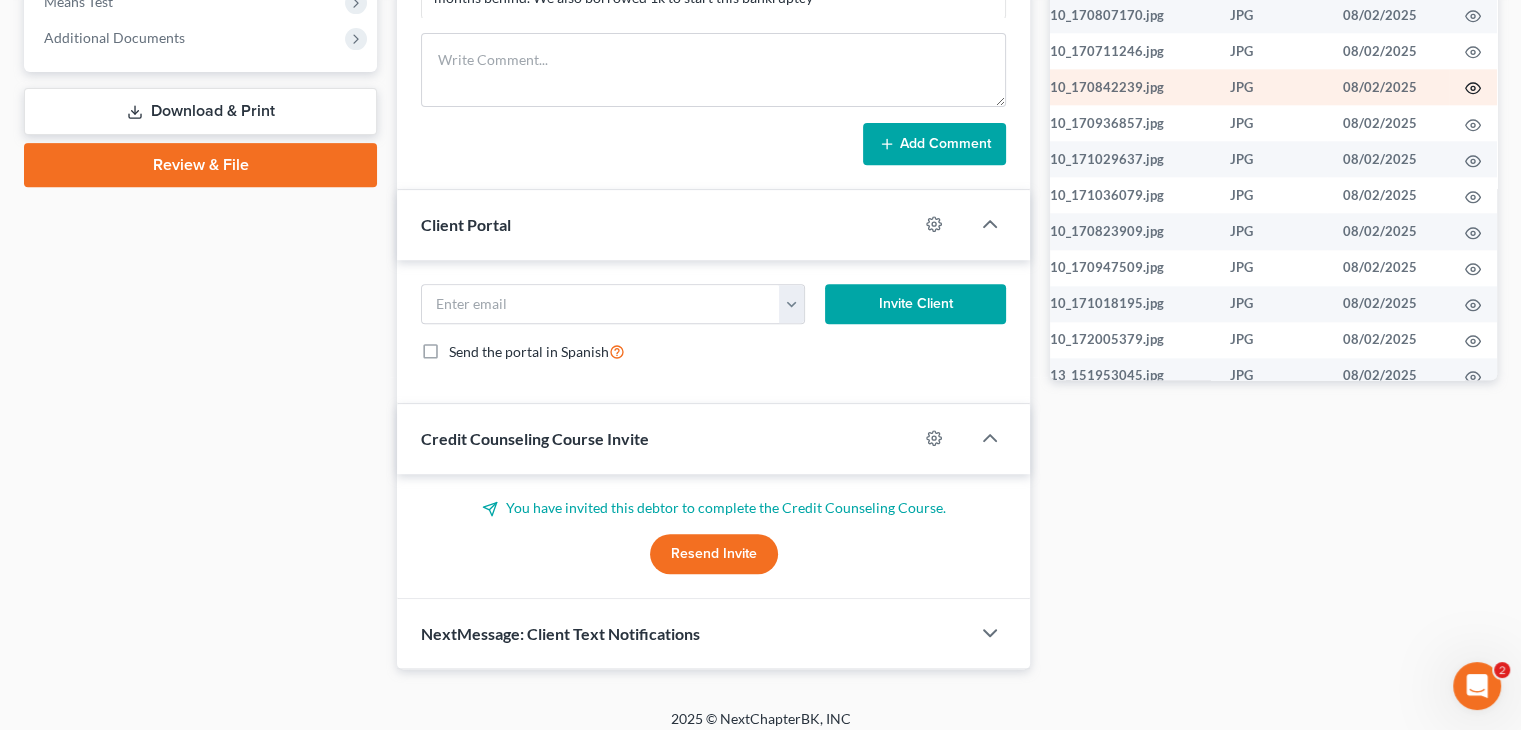 click 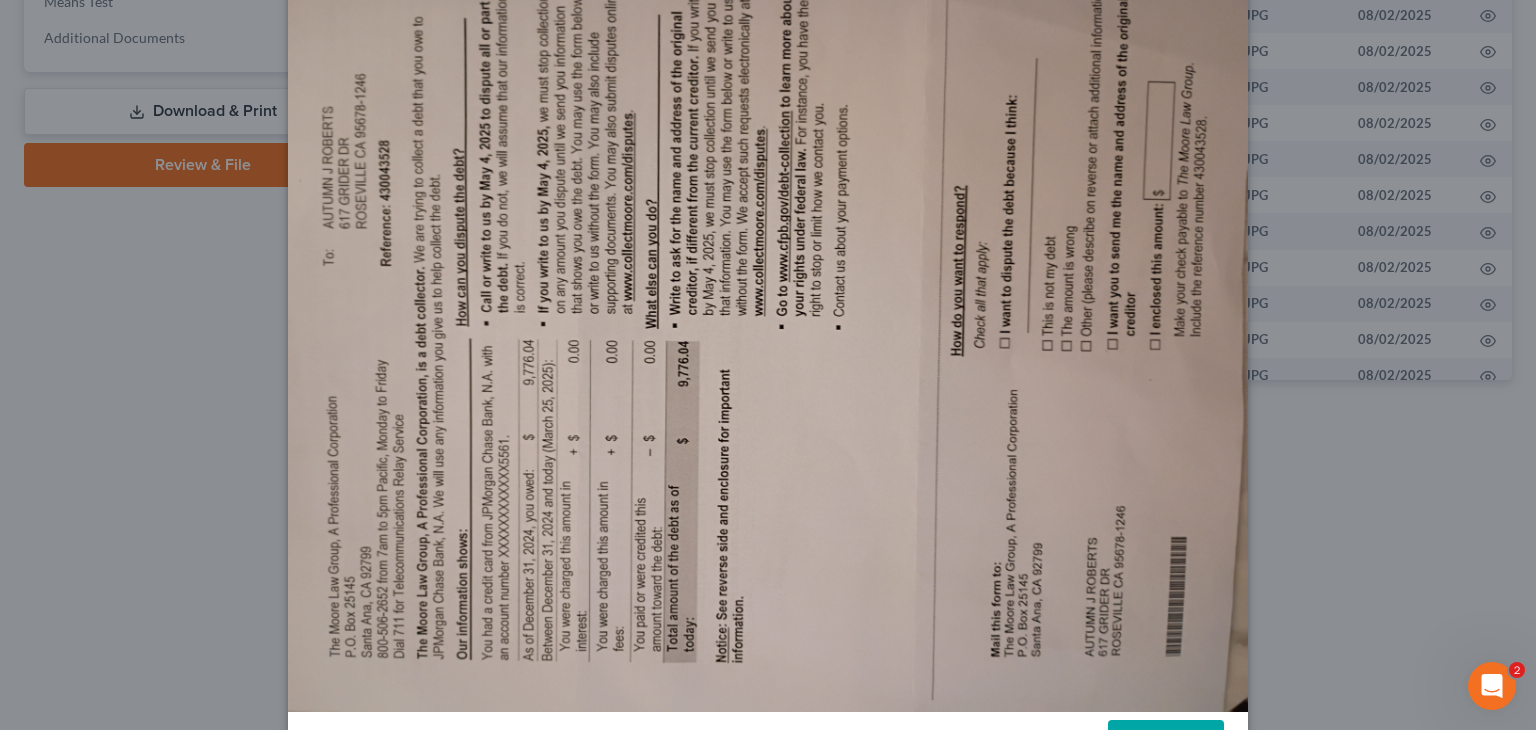 scroll, scrollTop: 0, scrollLeft: 0, axis: both 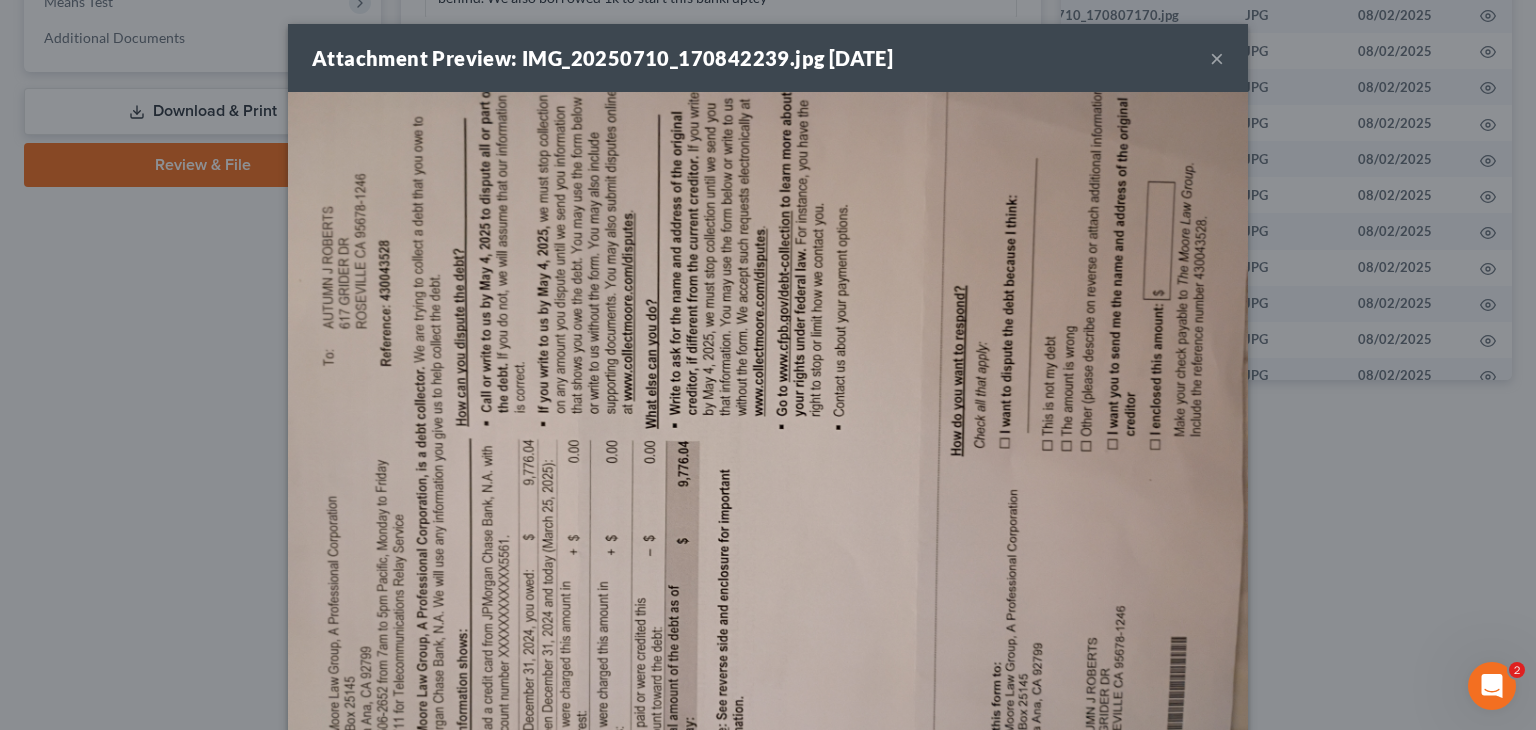 click on "×" at bounding box center (1217, 58) 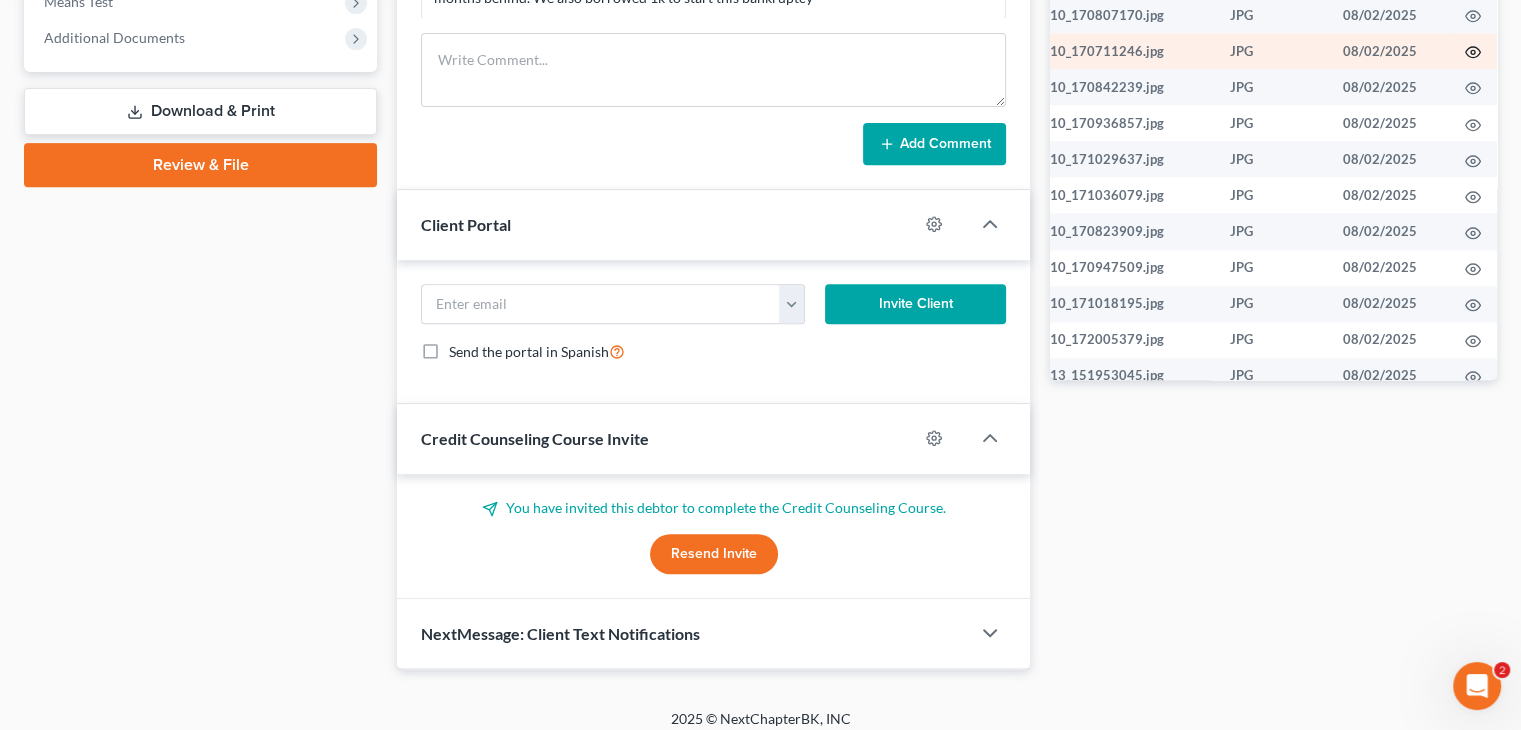 click 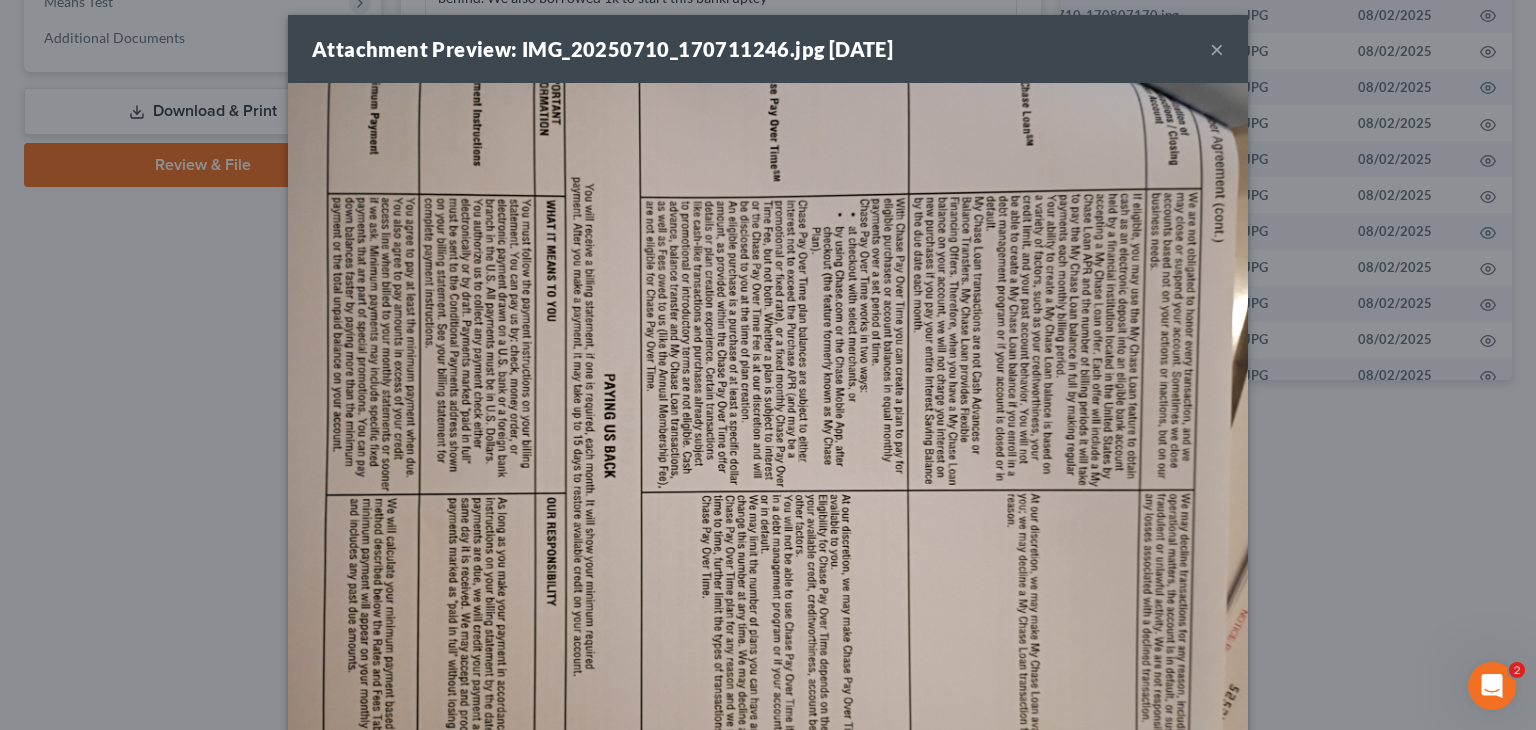 scroll, scrollTop: 0, scrollLeft: 0, axis: both 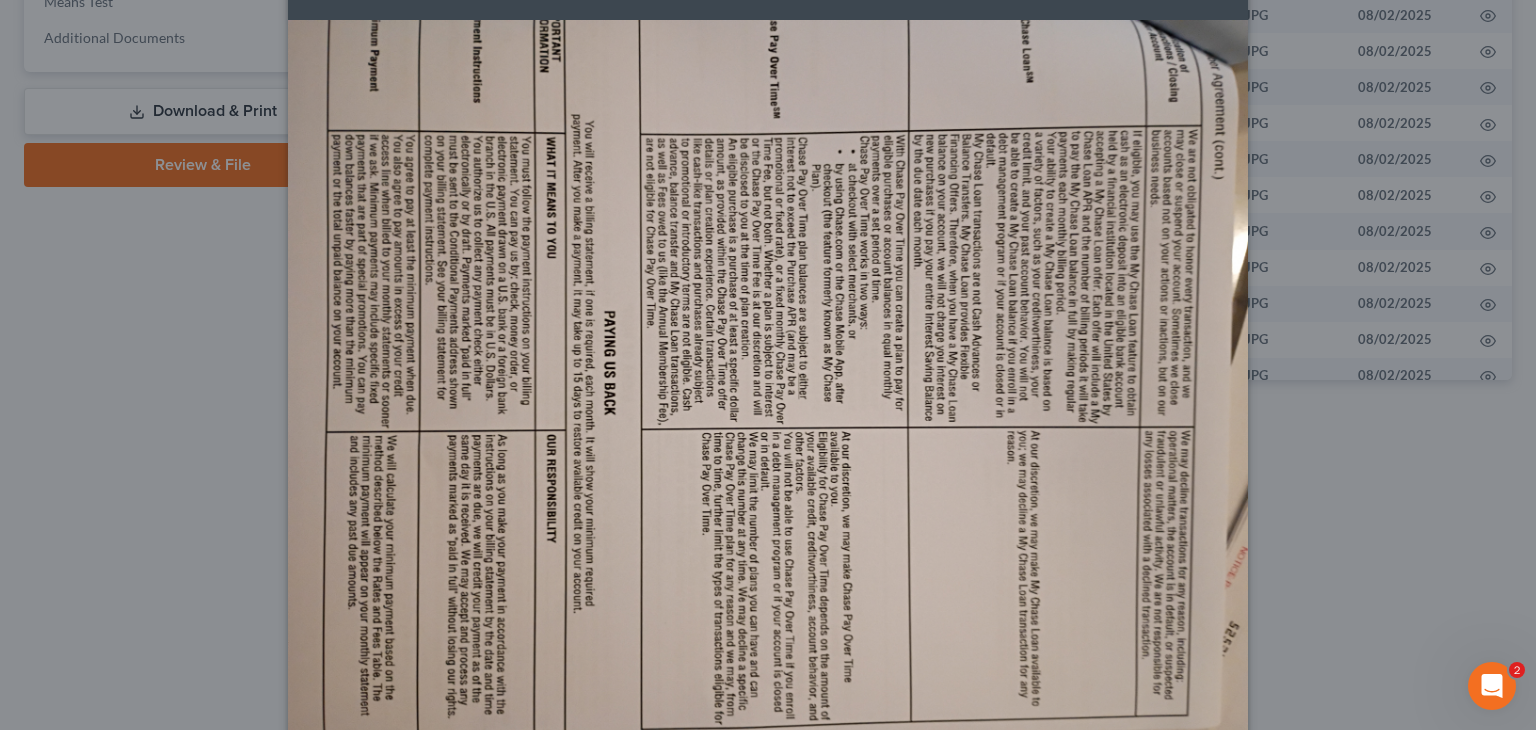 click at bounding box center (768, 380) 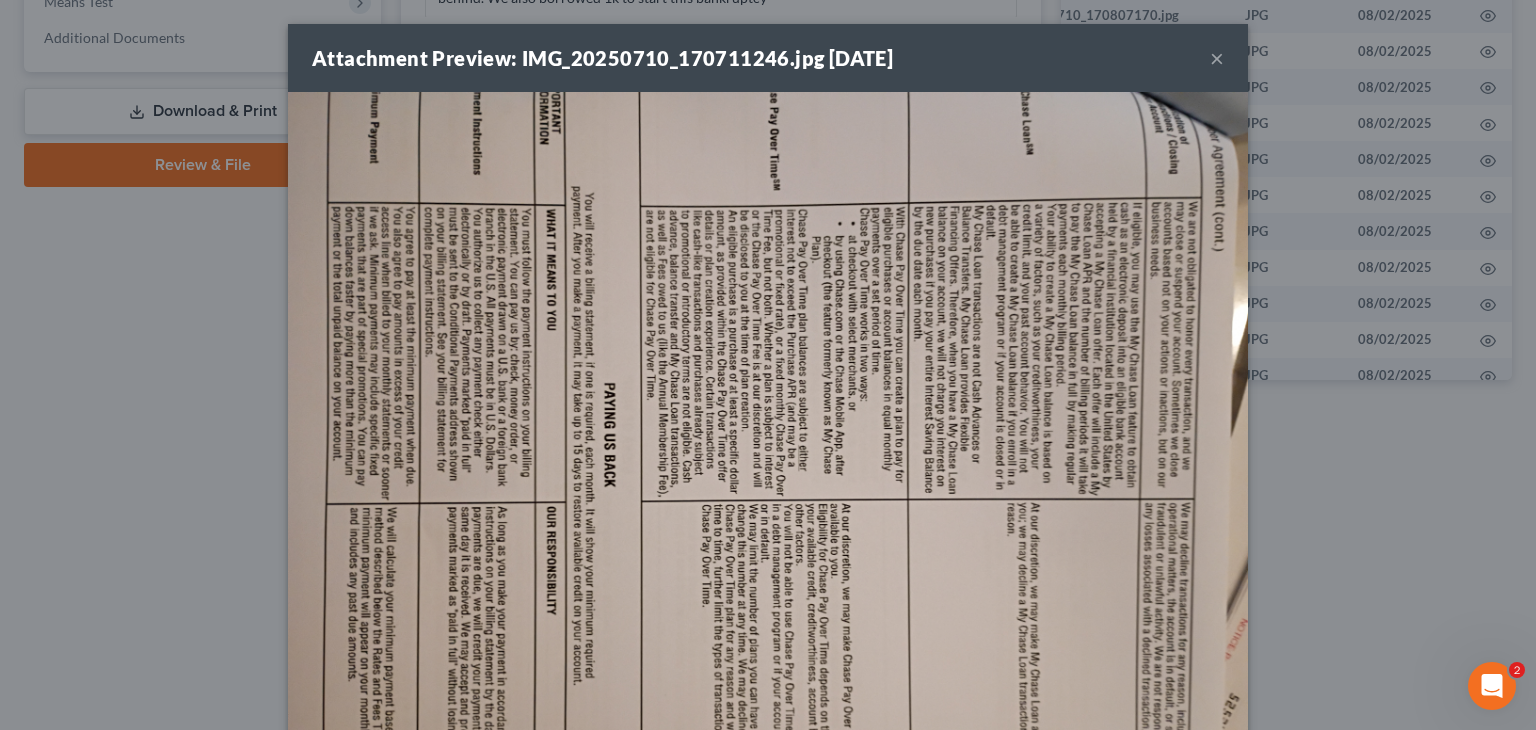click on "×" at bounding box center (1217, 58) 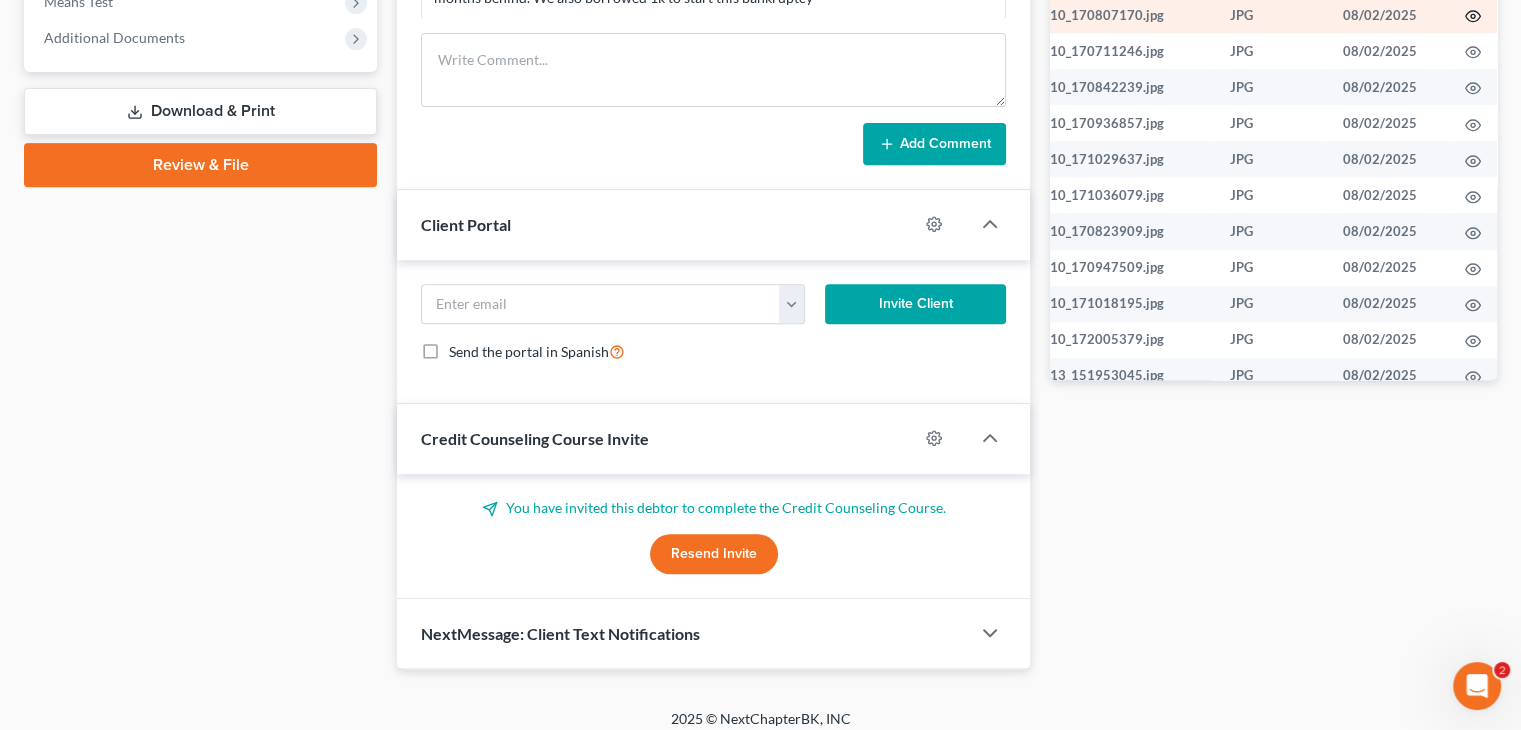 click 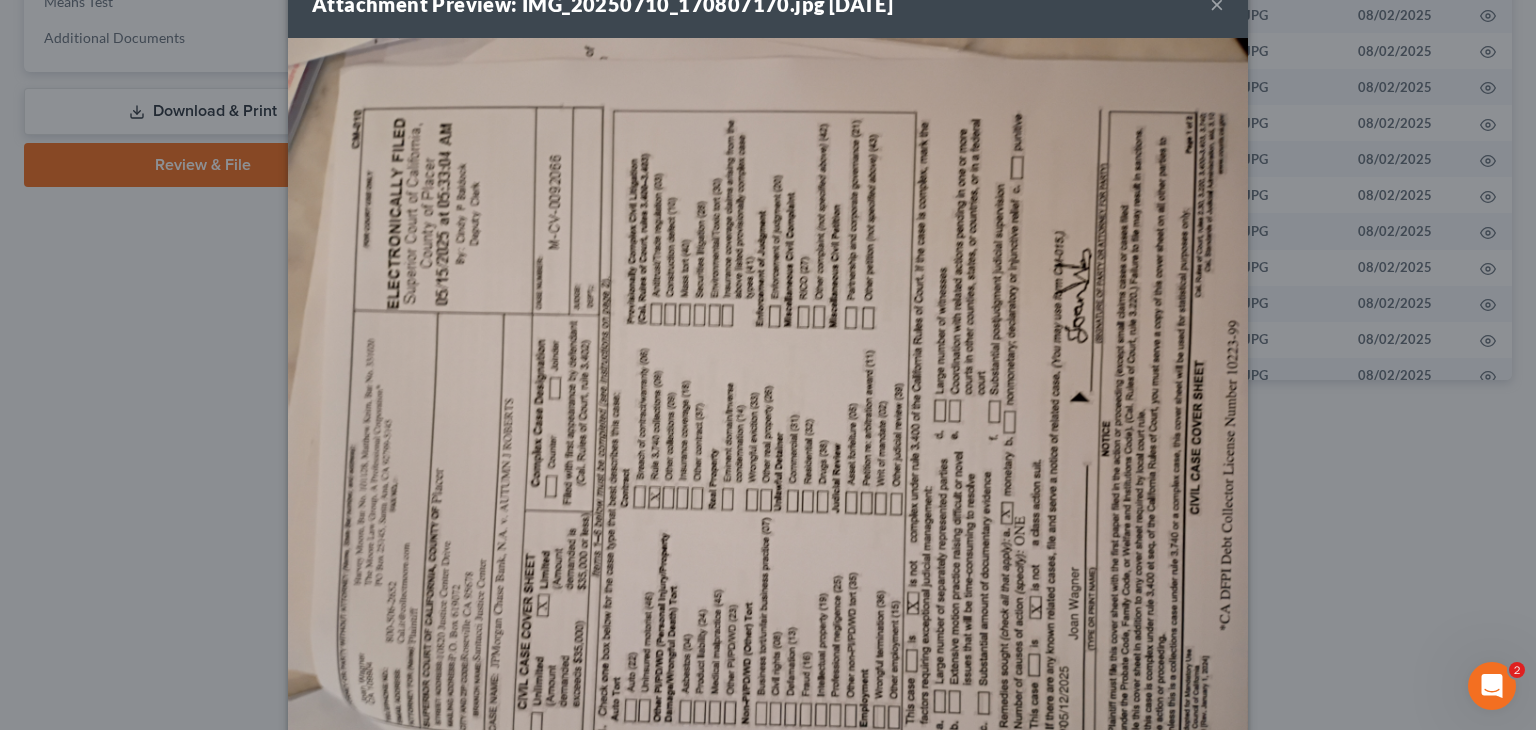 scroll, scrollTop: 100, scrollLeft: 0, axis: vertical 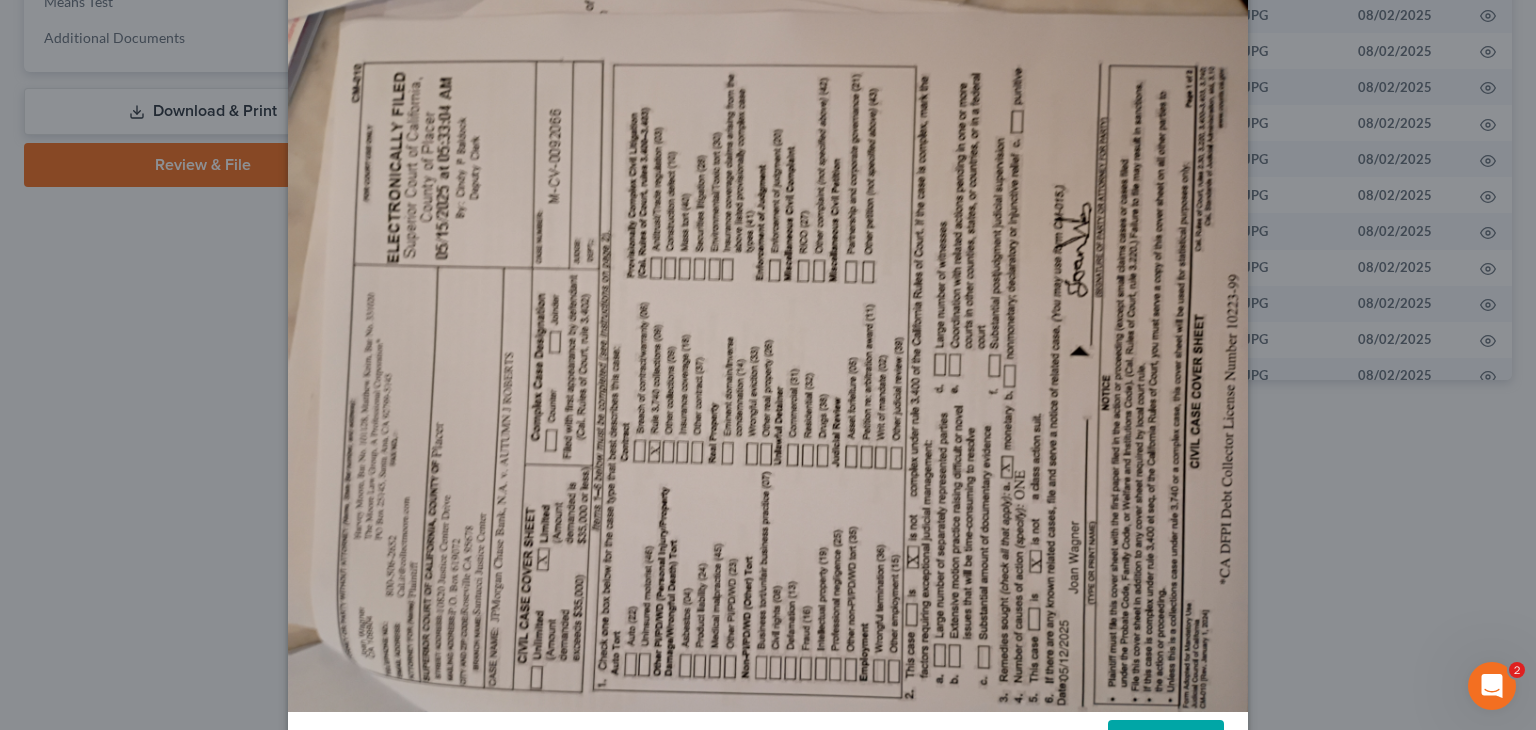 drag, startPoint x: 948, startPoint y: 266, endPoint x: 839, endPoint y: 327, distance: 124.90797 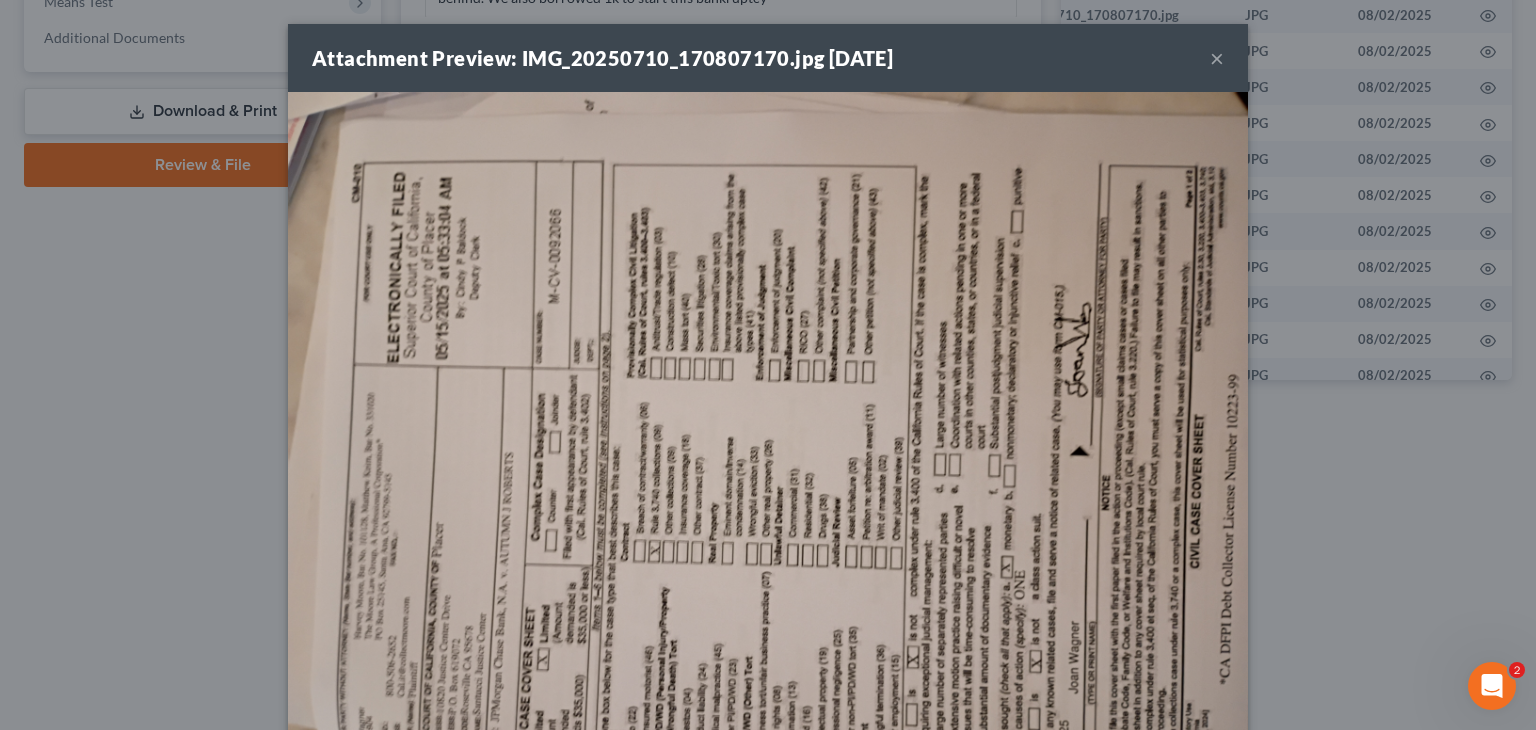 click on "×" at bounding box center [1217, 58] 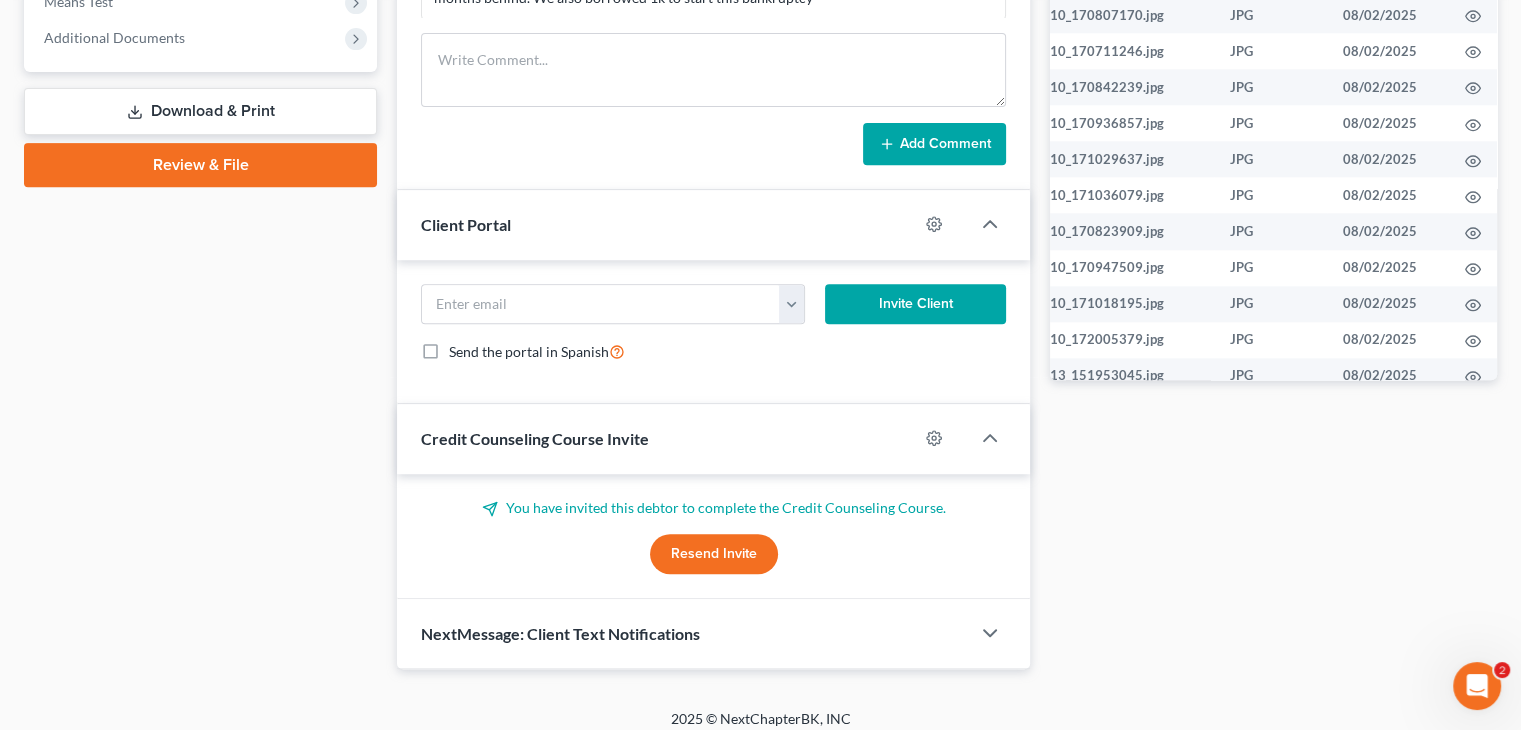 click 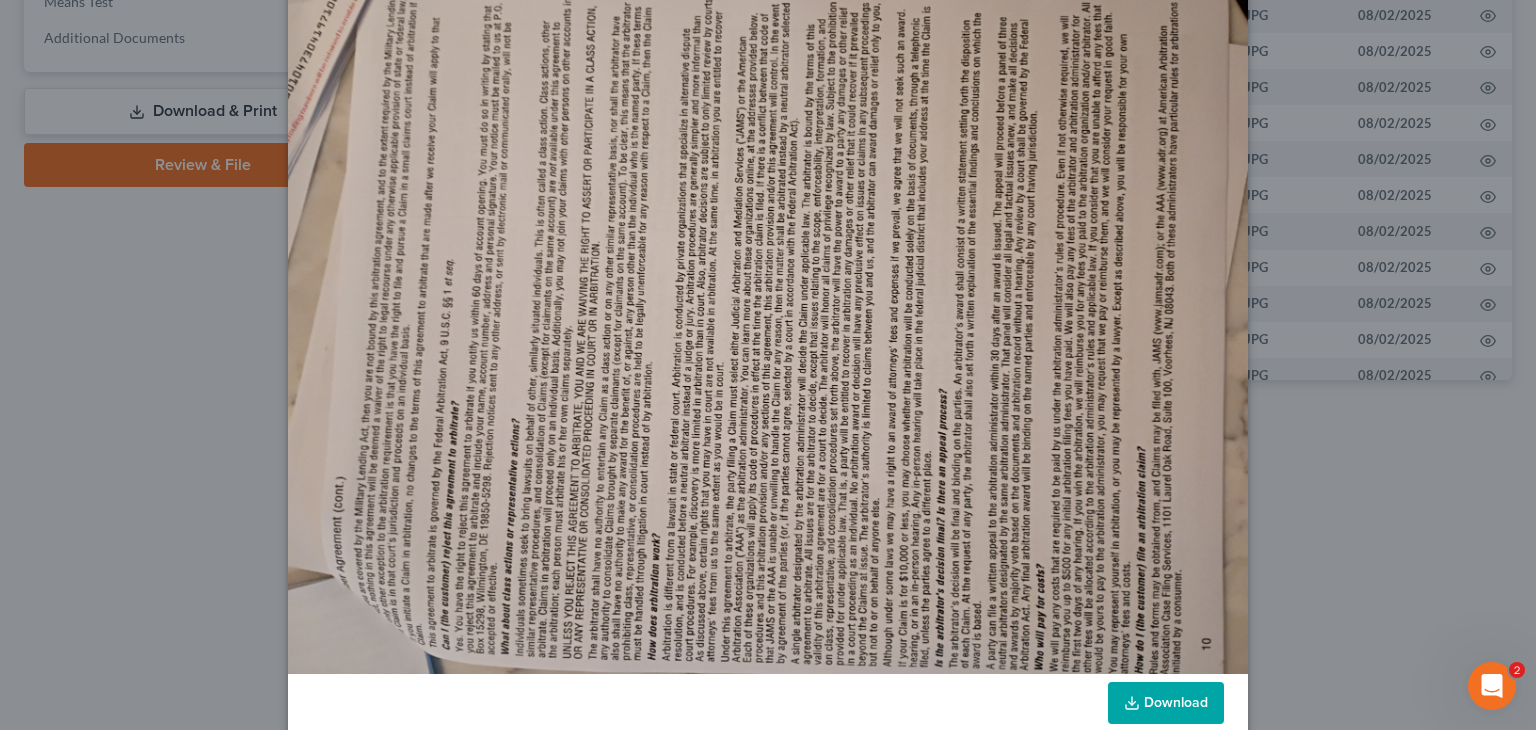 scroll, scrollTop: 172, scrollLeft: 0, axis: vertical 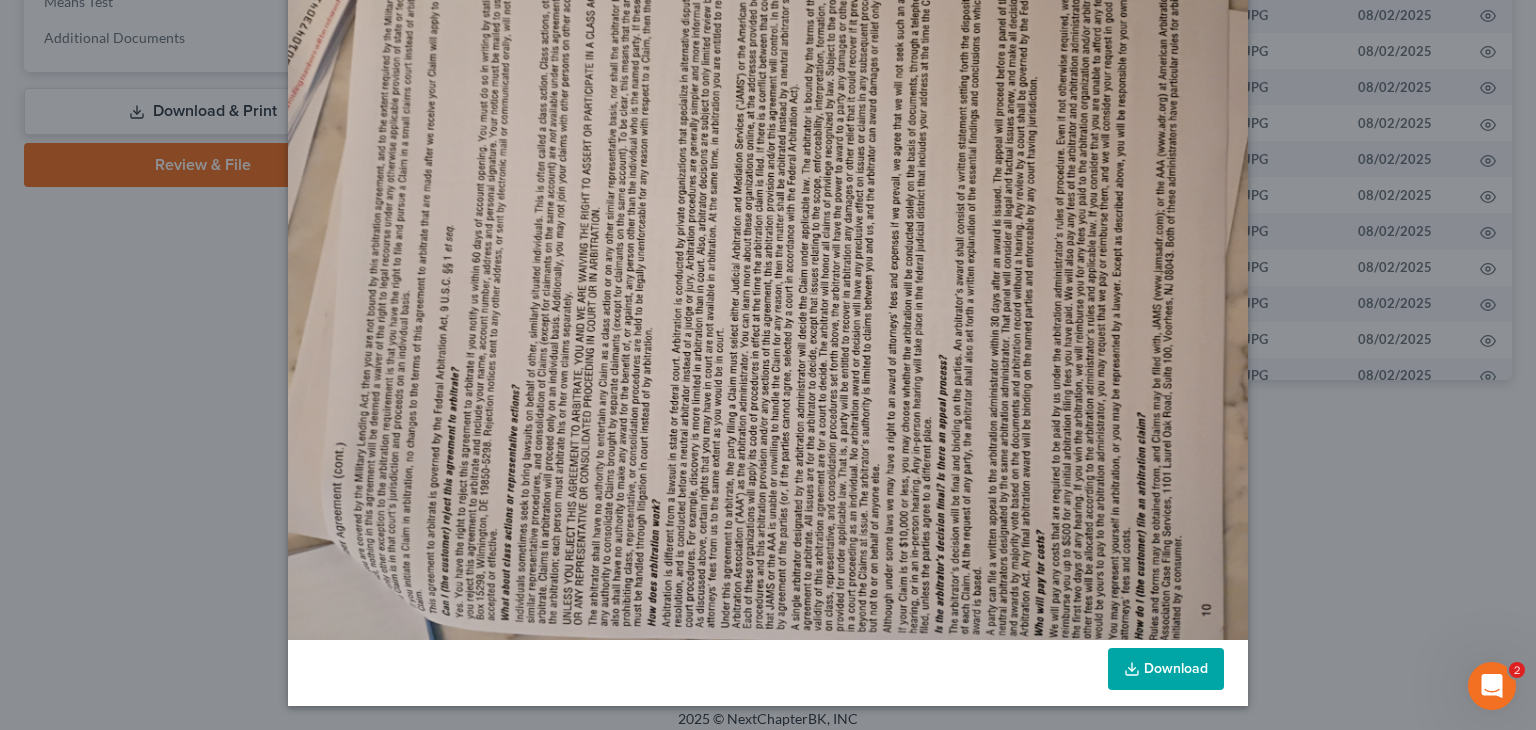 click at bounding box center (768, 280) 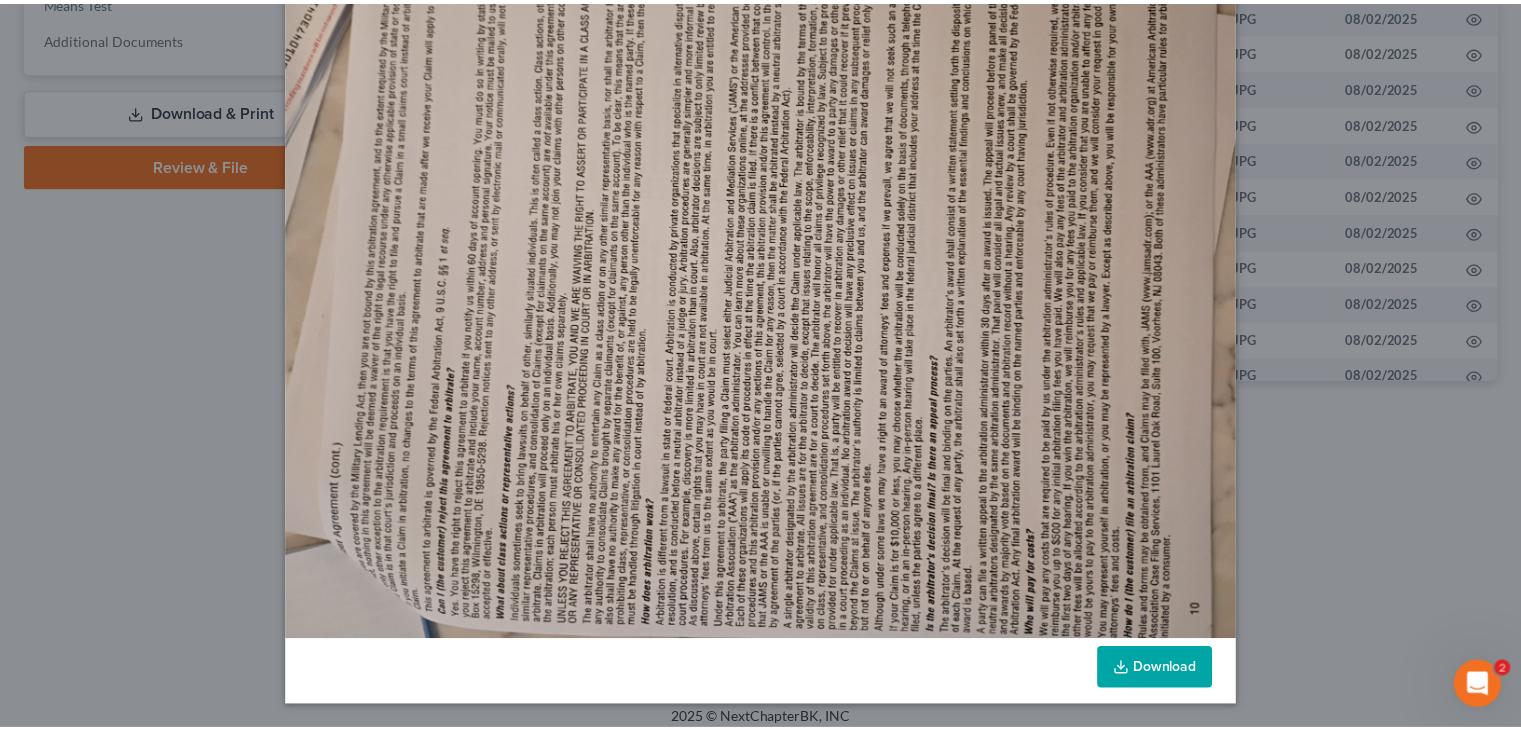 scroll, scrollTop: 0, scrollLeft: 0, axis: both 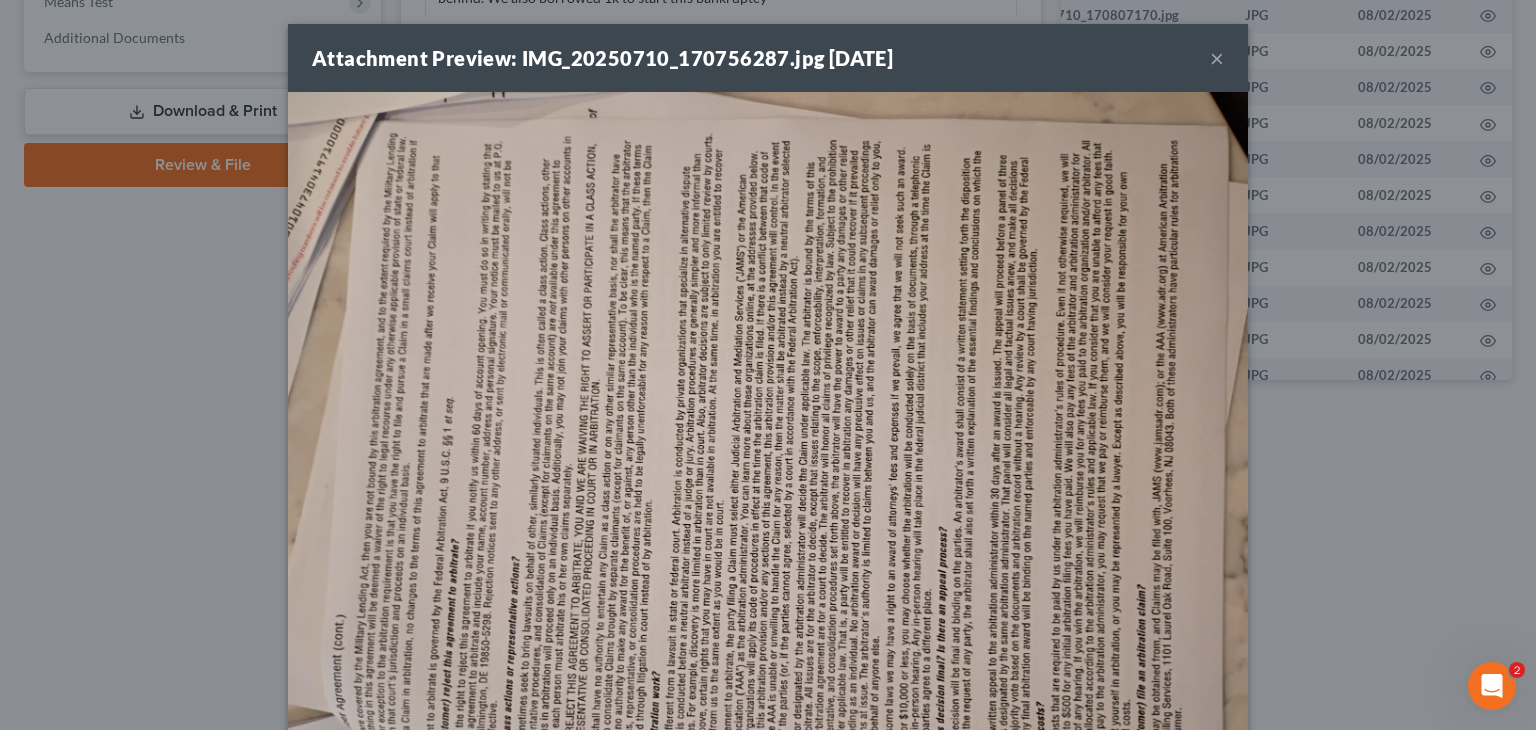 click on "×" at bounding box center [1217, 58] 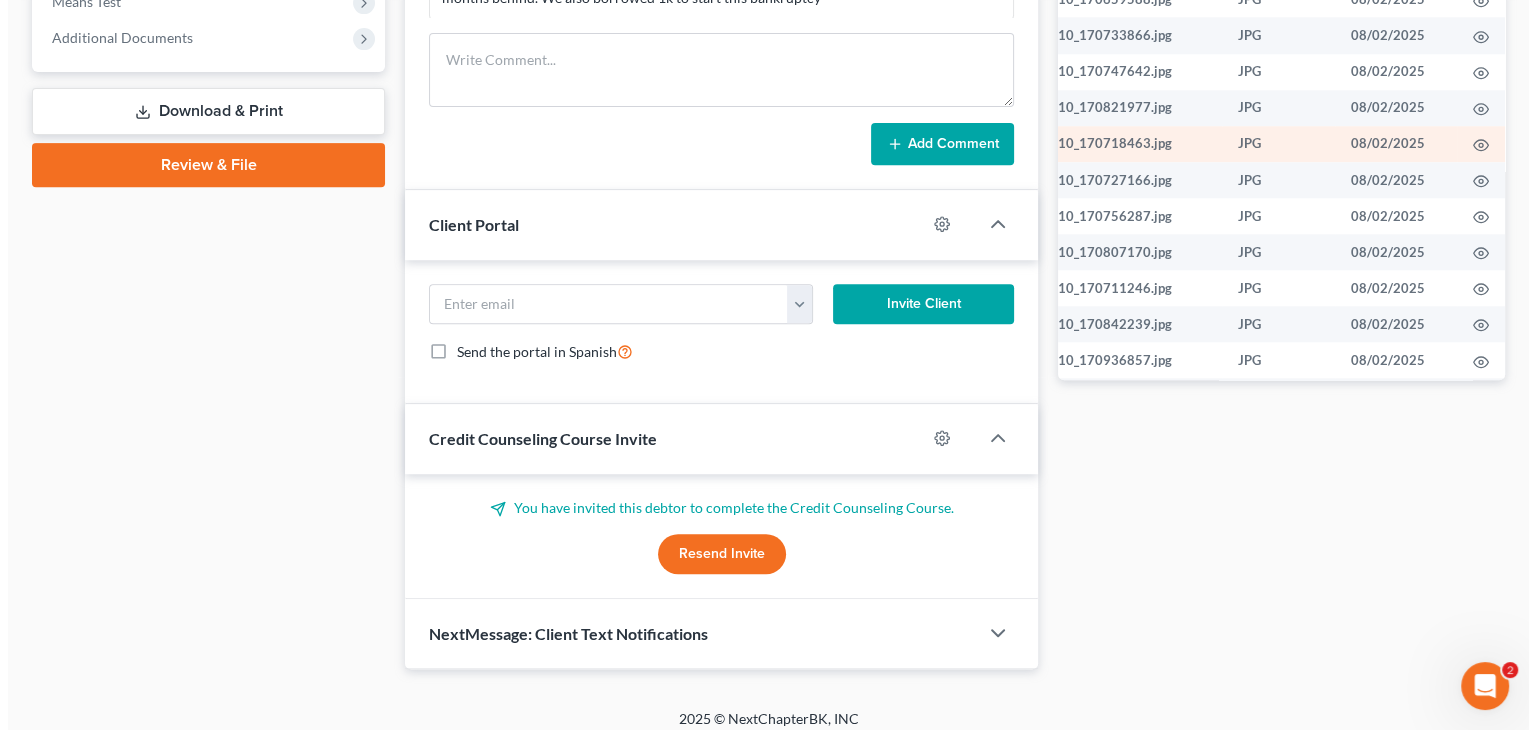 scroll, scrollTop: 2032, scrollLeft: 96, axis: both 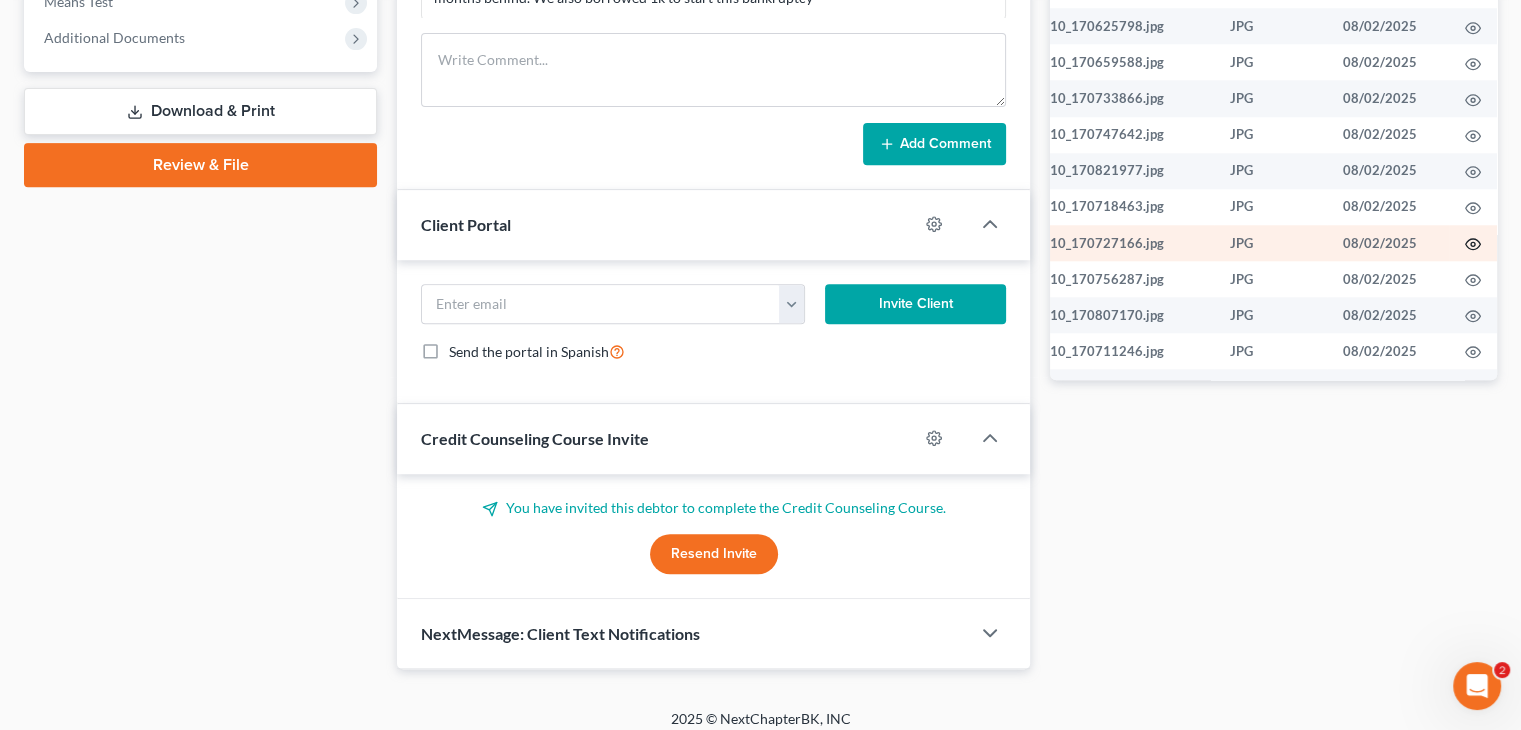 click 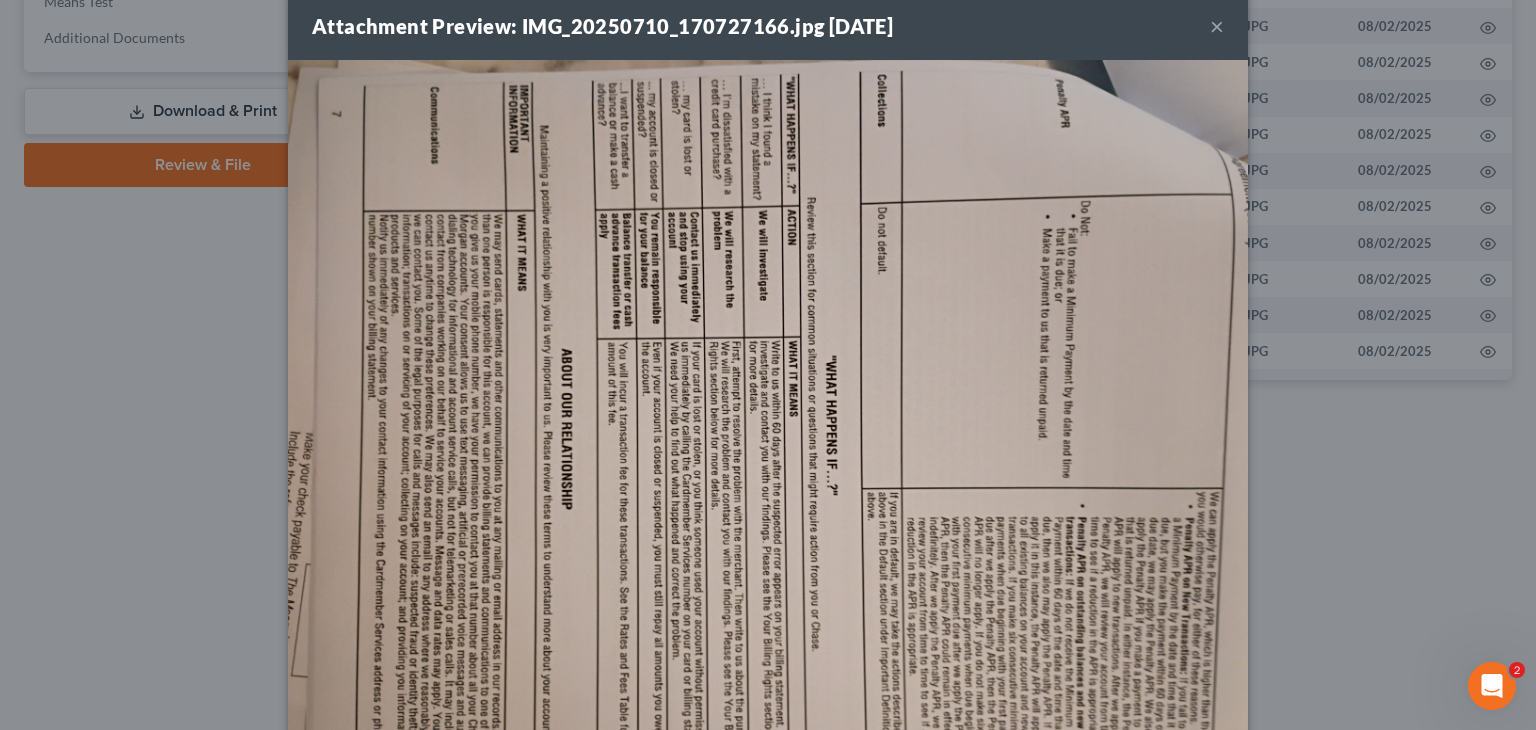 scroll, scrollTop: 0, scrollLeft: 0, axis: both 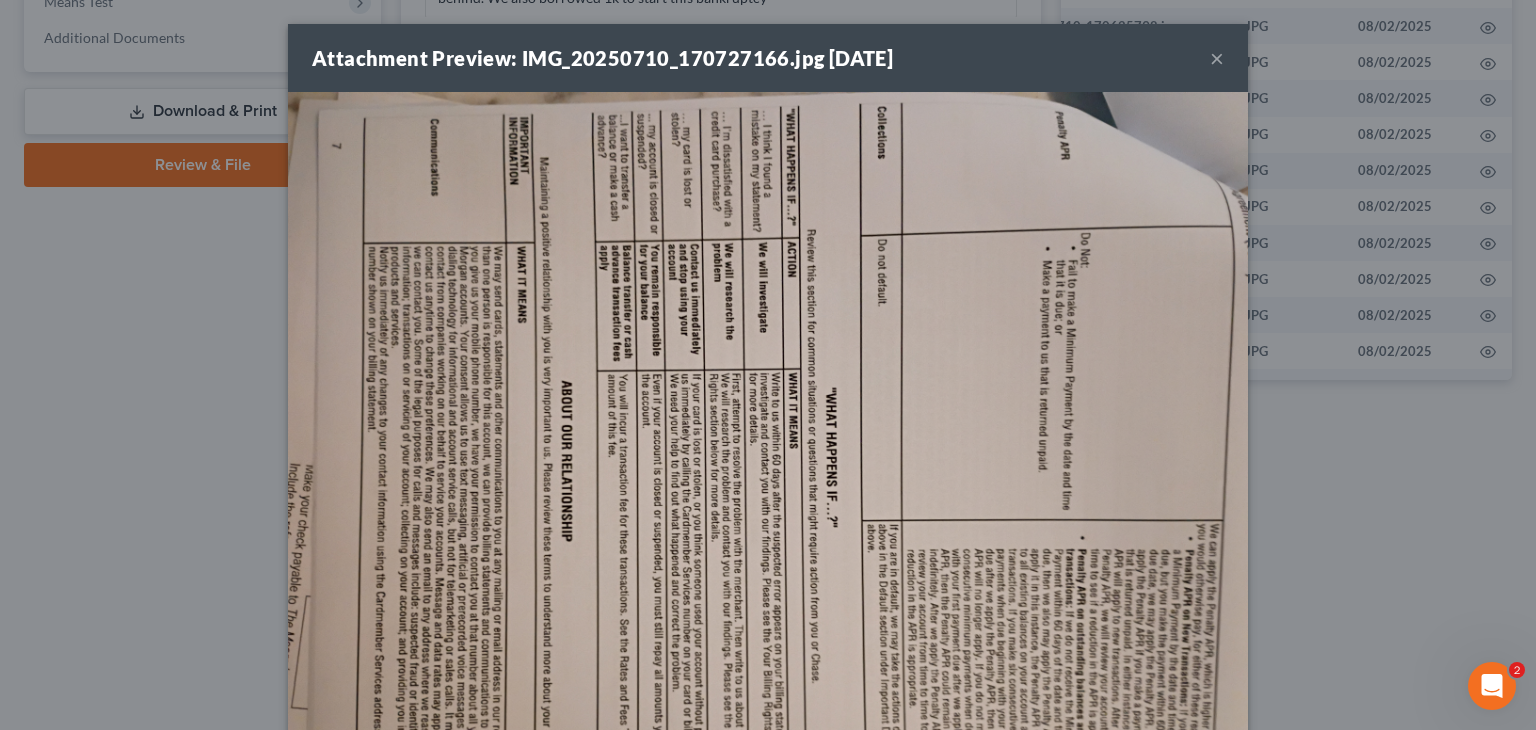 click at bounding box center (768, 452) 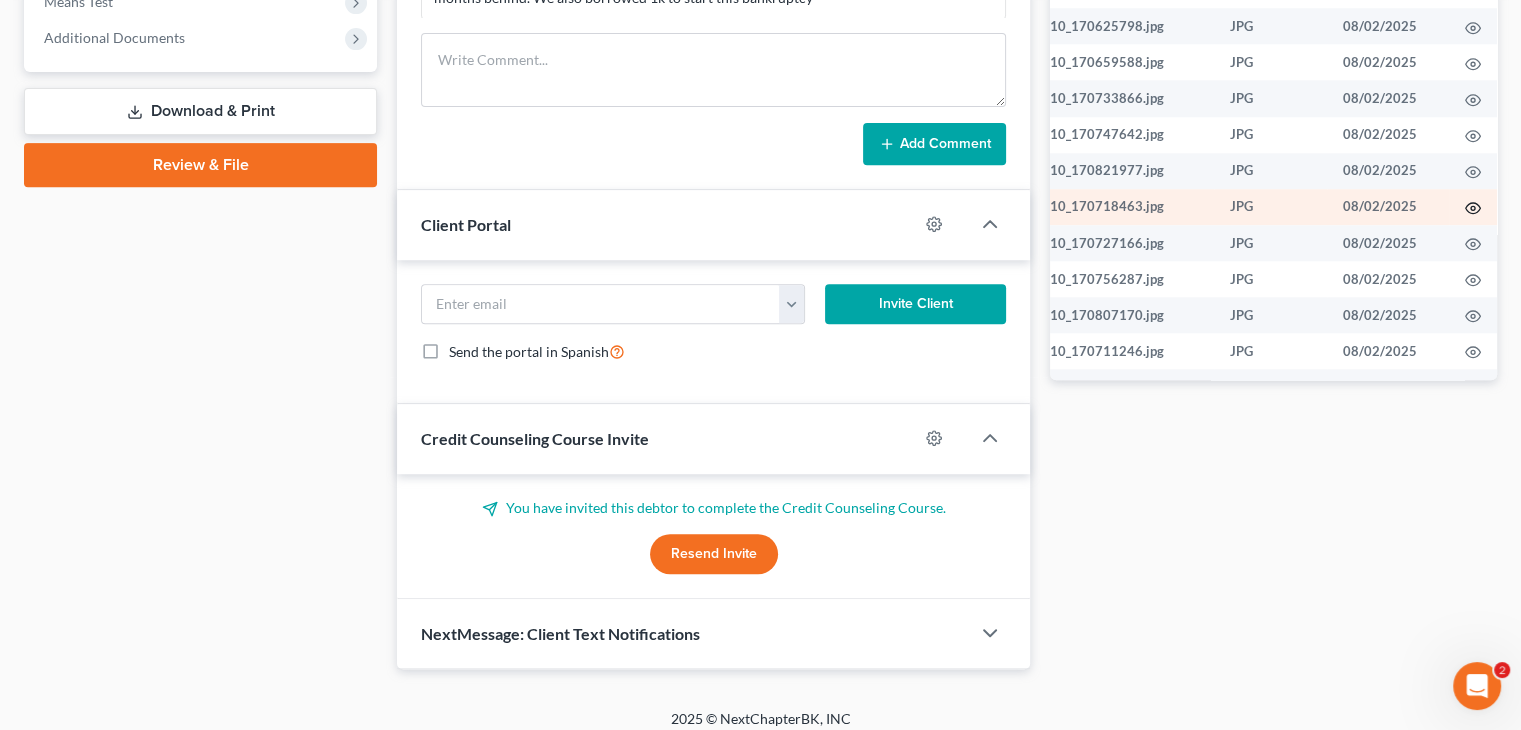 click 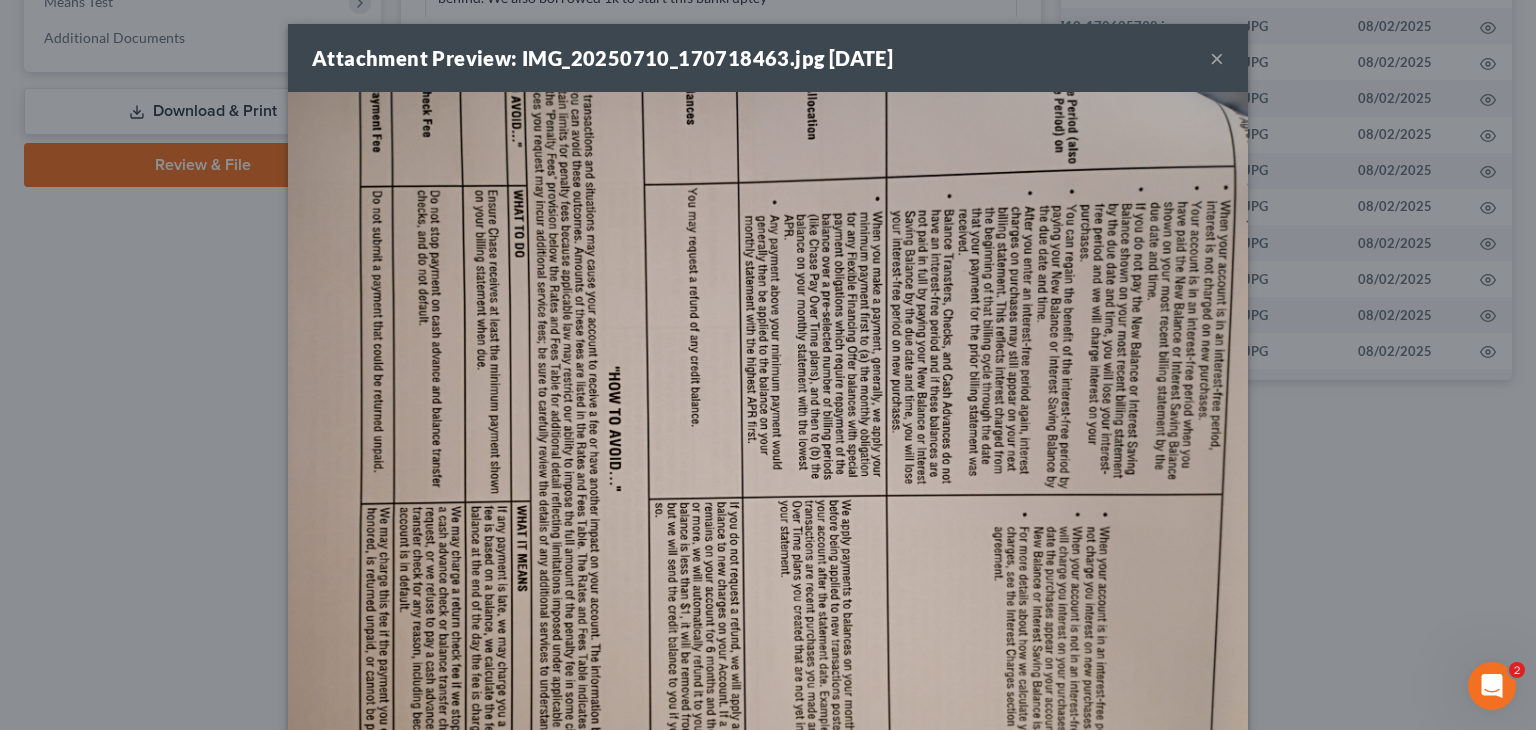 click on "×" at bounding box center (1217, 58) 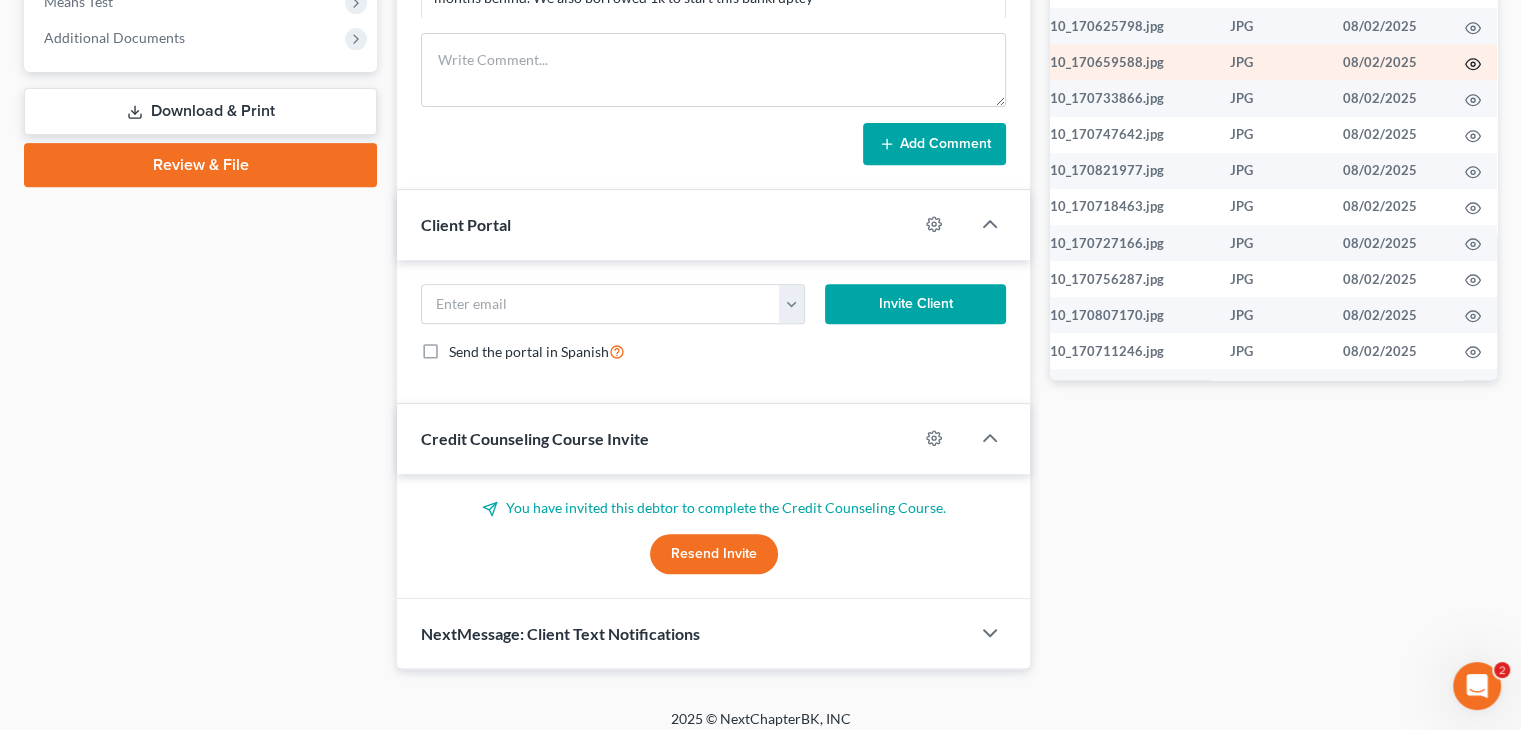 click 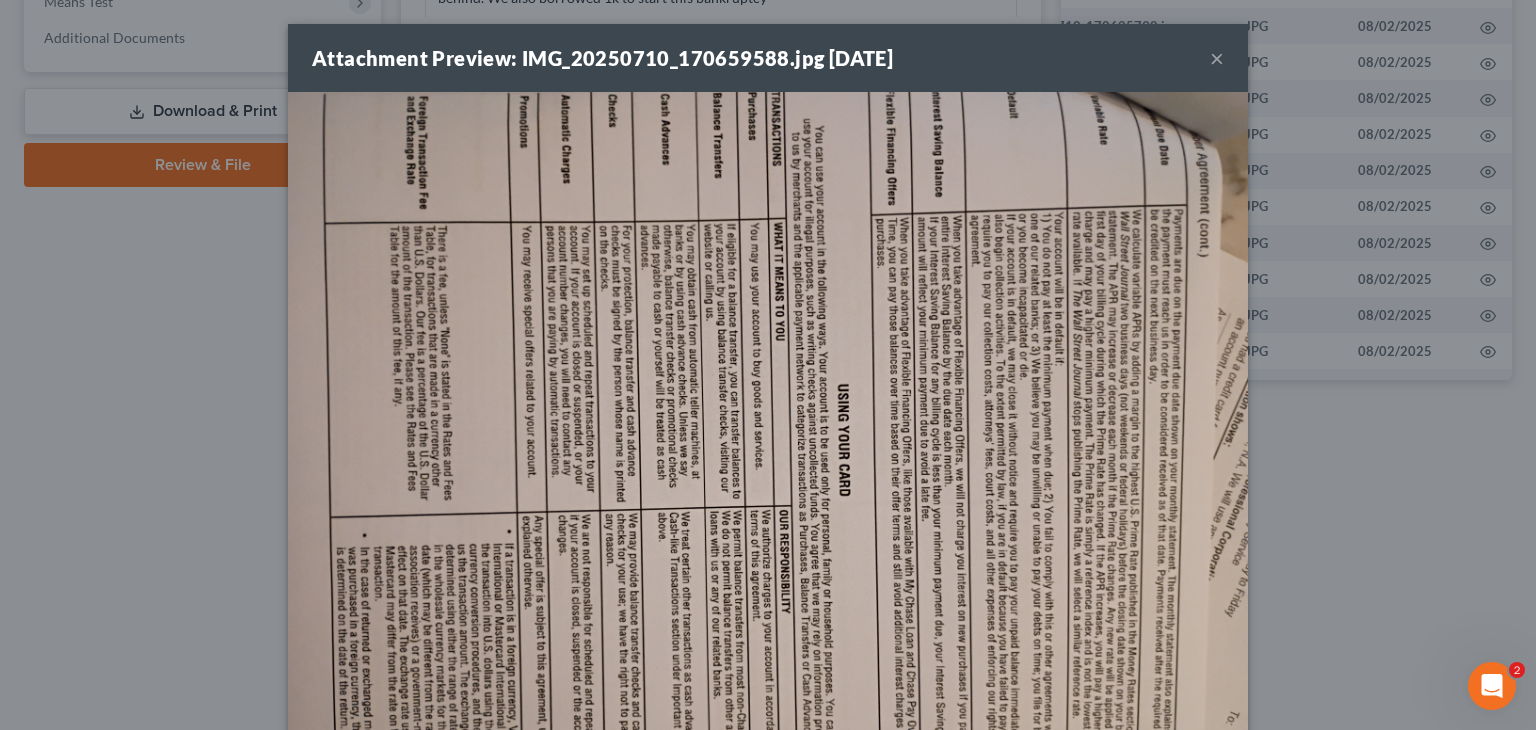 drag, startPoint x: 861, startPoint y: 252, endPoint x: 771, endPoint y: 330, distance: 119.096596 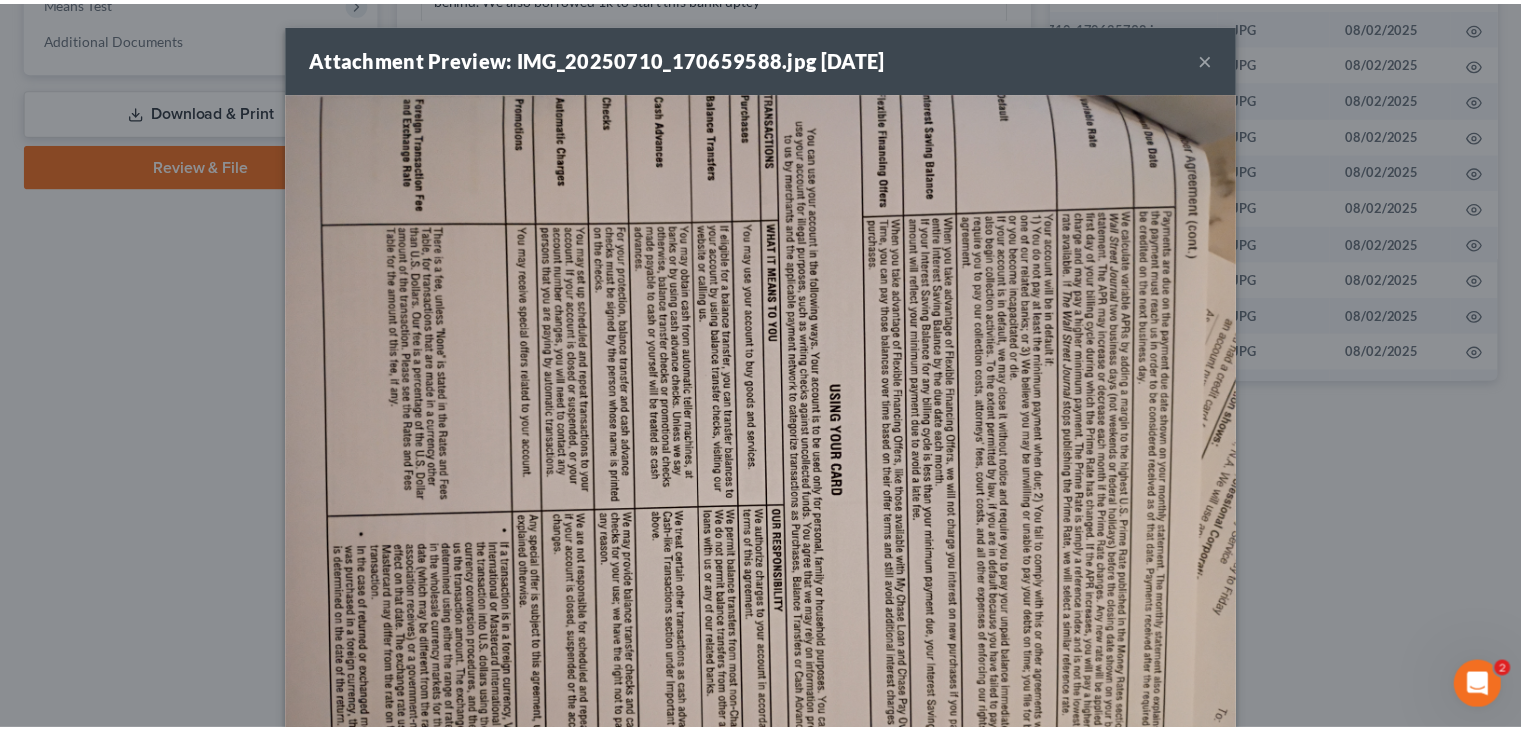 scroll, scrollTop: 0, scrollLeft: 0, axis: both 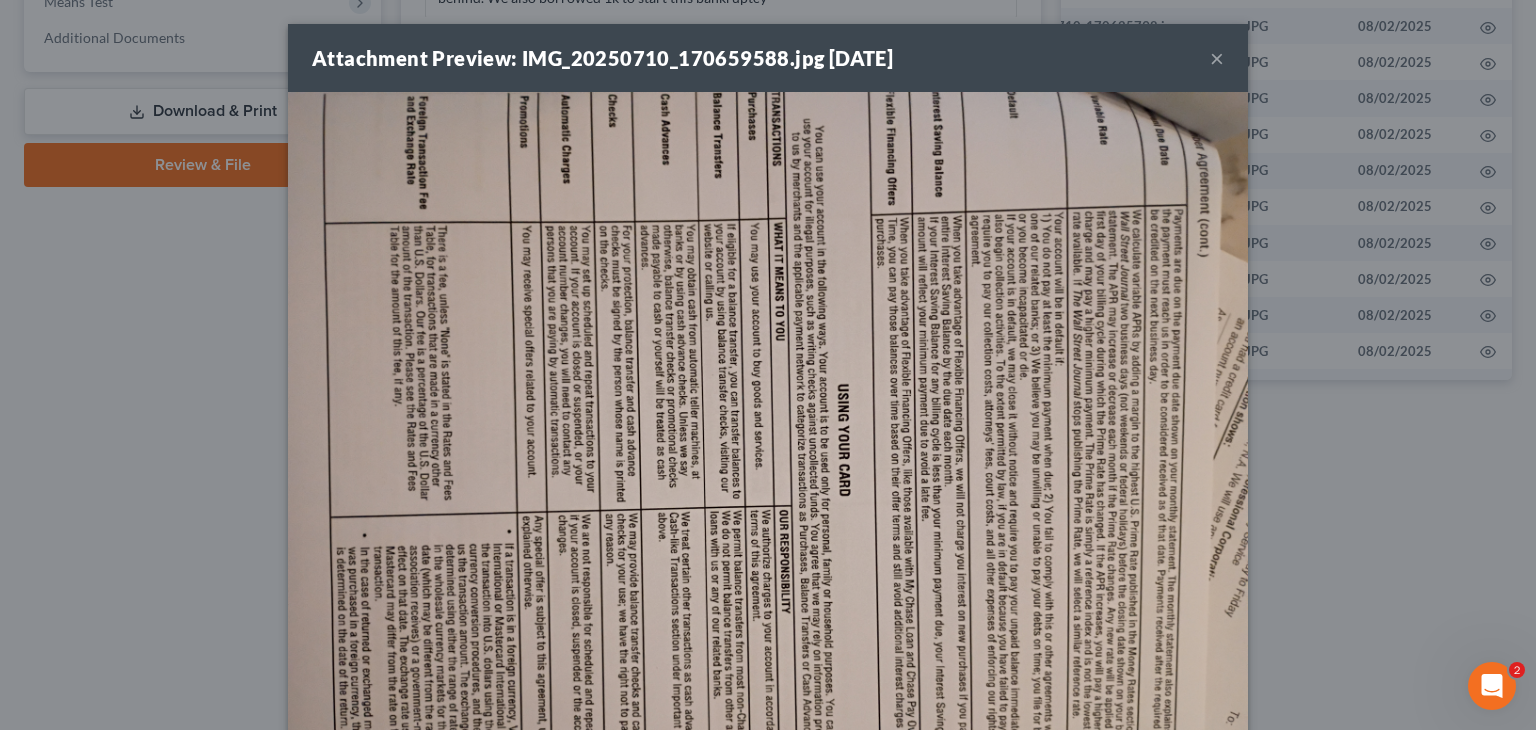 click on "×" at bounding box center (1217, 58) 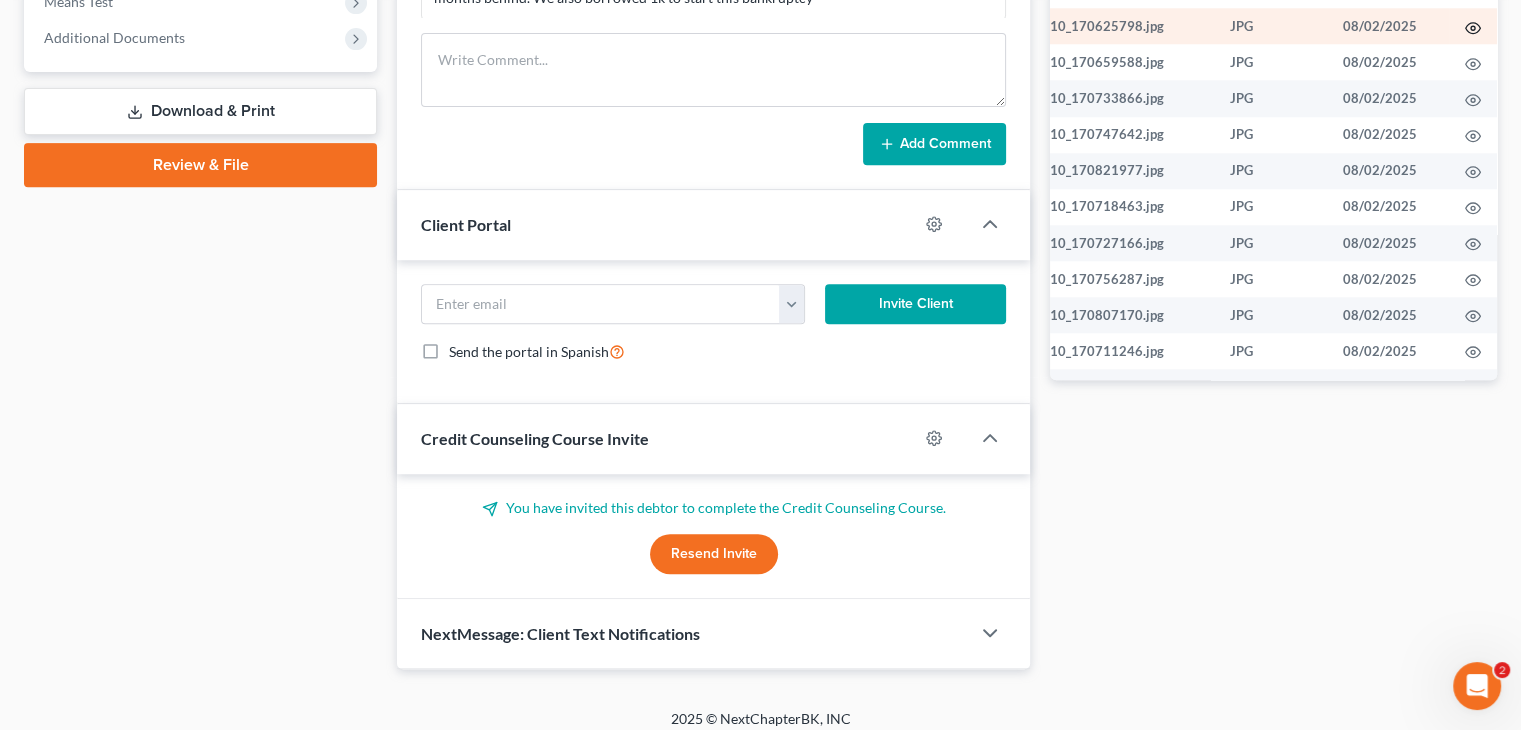 click 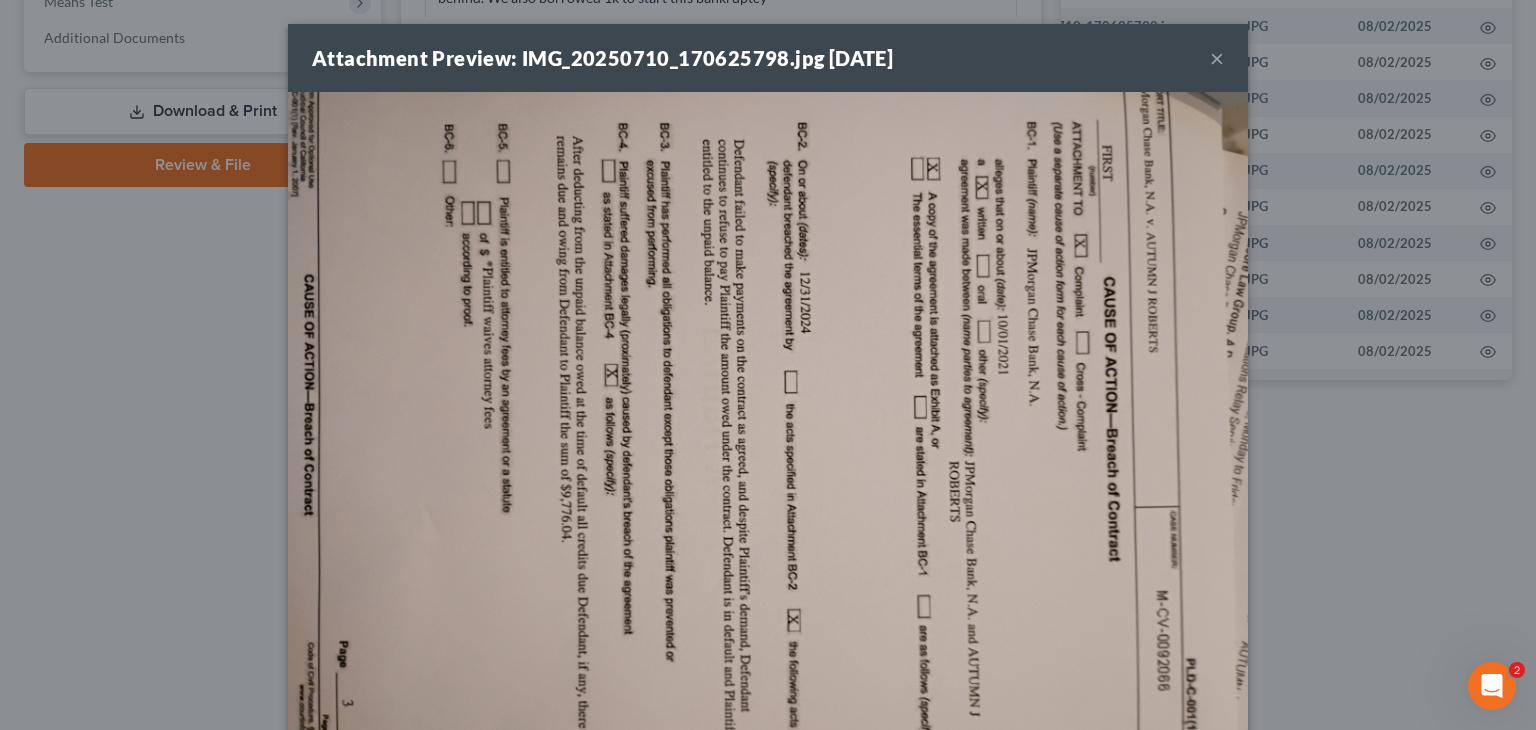 click on "Attachment Preview: IMG_20250710_170625798.jpg 08/02/2025" at bounding box center [602, 58] 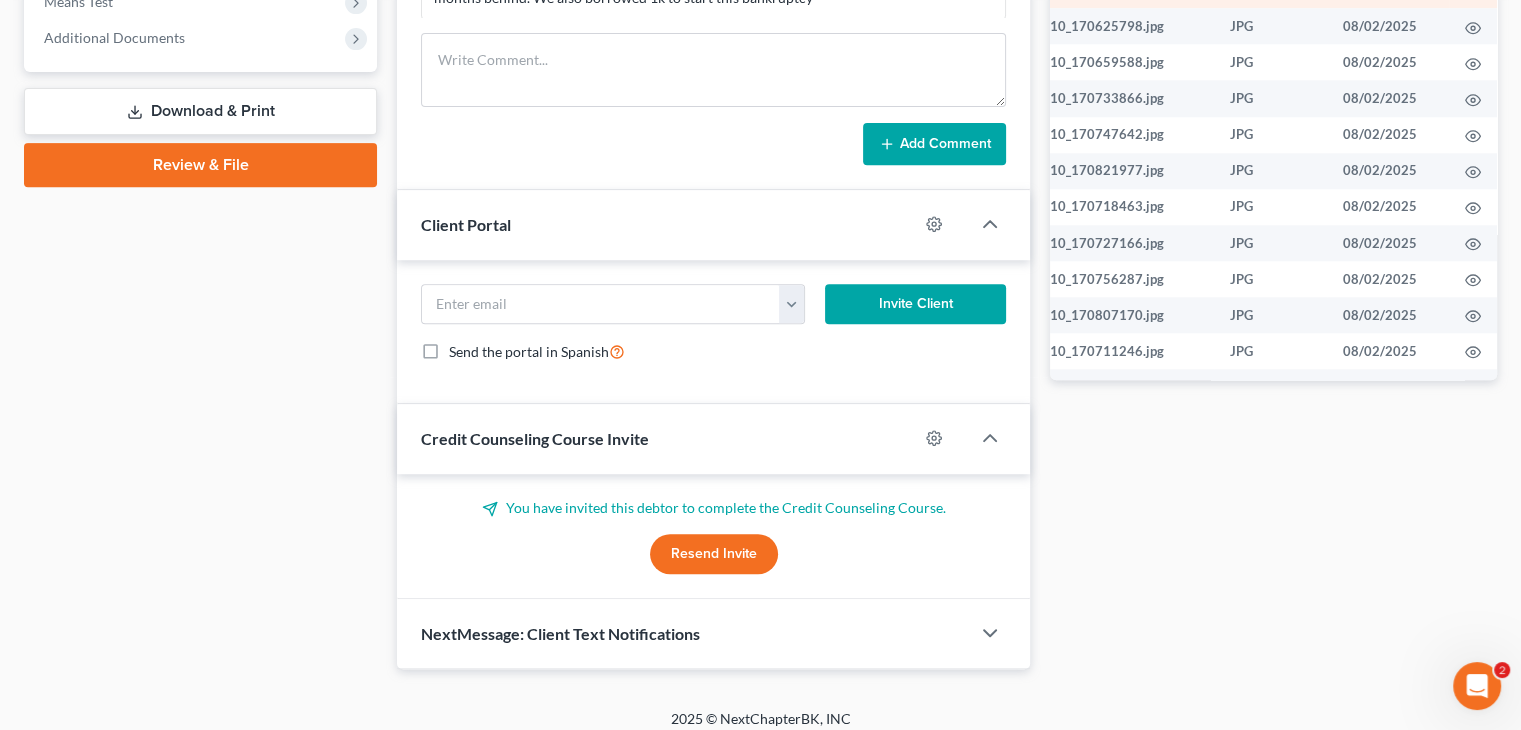 click 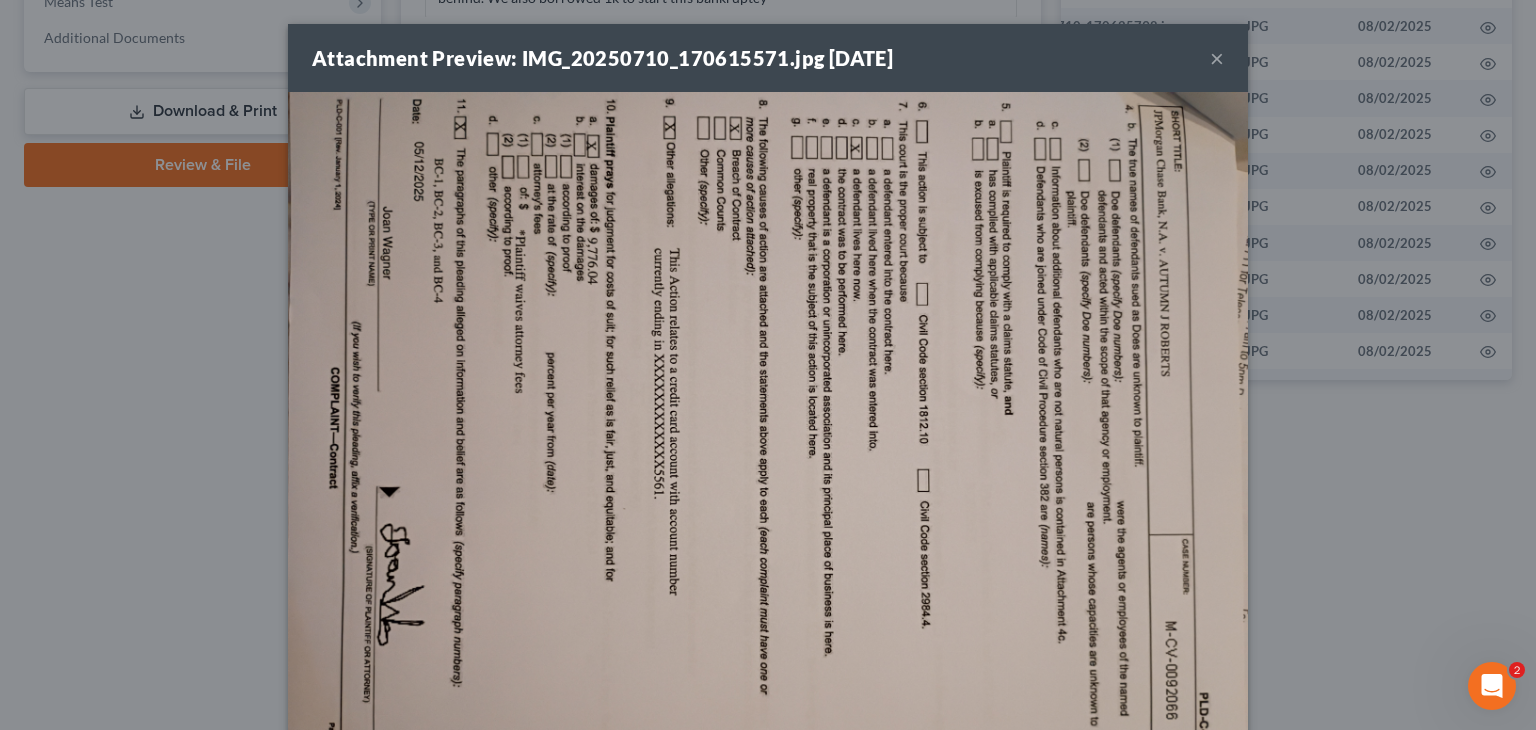 click on "Attachment Preview: IMG_20250710_170615571.jpg [DATE] ×" at bounding box center [768, 58] 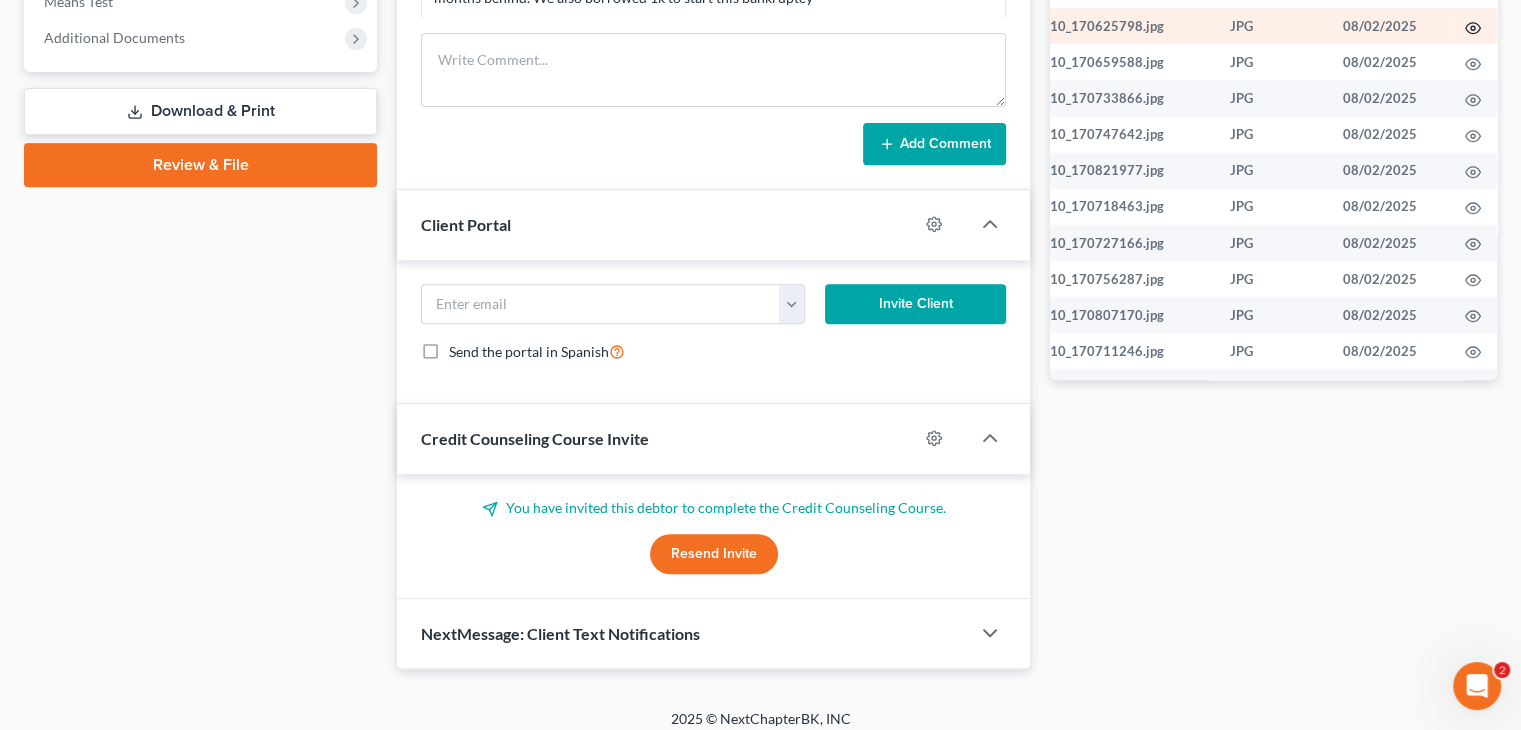 click 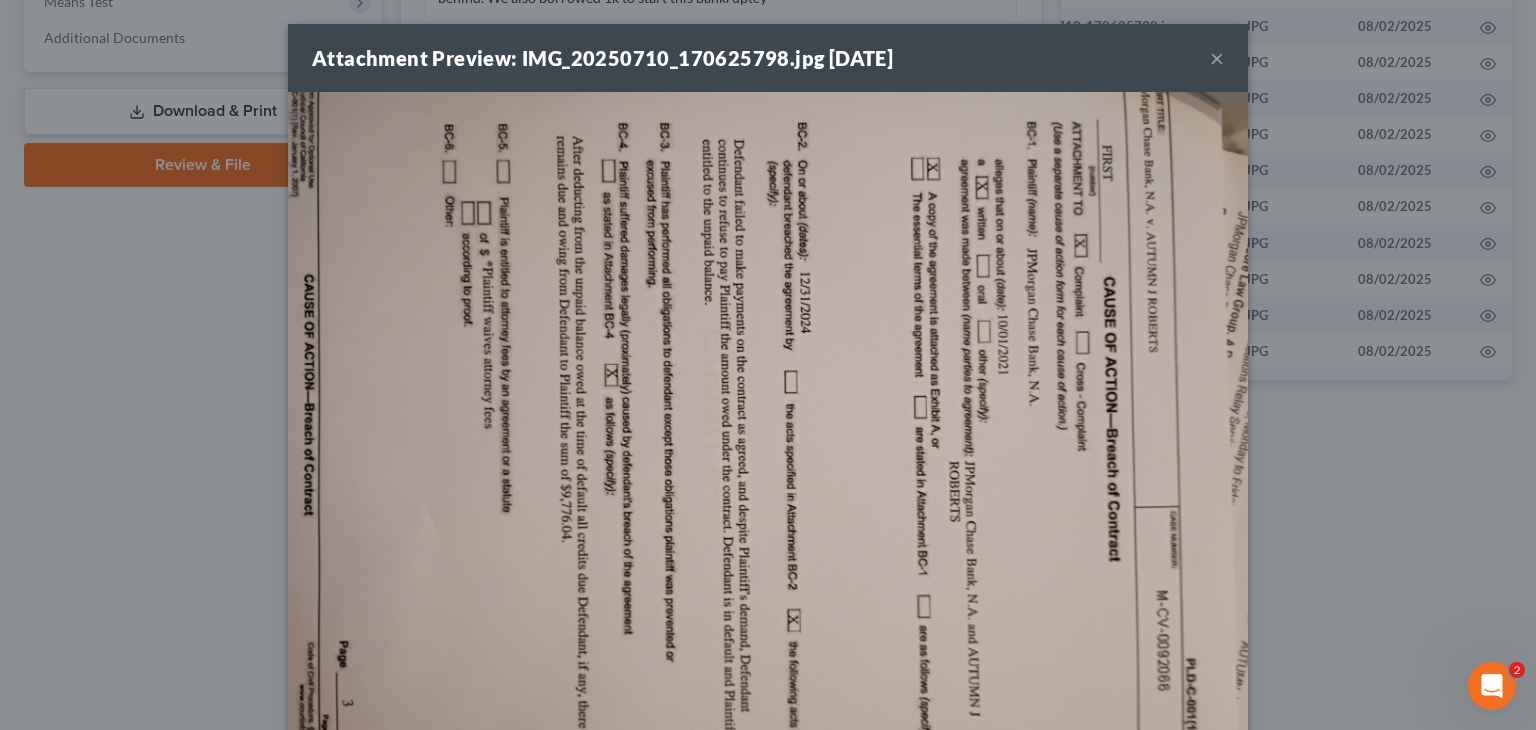 click on "×" at bounding box center (1217, 58) 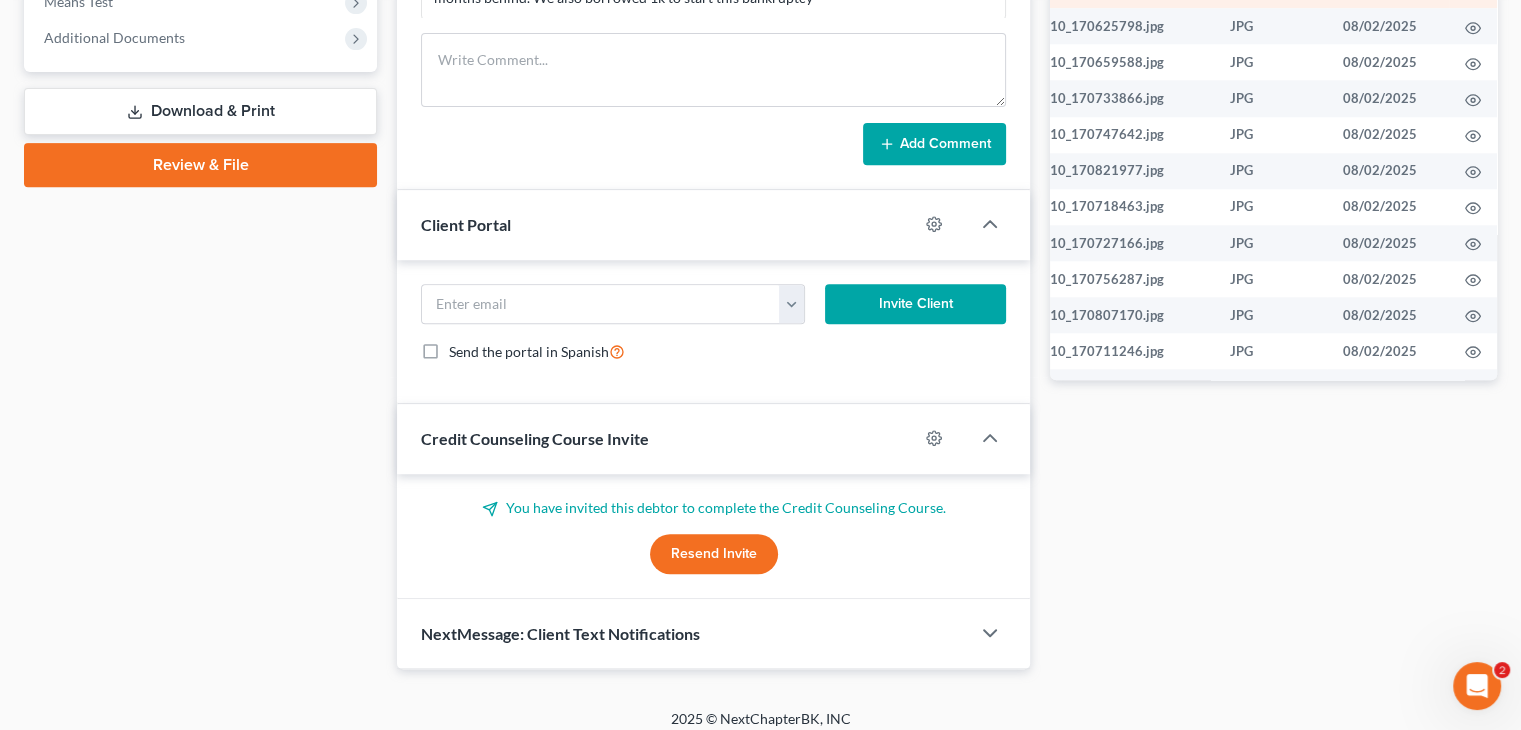 click 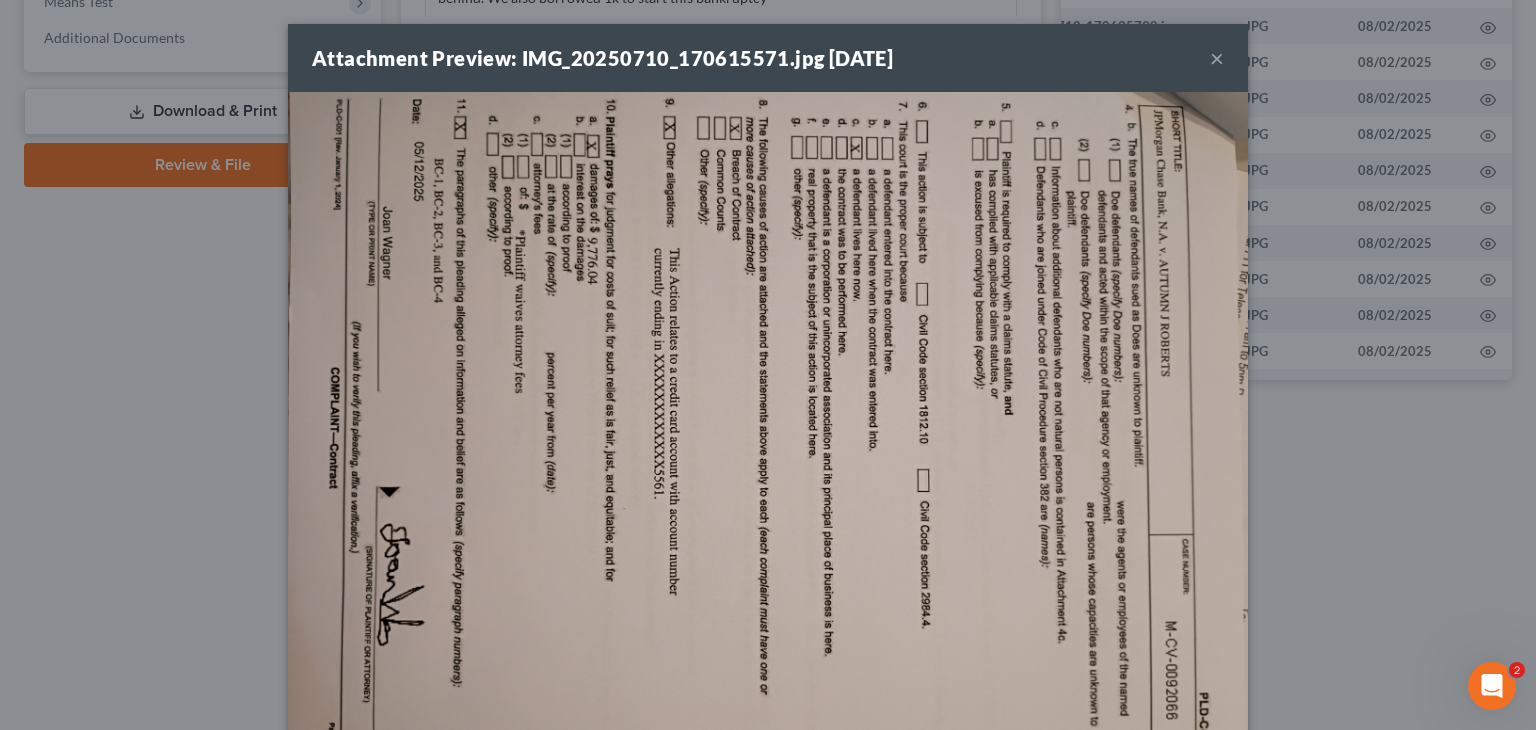 click on "×" at bounding box center (1217, 58) 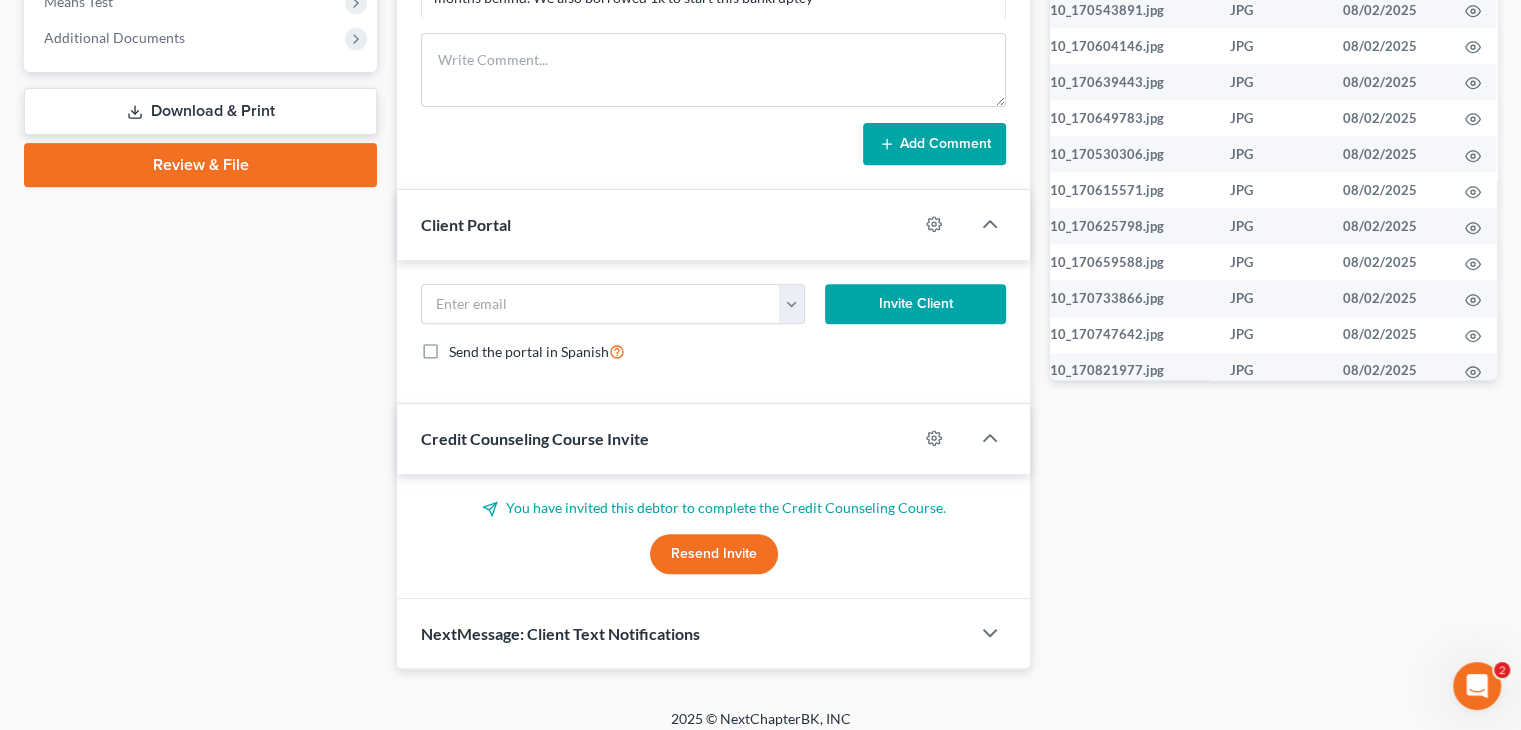 scroll, scrollTop: 1732, scrollLeft: 96, axis: both 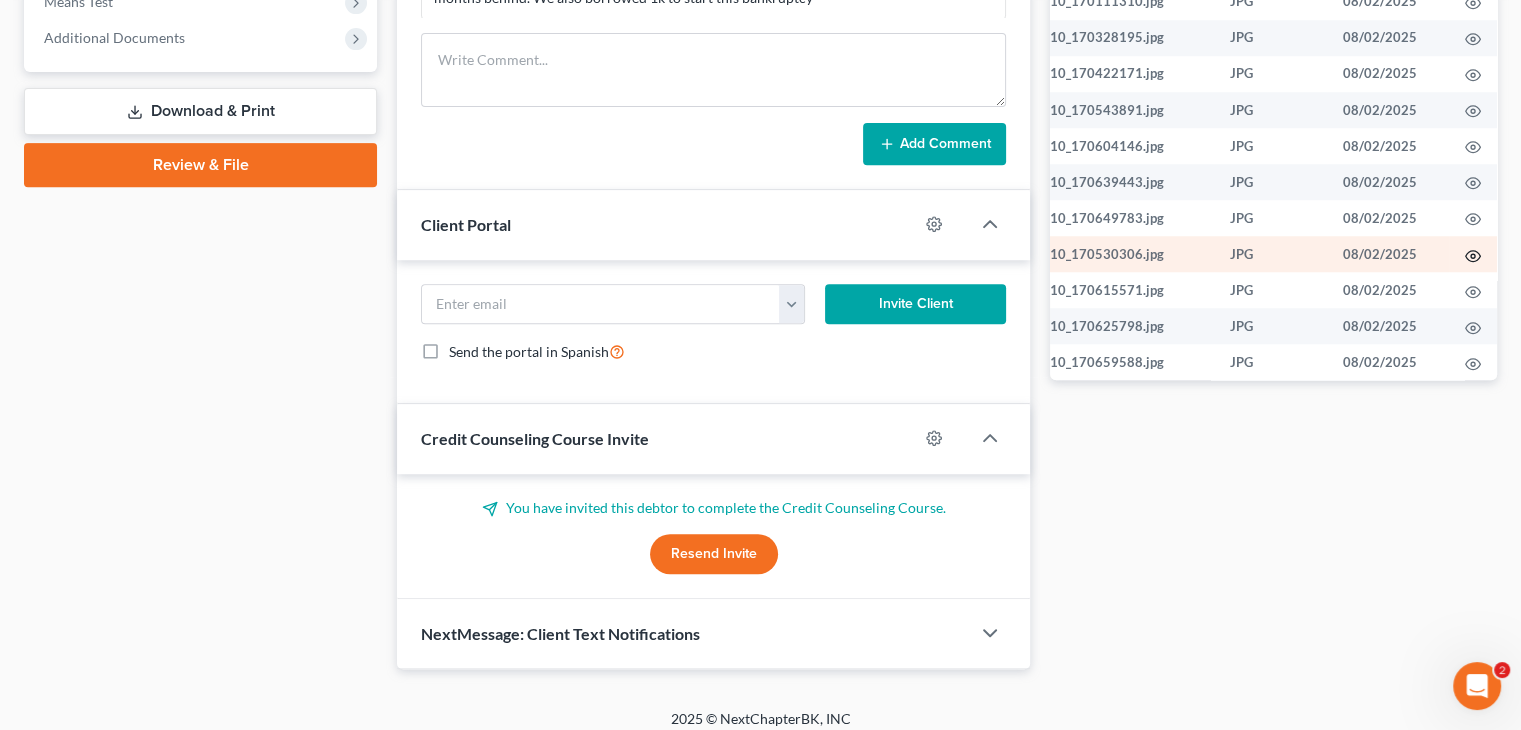 click 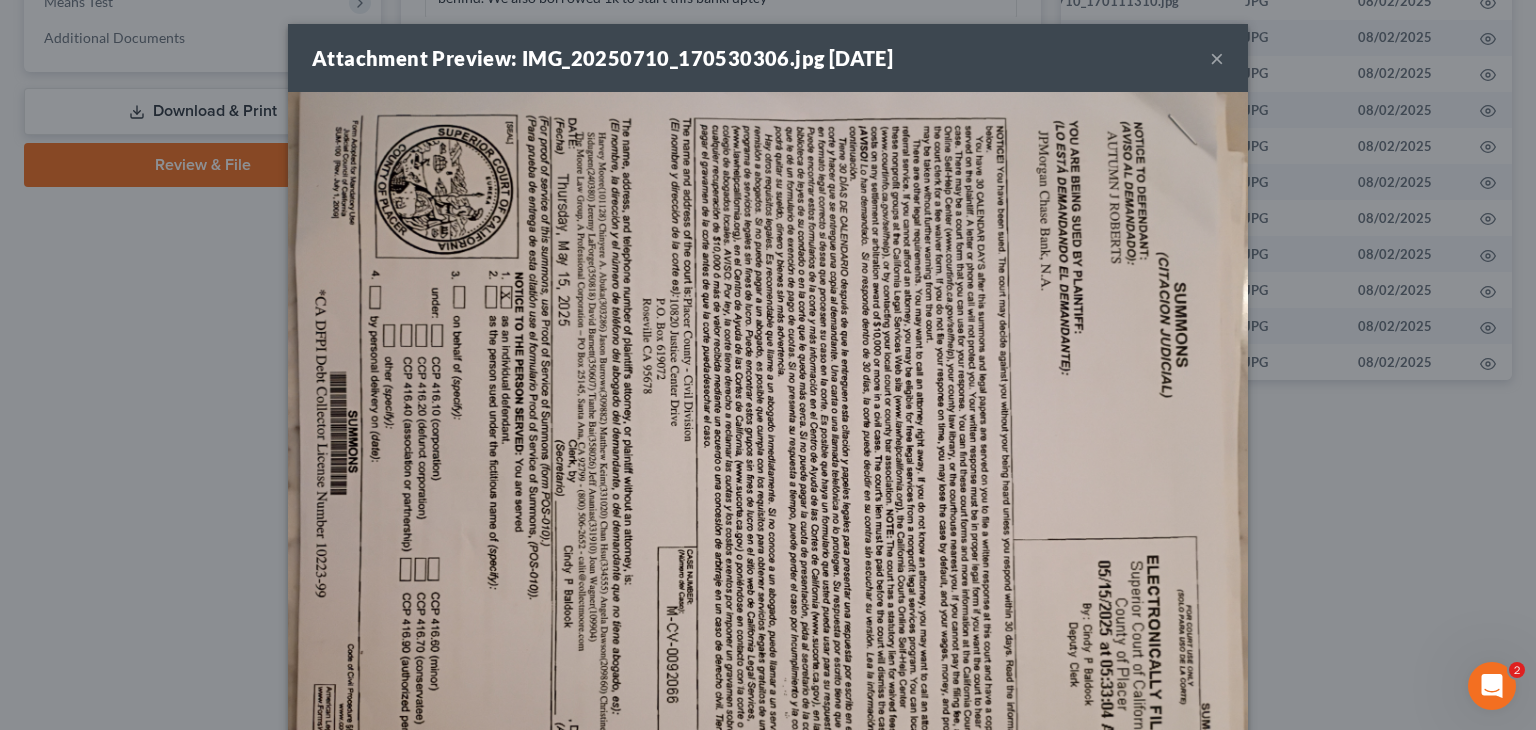 click on "×" at bounding box center (1217, 58) 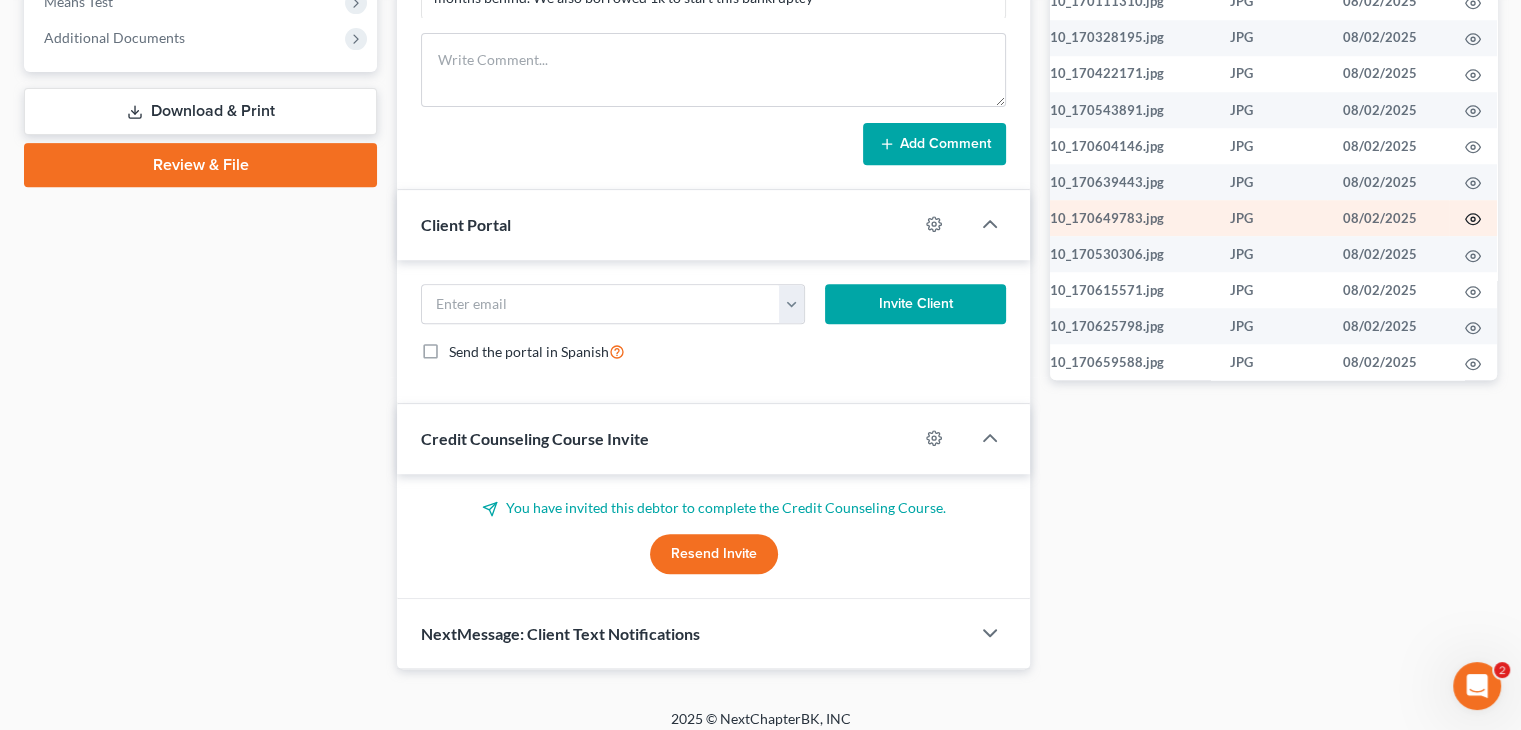 click 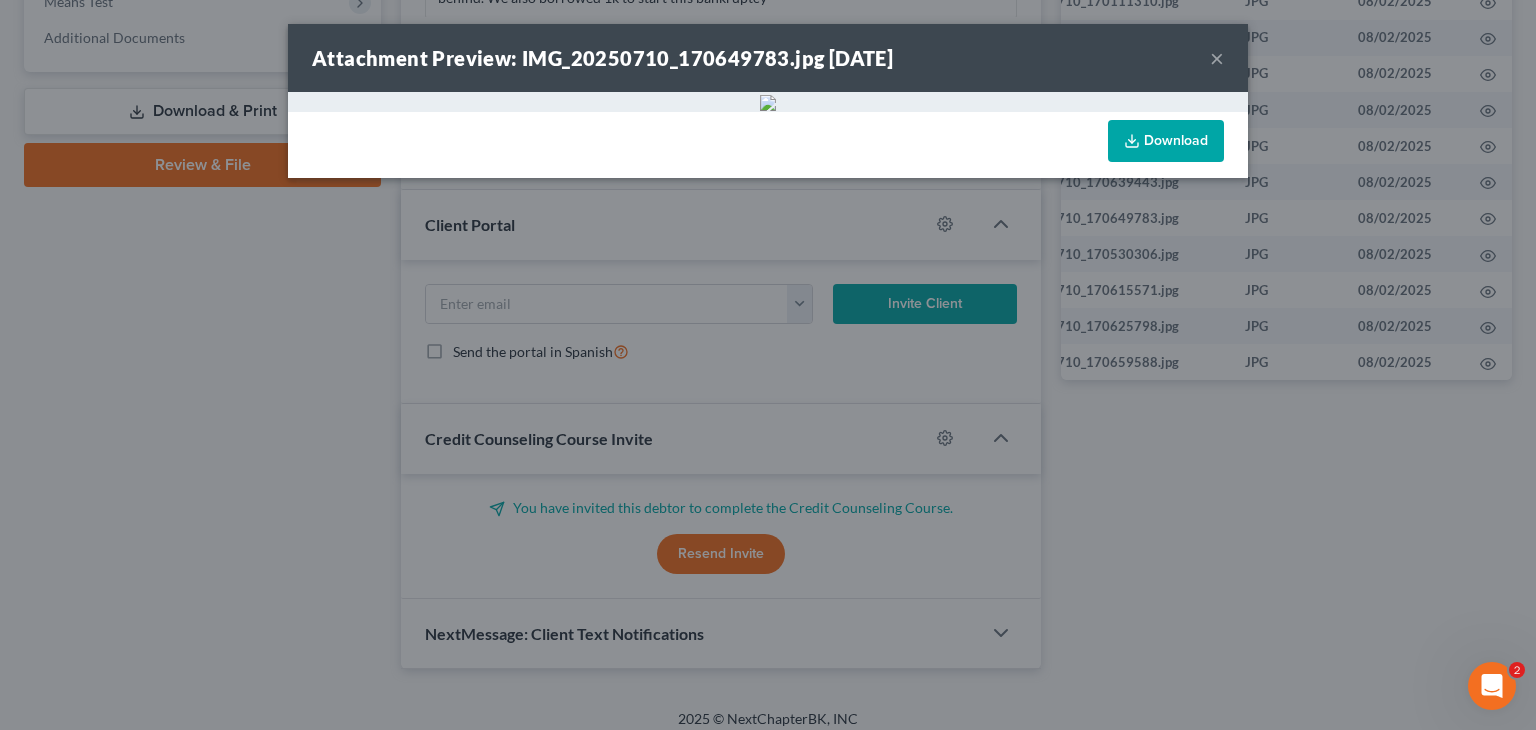 click on "×" at bounding box center (1217, 58) 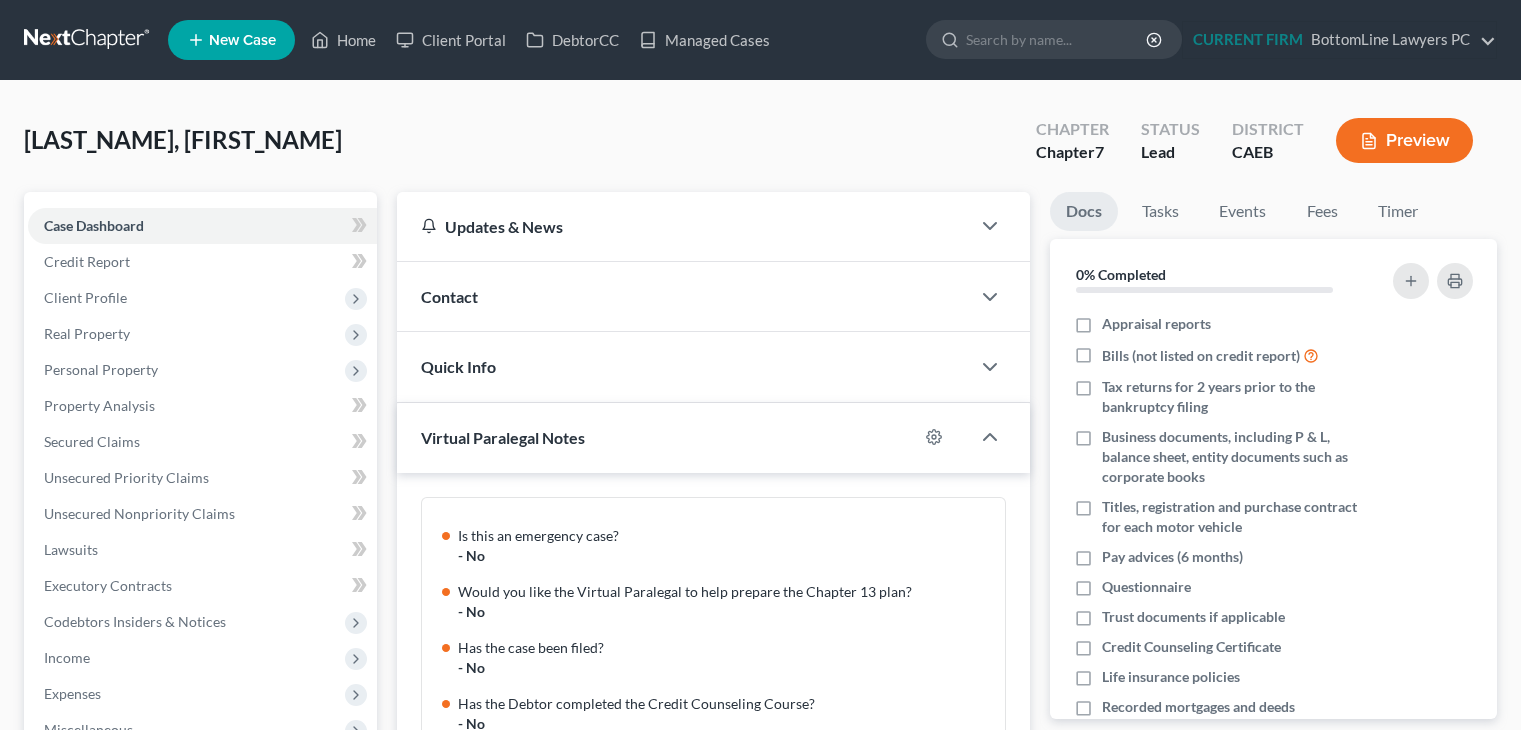 scroll, scrollTop: 800, scrollLeft: 0, axis: vertical 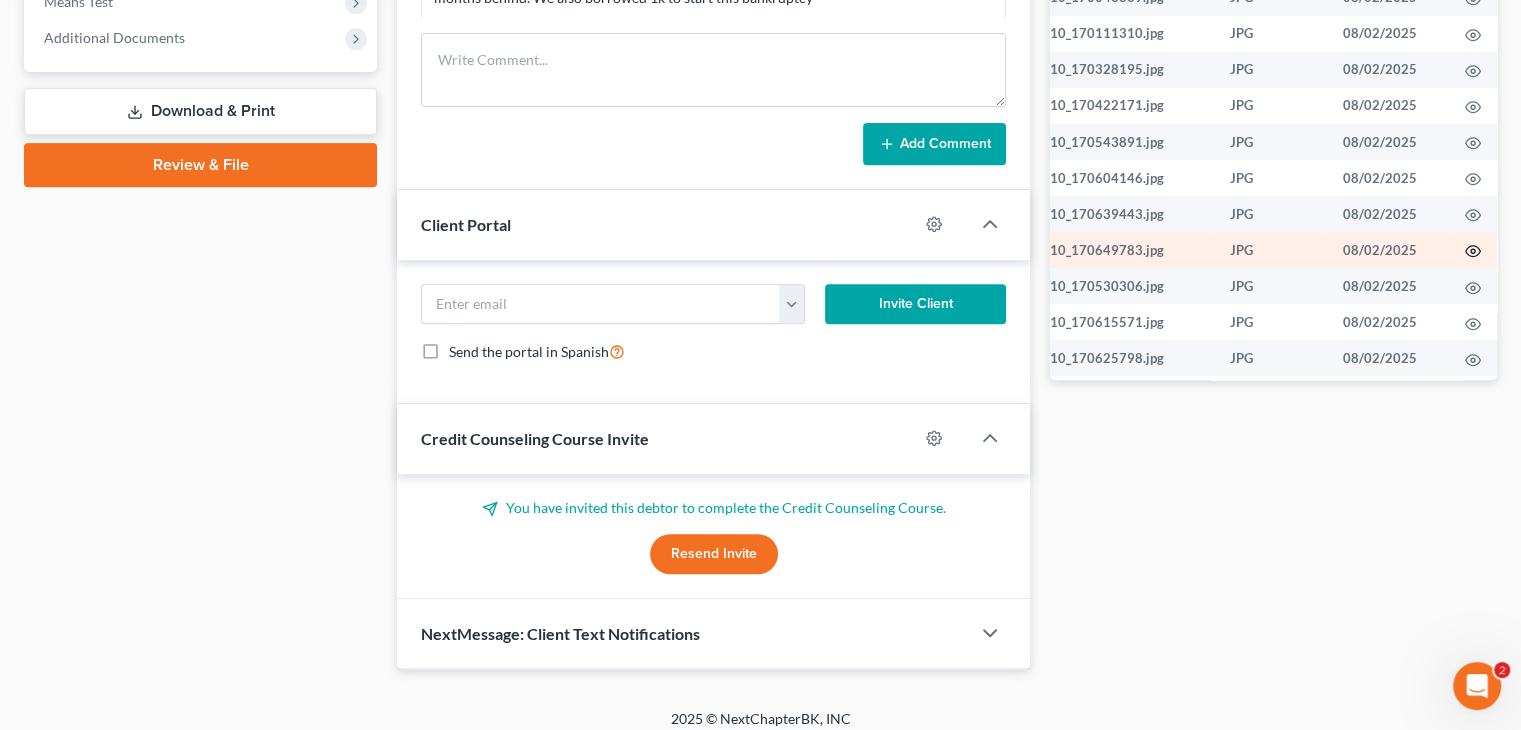 click 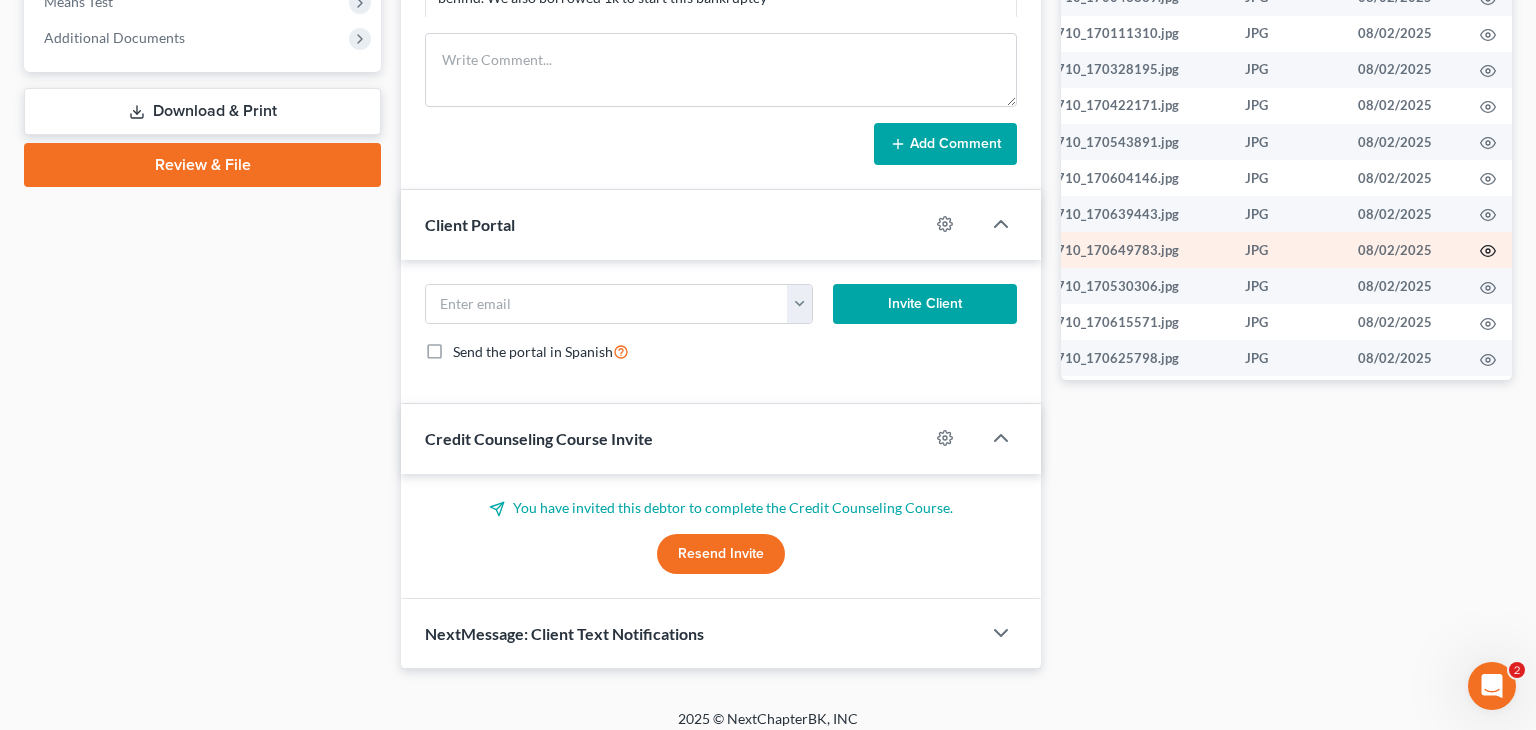 scroll, scrollTop: 1700, scrollLeft: 96, axis: both 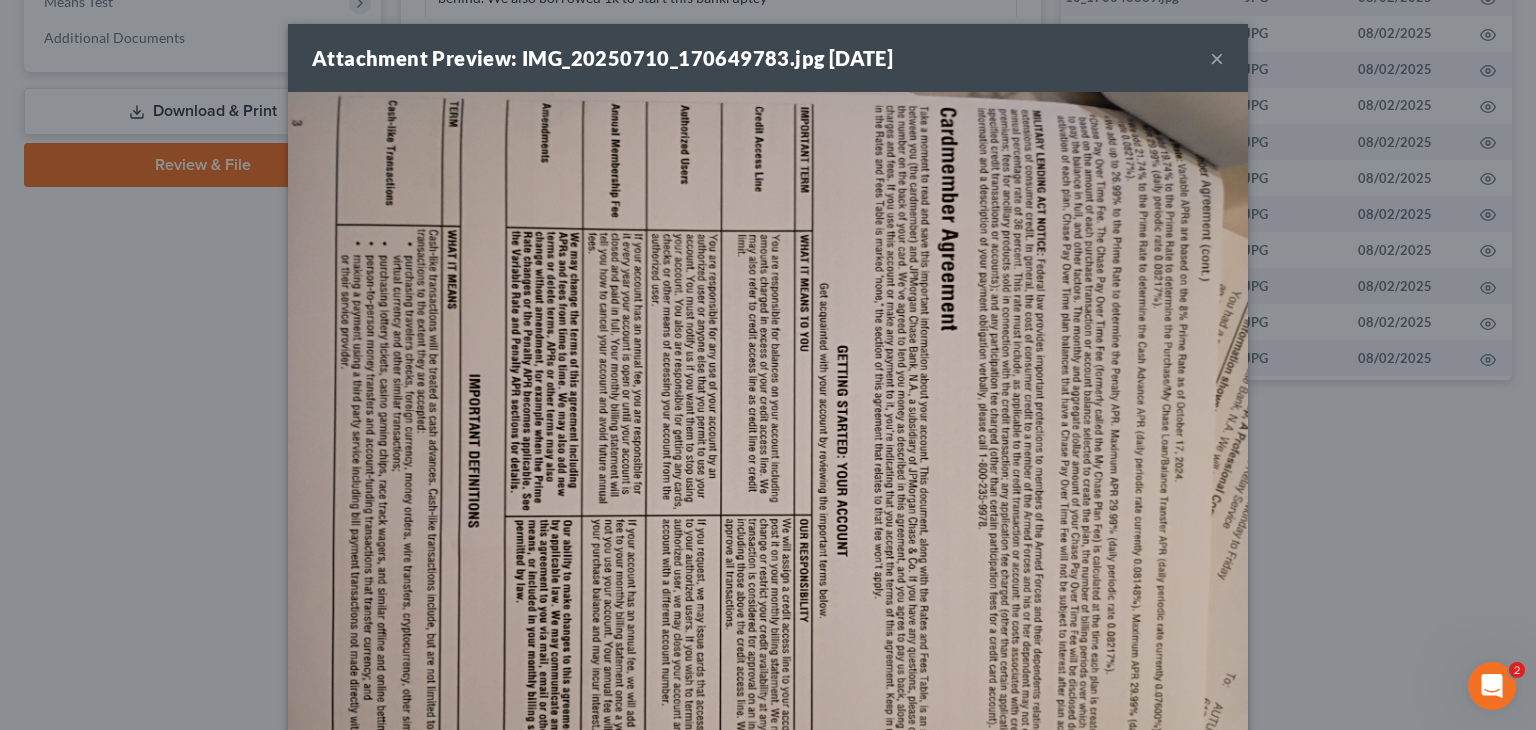 click at bounding box center [768, 452] 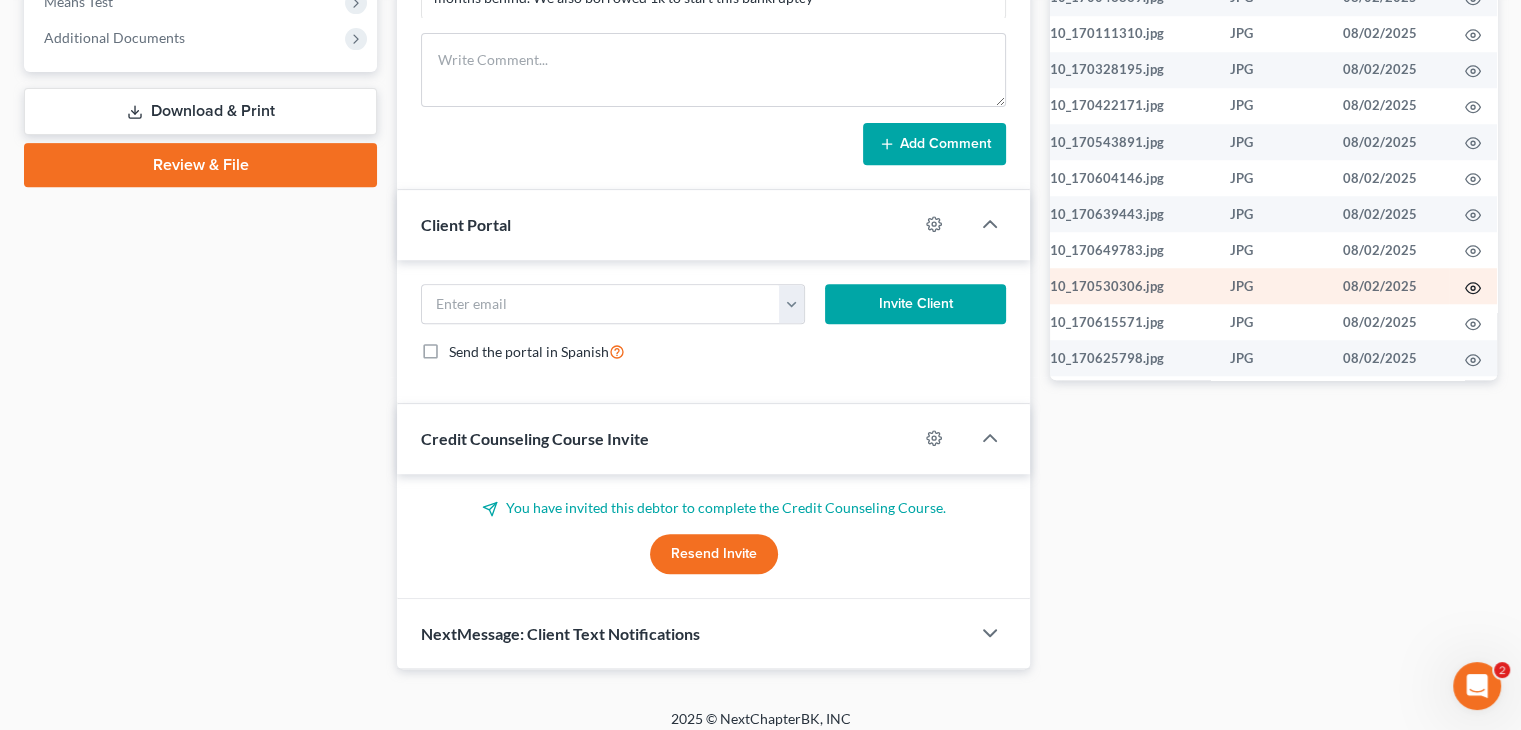 click 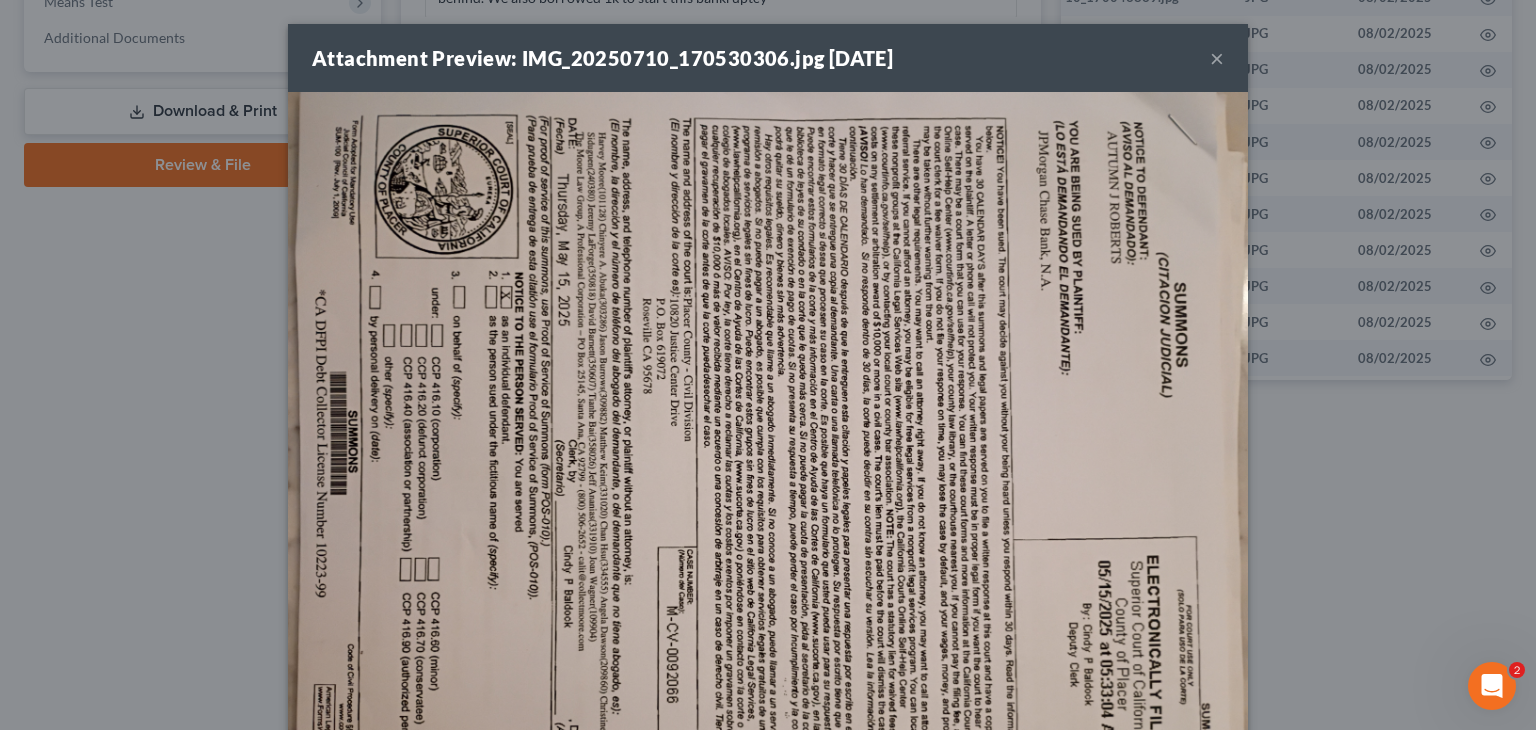 click at bounding box center (768, 452) 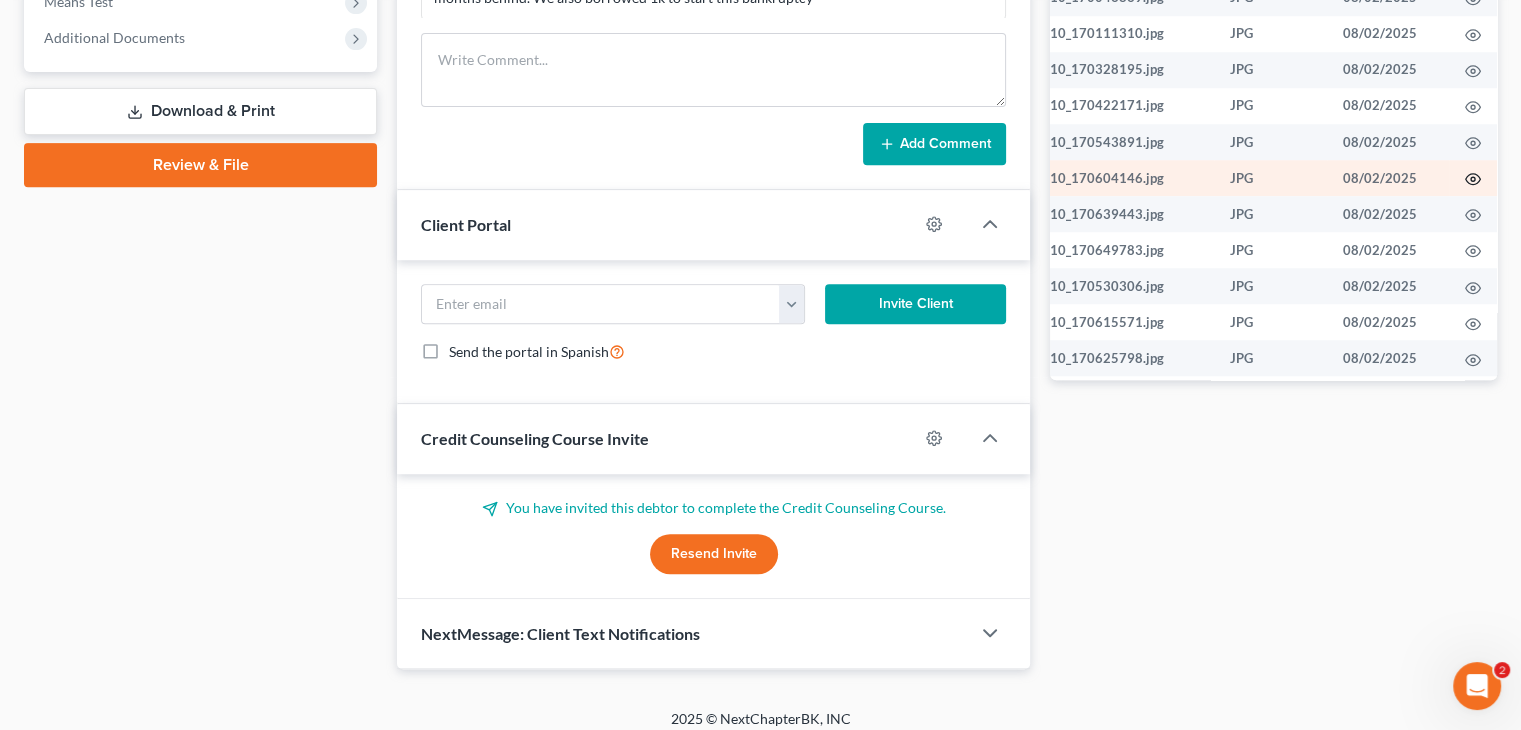 click 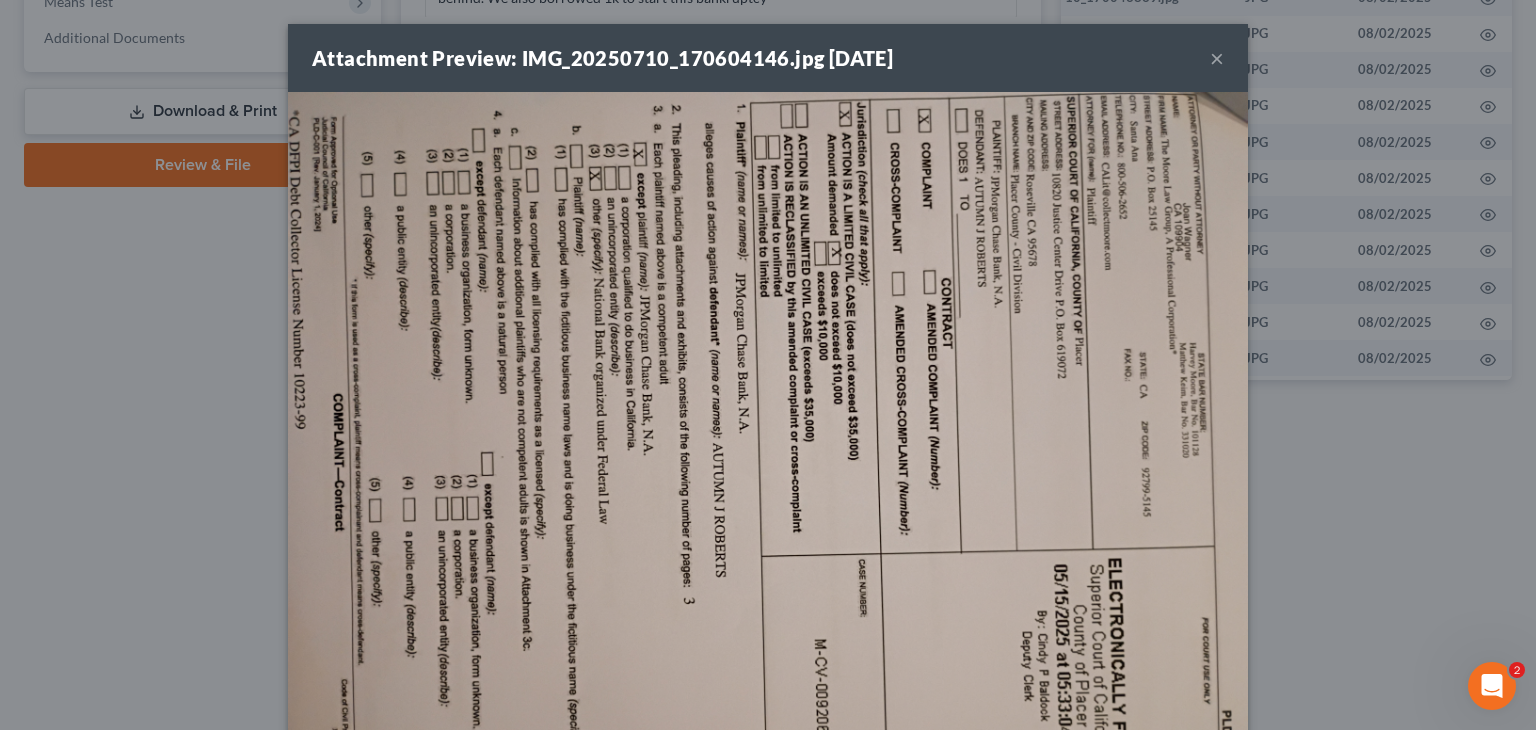click on "Attachment Preview: IMG_20250710_170604146.jpg [DATE]" at bounding box center (602, 58) 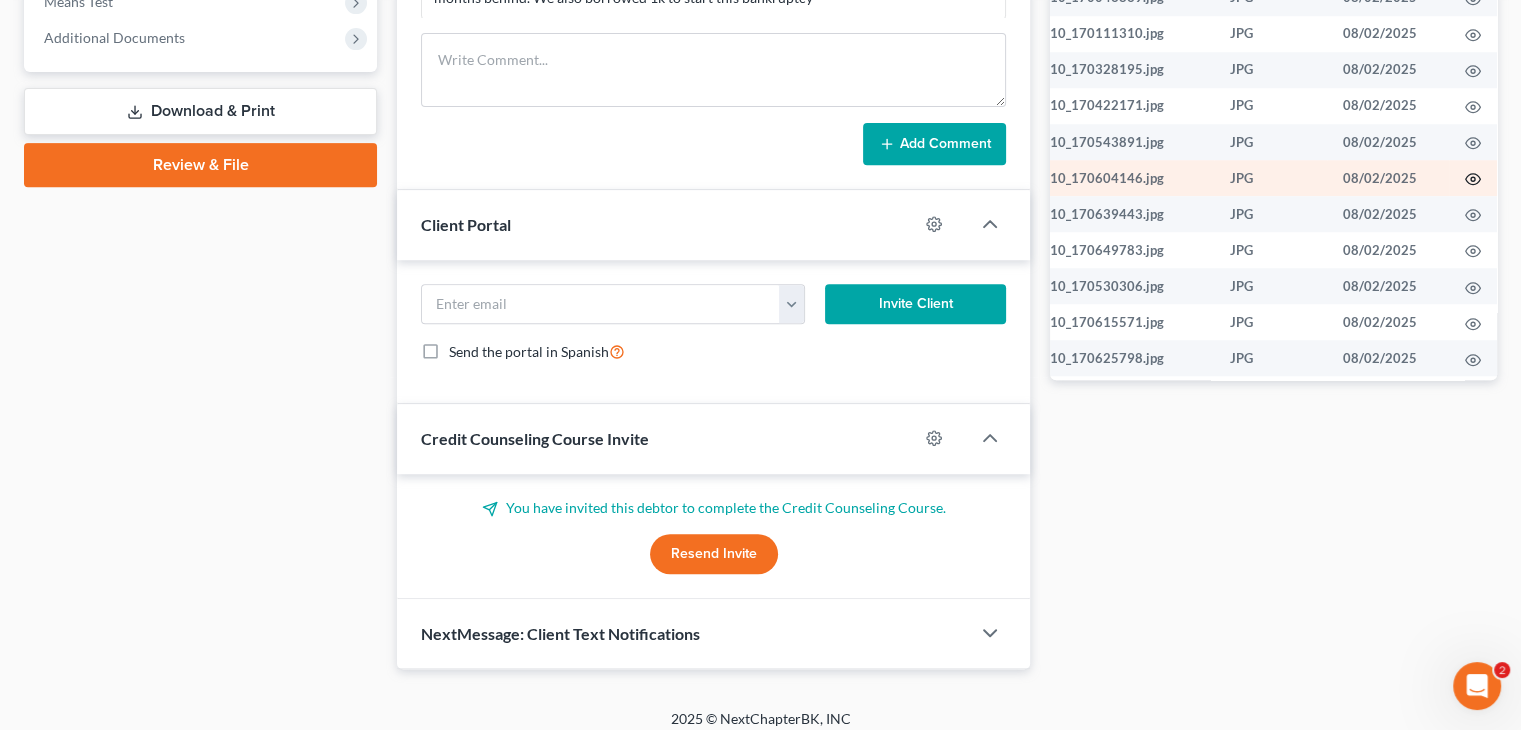 click 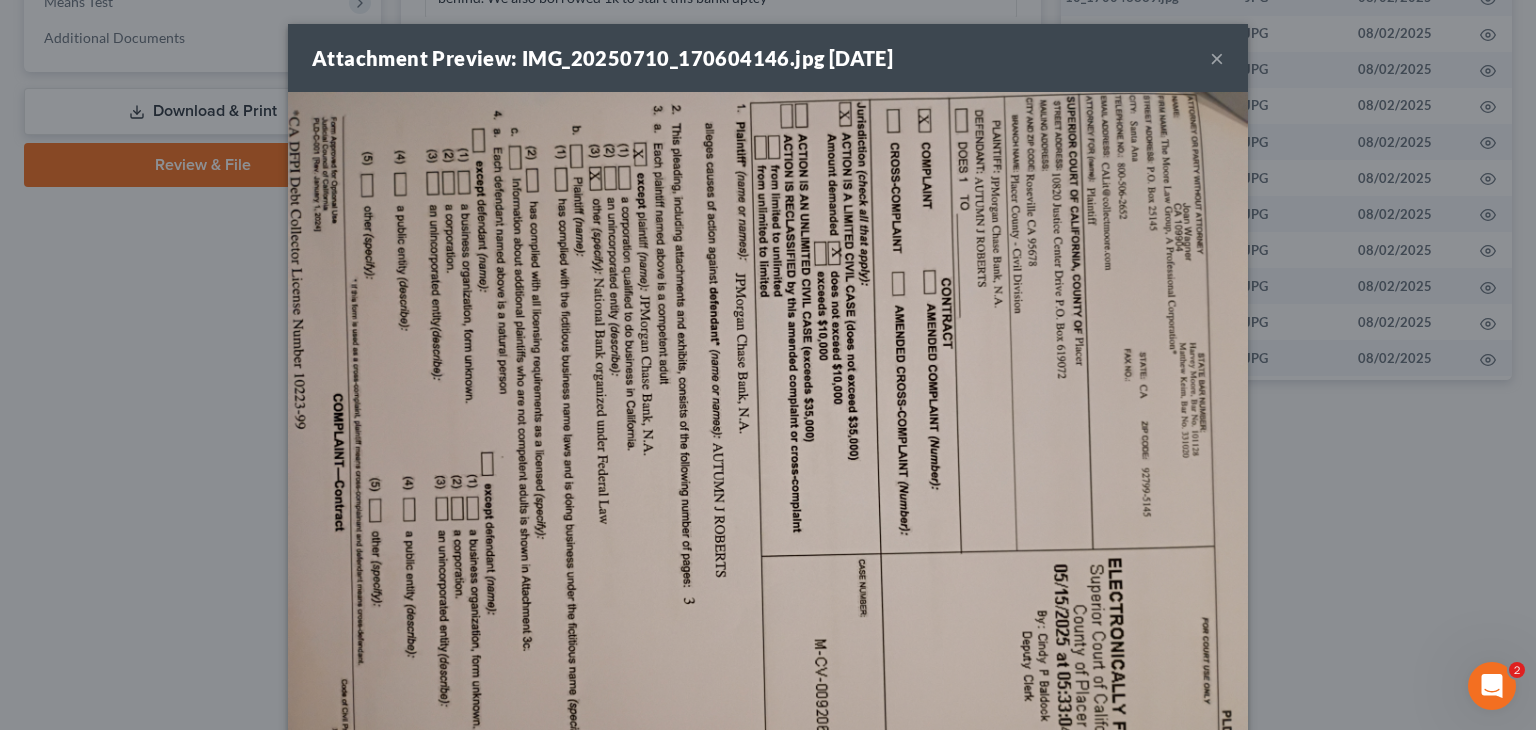 click on "×" at bounding box center (1217, 58) 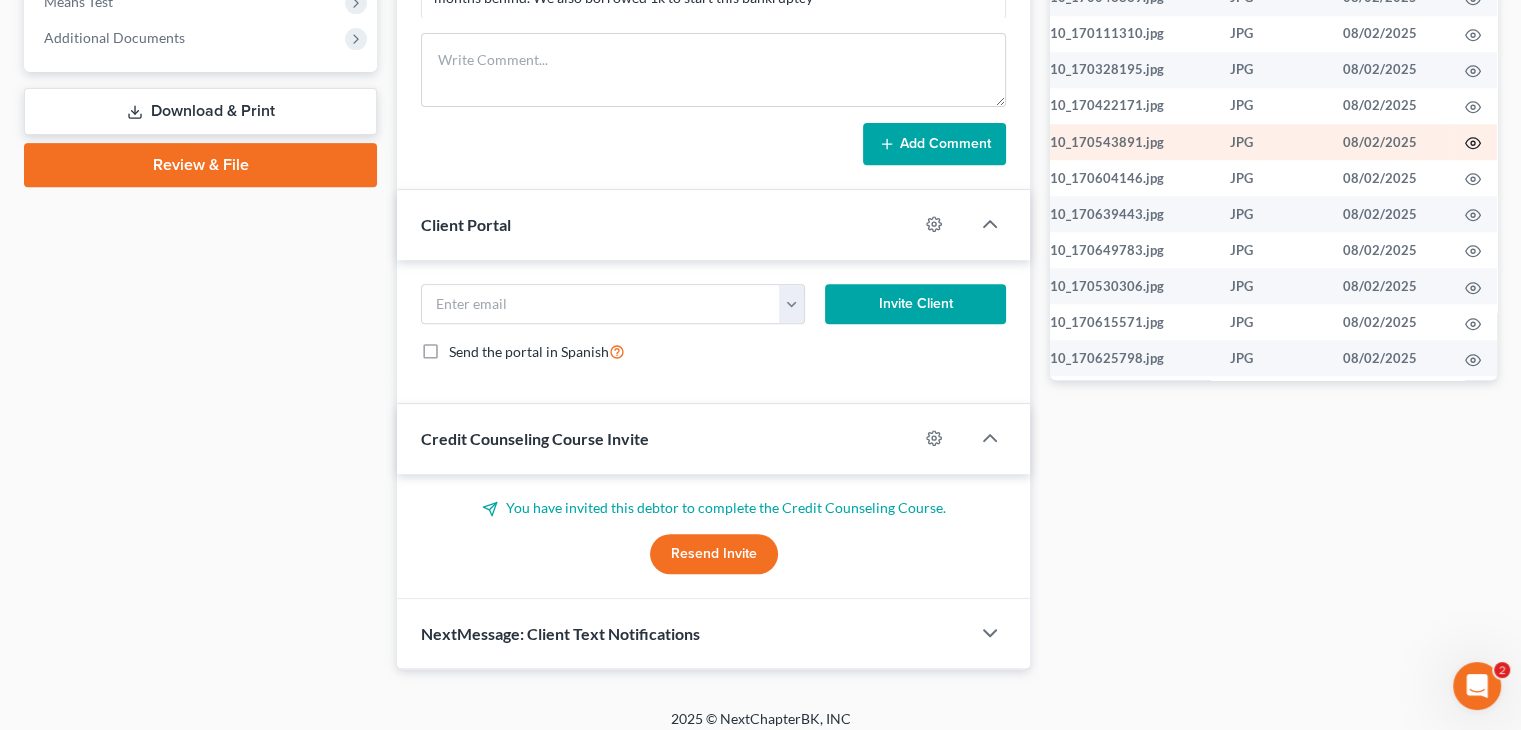 click 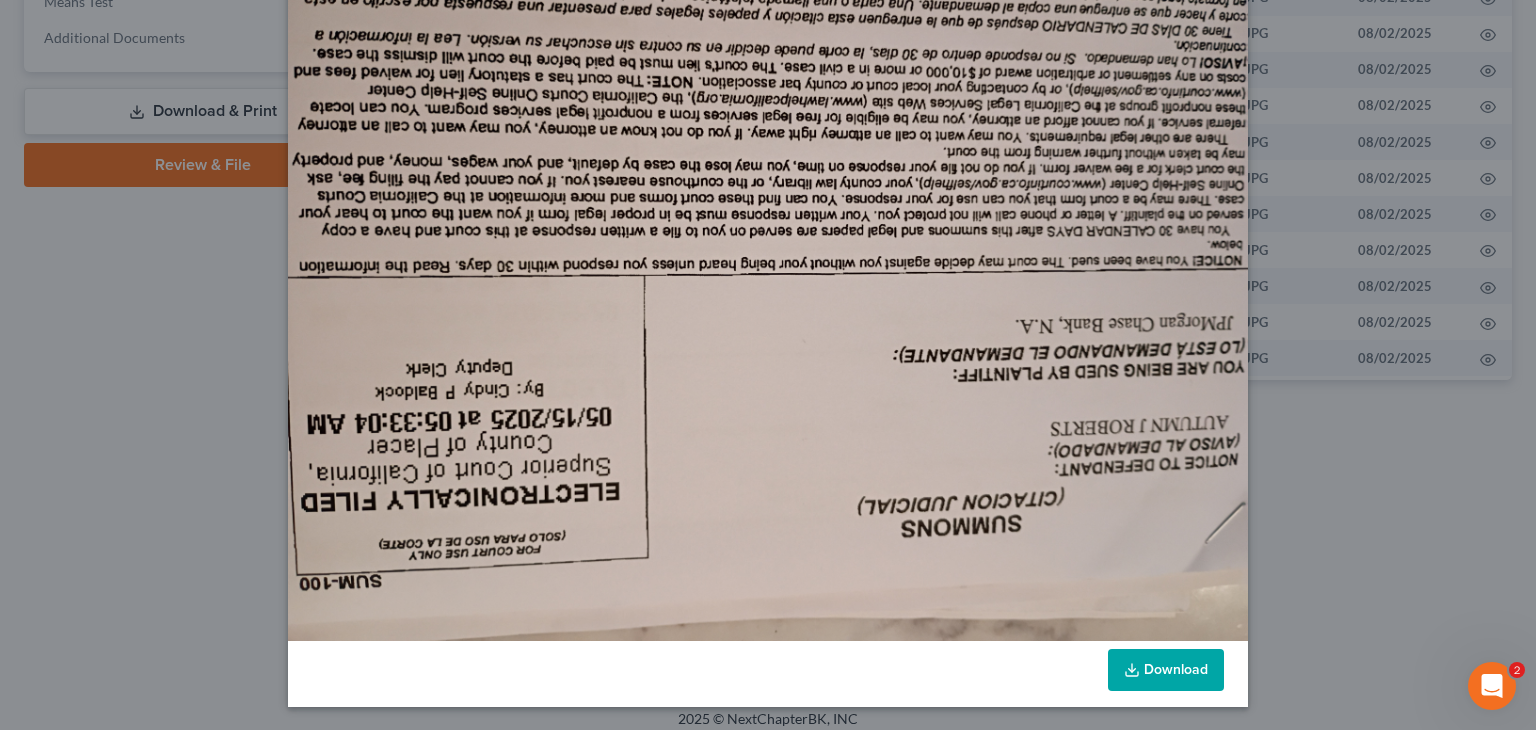 scroll, scrollTop: 172, scrollLeft: 0, axis: vertical 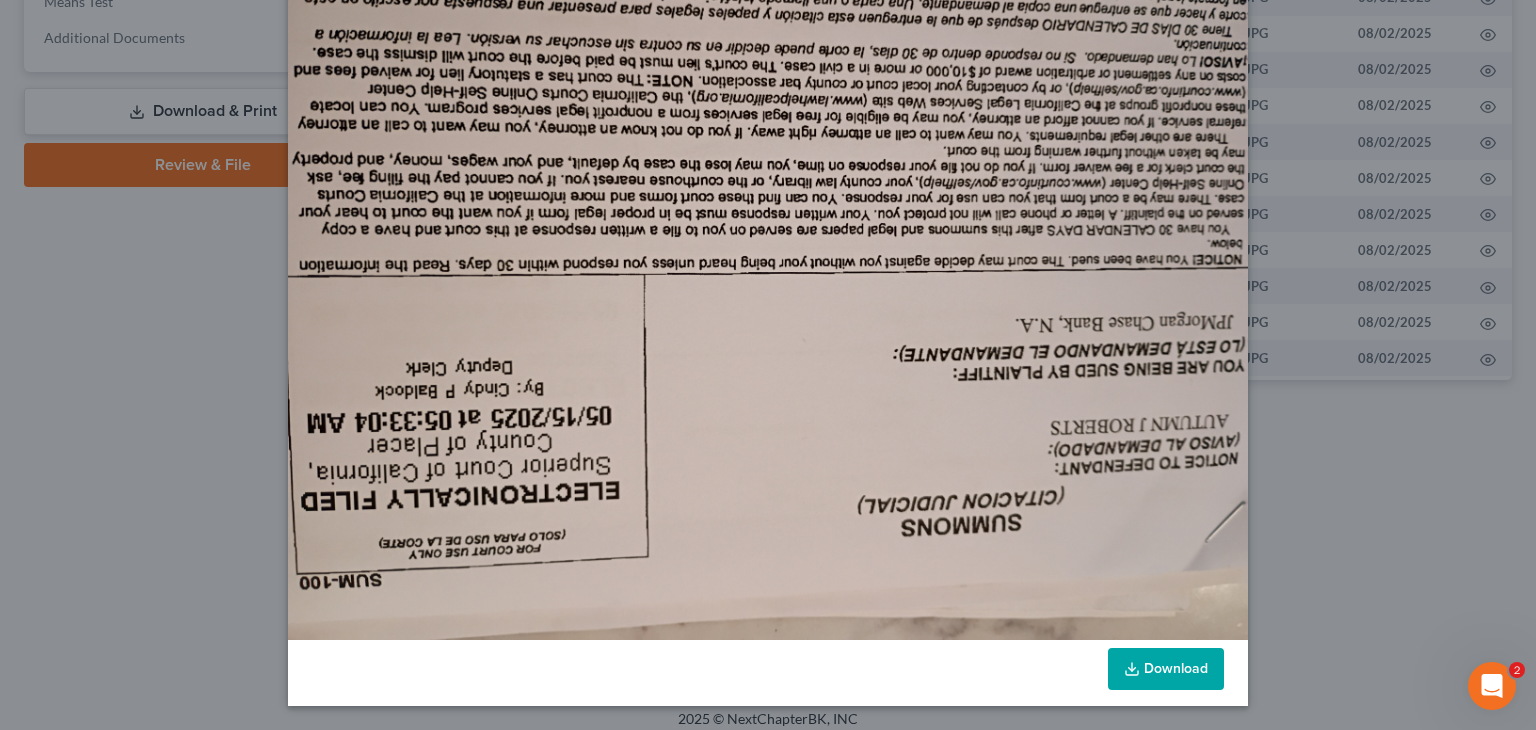 click at bounding box center [768, 280] 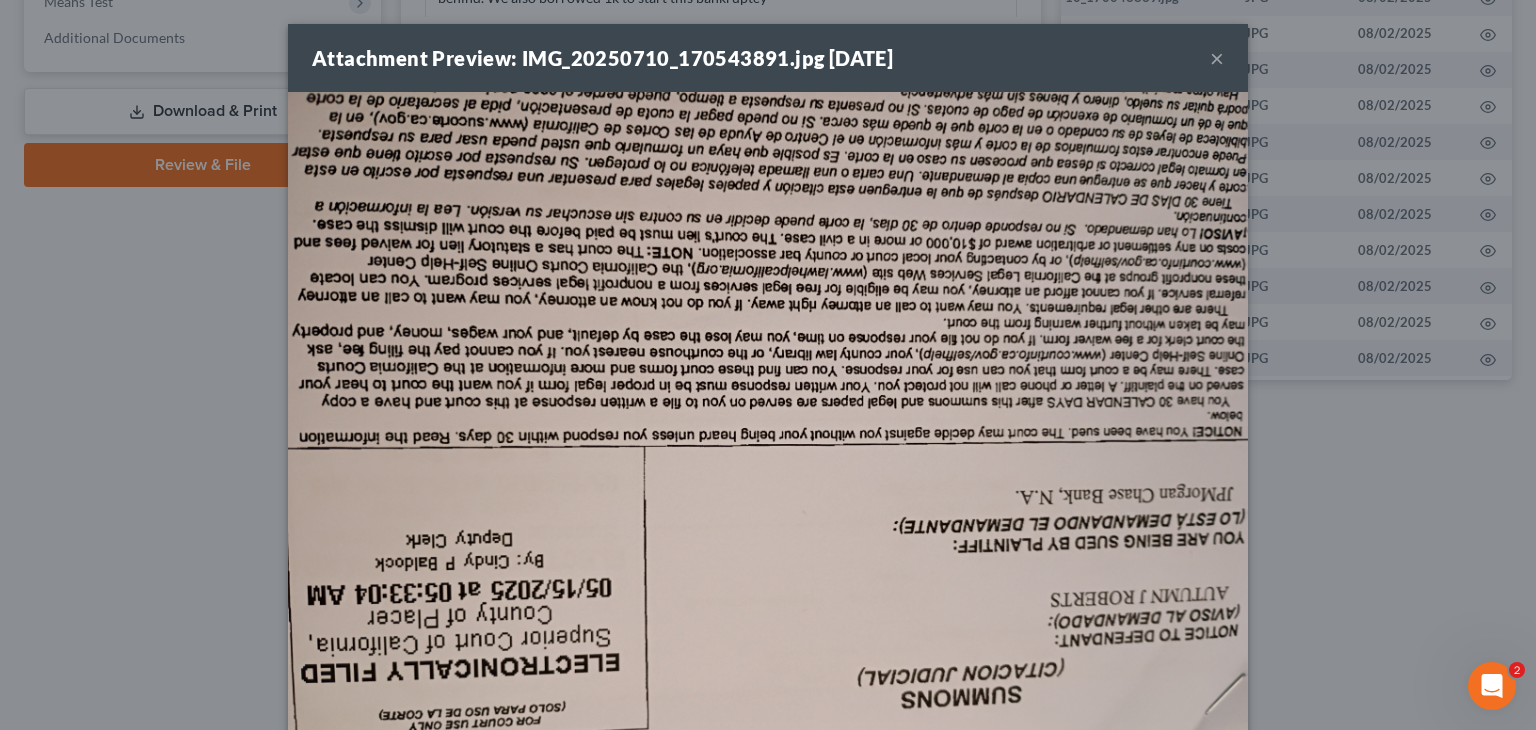 click on "×" at bounding box center [1217, 58] 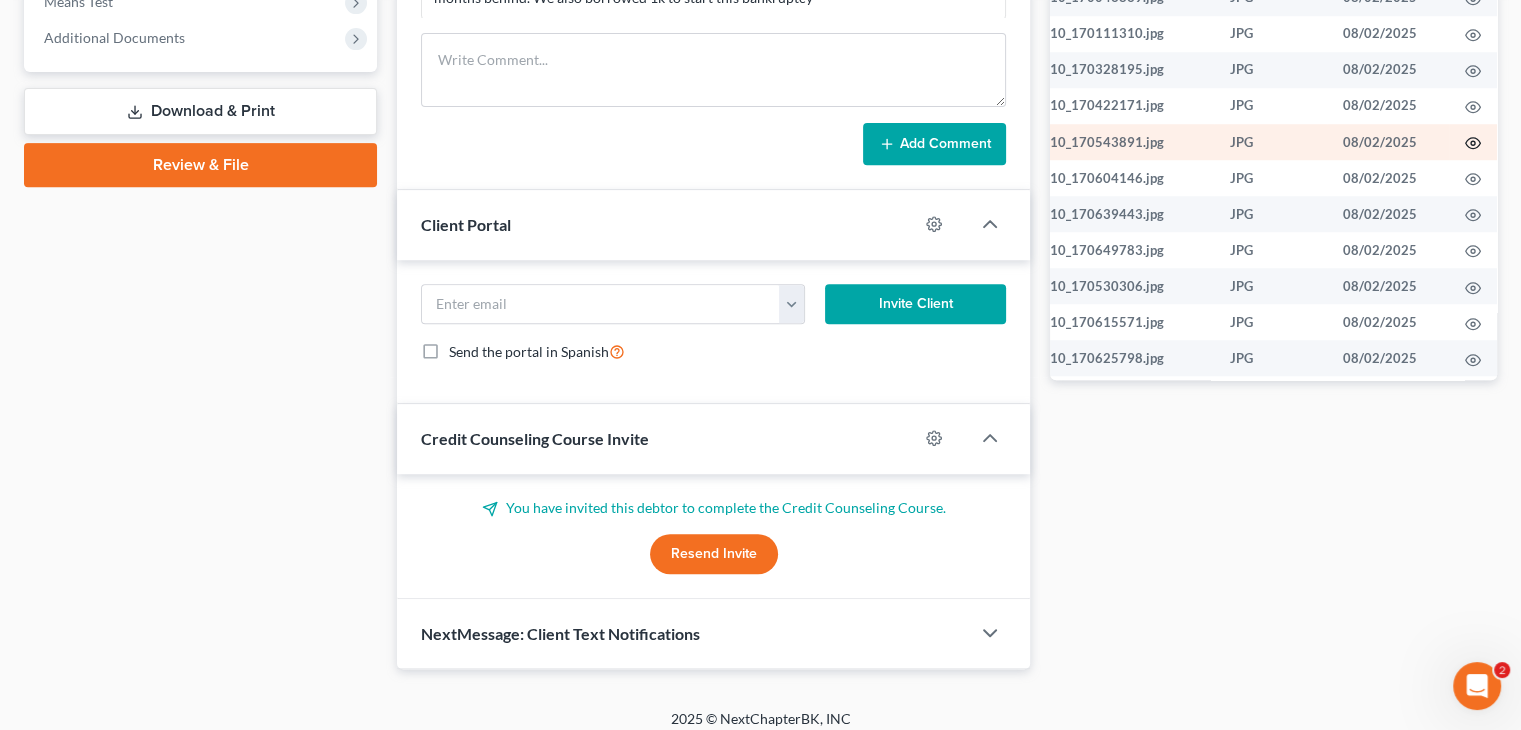 click 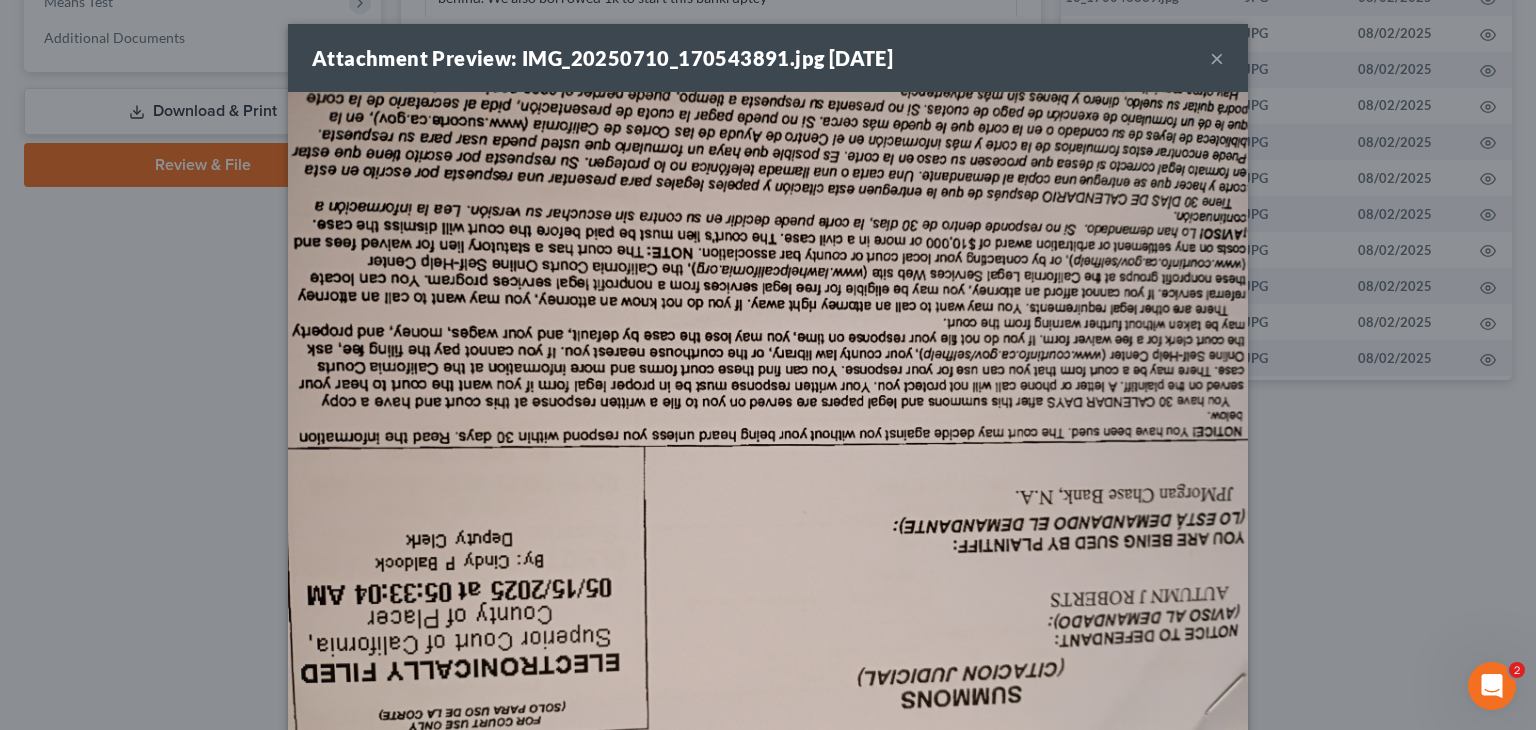 scroll, scrollTop: 172, scrollLeft: 0, axis: vertical 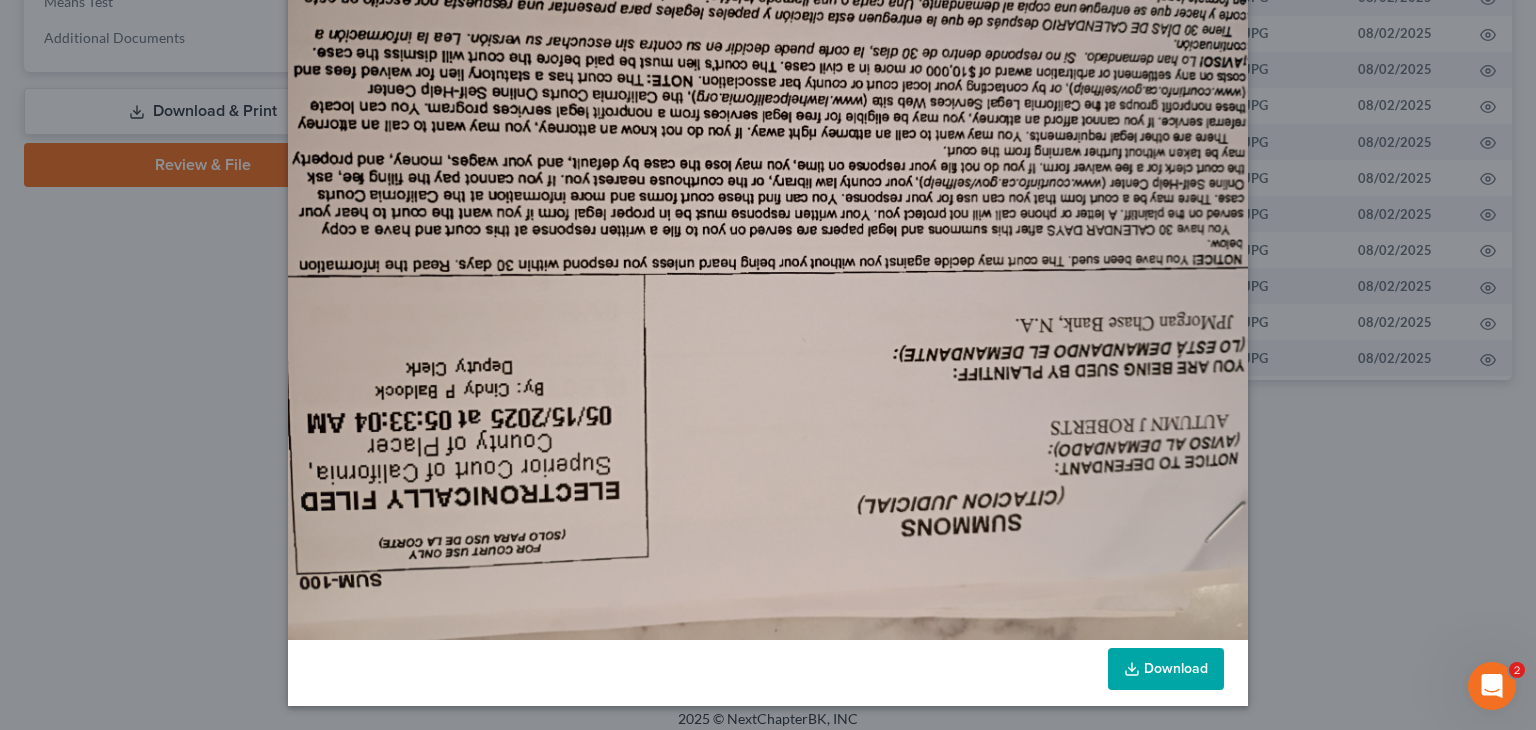 click at bounding box center [768, 280] 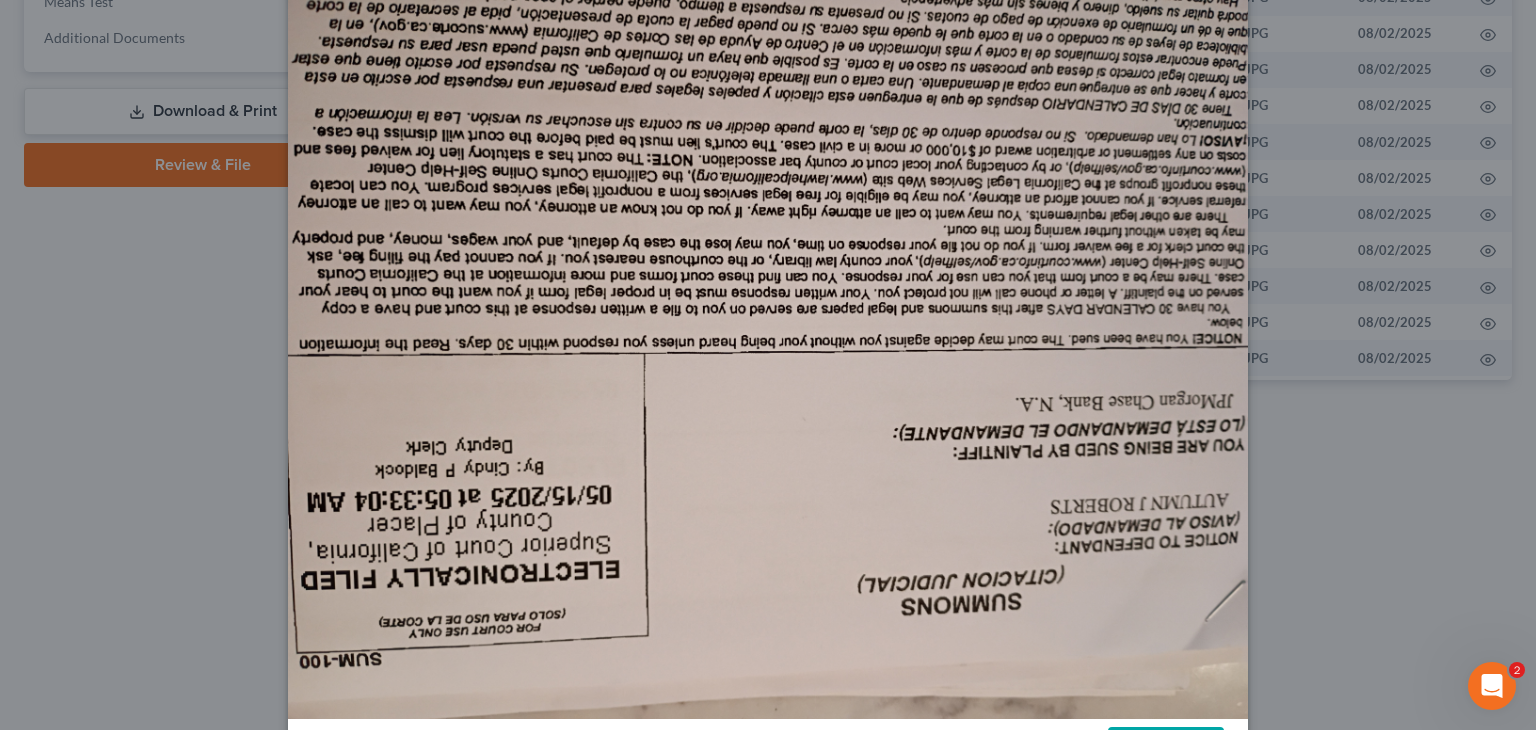 scroll, scrollTop: 0, scrollLeft: 0, axis: both 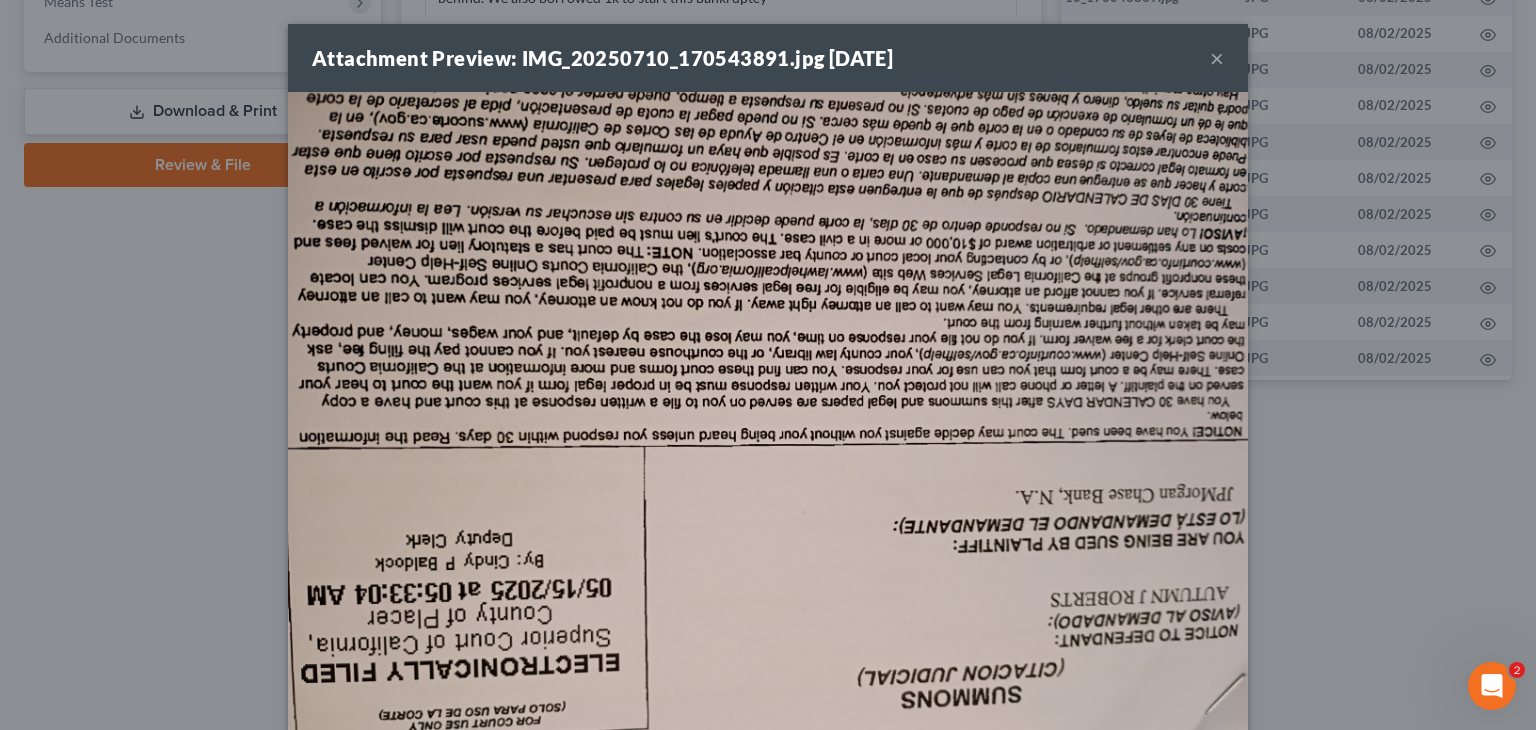 click on "×" at bounding box center (1217, 58) 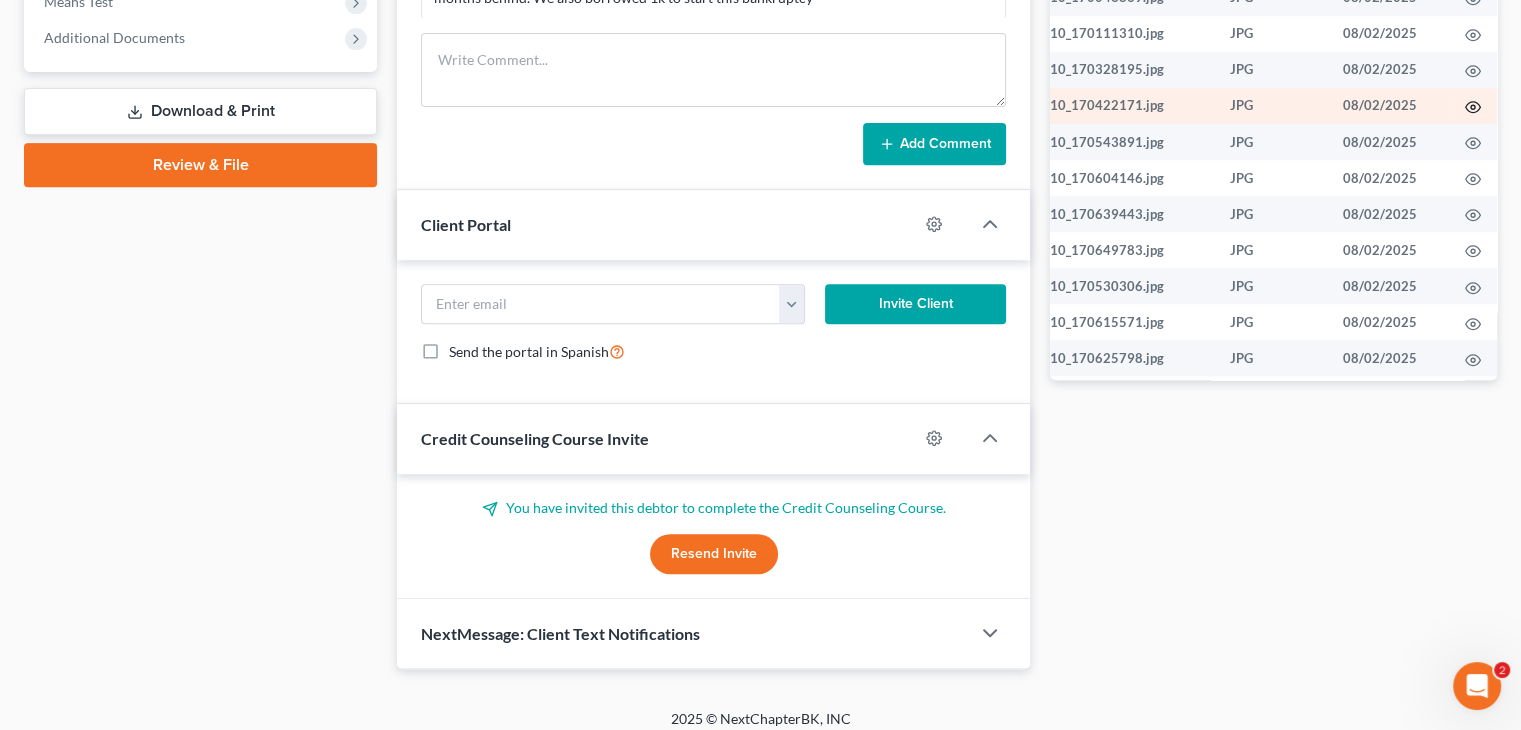 click 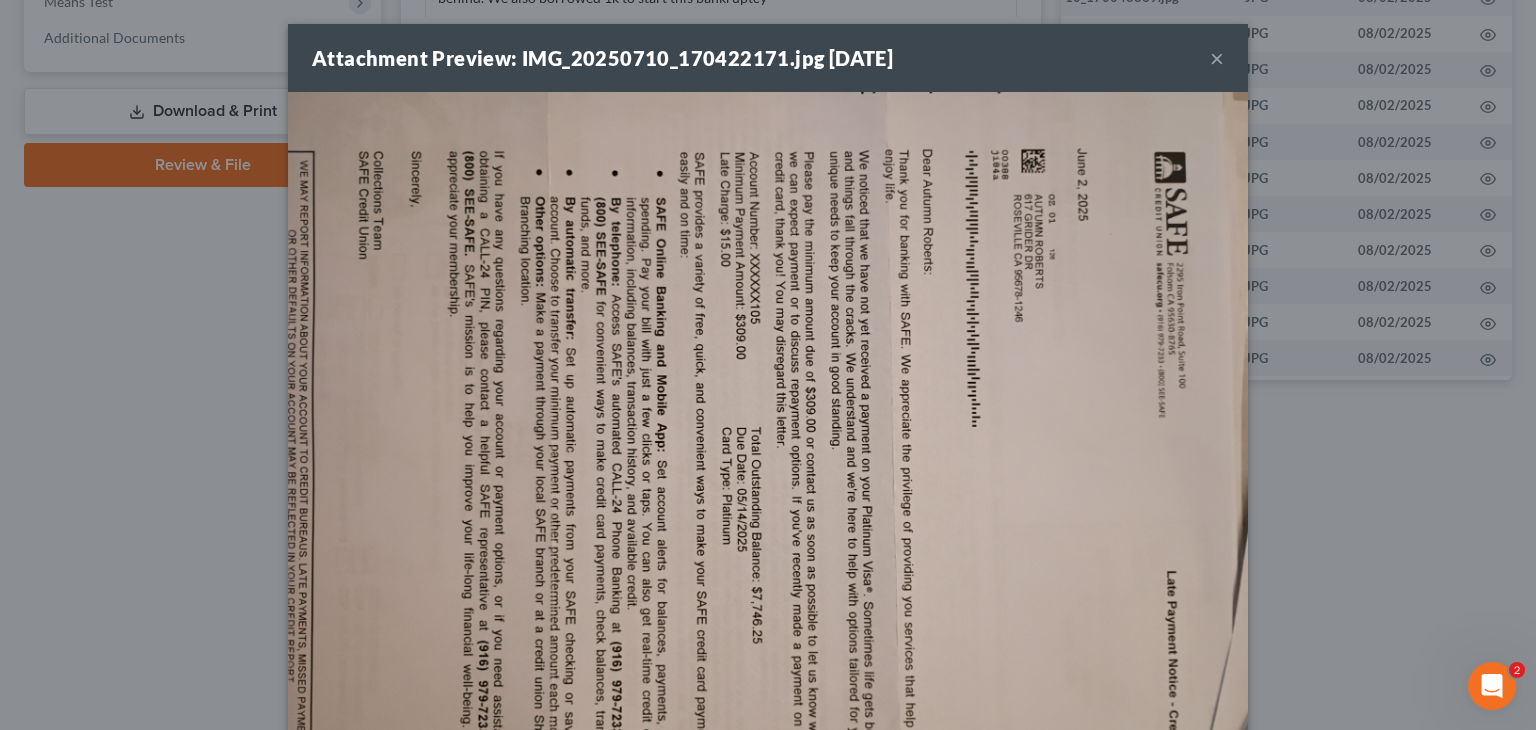 click on "×" at bounding box center (1217, 58) 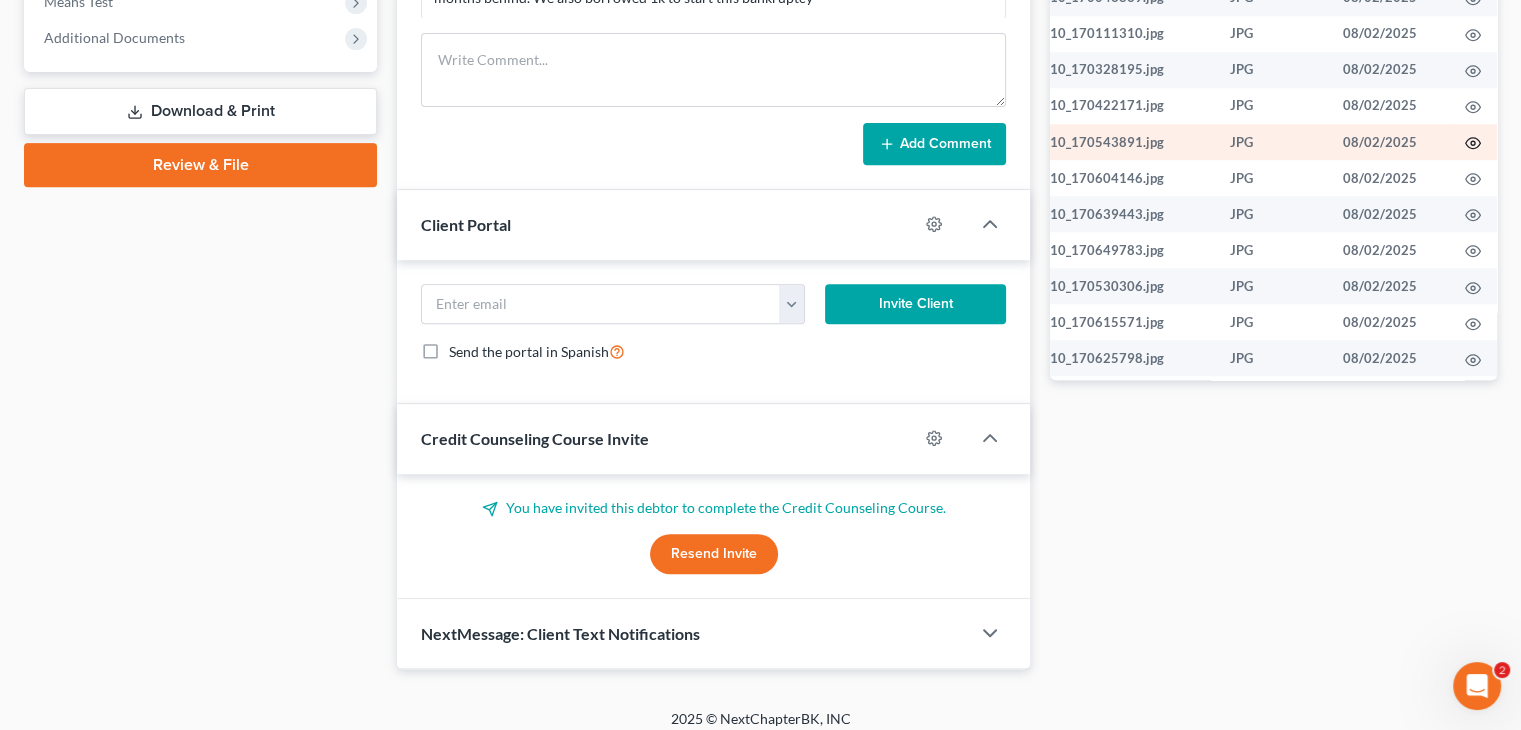 click 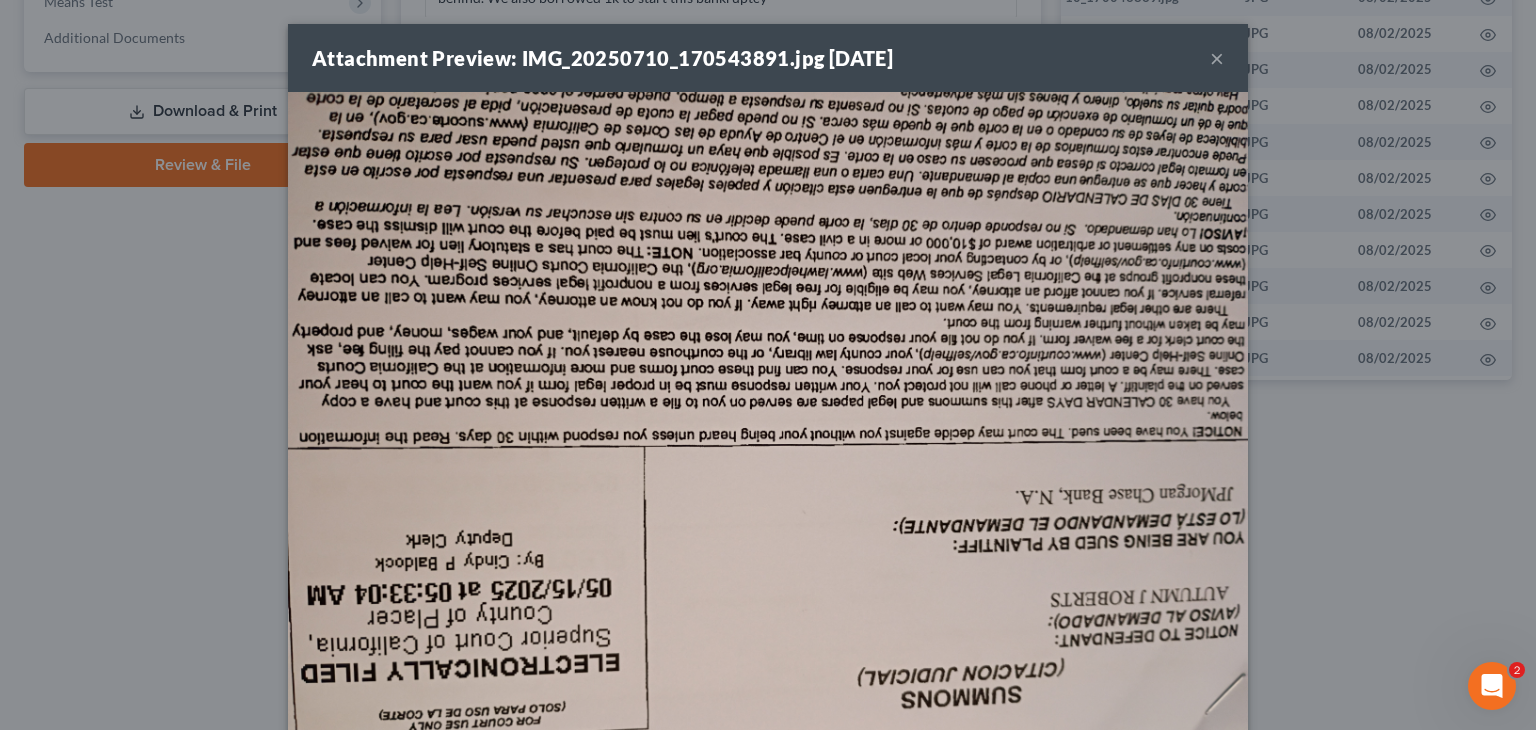 click on "×" at bounding box center (1217, 58) 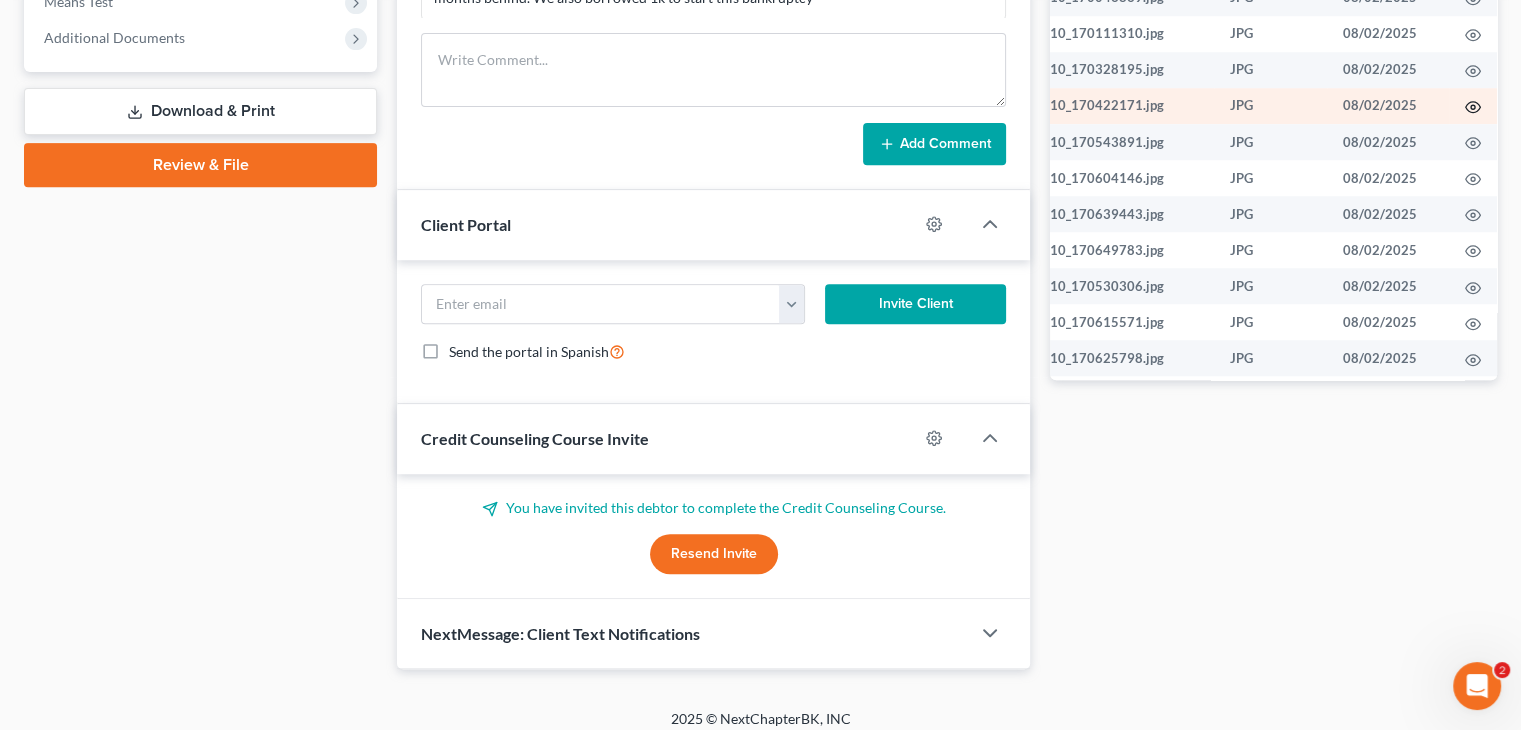 click 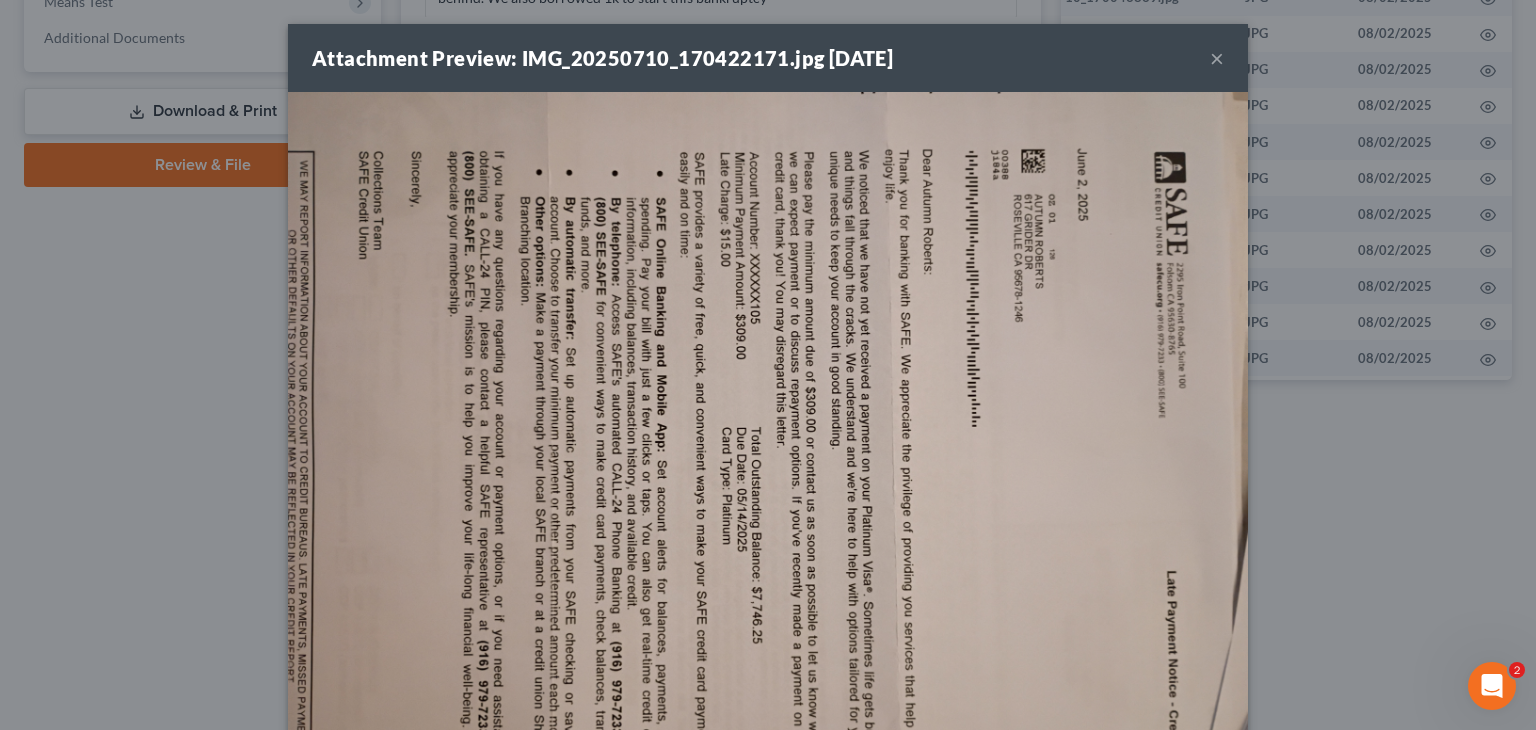 drag, startPoint x: 954, startPoint y: 61, endPoint x: 954, endPoint y: 49, distance: 12 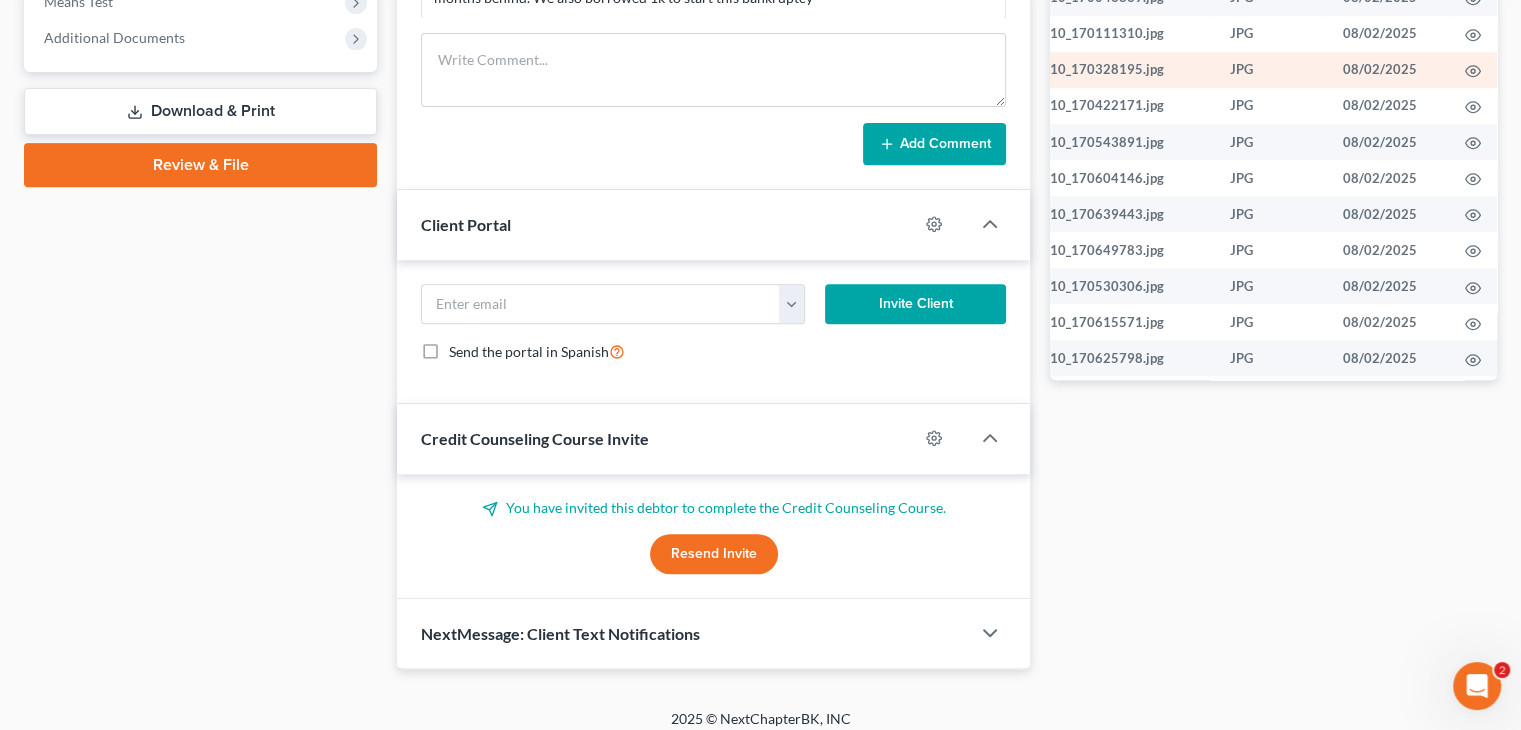 click at bounding box center (1473, 70) 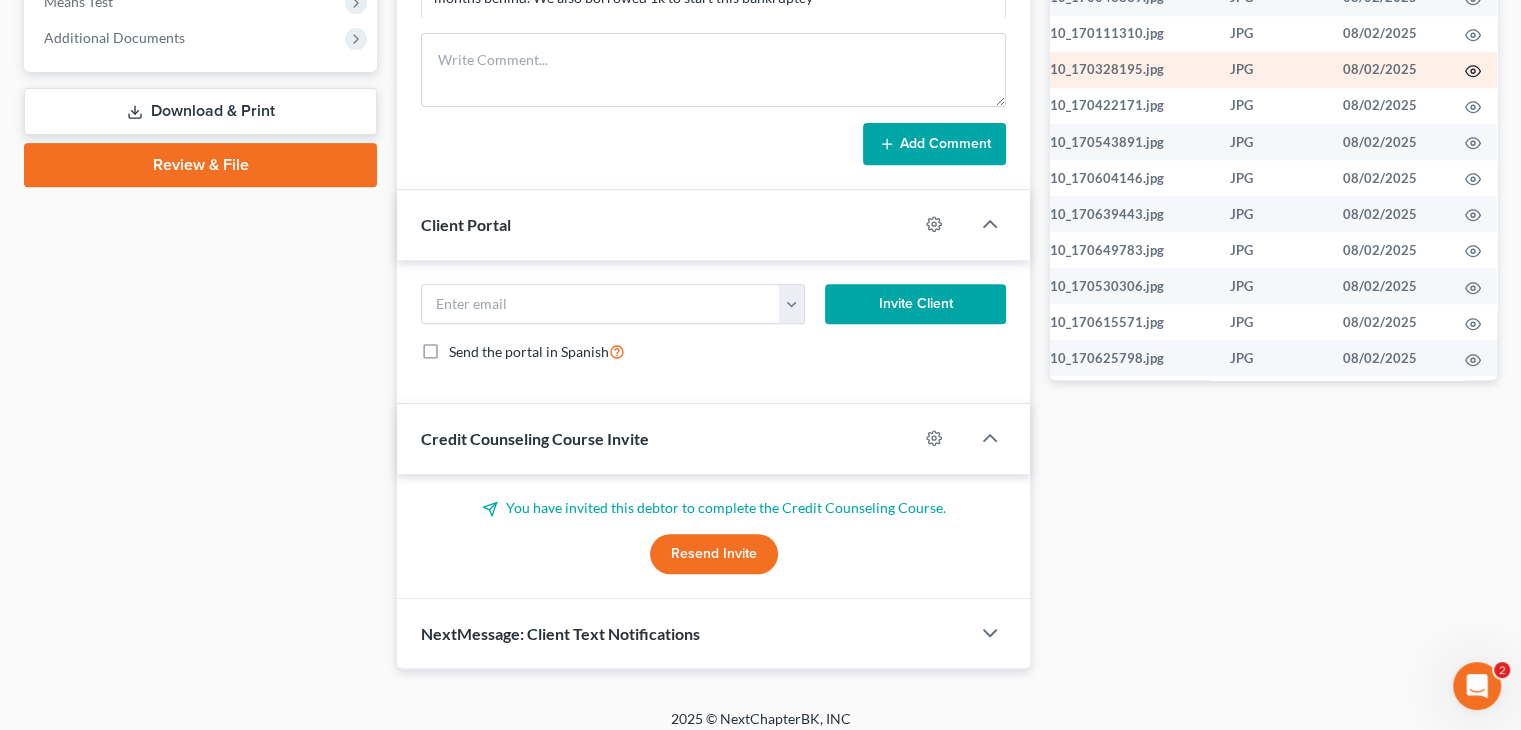 click 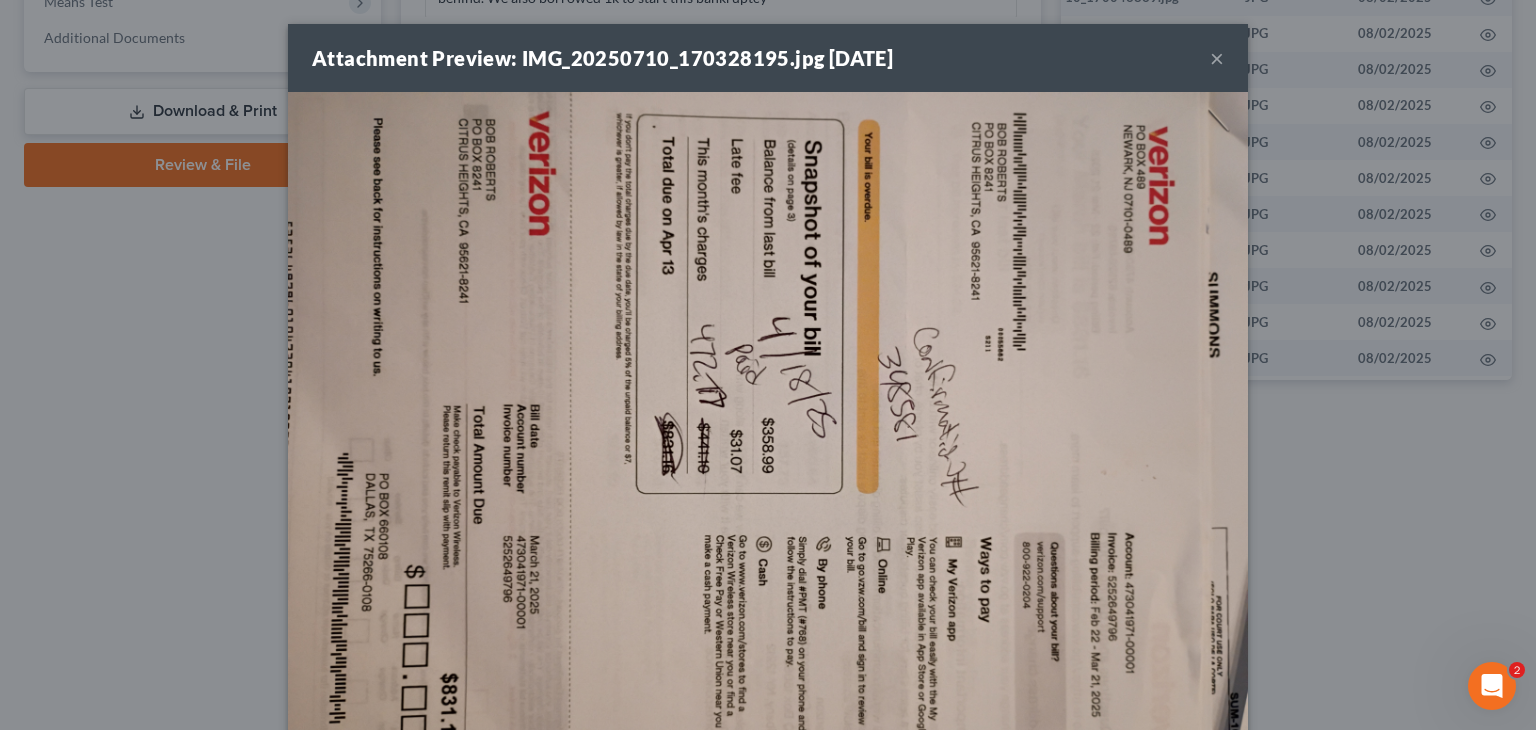 click on "Attachment Preview: IMG_20250710_170328195.jpg [DATE] ×" at bounding box center (768, 58) 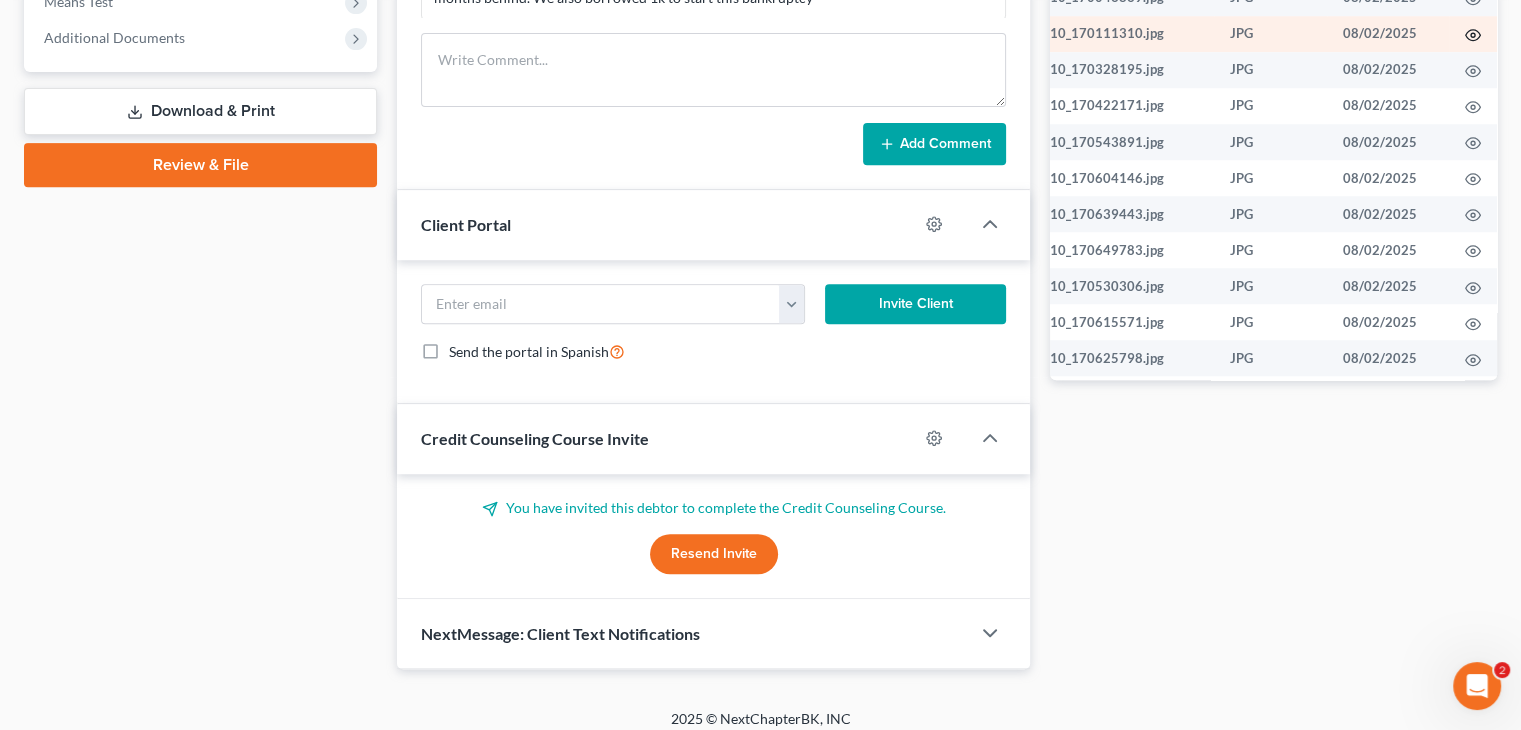 click 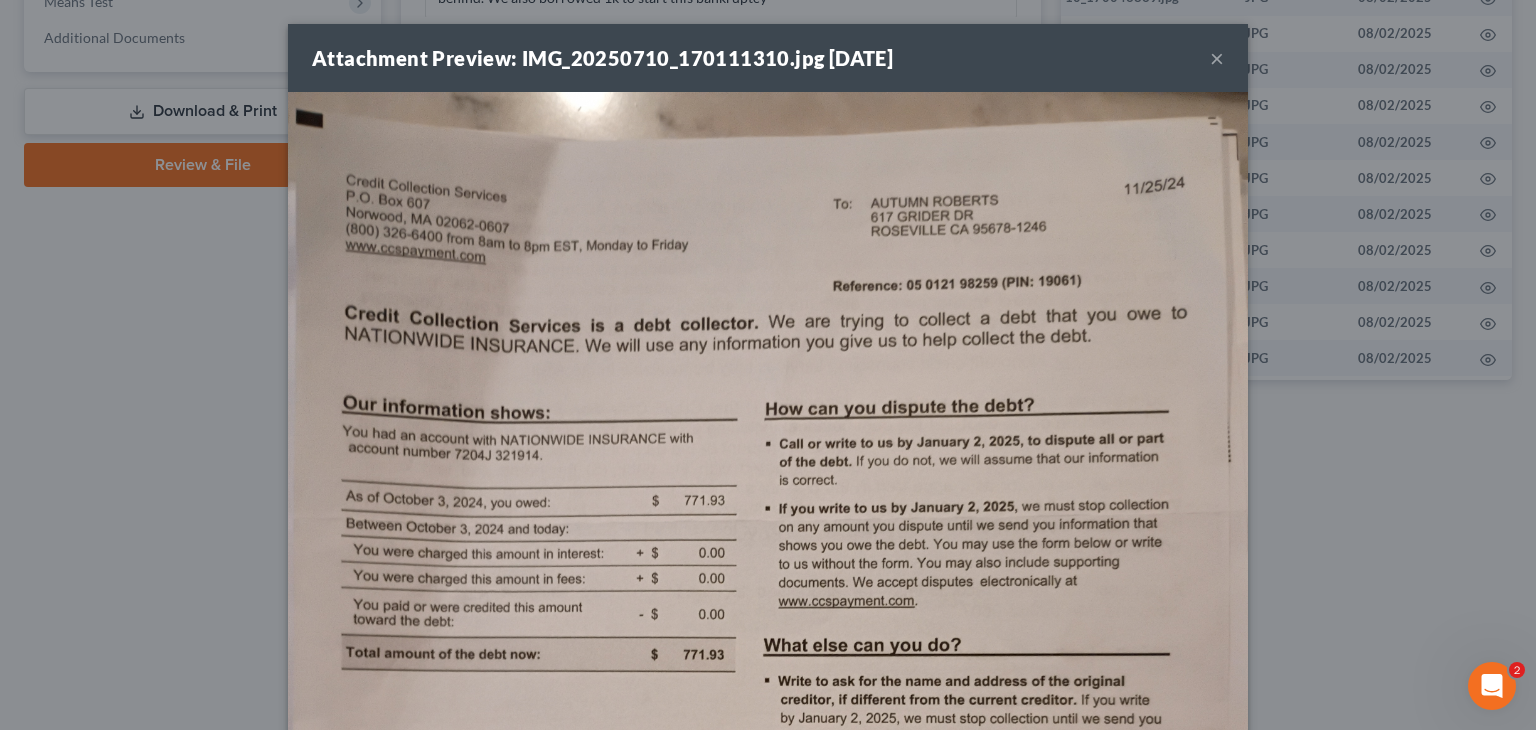 click on "Attachment Preview: IMG_20250710_170111310.jpg [DATE] ×" at bounding box center (768, 58) 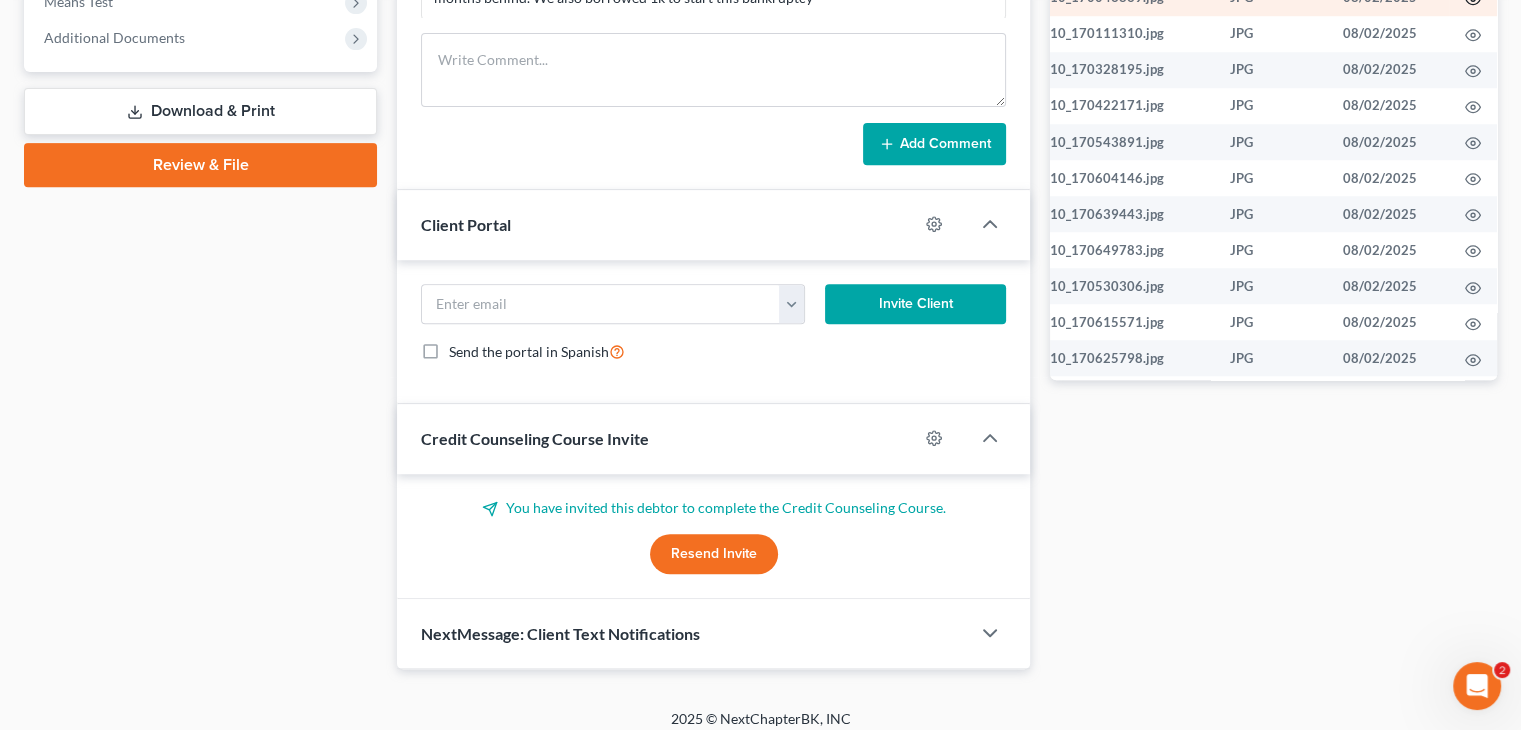 click 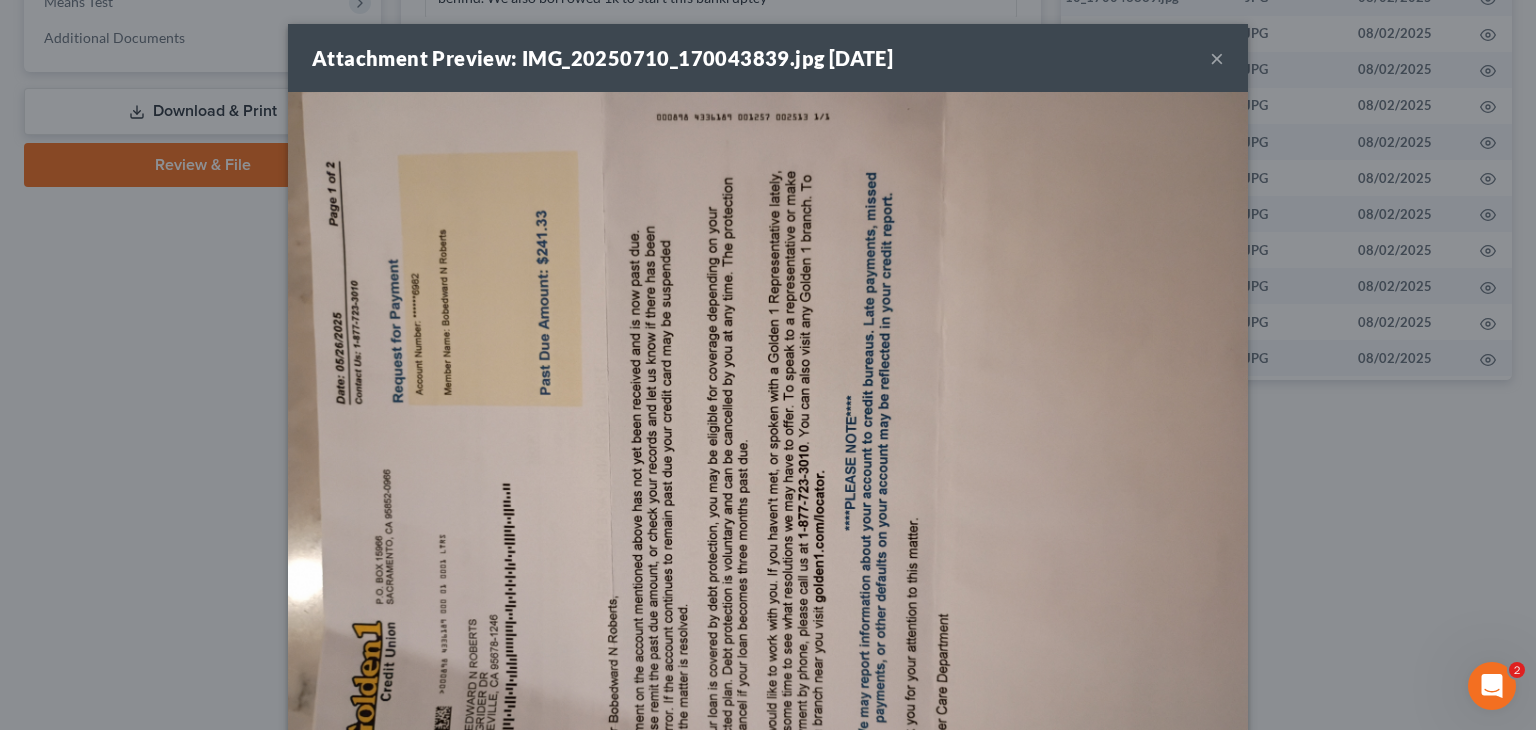 drag, startPoint x: 803, startPoint y: 193, endPoint x: 587, endPoint y: 325, distance: 253.14027 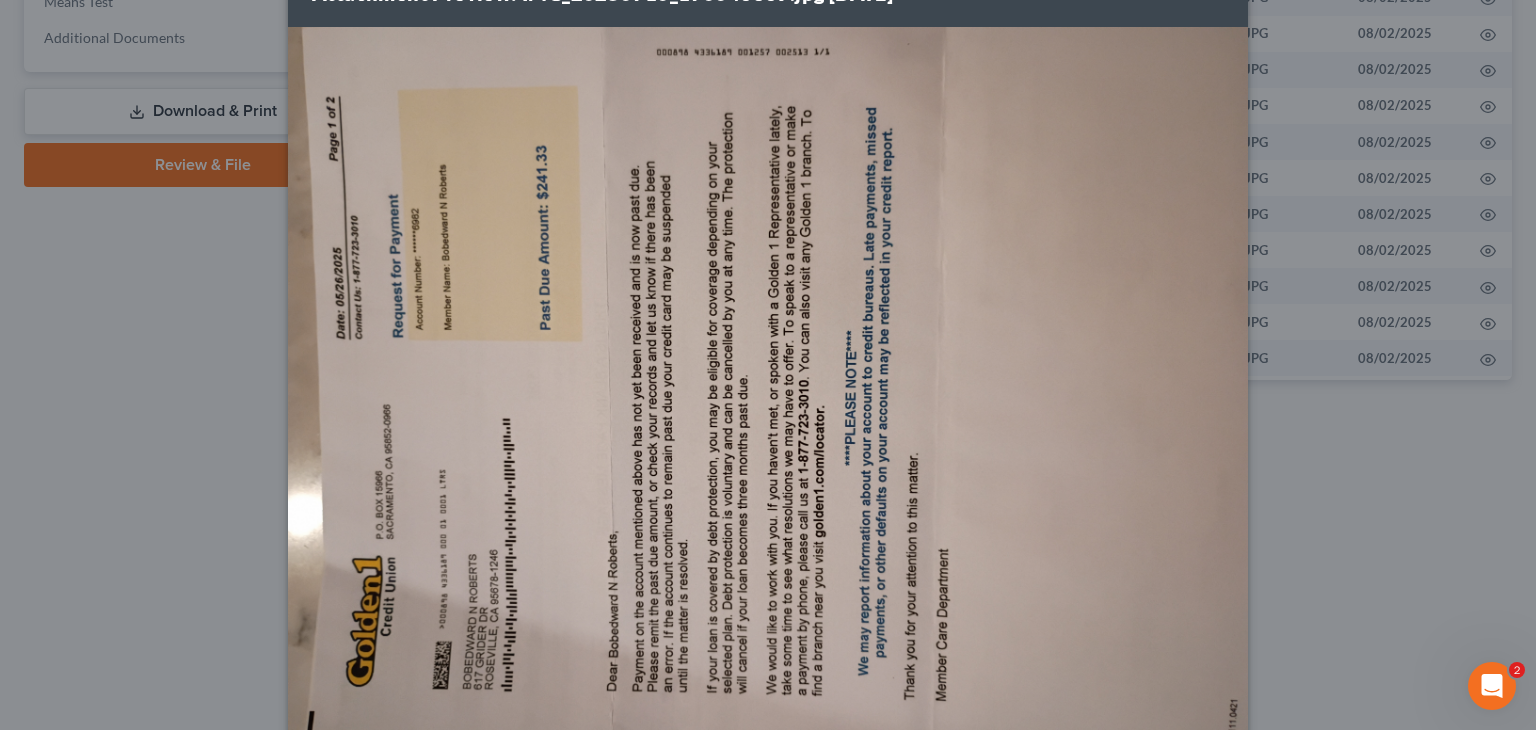scroll, scrollTop: 100, scrollLeft: 0, axis: vertical 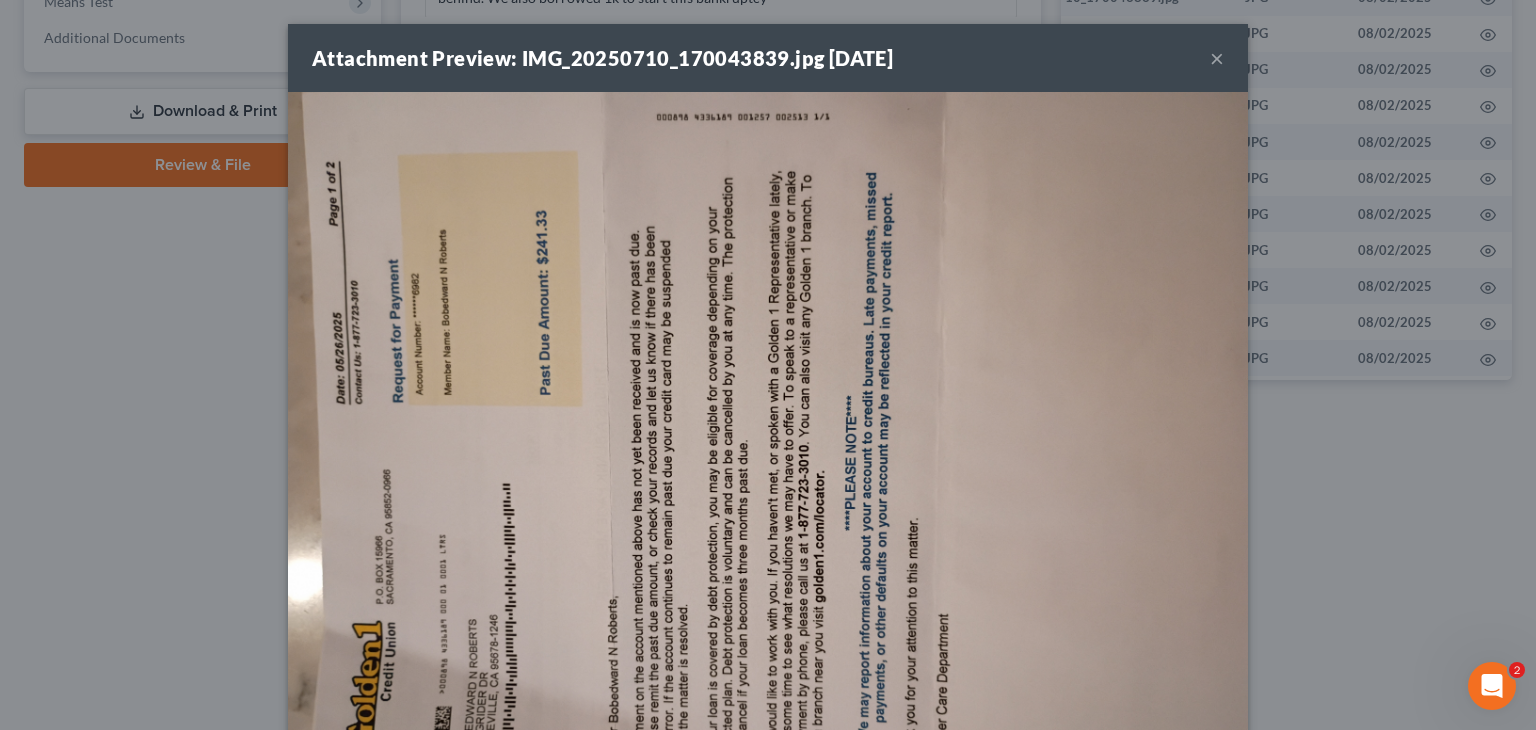 click on "×" at bounding box center [1217, 58] 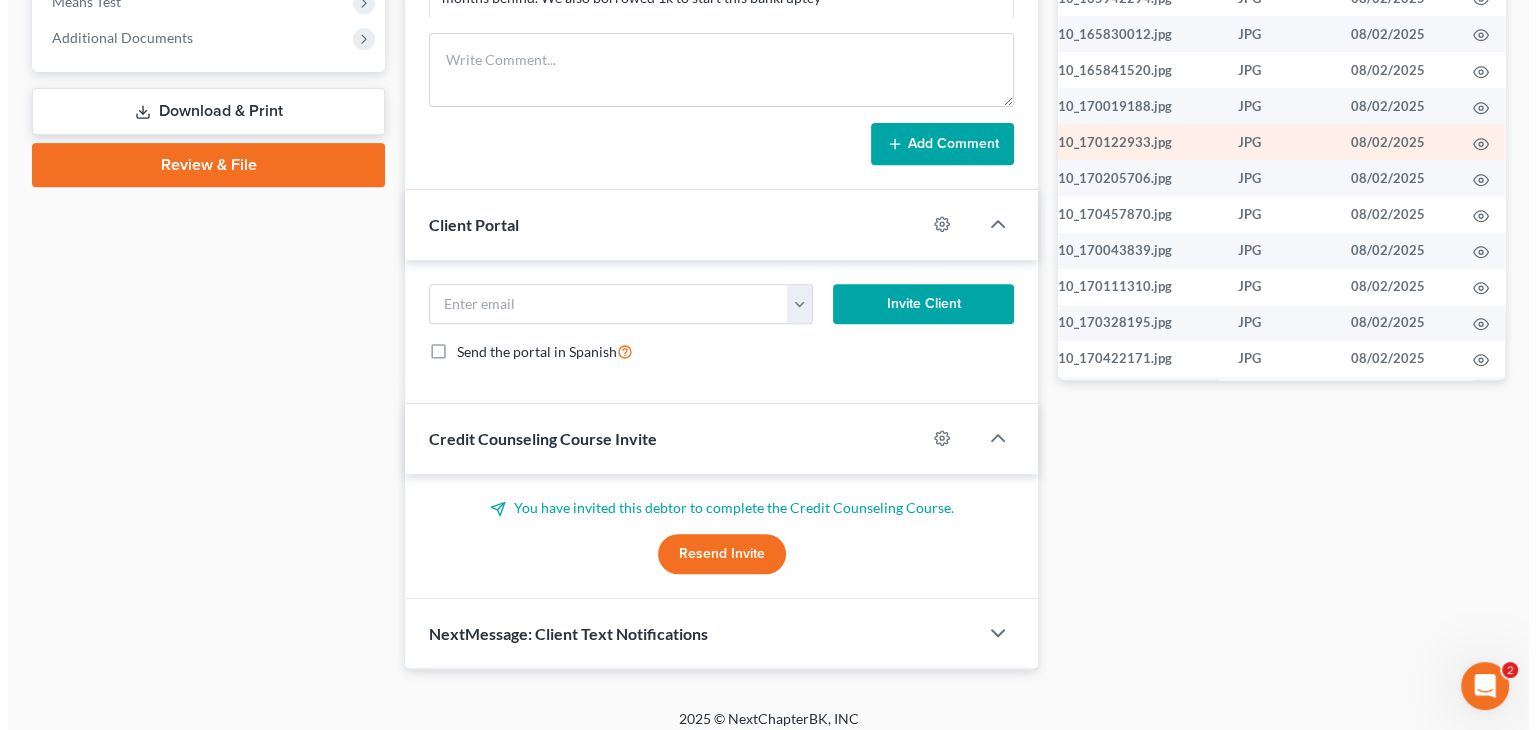 scroll, scrollTop: 1400, scrollLeft: 96, axis: both 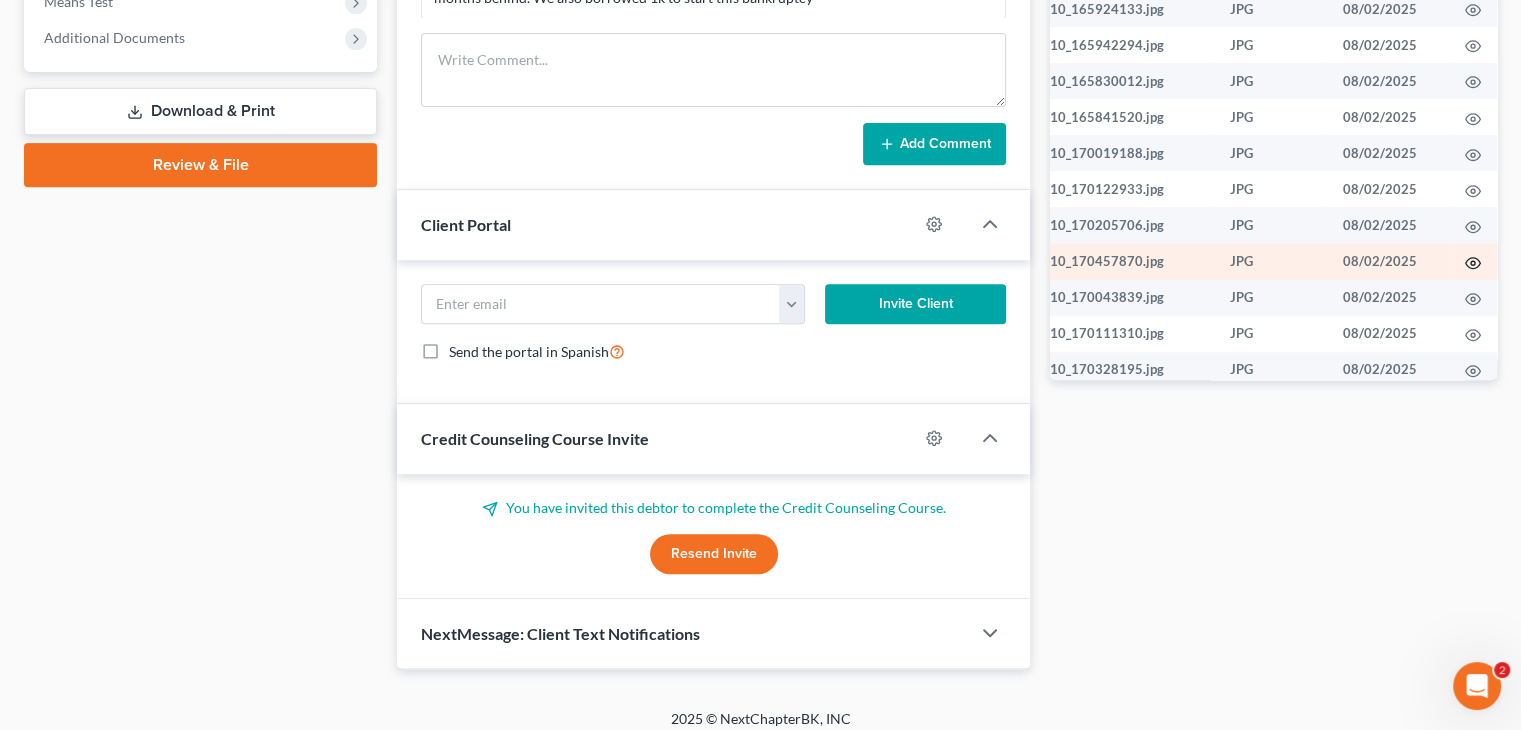 click 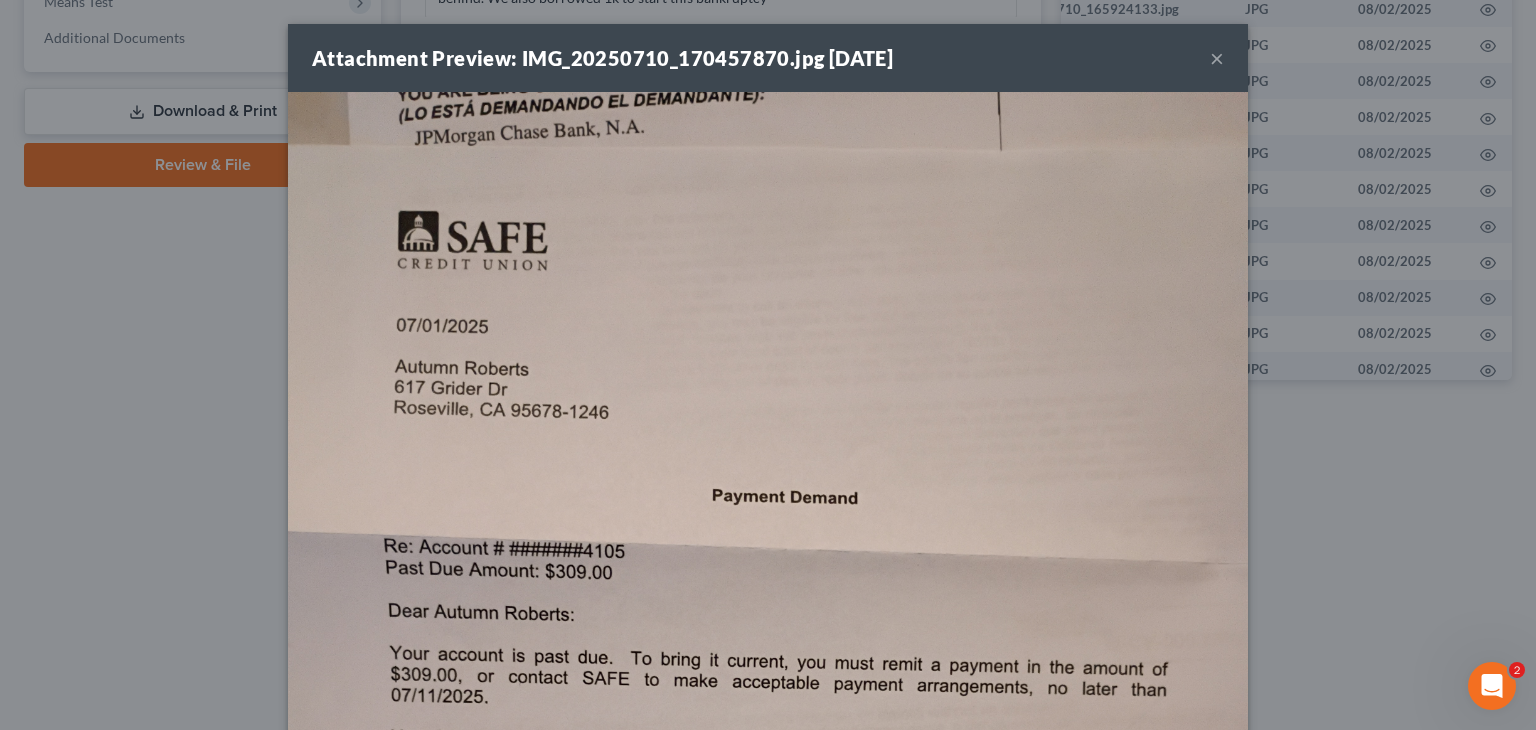 click on "×" at bounding box center [1217, 58] 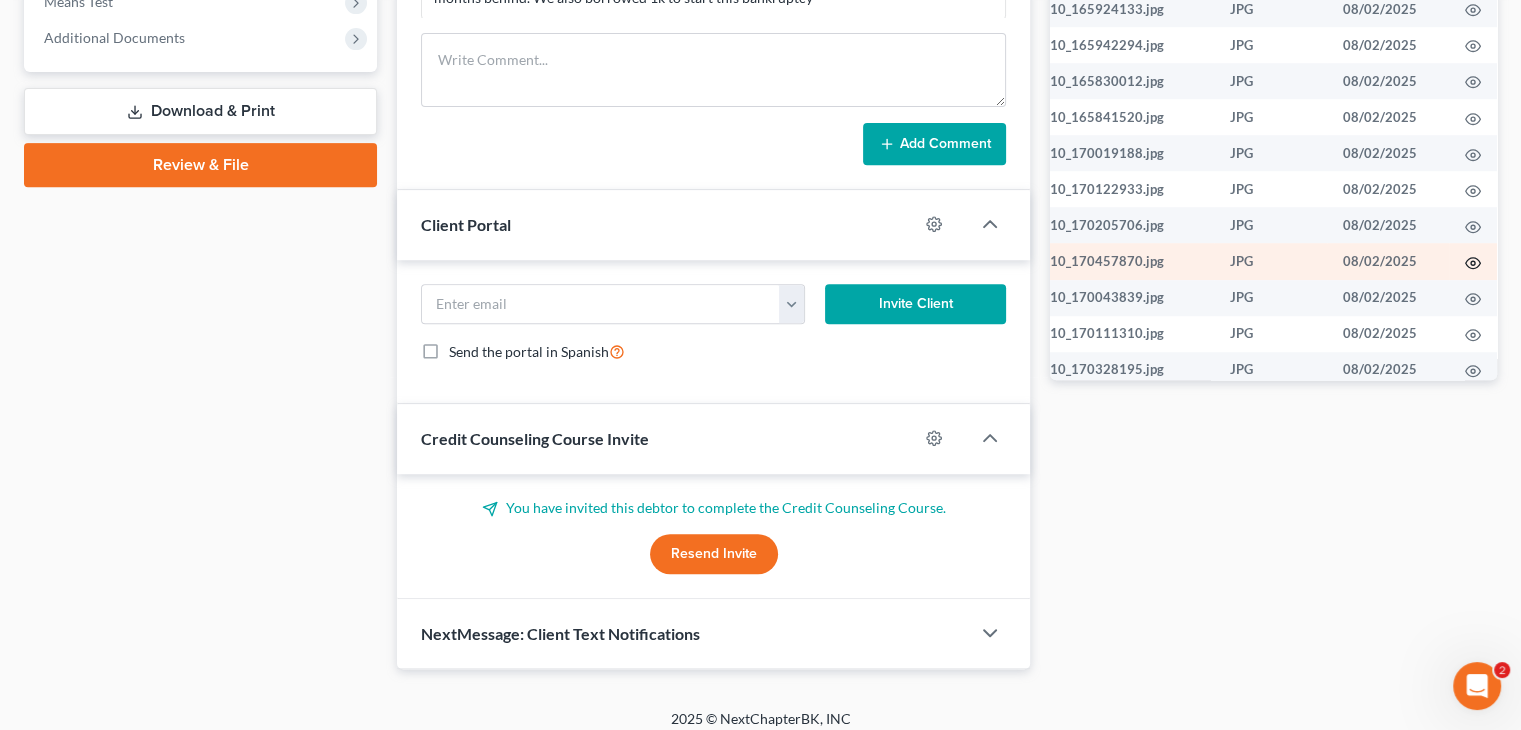 click 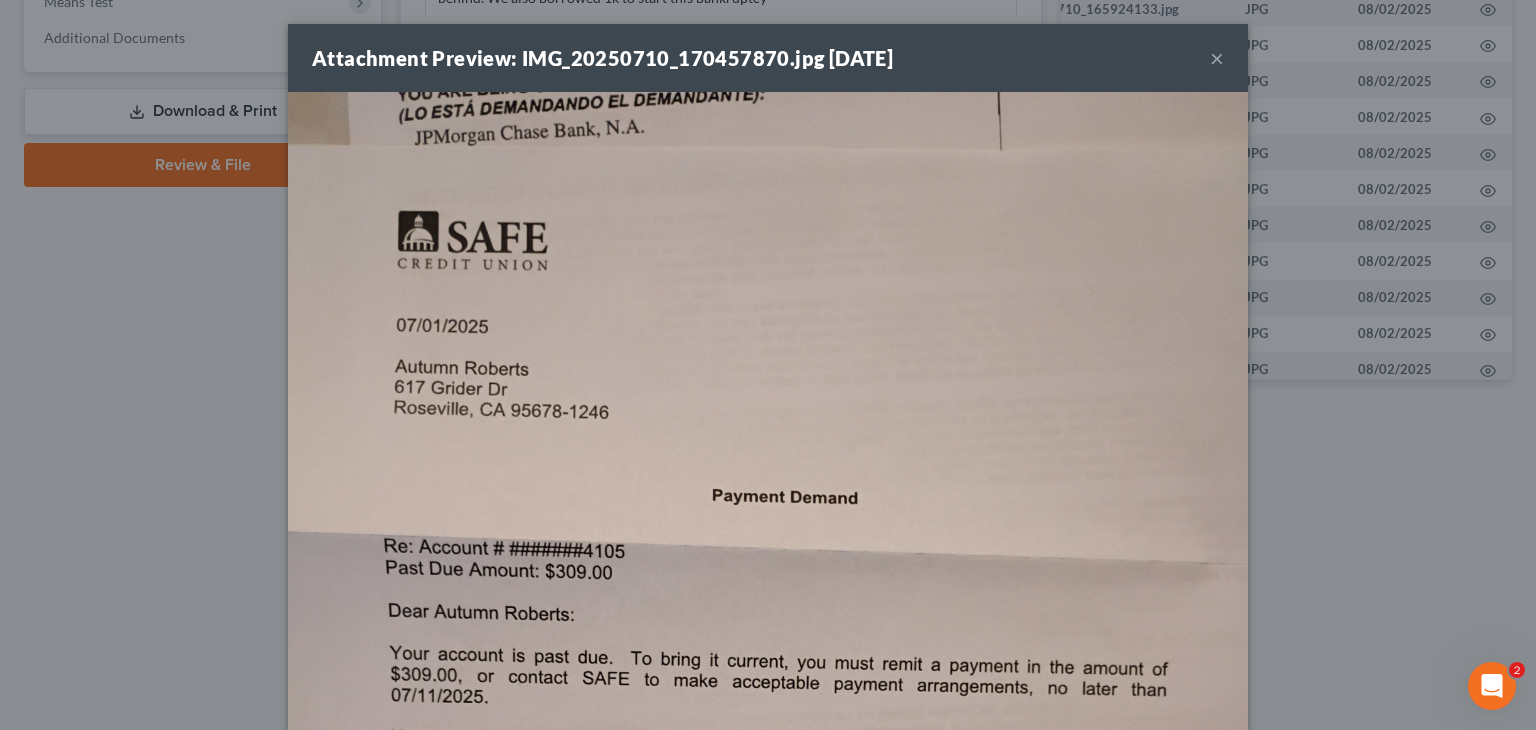 click on "×" at bounding box center (1217, 58) 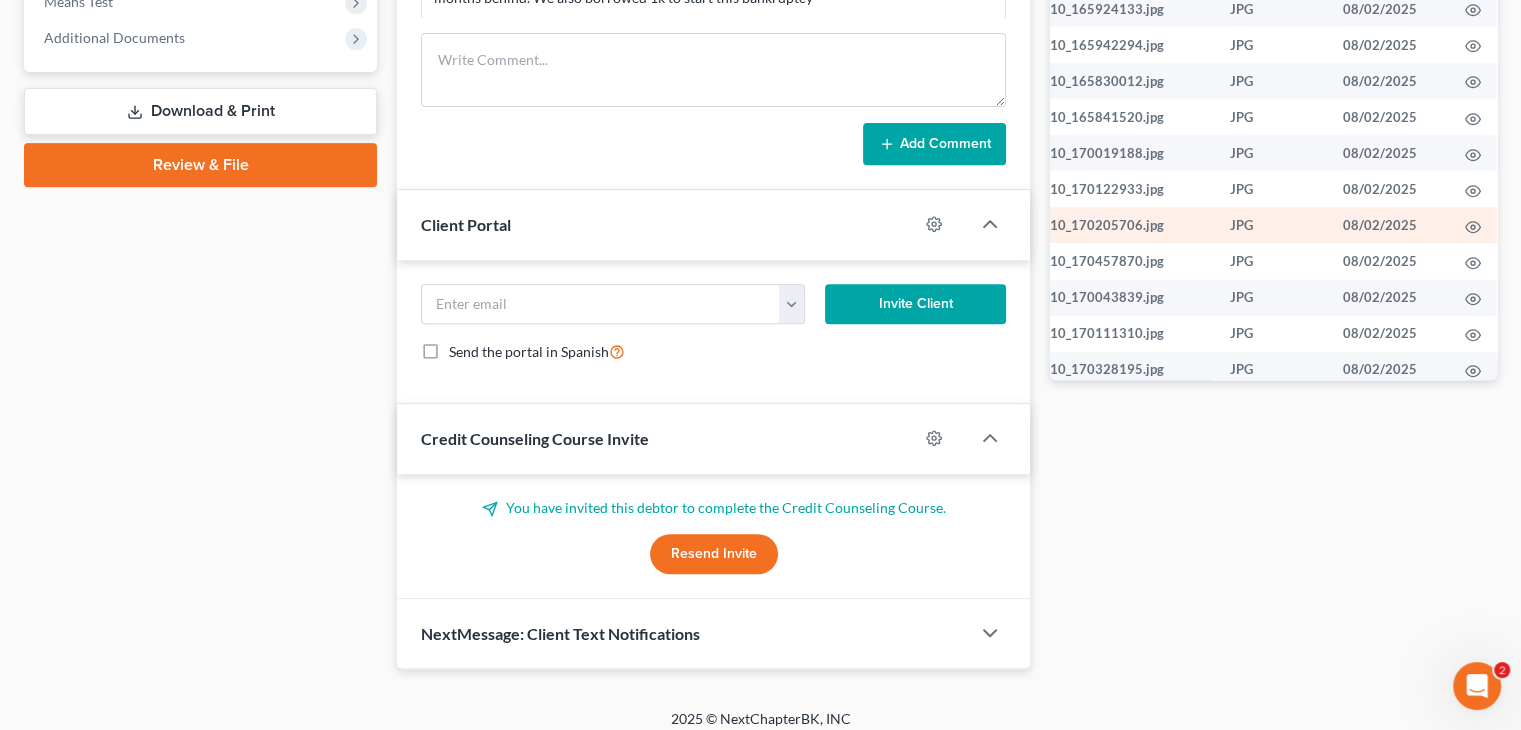click at bounding box center (1473, 225) 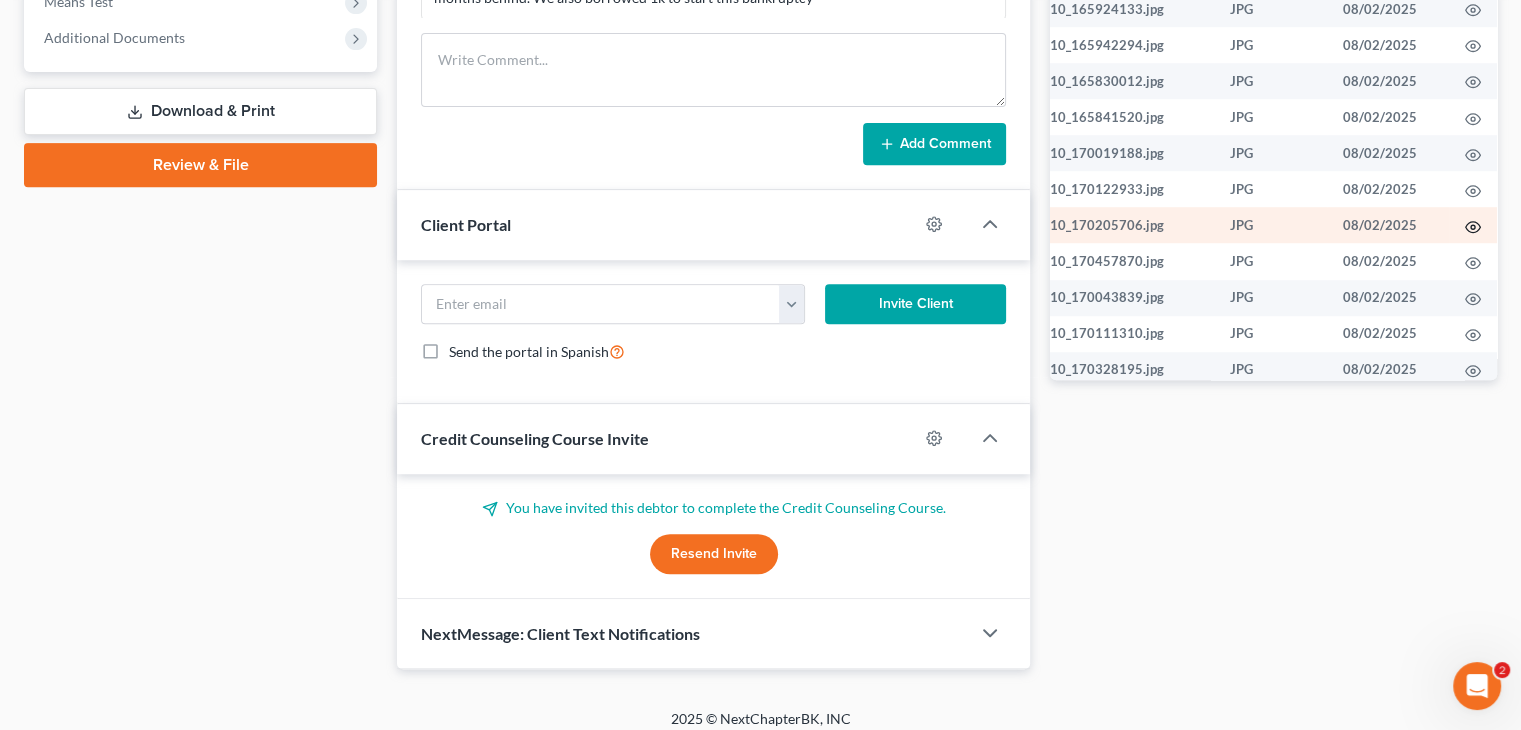 click 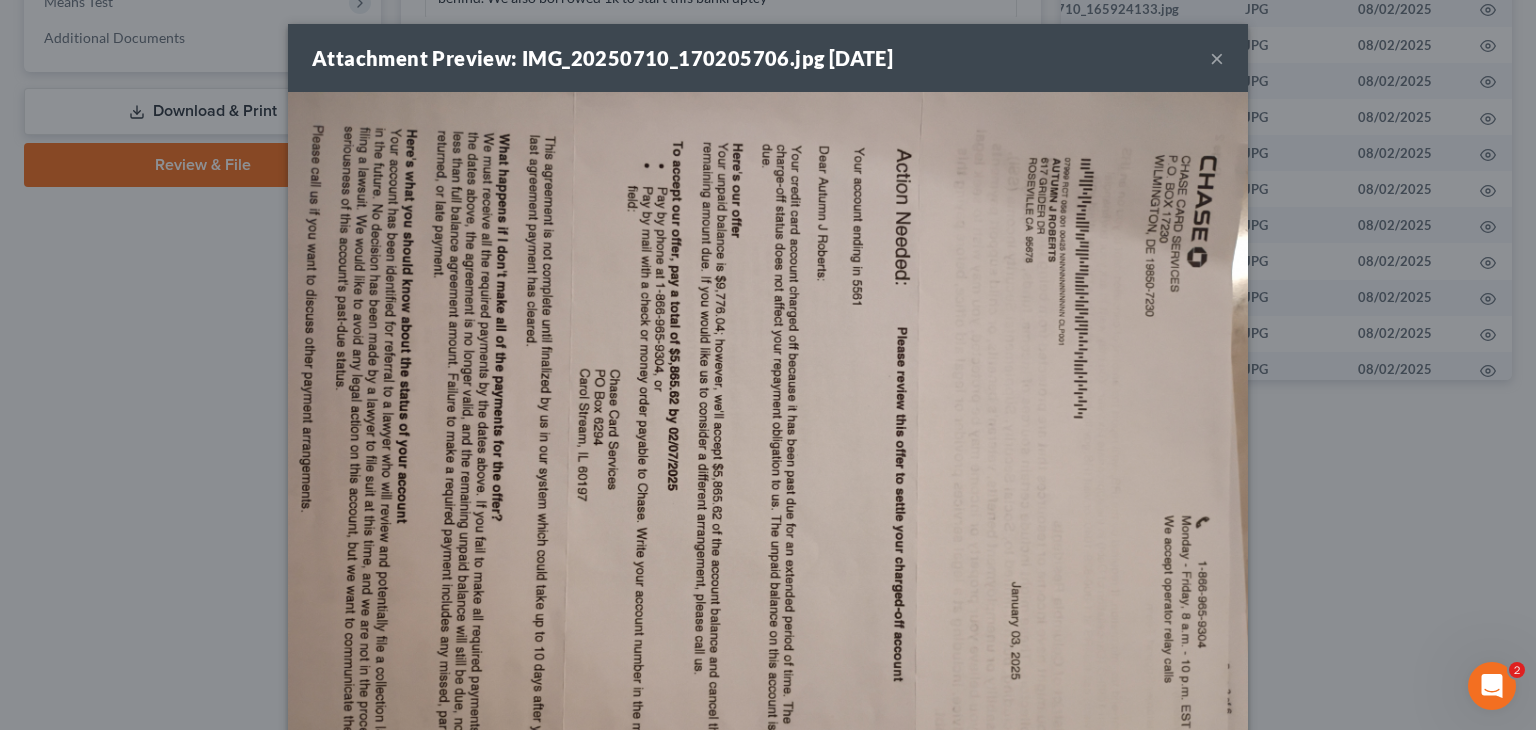 click at bounding box center [768, 452] 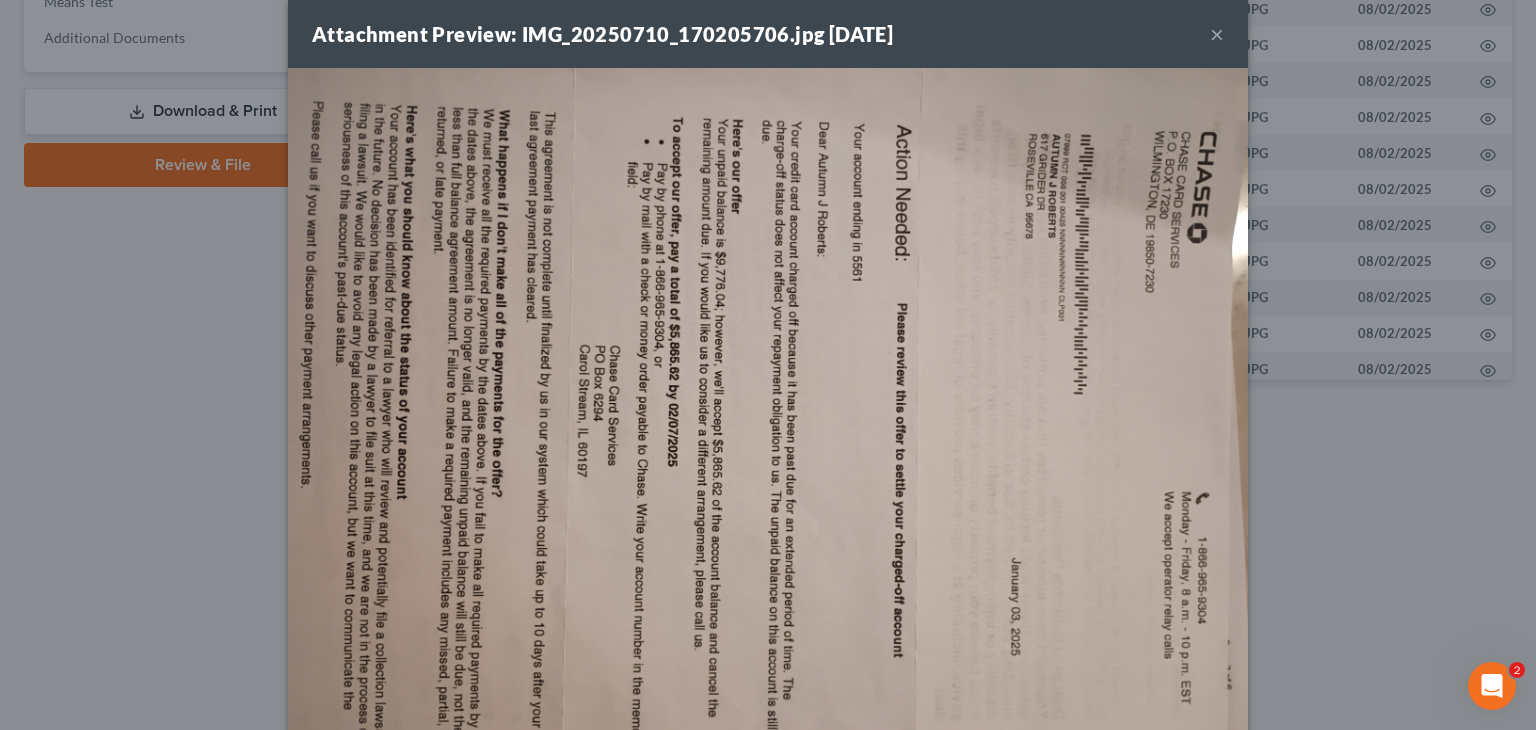 scroll, scrollTop: 0, scrollLeft: 0, axis: both 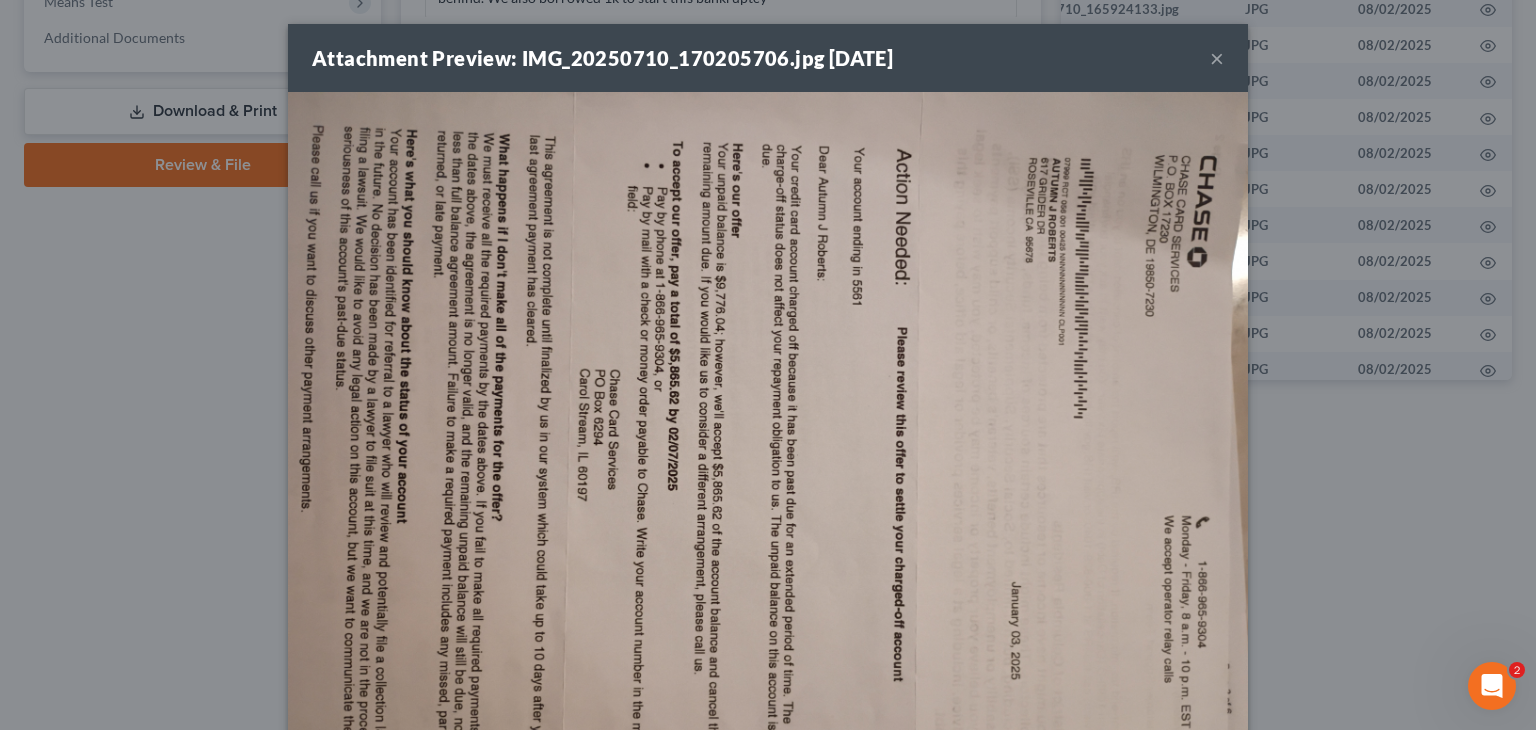 click on "×" at bounding box center [1217, 58] 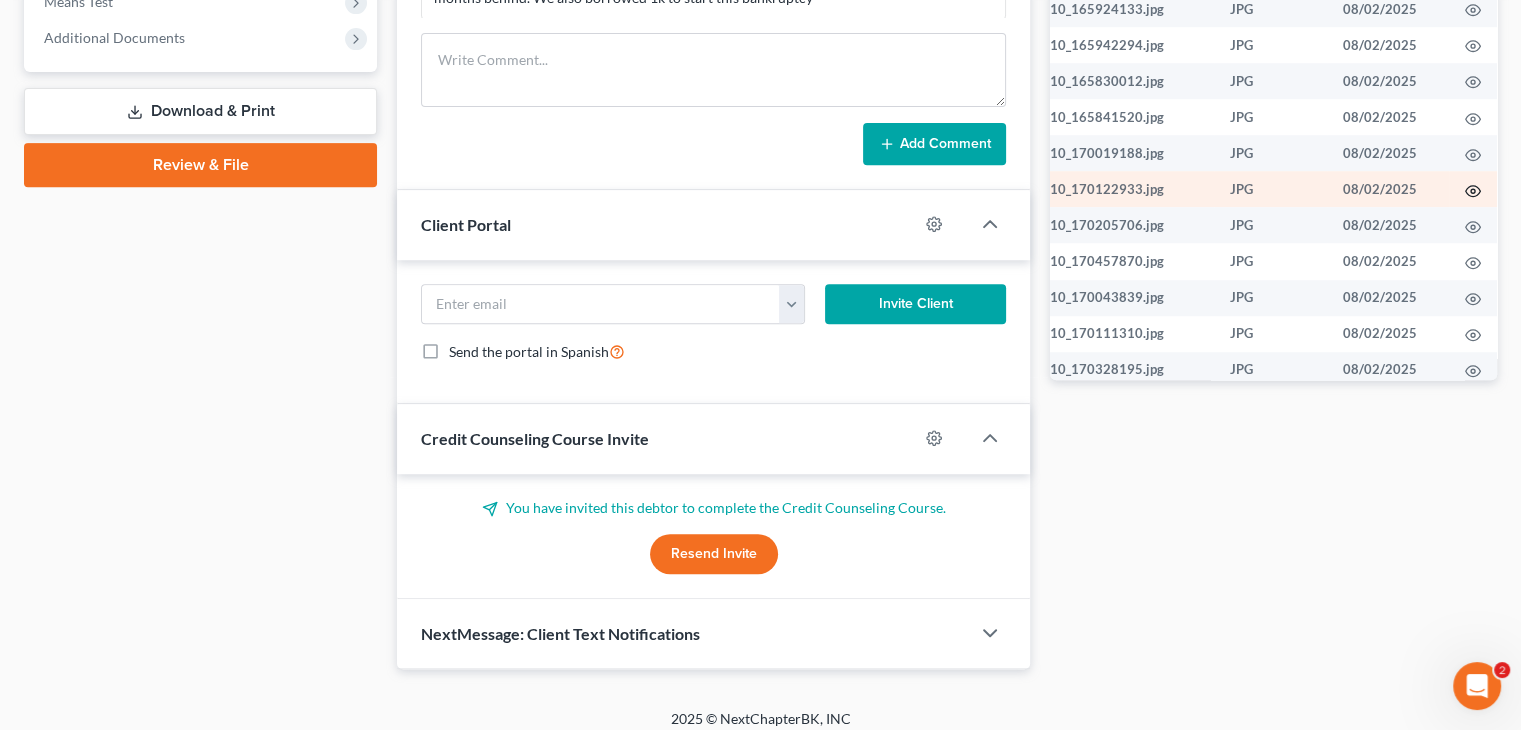click 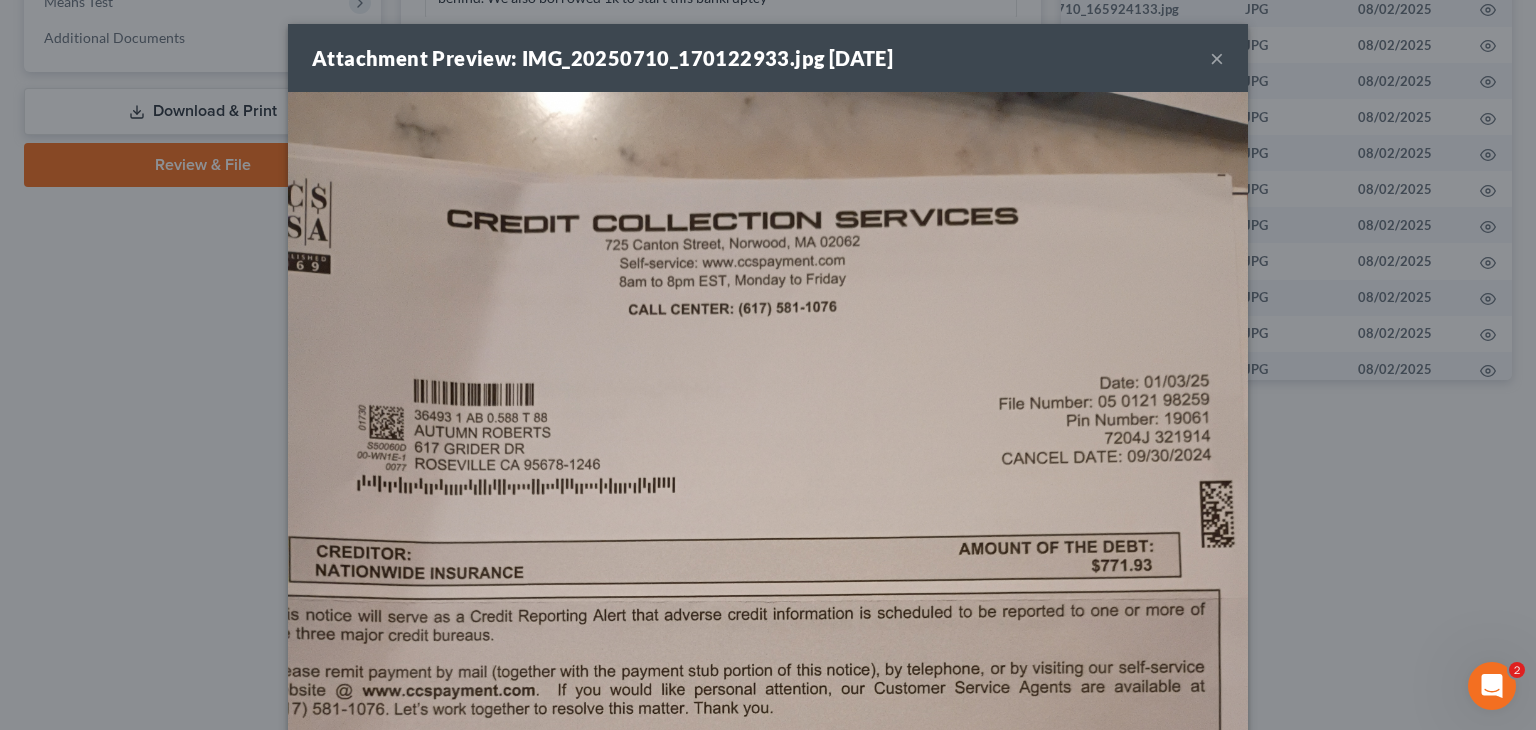 click on "×" at bounding box center (1217, 58) 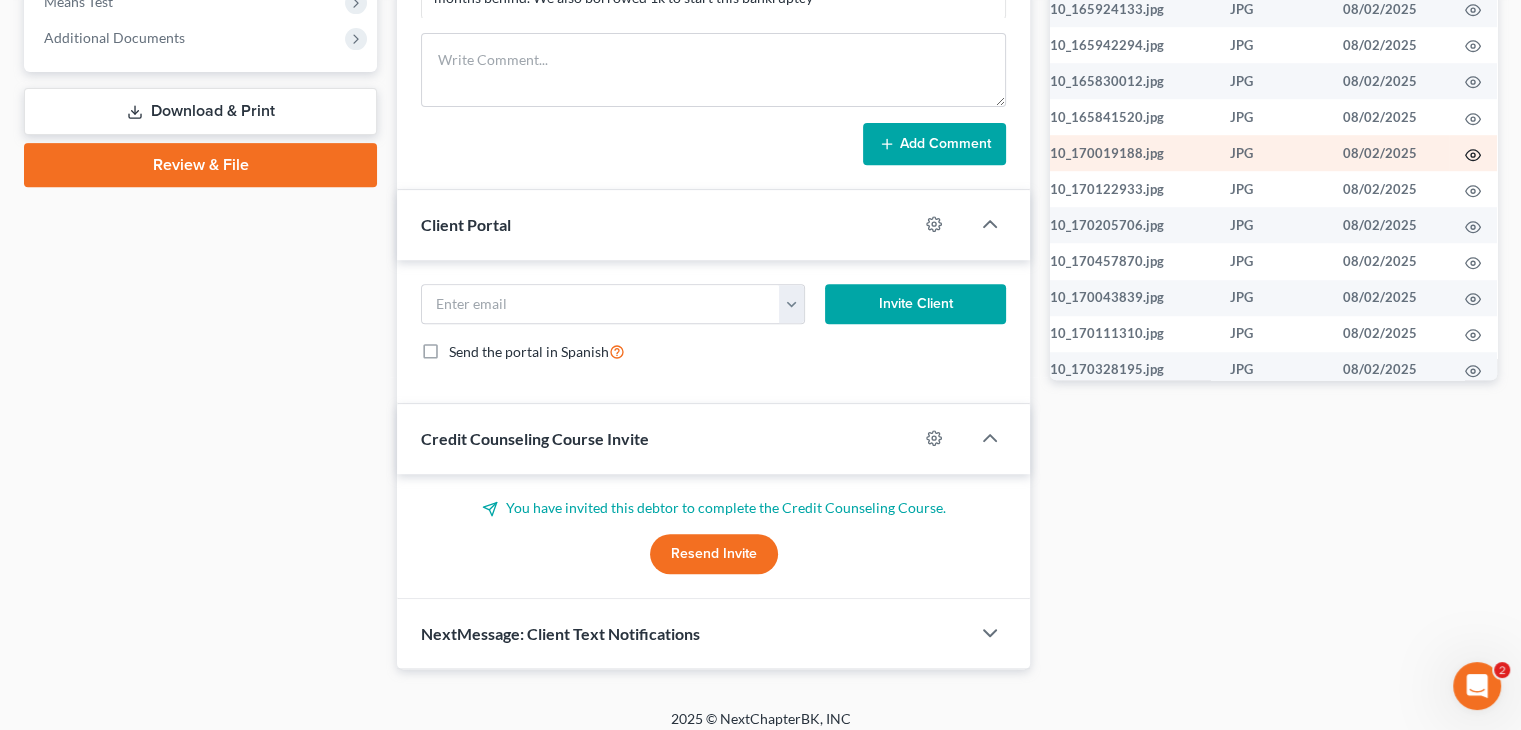 click 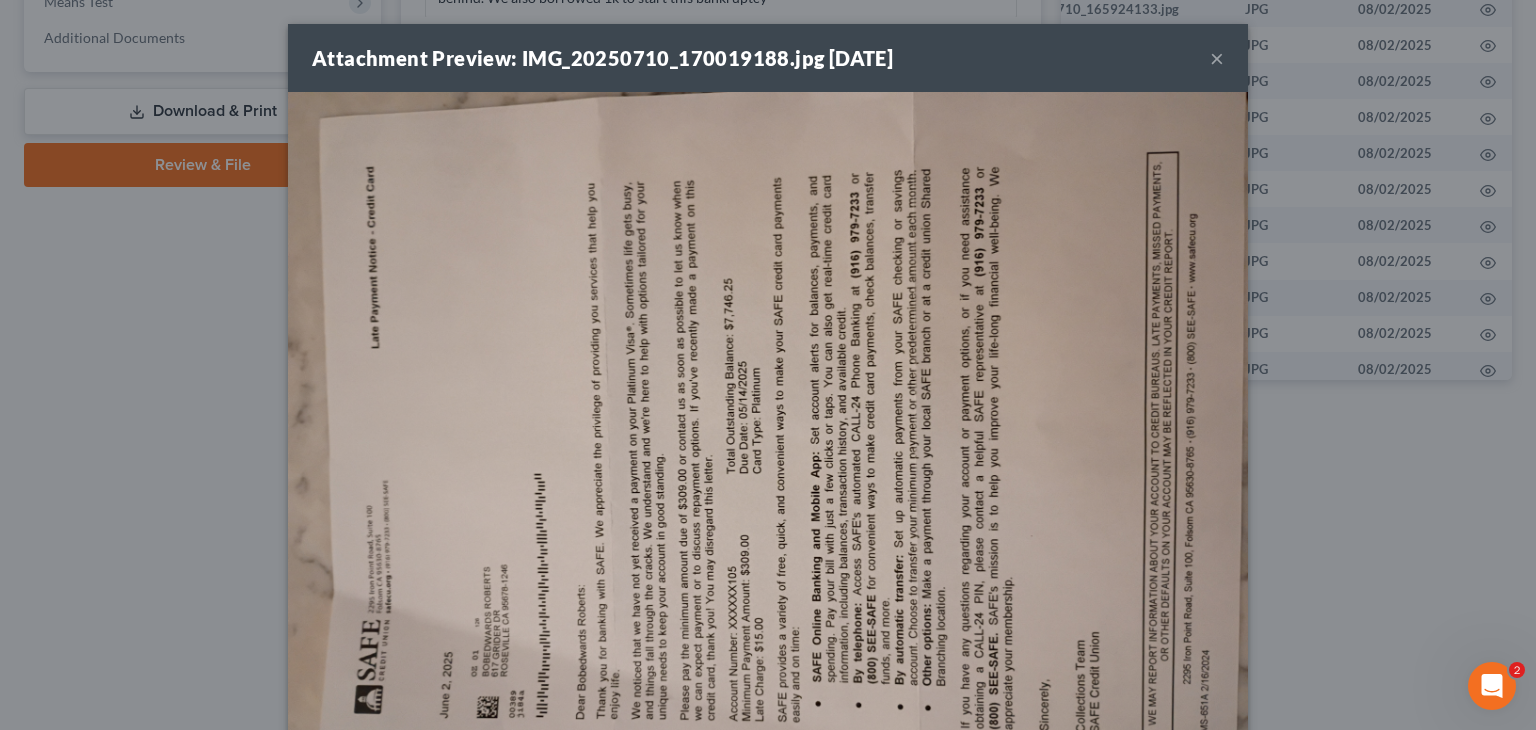 click on "×" at bounding box center (1217, 58) 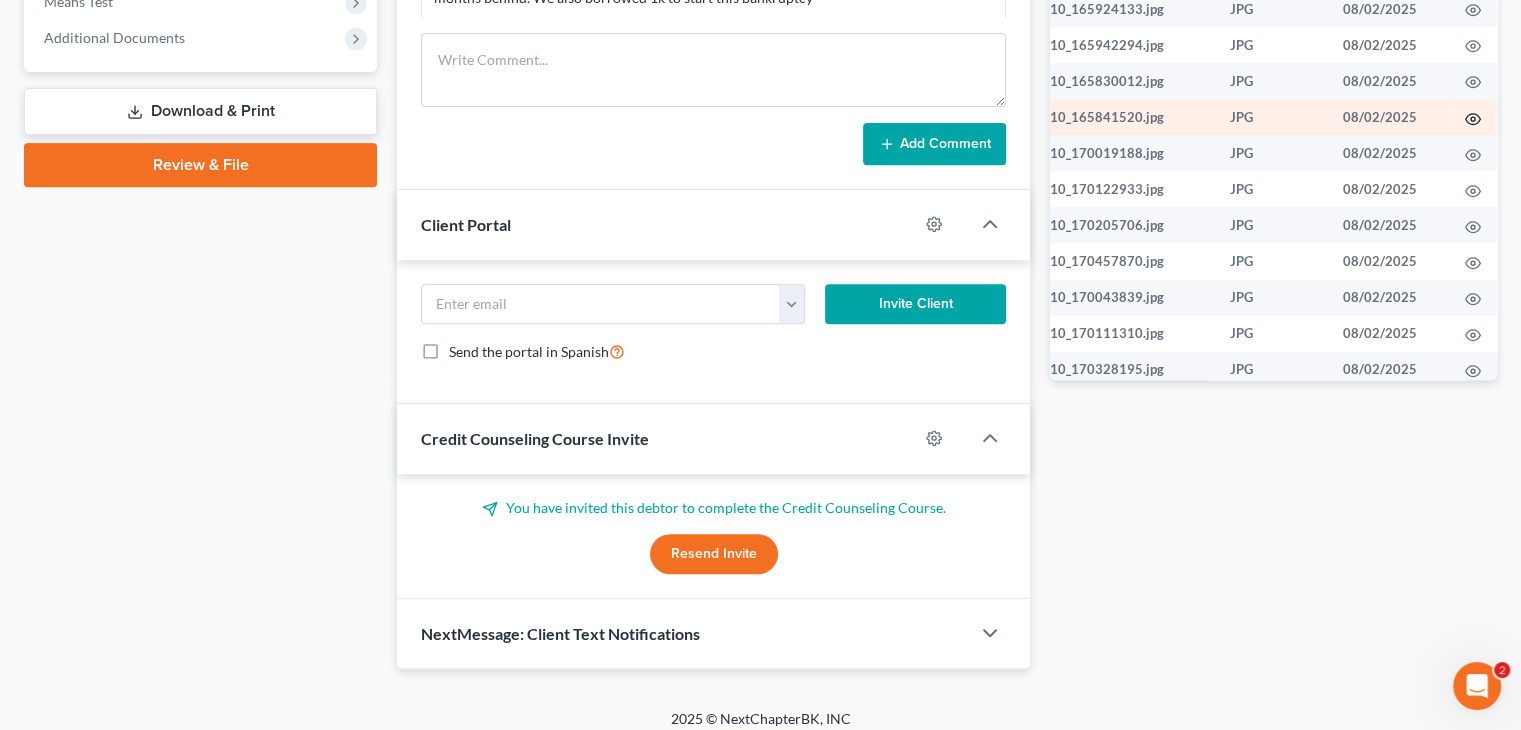 click 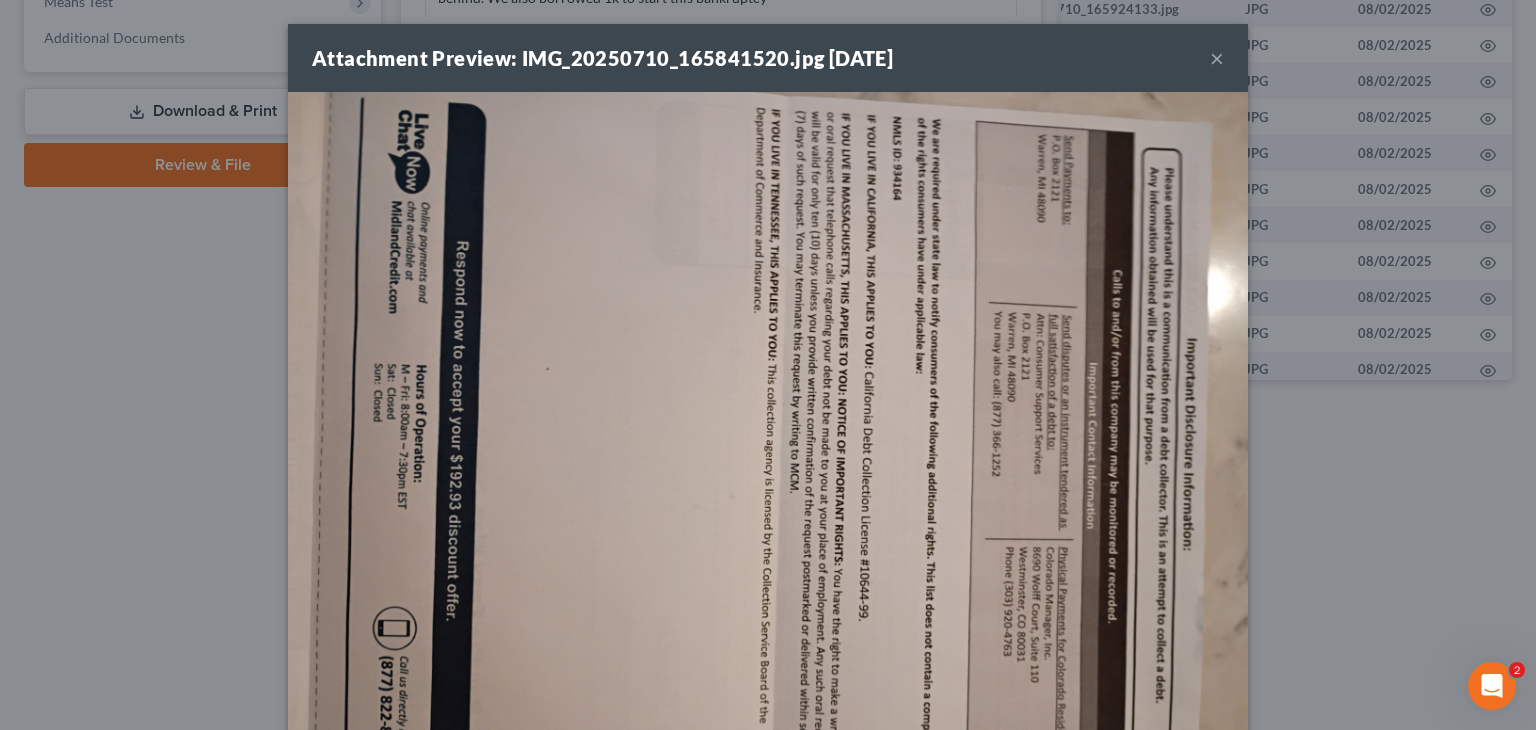 scroll, scrollTop: 0, scrollLeft: 0, axis: both 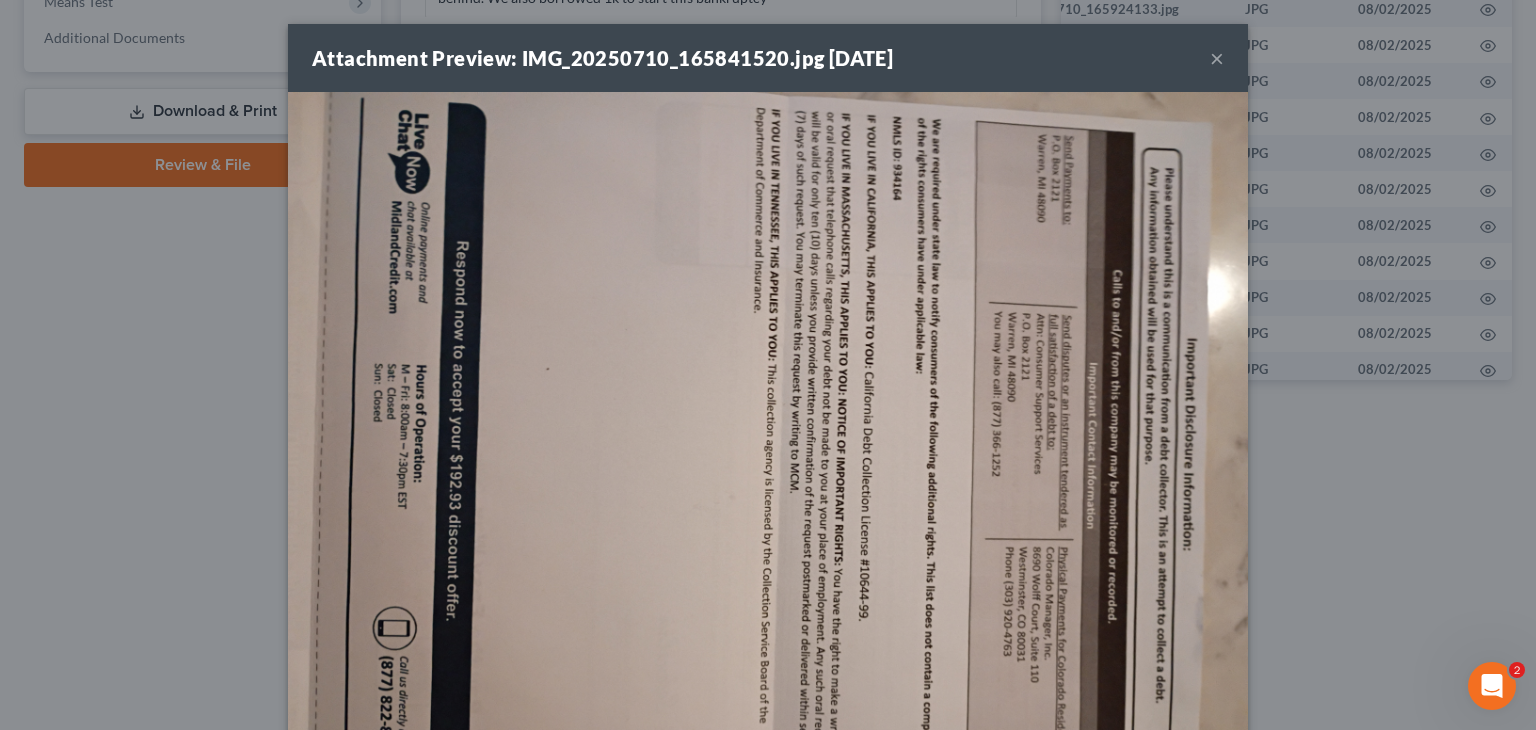 click at bounding box center [768, 452] 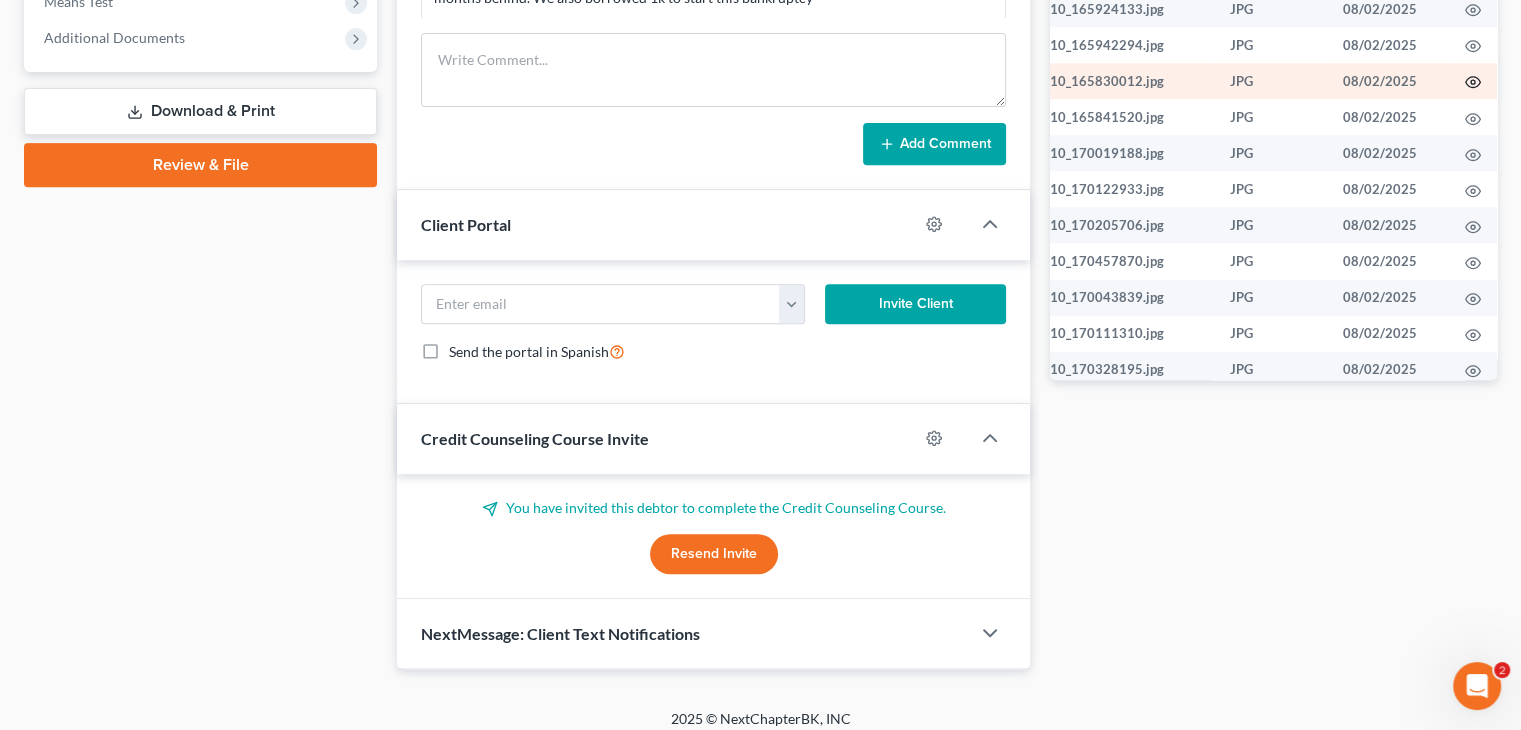 click 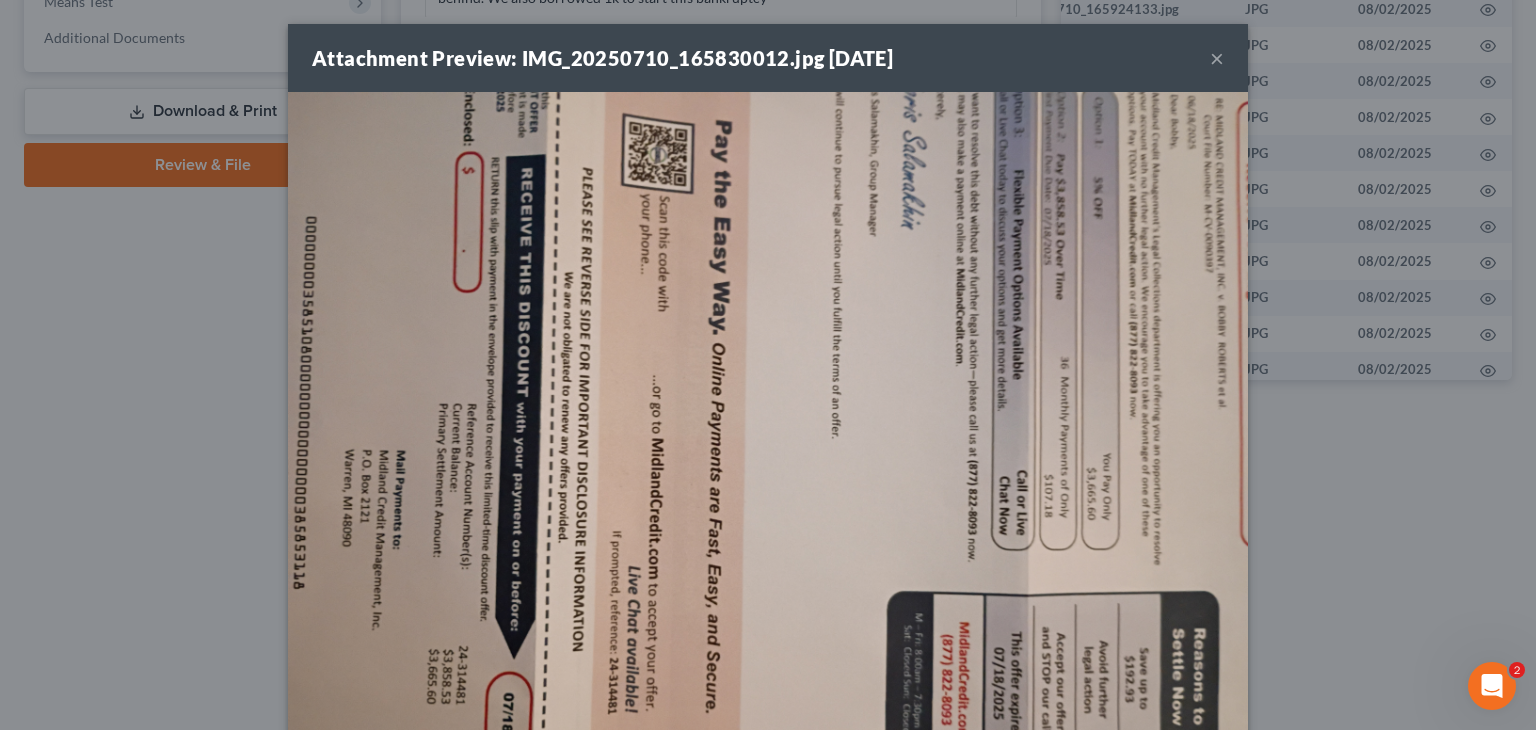 drag, startPoint x: 828, startPoint y: 217, endPoint x: 740, endPoint y: 320, distance: 135.47325 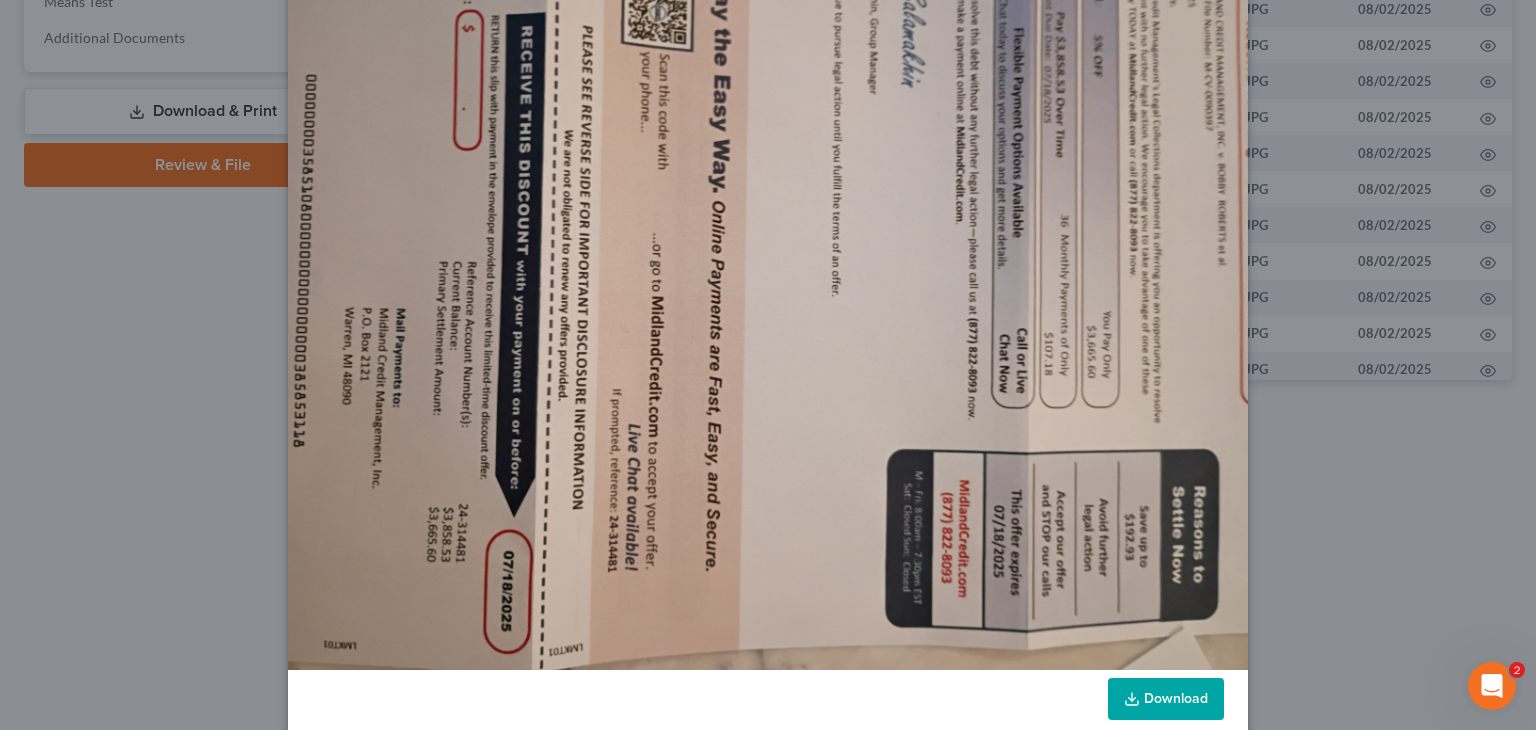 scroll, scrollTop: 172, scrollLeft: 0, axis: vertical 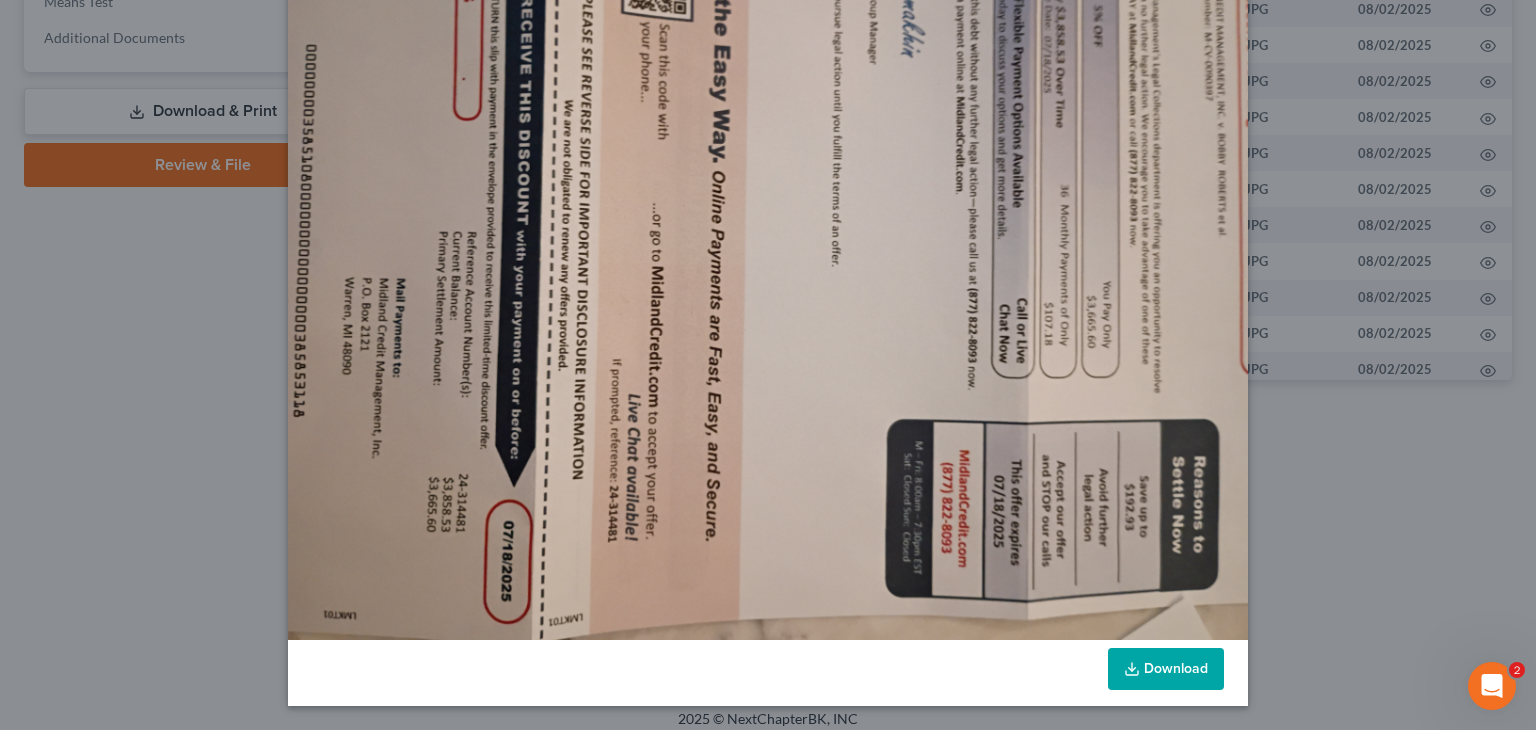 click at bounding box center (768, 280) 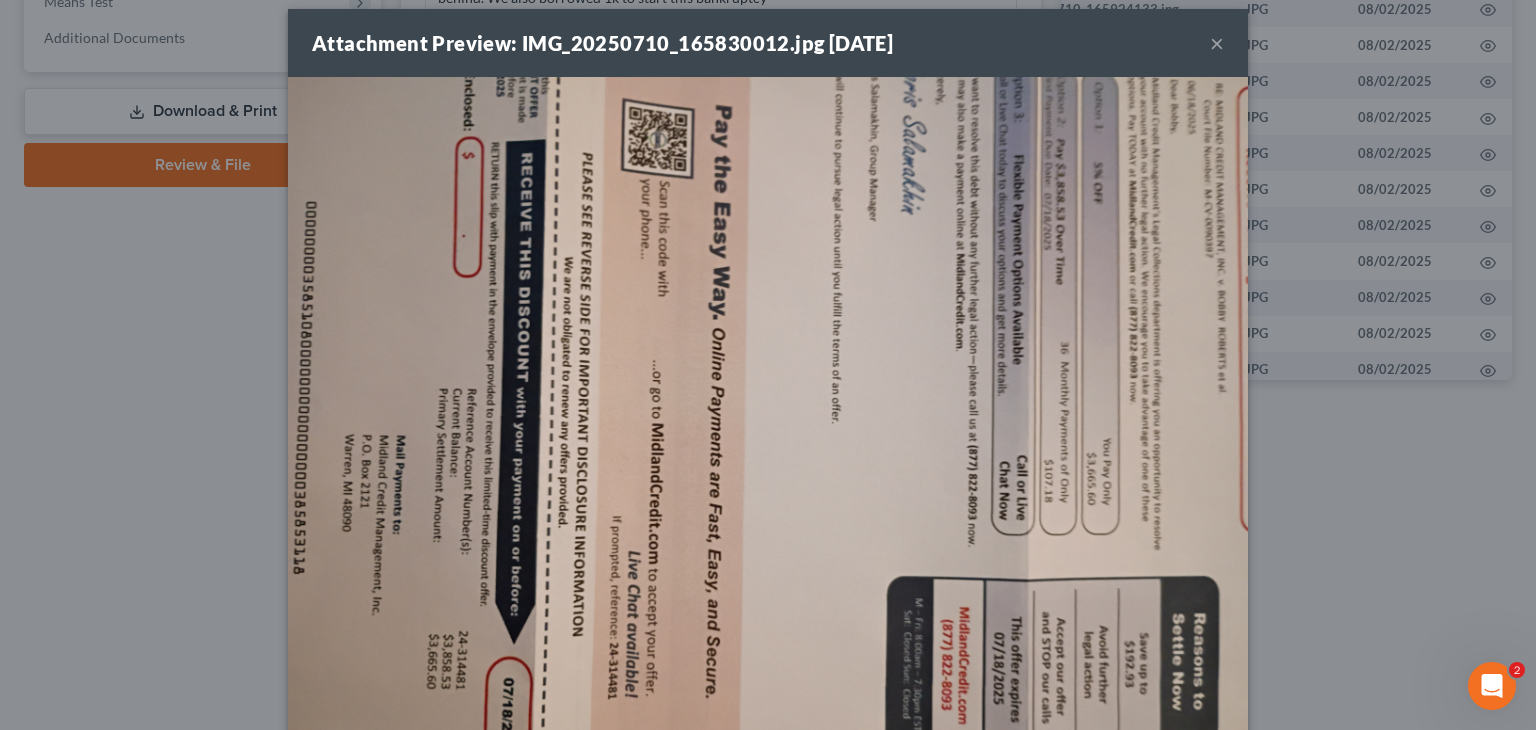scroll, scrollTop: 0, scrollLeft: 0, axis: both 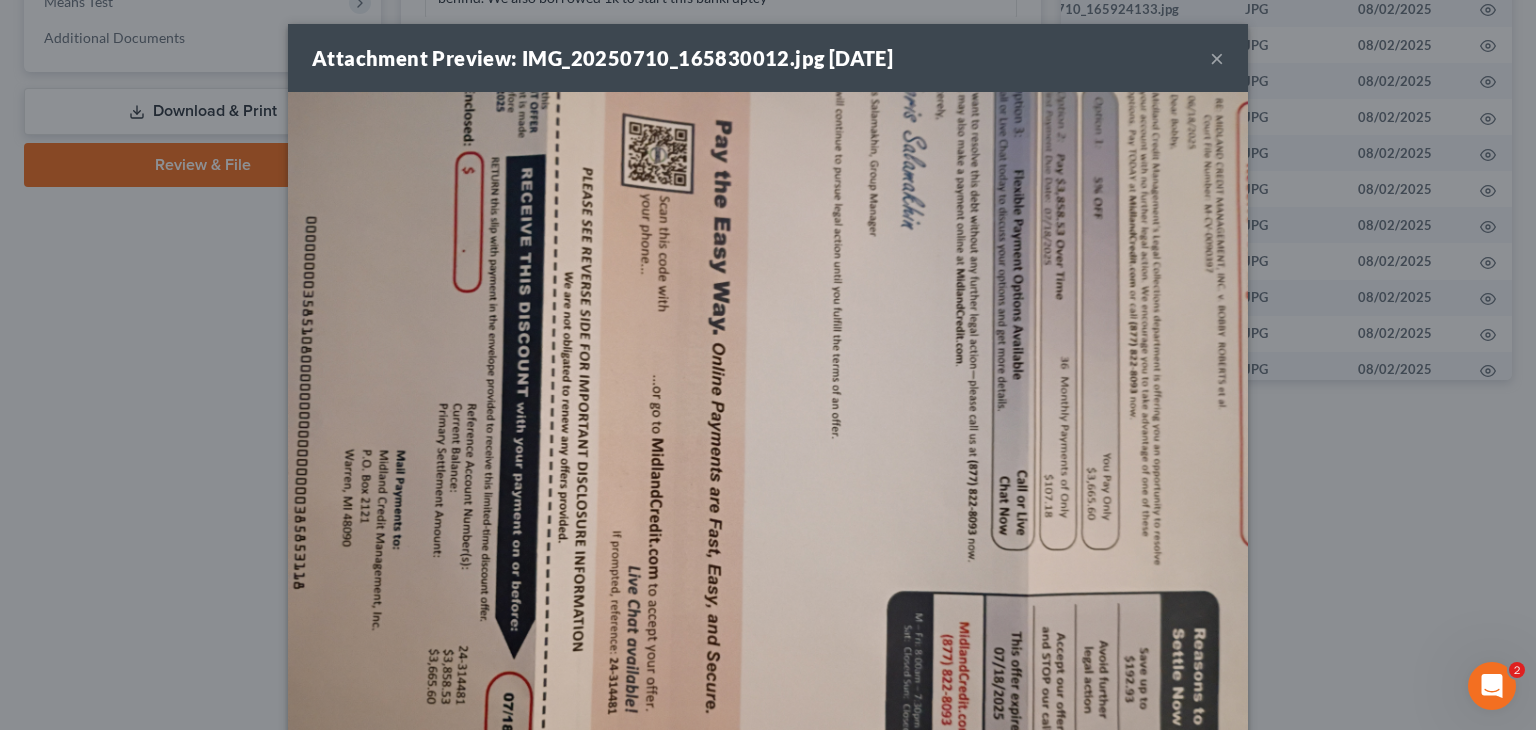 click on "×" at bounding box center (1217, 58) 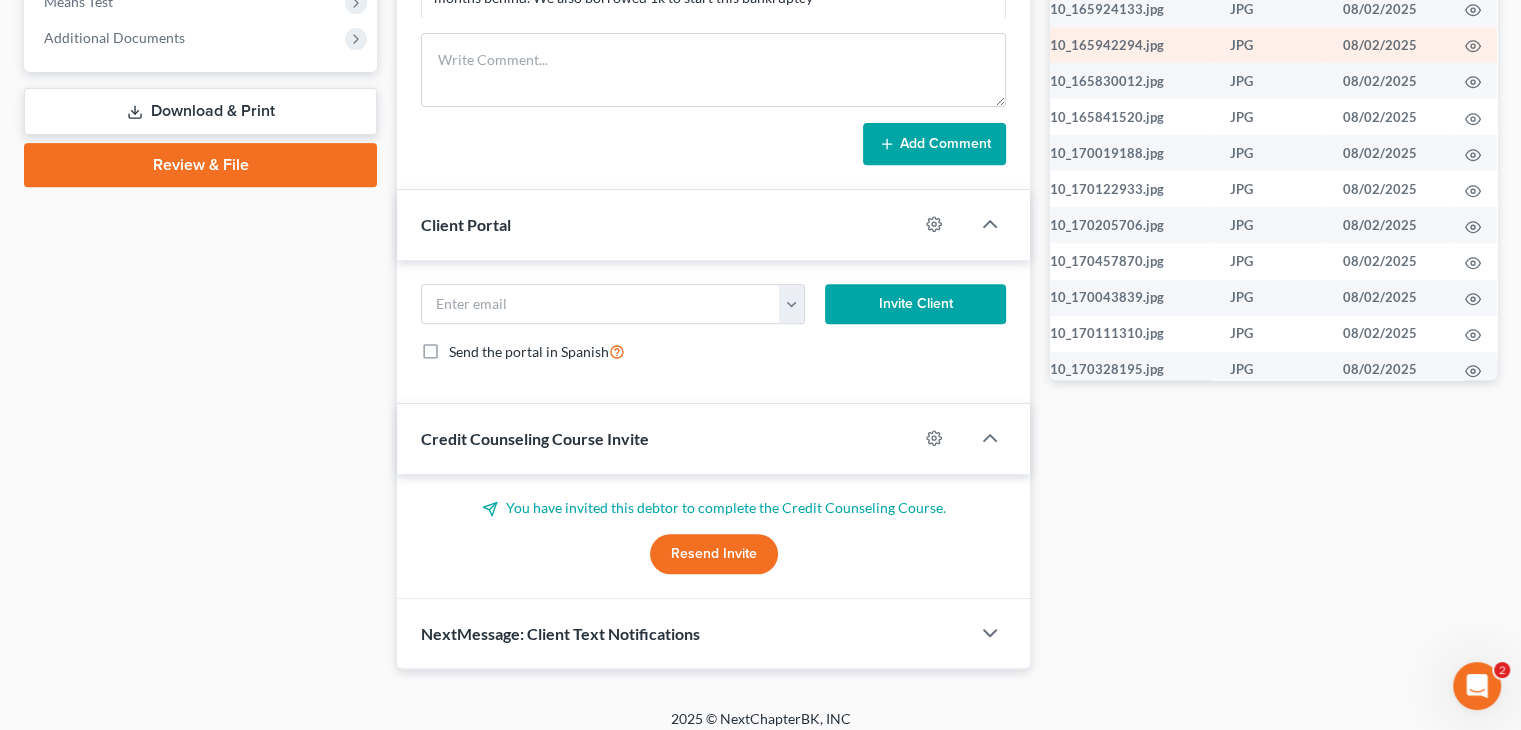 click at bounding box center (1473, 45) 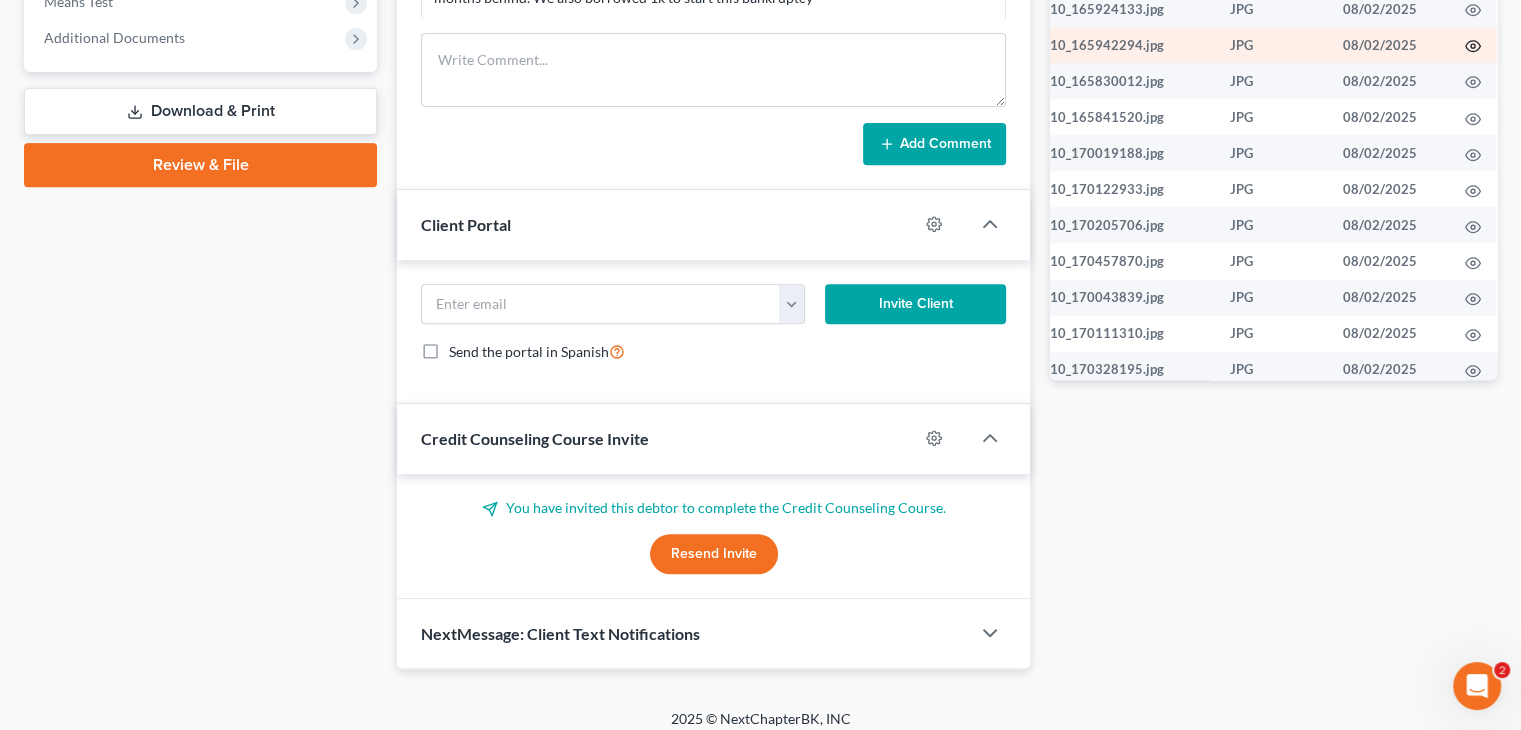 click 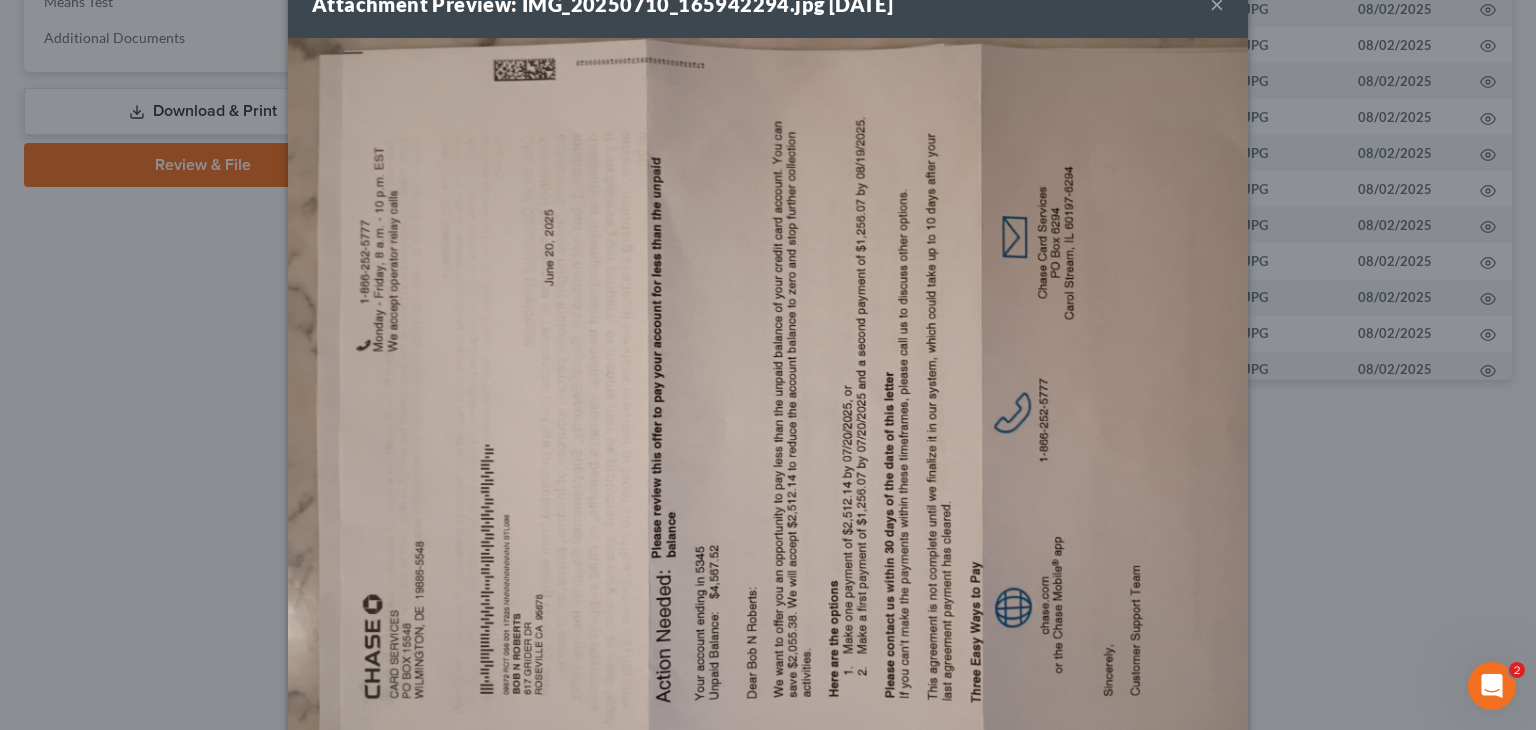 scroll, scrollTop: 100, scrollLeft: 0, axis: vertical 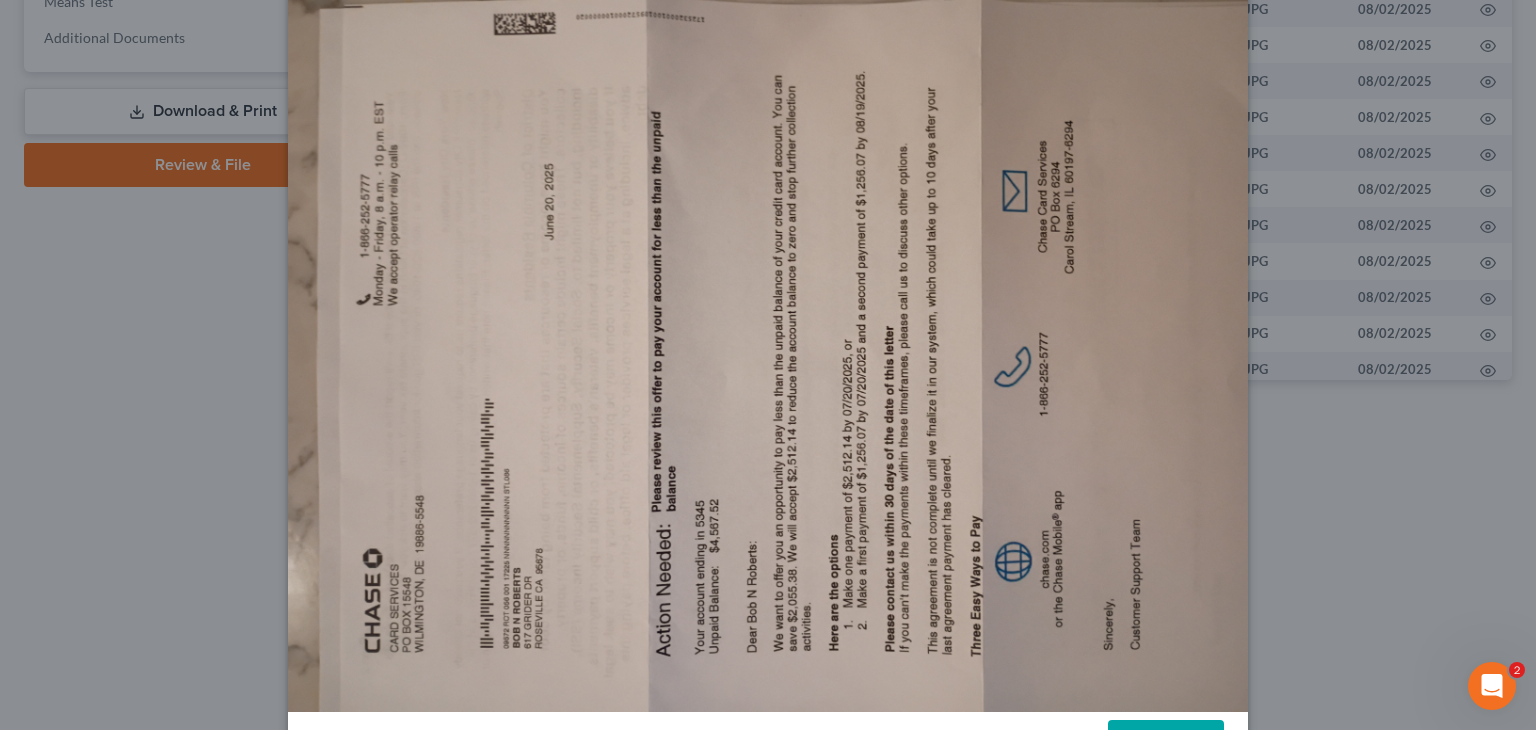 click at bounding box center (768, 352) 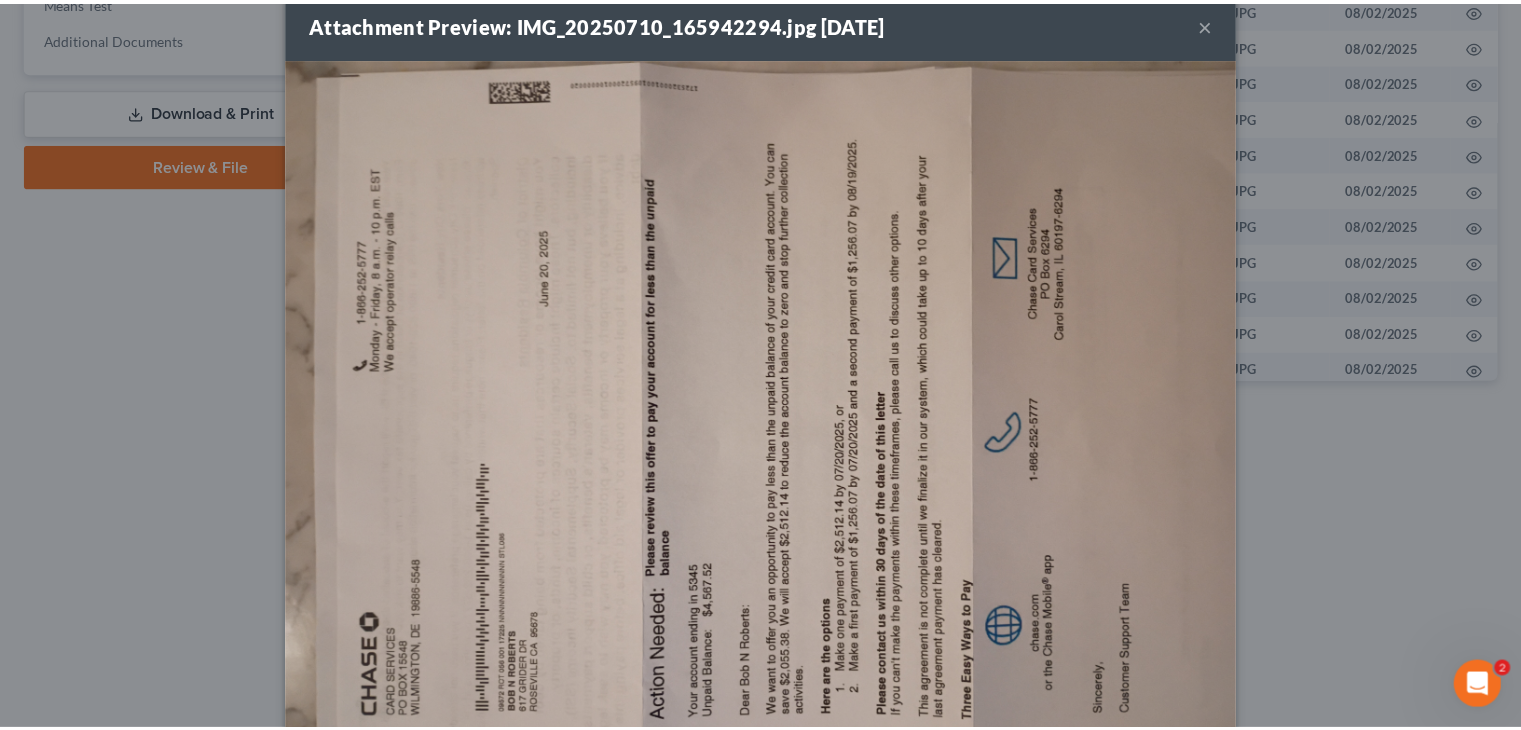 scroll, scrollTop: 0, scrollLeft: 0, axis: both 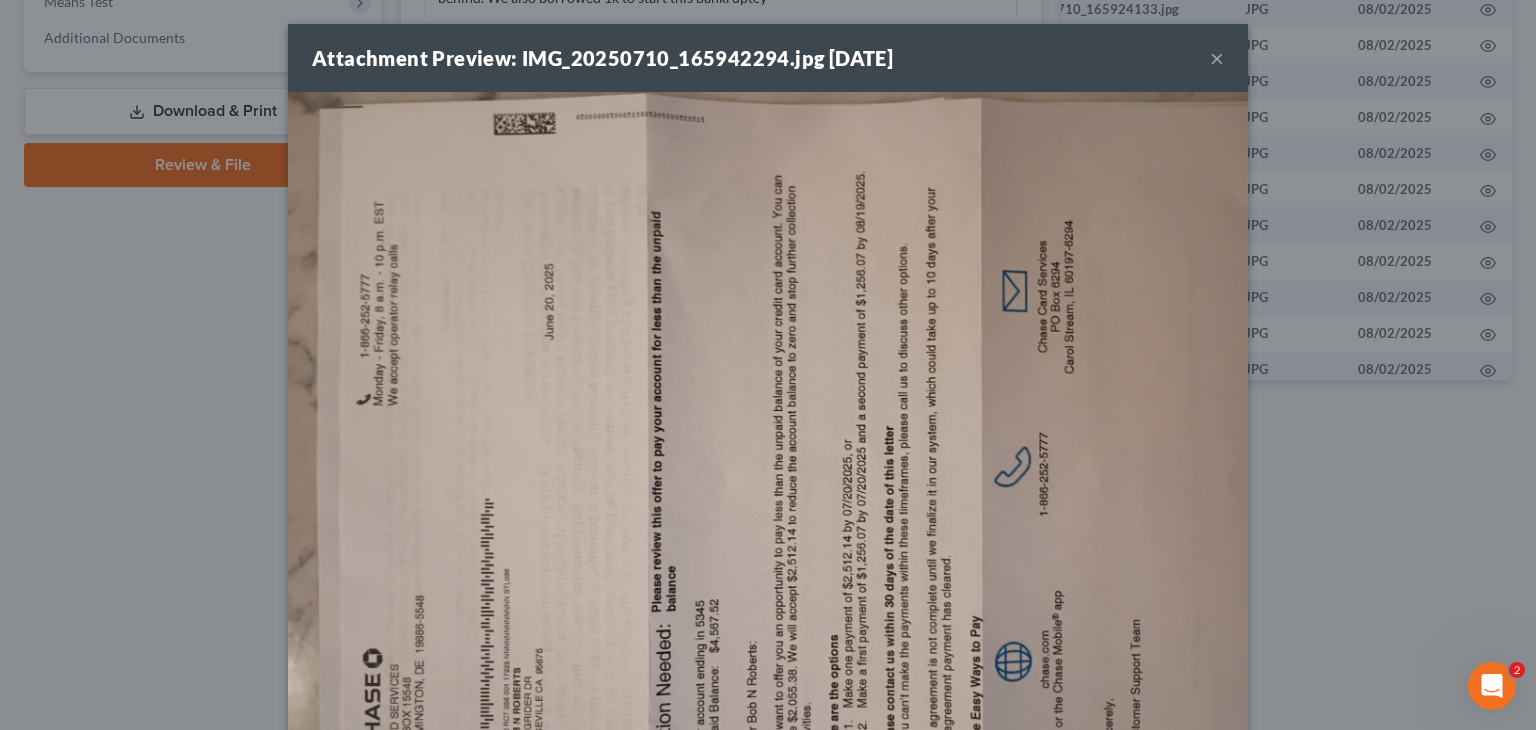click on "×" at bounding box center [1217, 58] 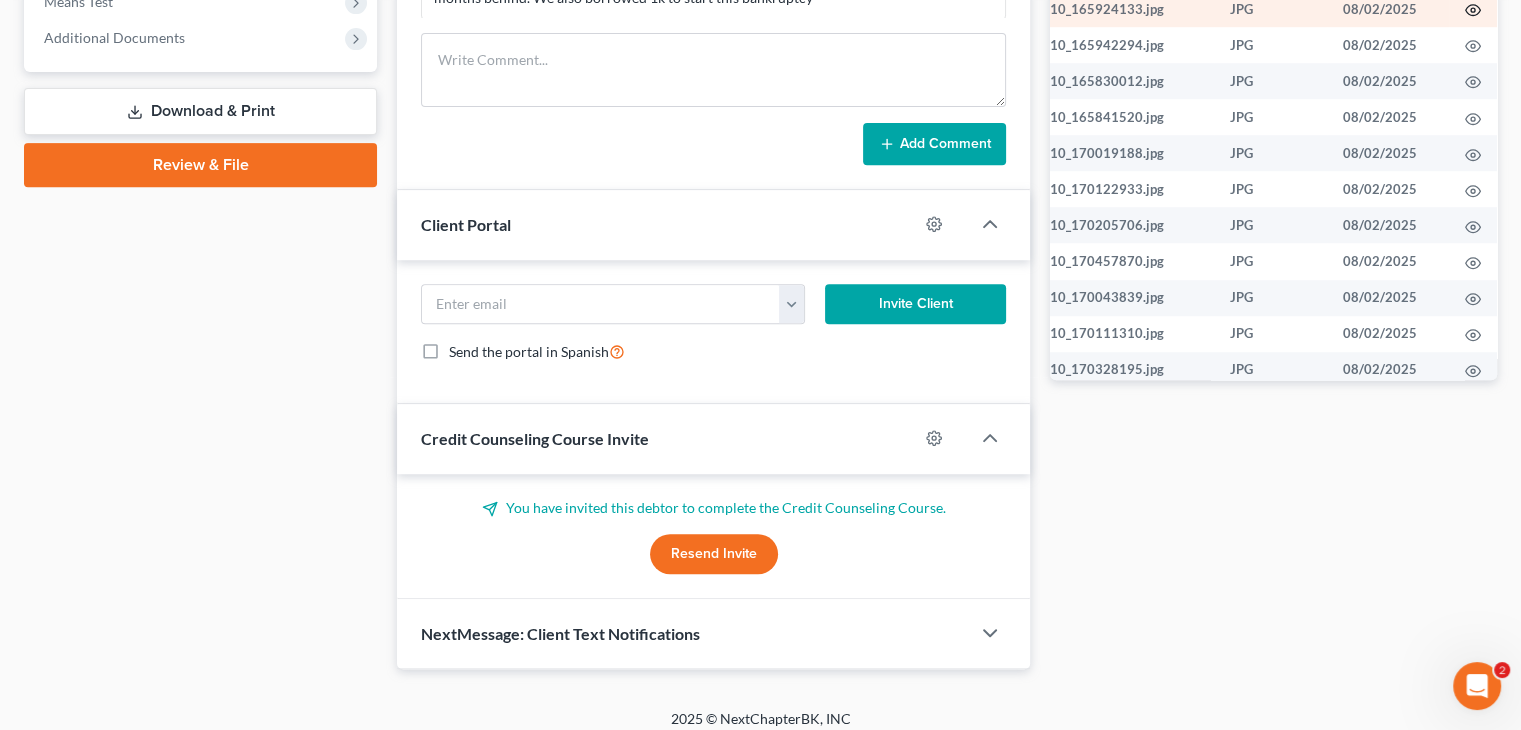click 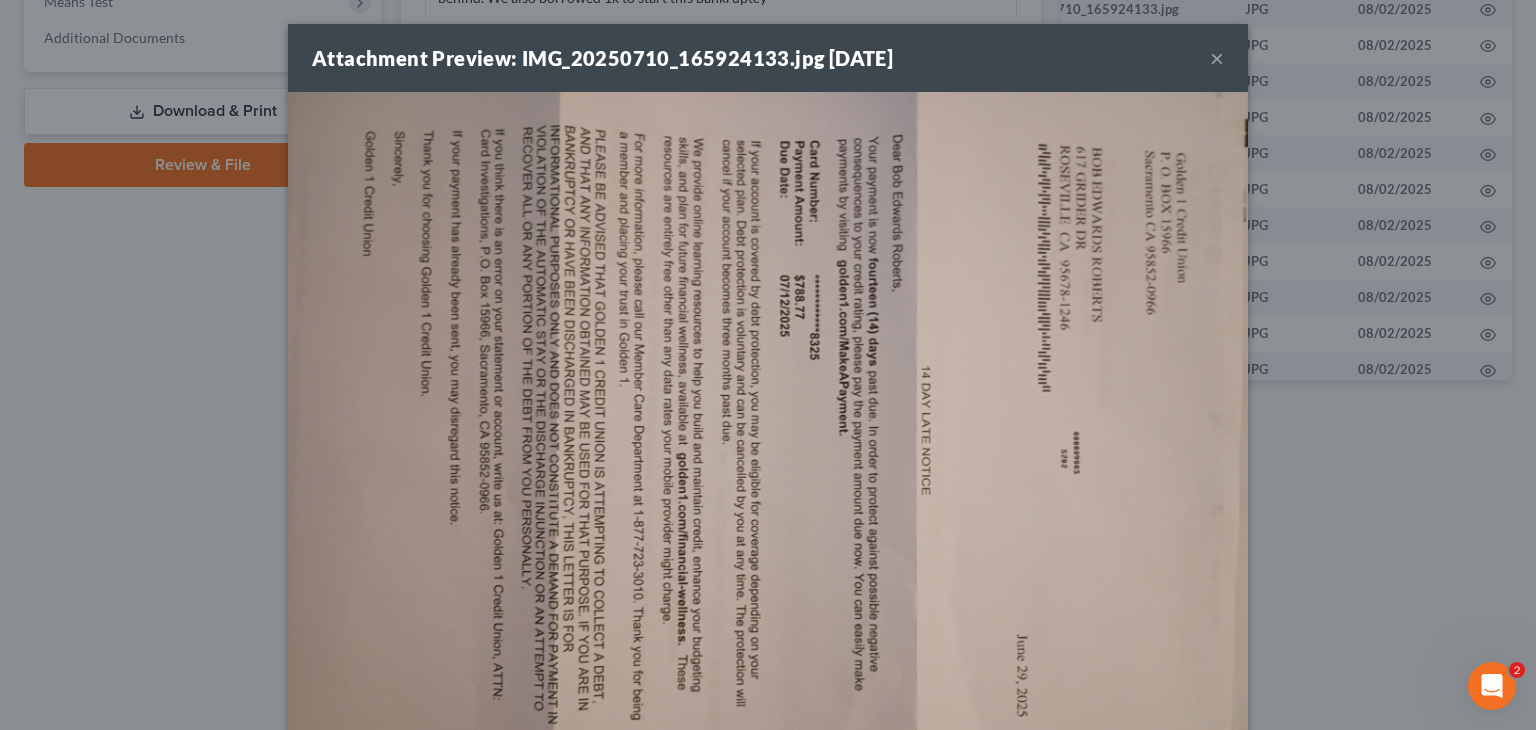 click on "×" at bounding box center (1217, 58) 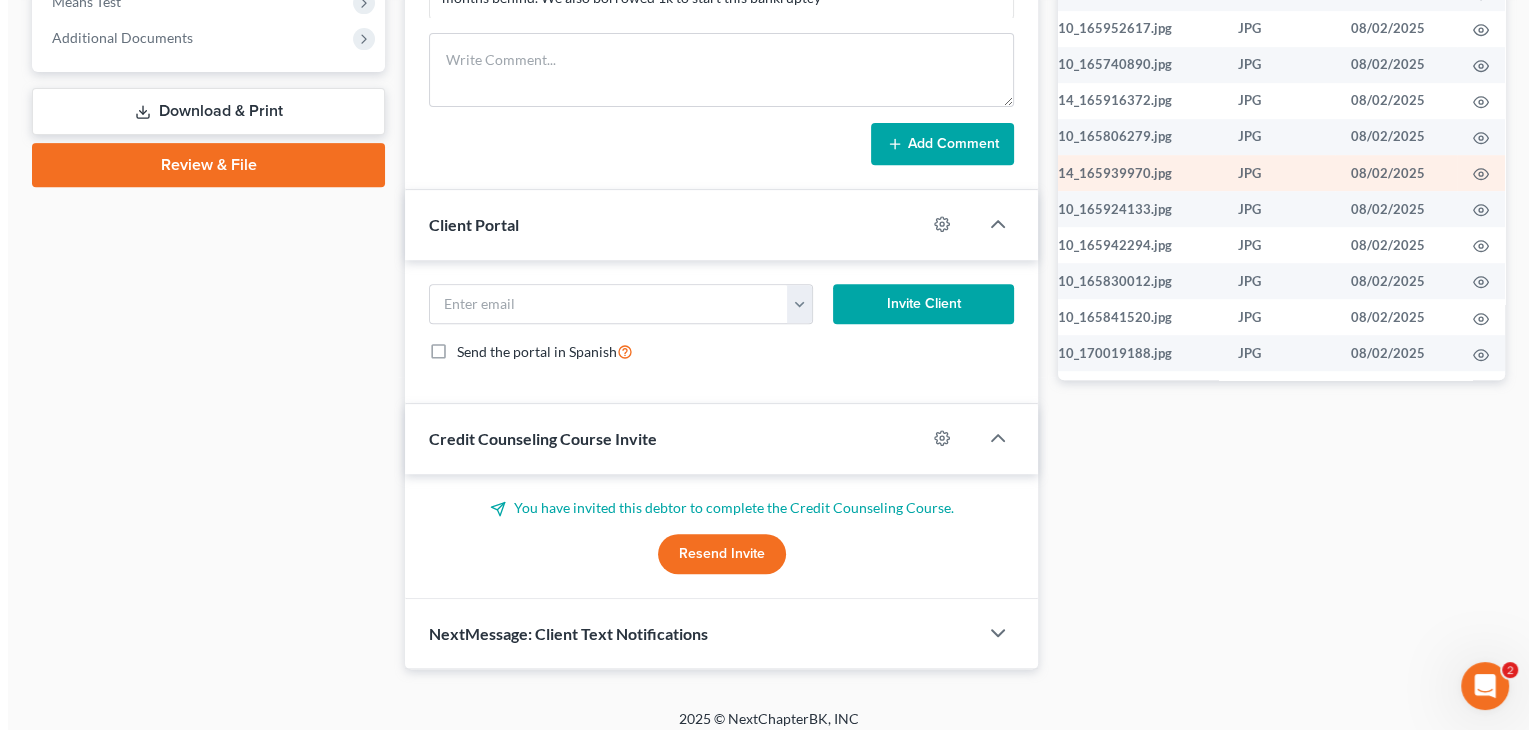 scroll, scrollTop: 1100, scrollLeft: 96, axis: both 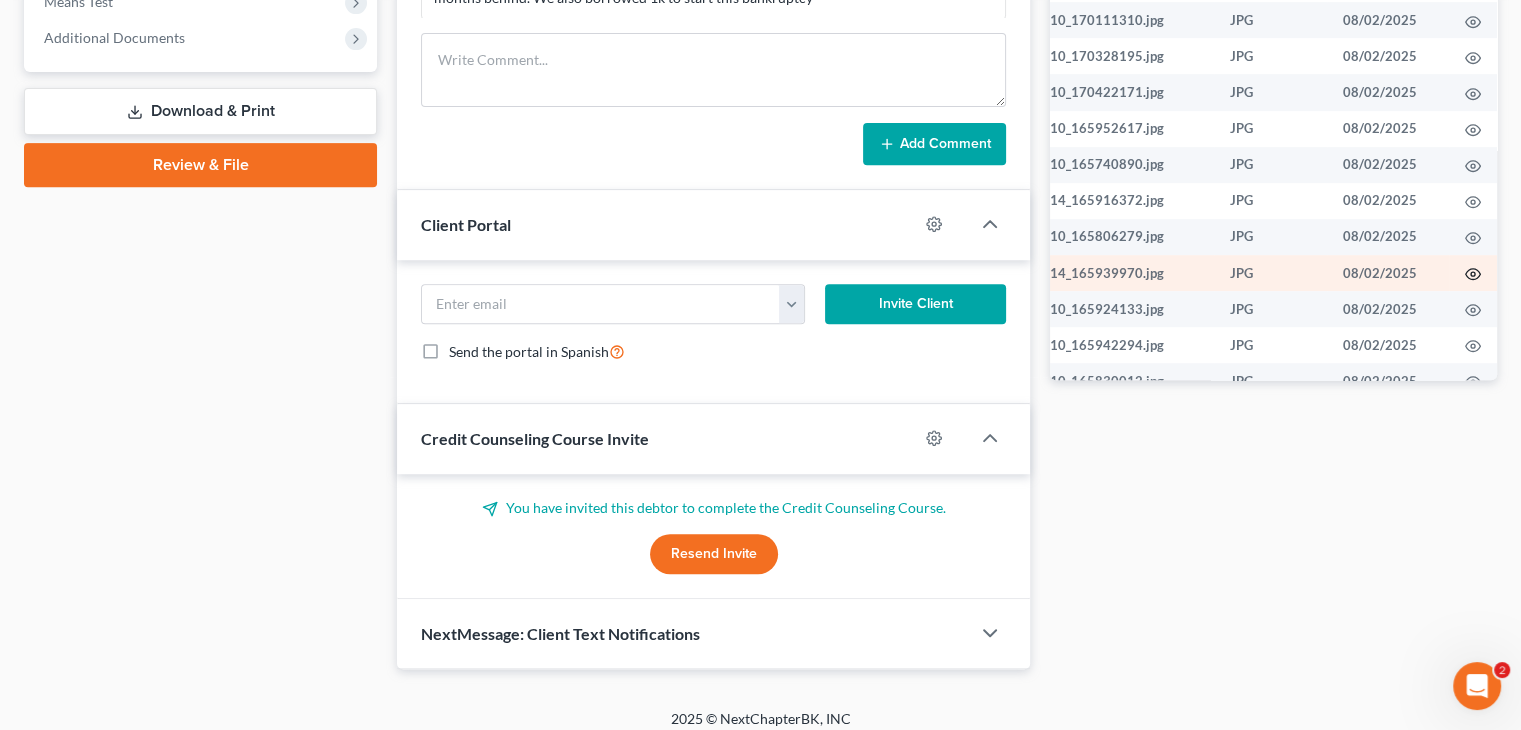 click 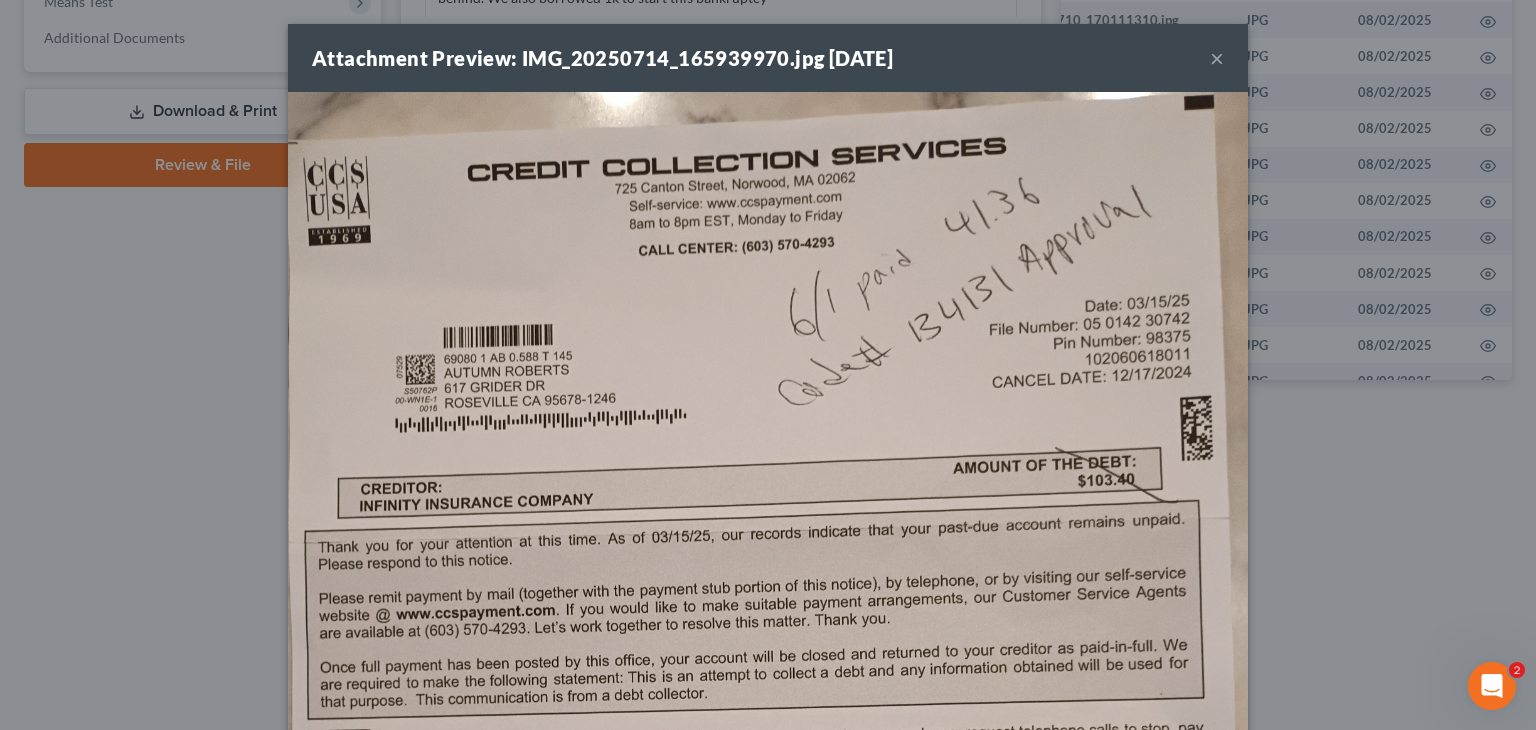 click on "×" at bounding box center [1217, 58] 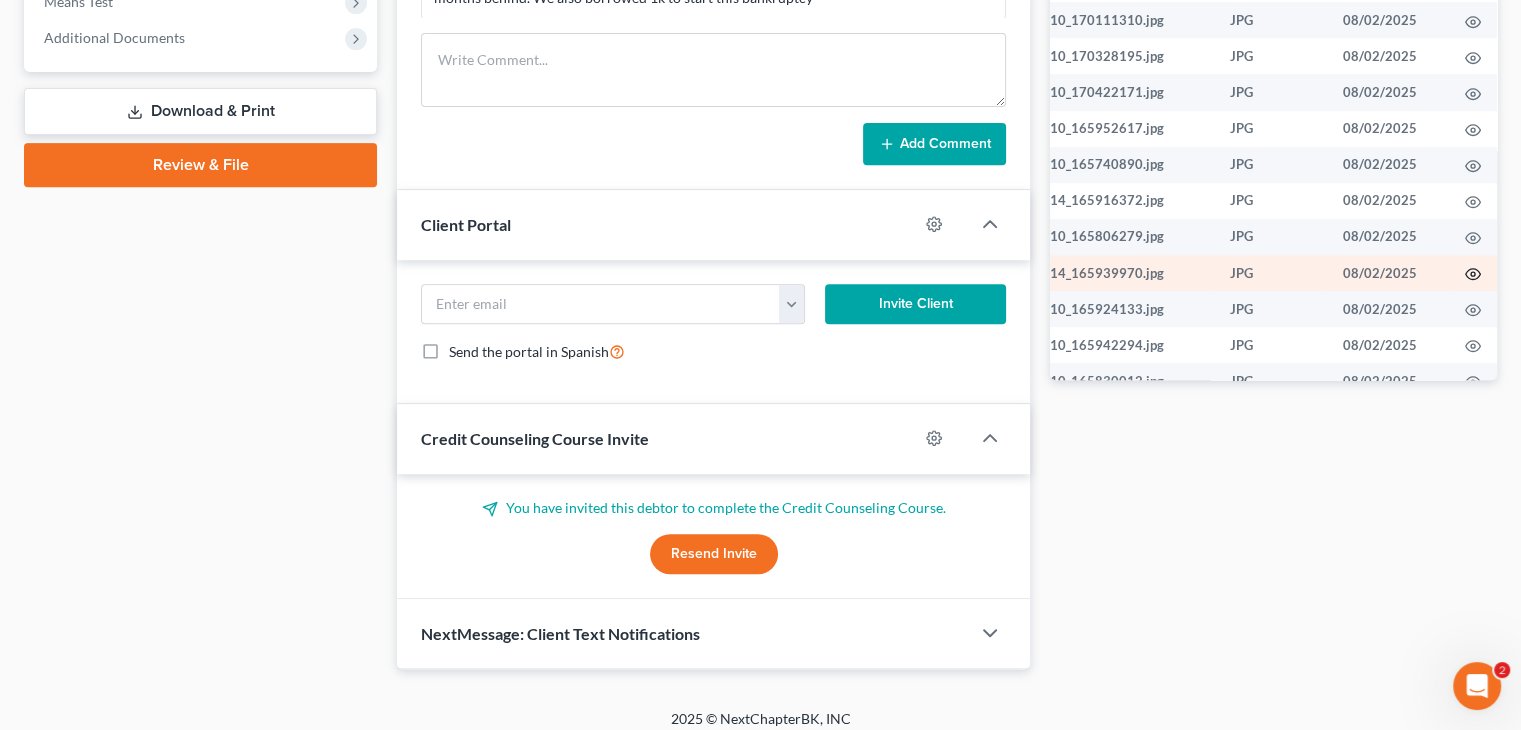 click 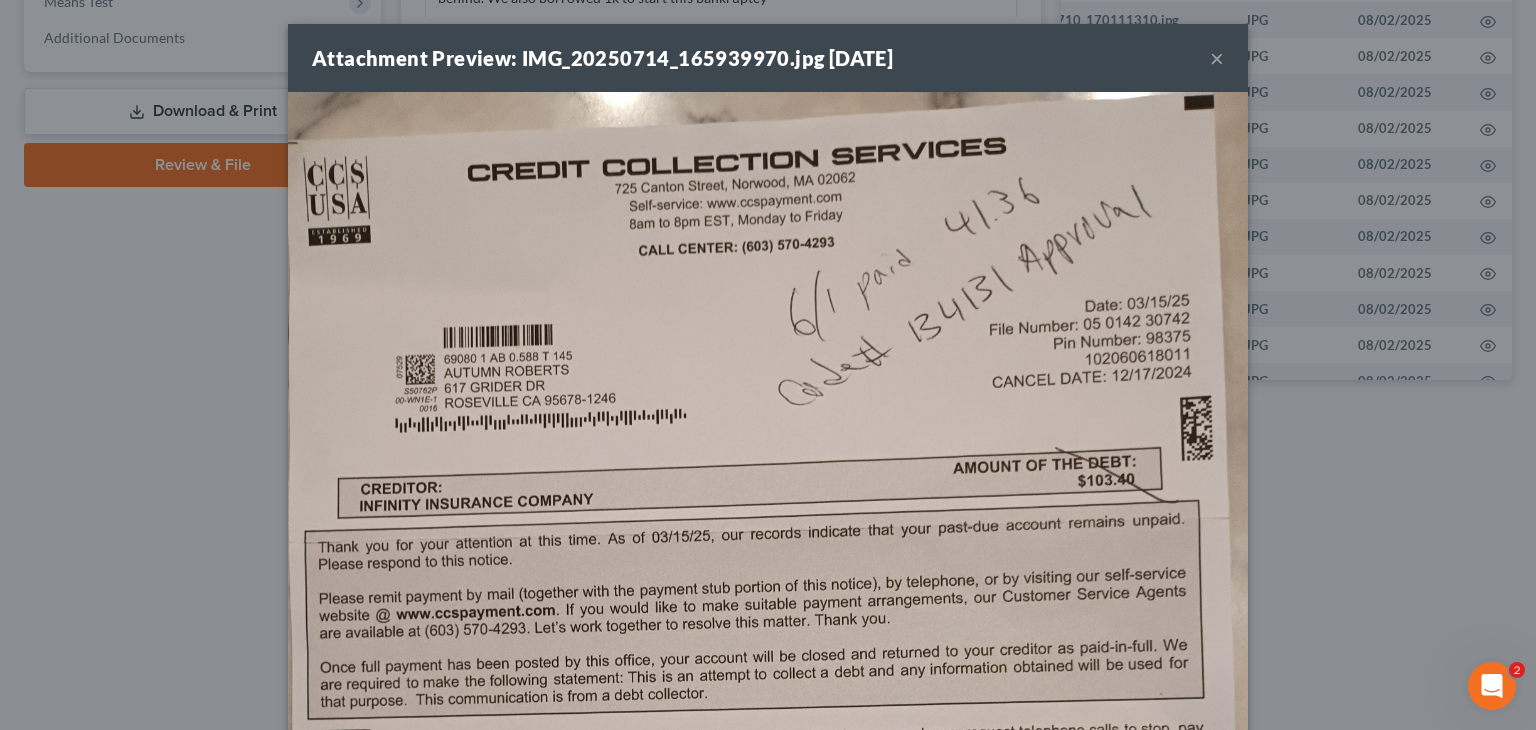 click on "×" at bounding box center [1217, 58] 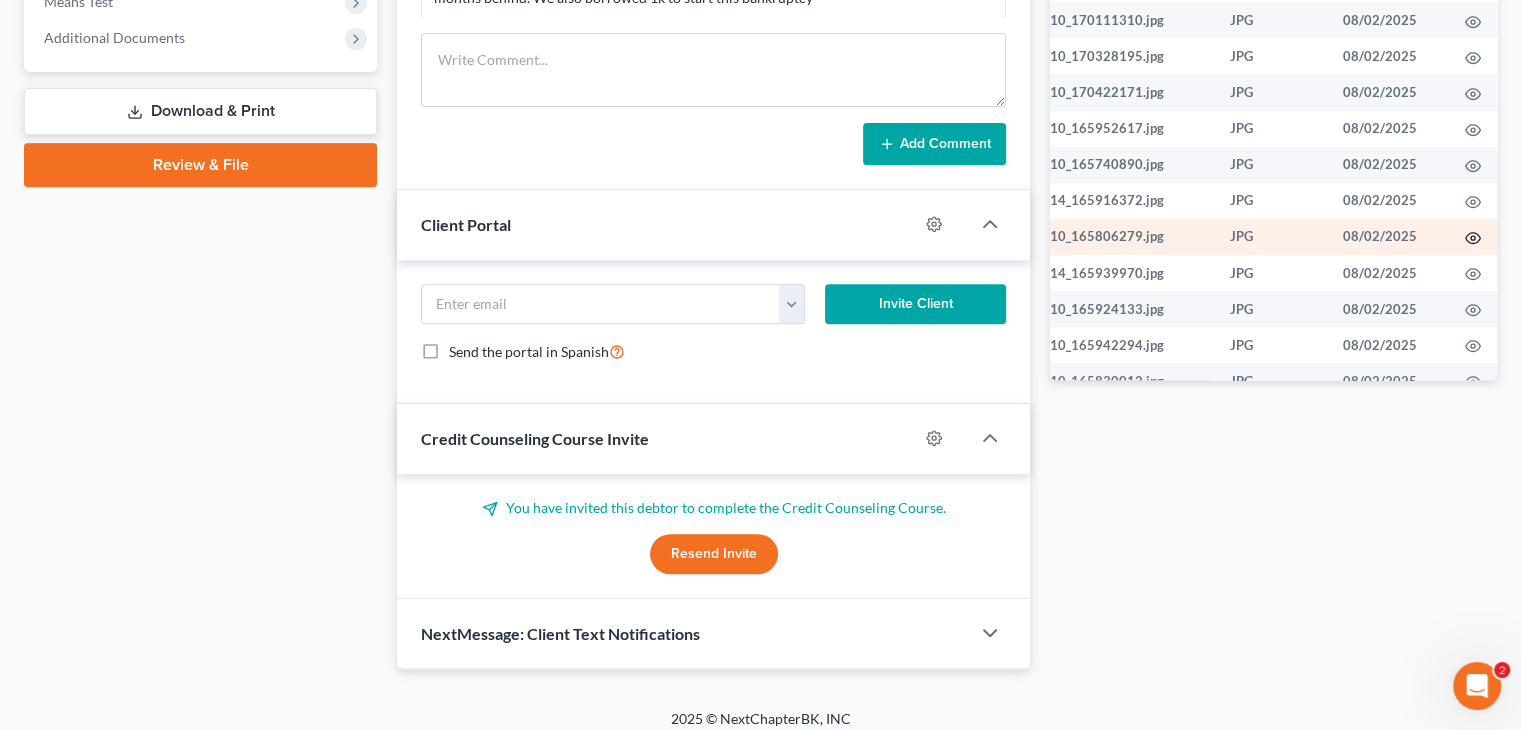 click 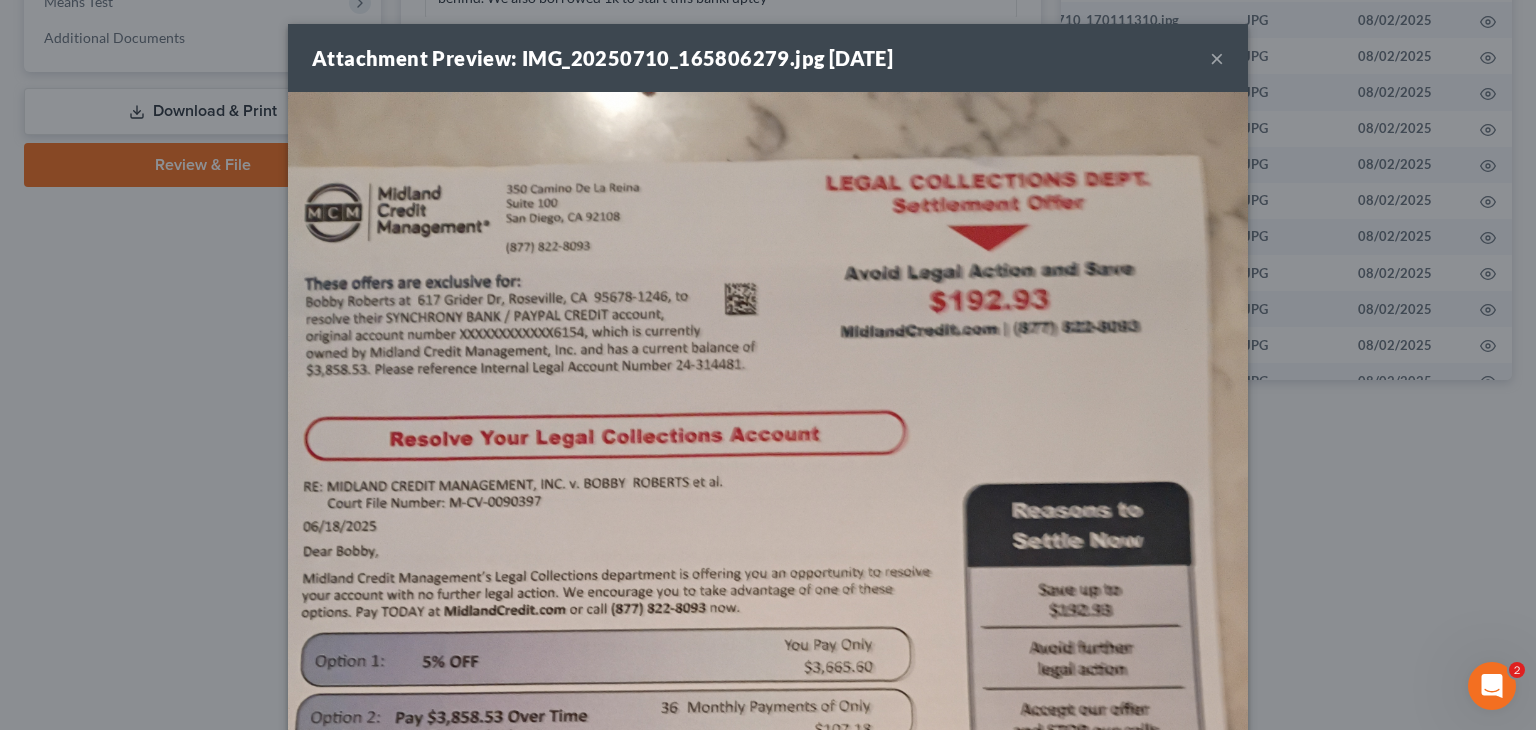 click at bounding box center (768, 732) 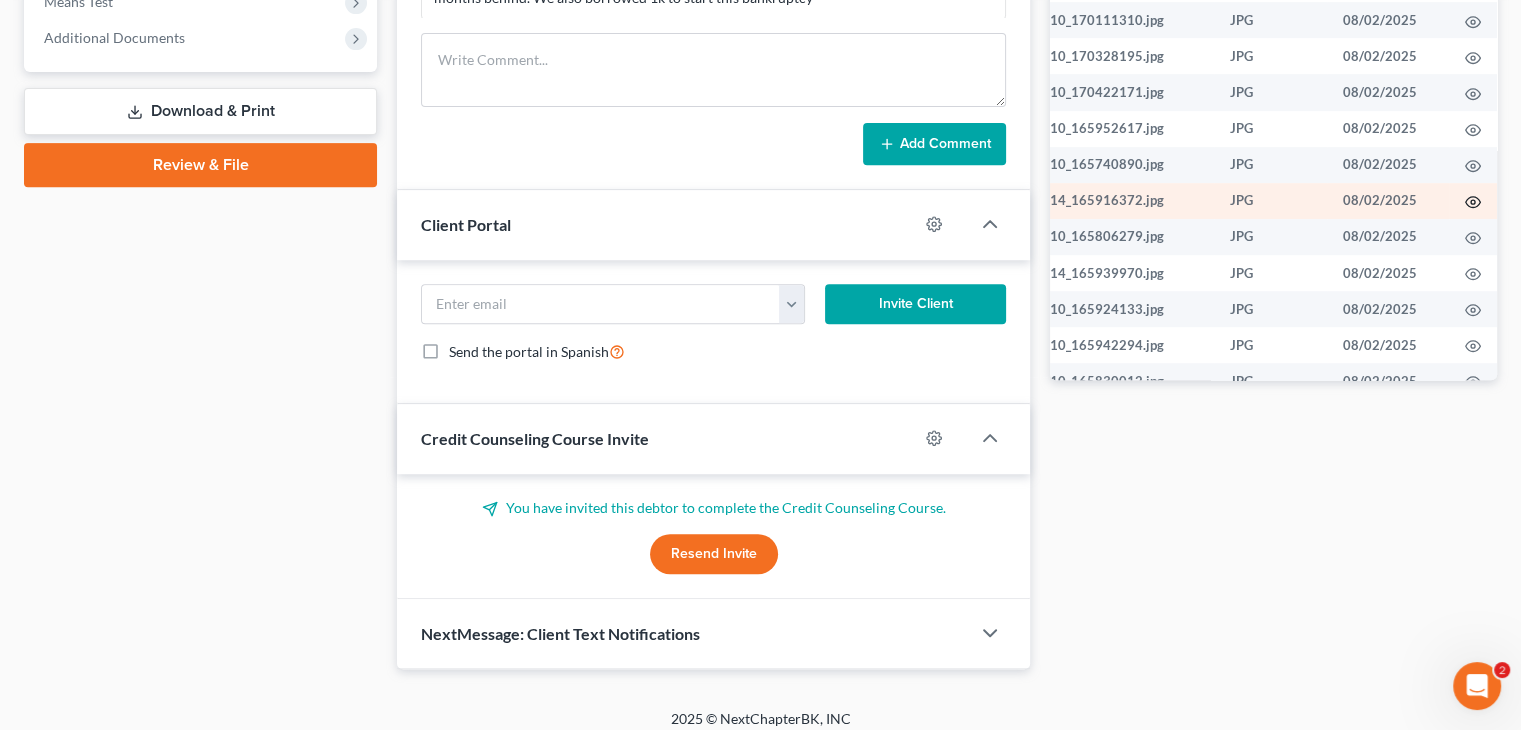click 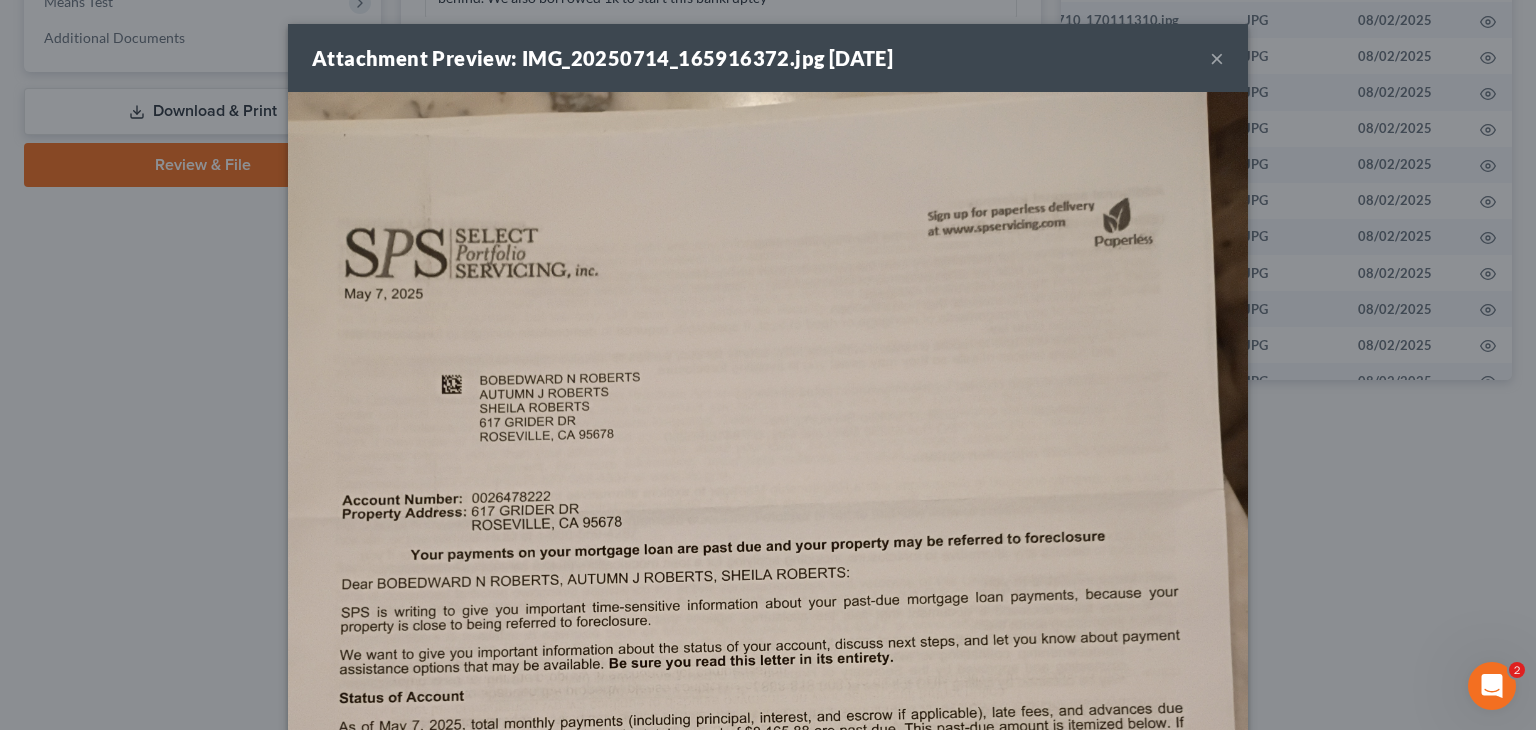 click on "×" at bounding box center (1217, 58) 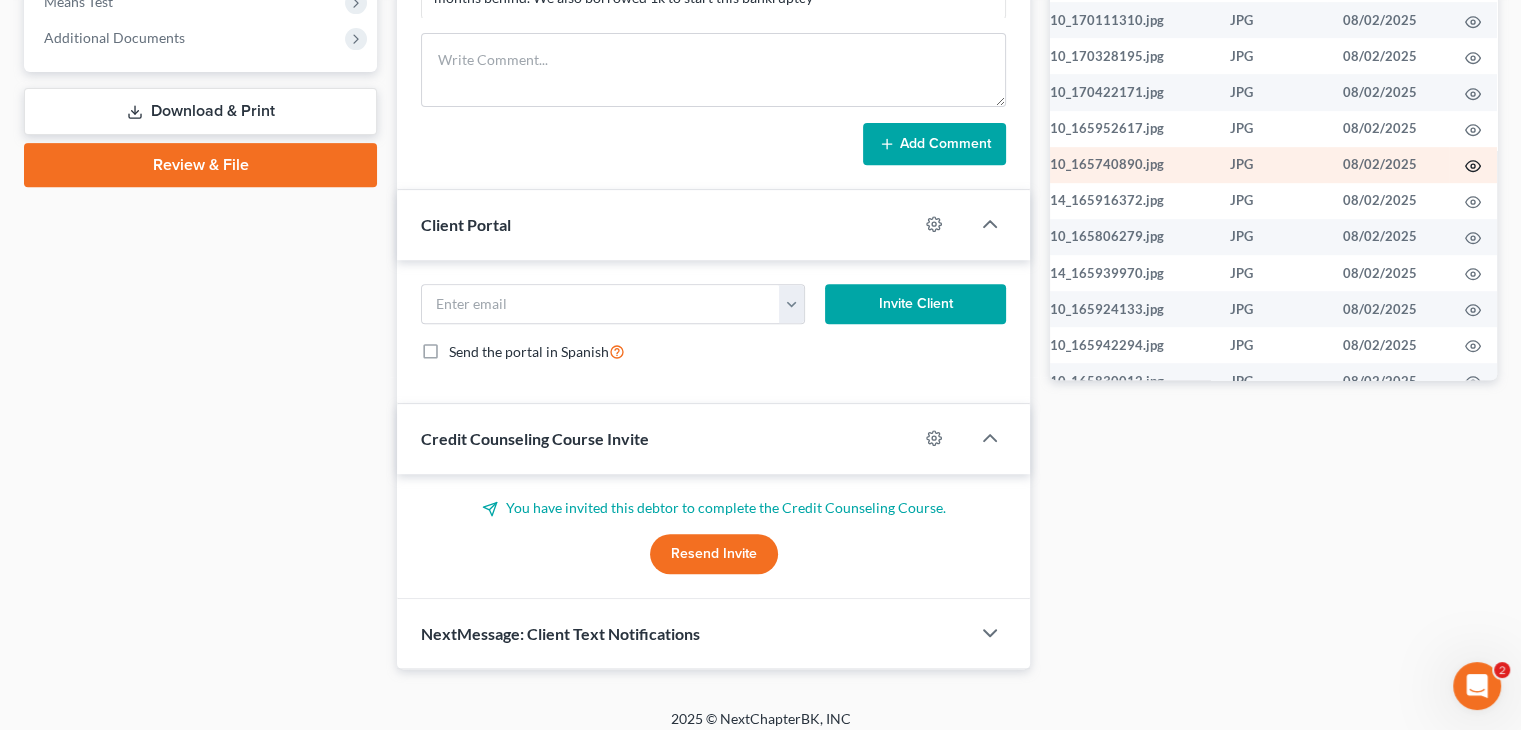 click 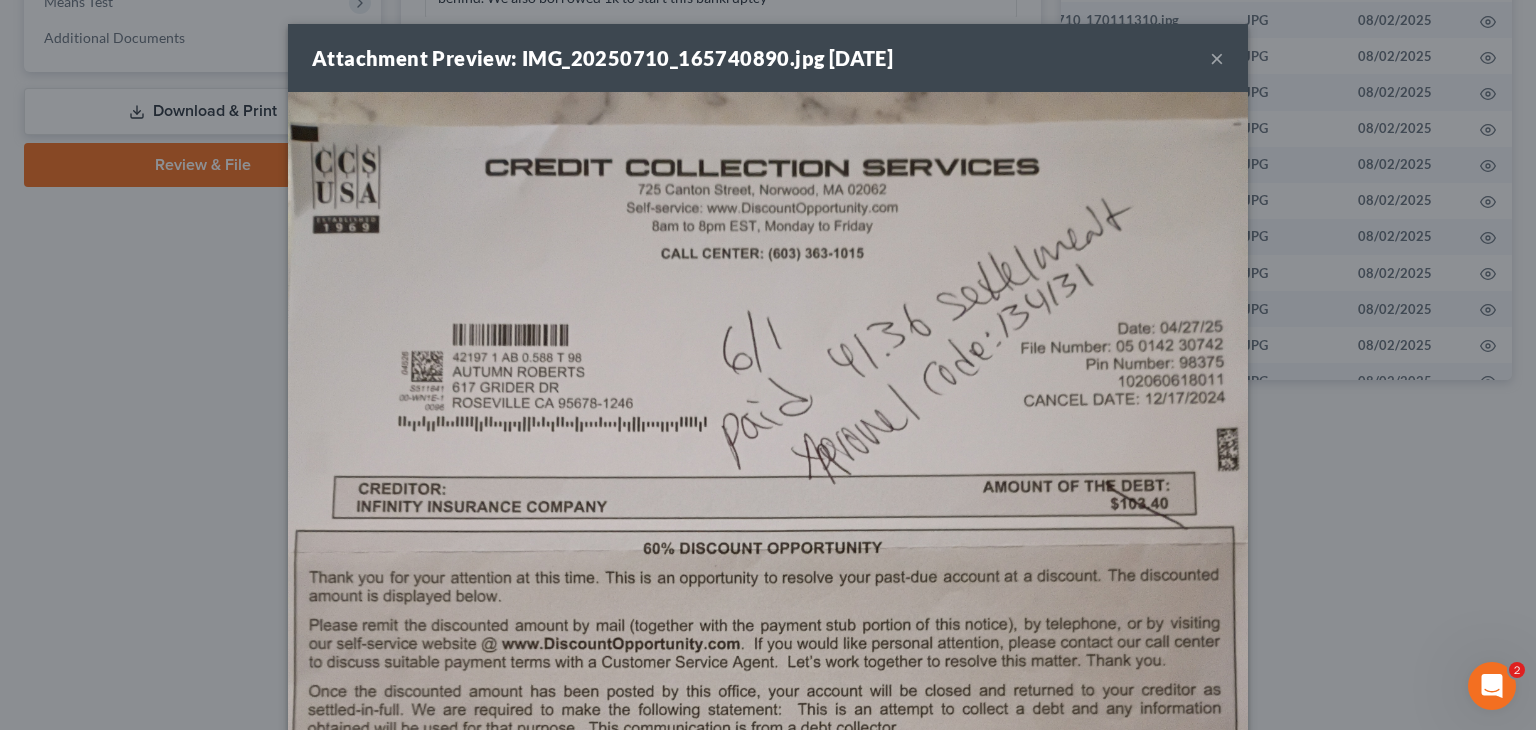 click on "×" at bounding box center [1217, 58] 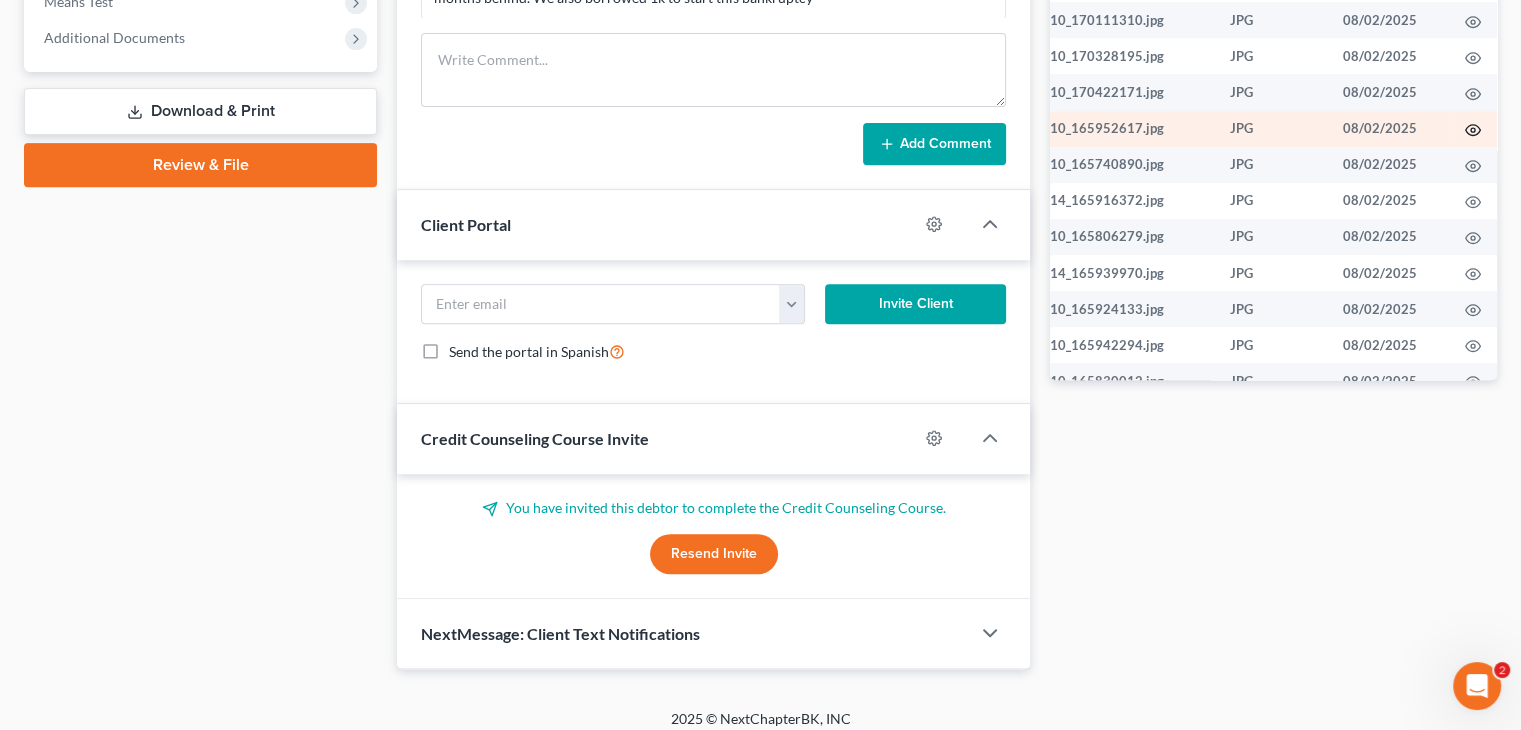 click 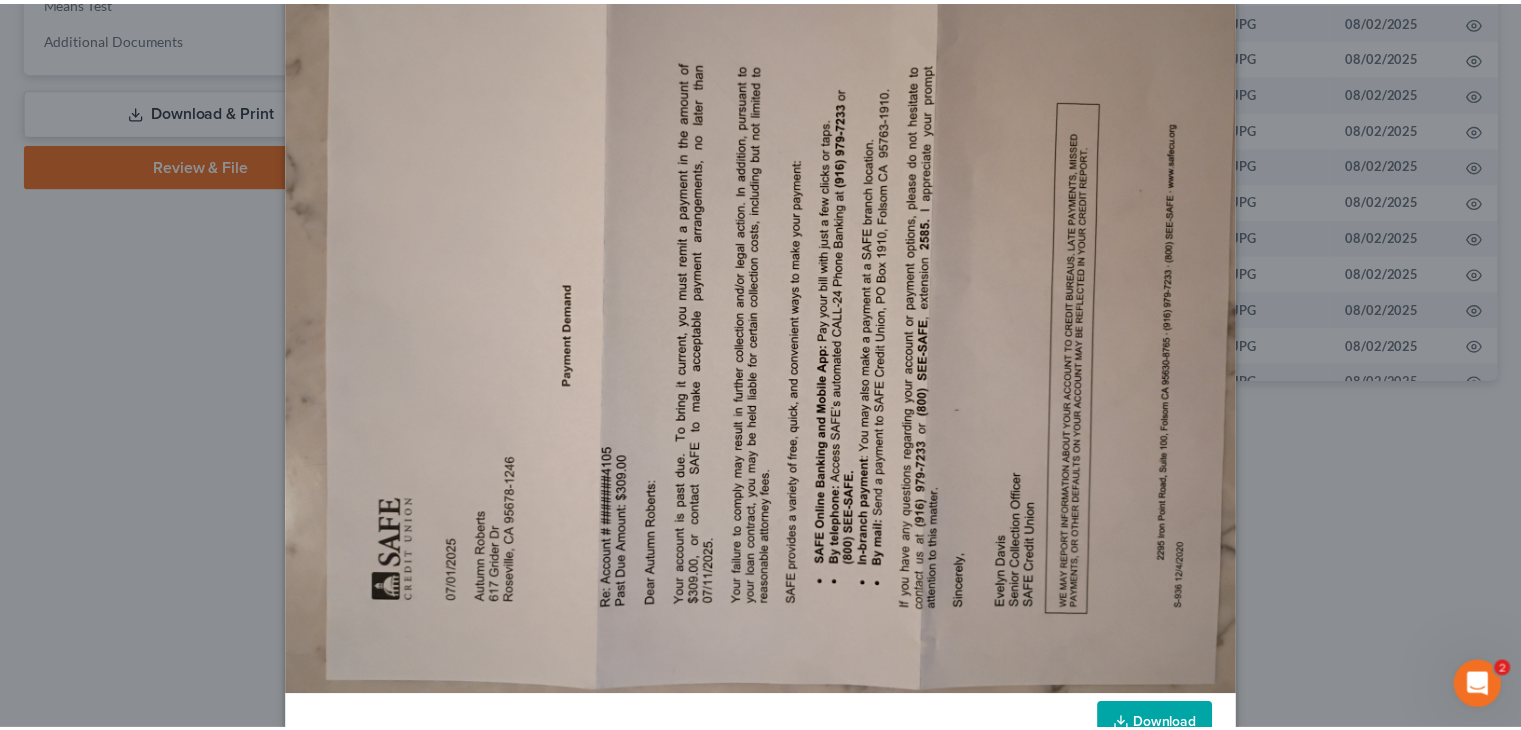 scroll, scrollTop: 0, scrollLeft: 0, axis: both 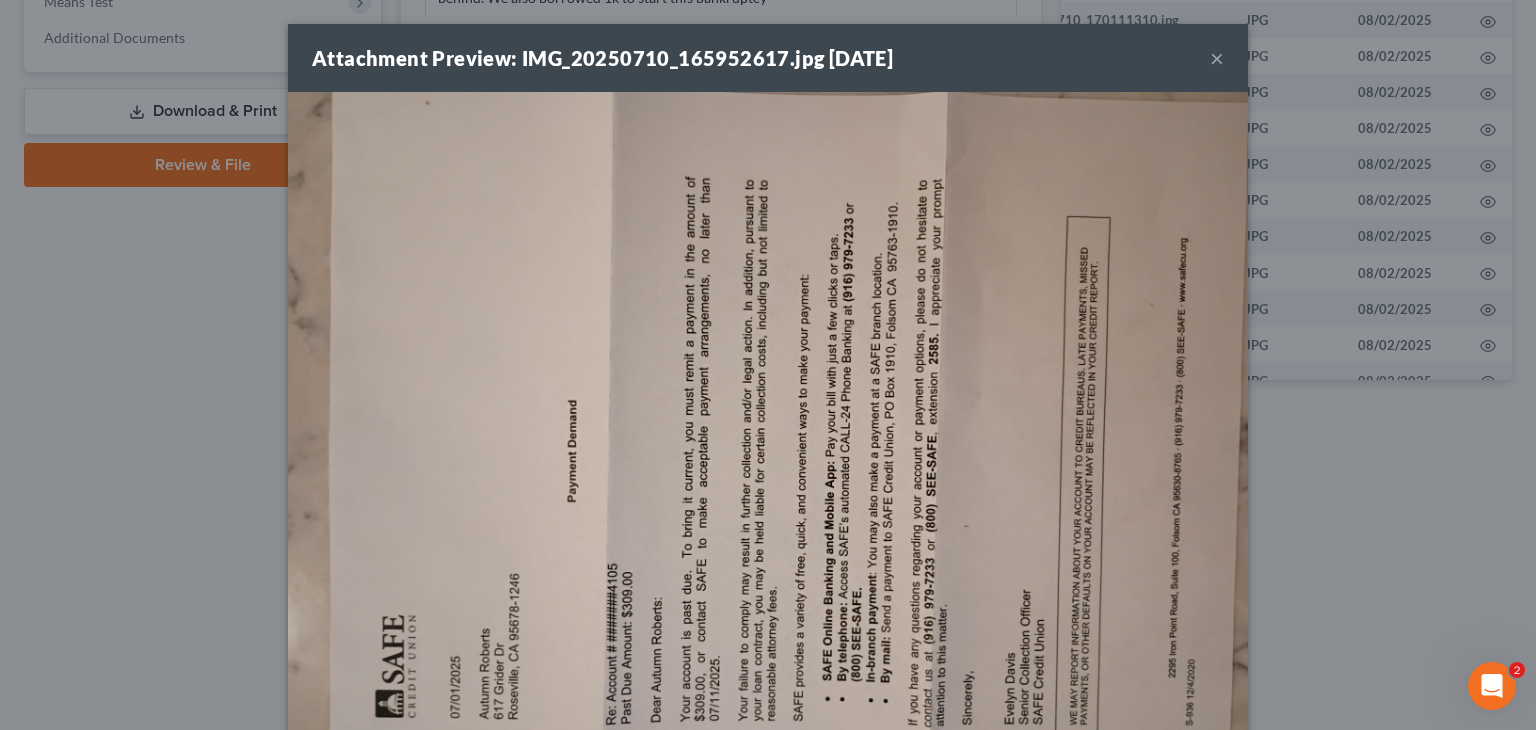 click at bounding box center [768, 452] 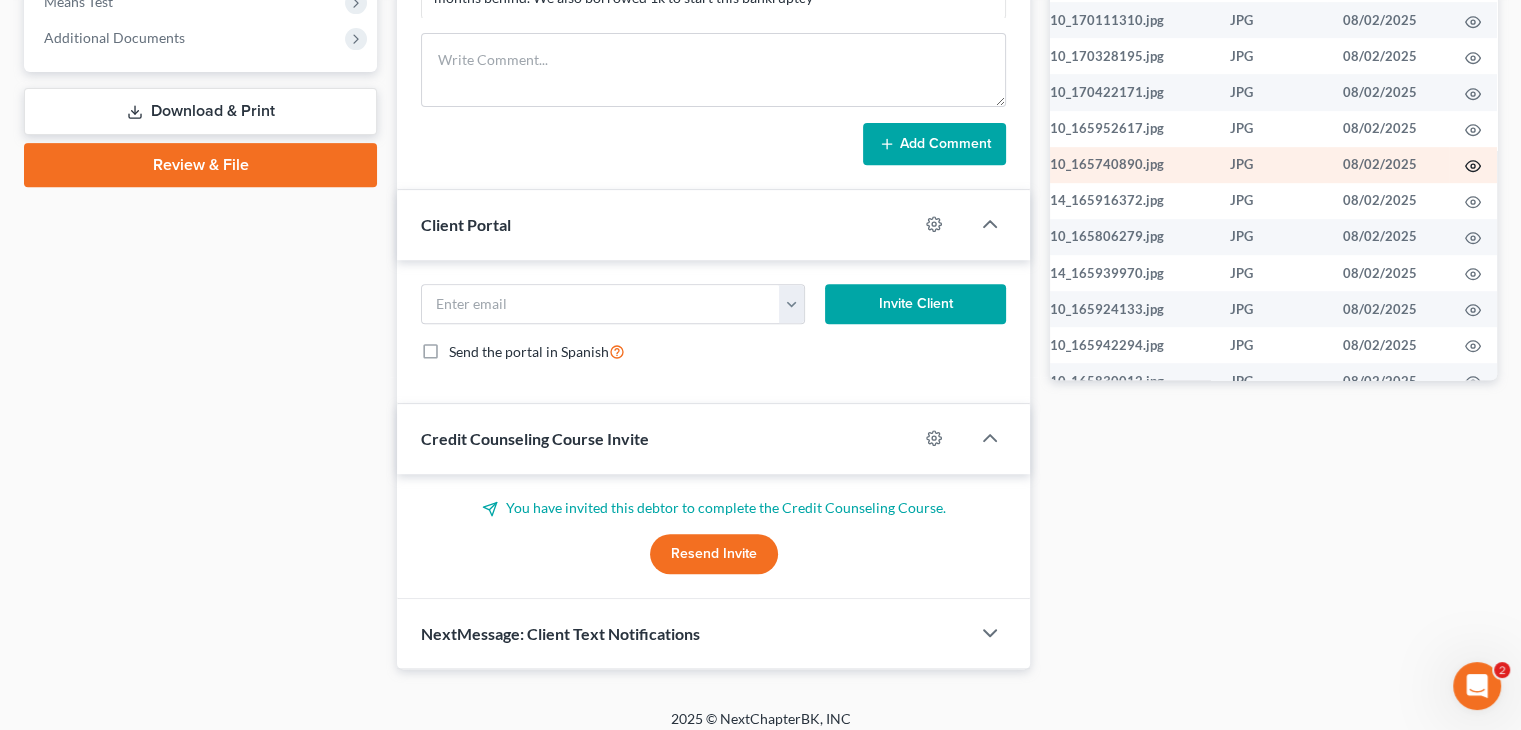 click 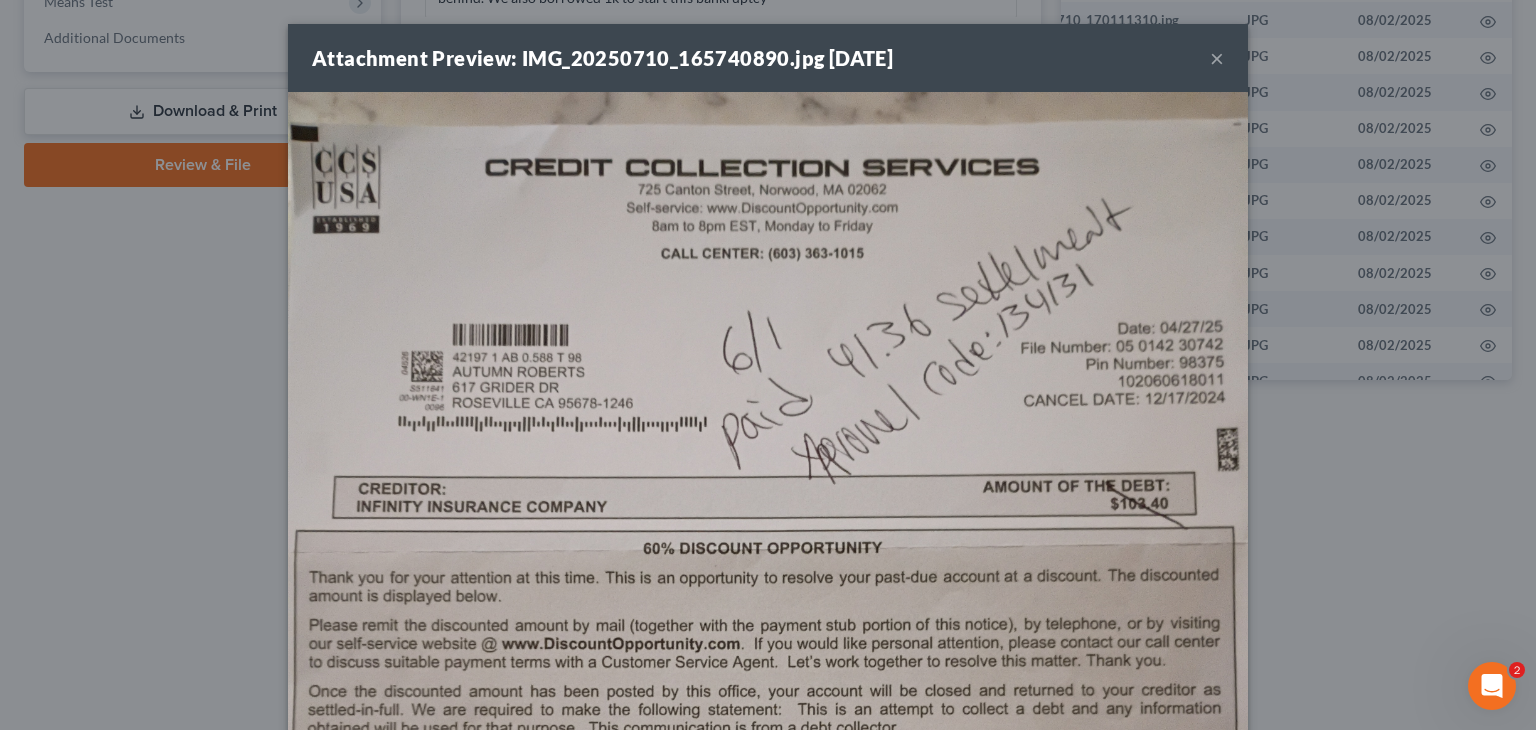 click on "×" at bounding box center (1217, 58) 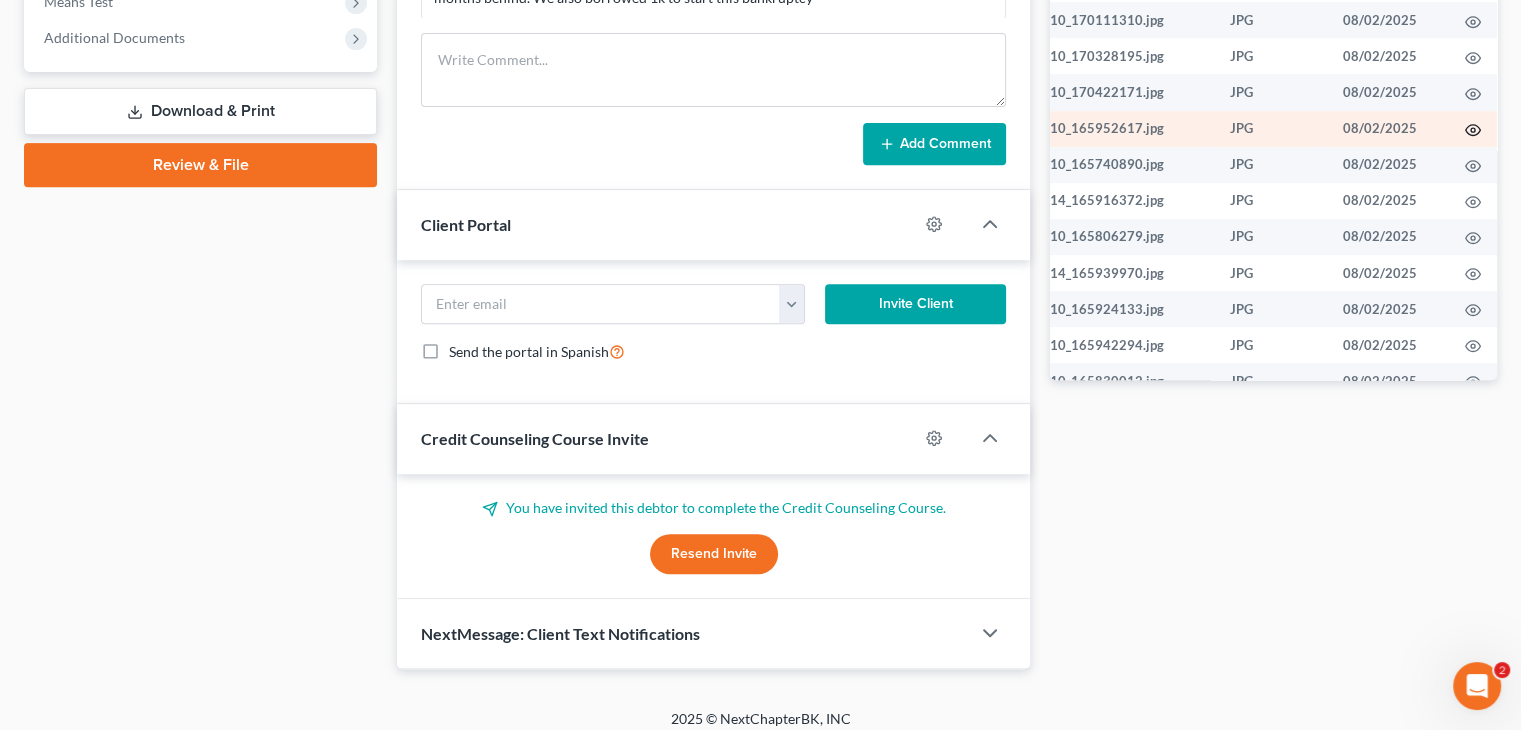 click 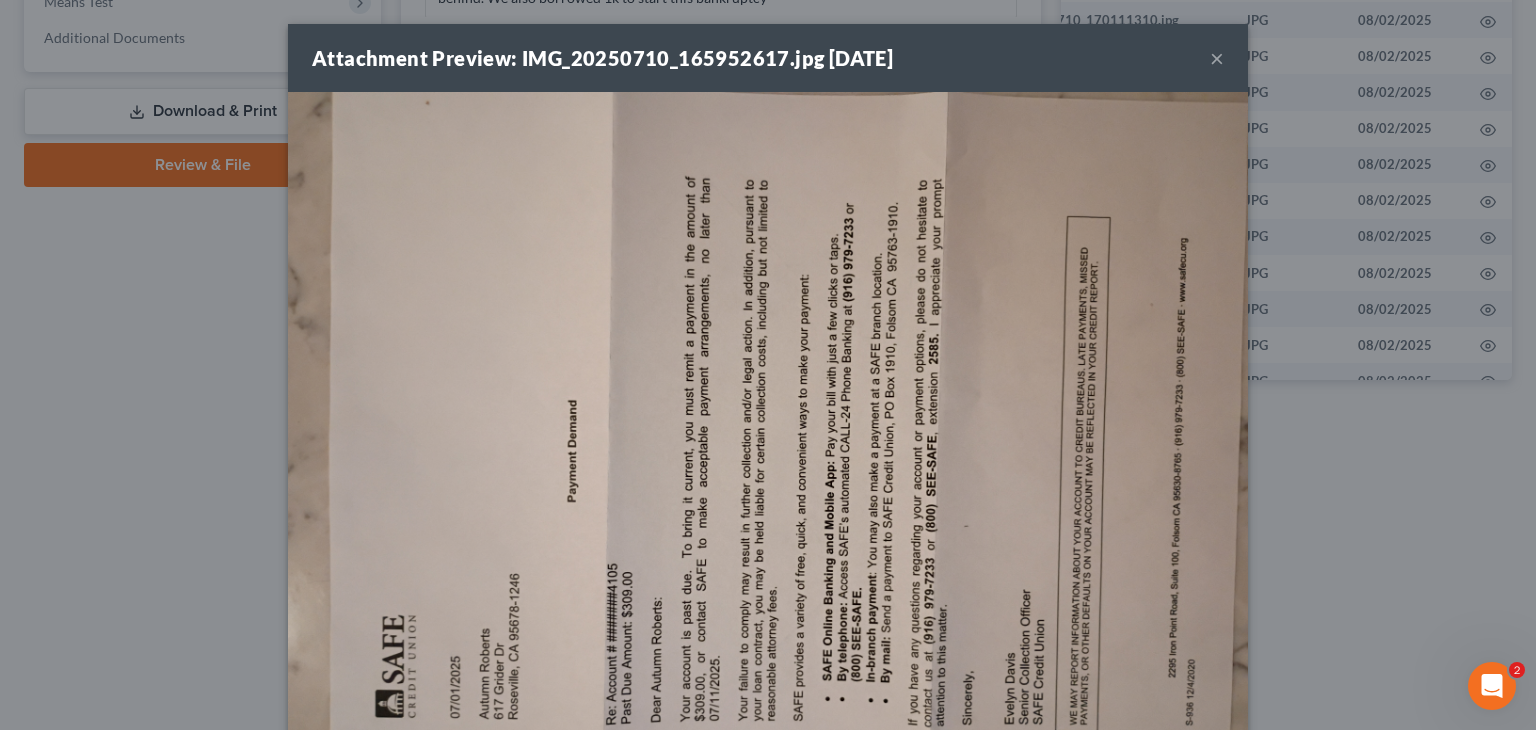 click on "Attachment Preview: IMG_20250710_165952617.jpg [DATE] ×" at bounding box center (768, 58) 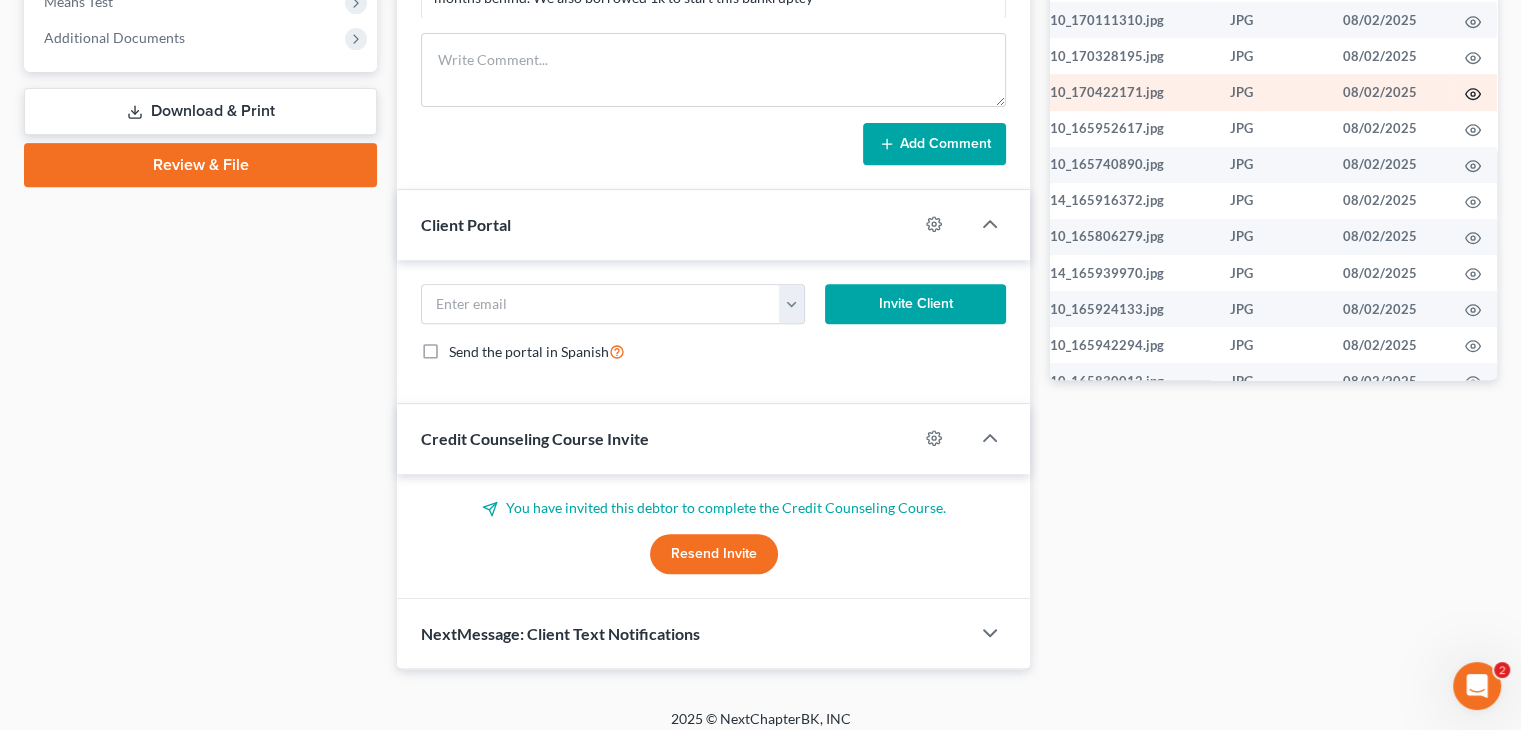 click 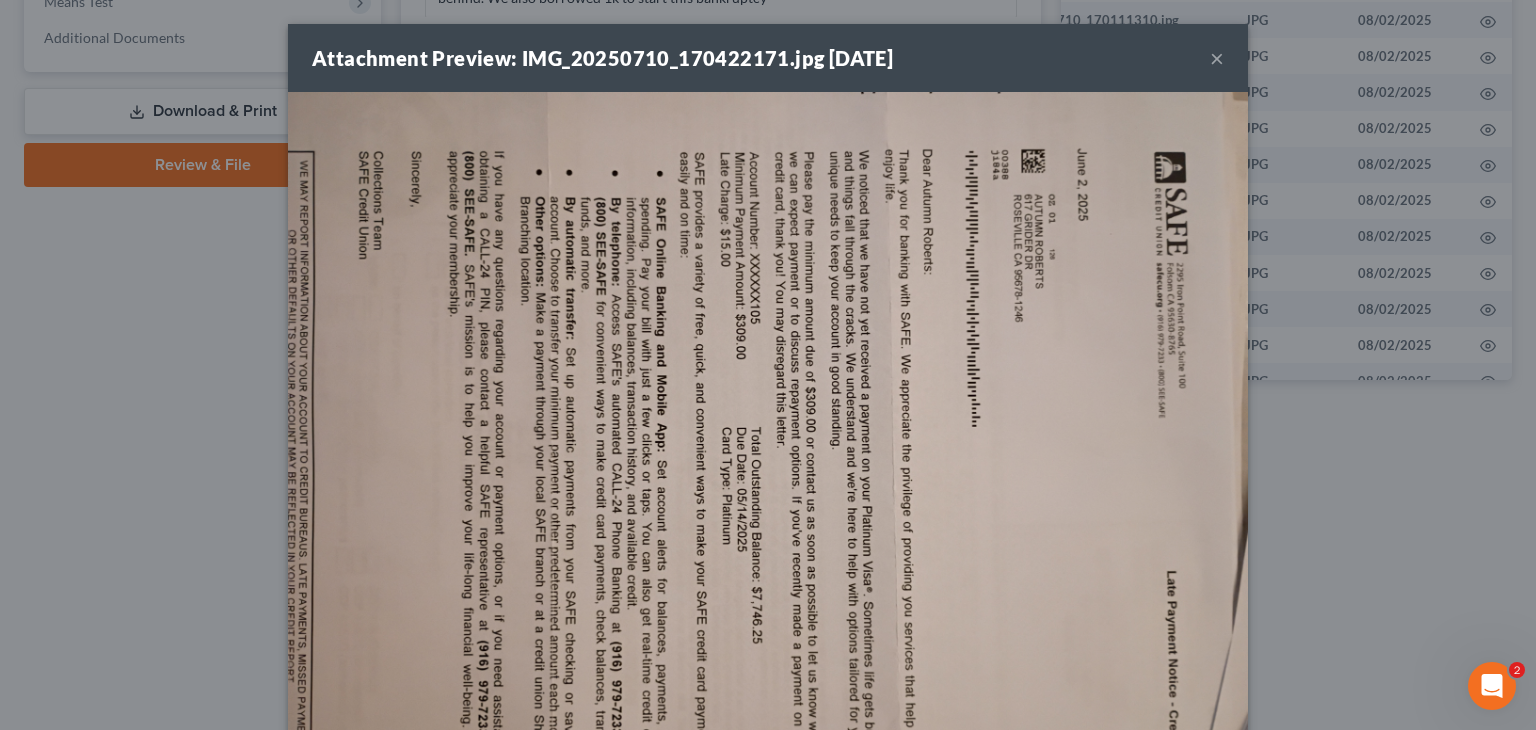 click at bounding box center (768, 452) 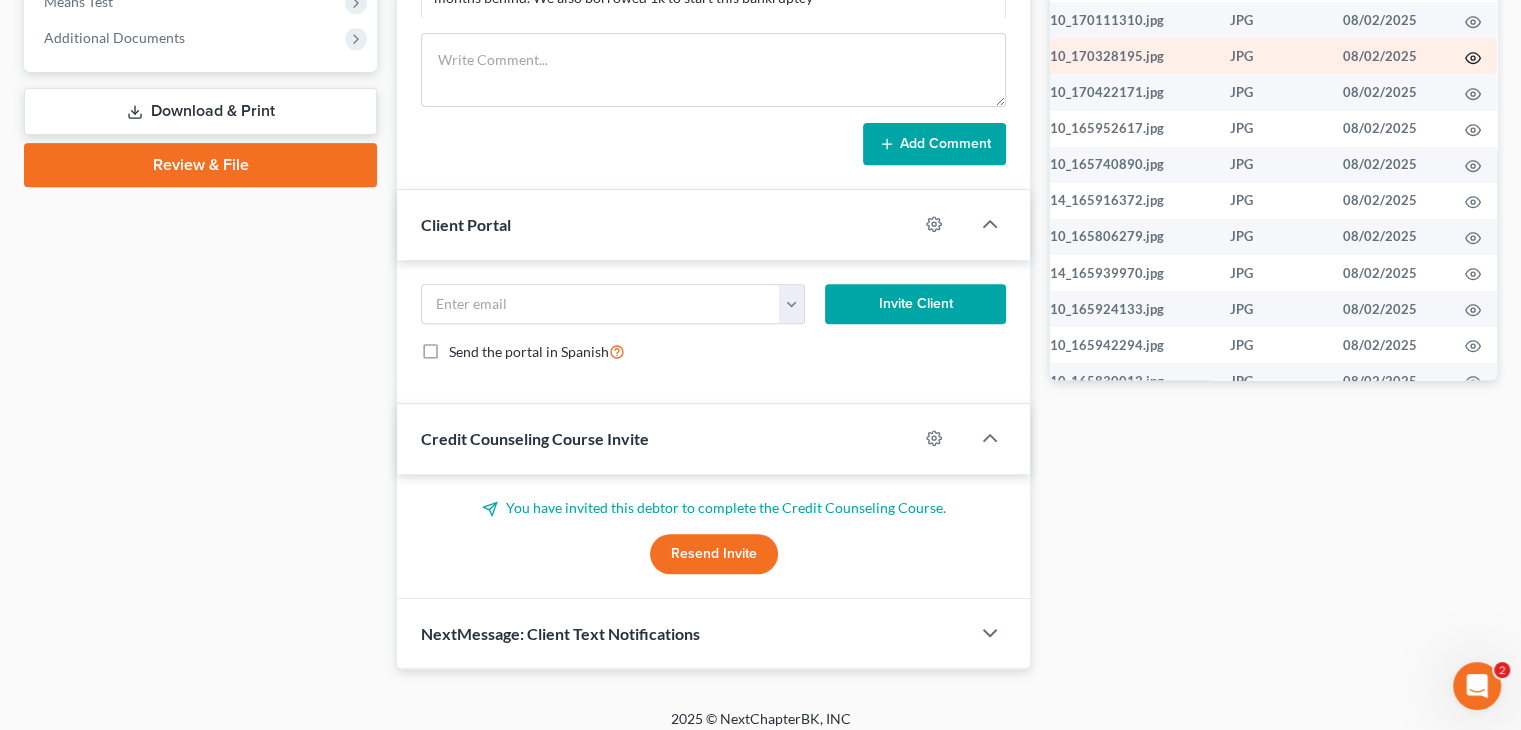 click 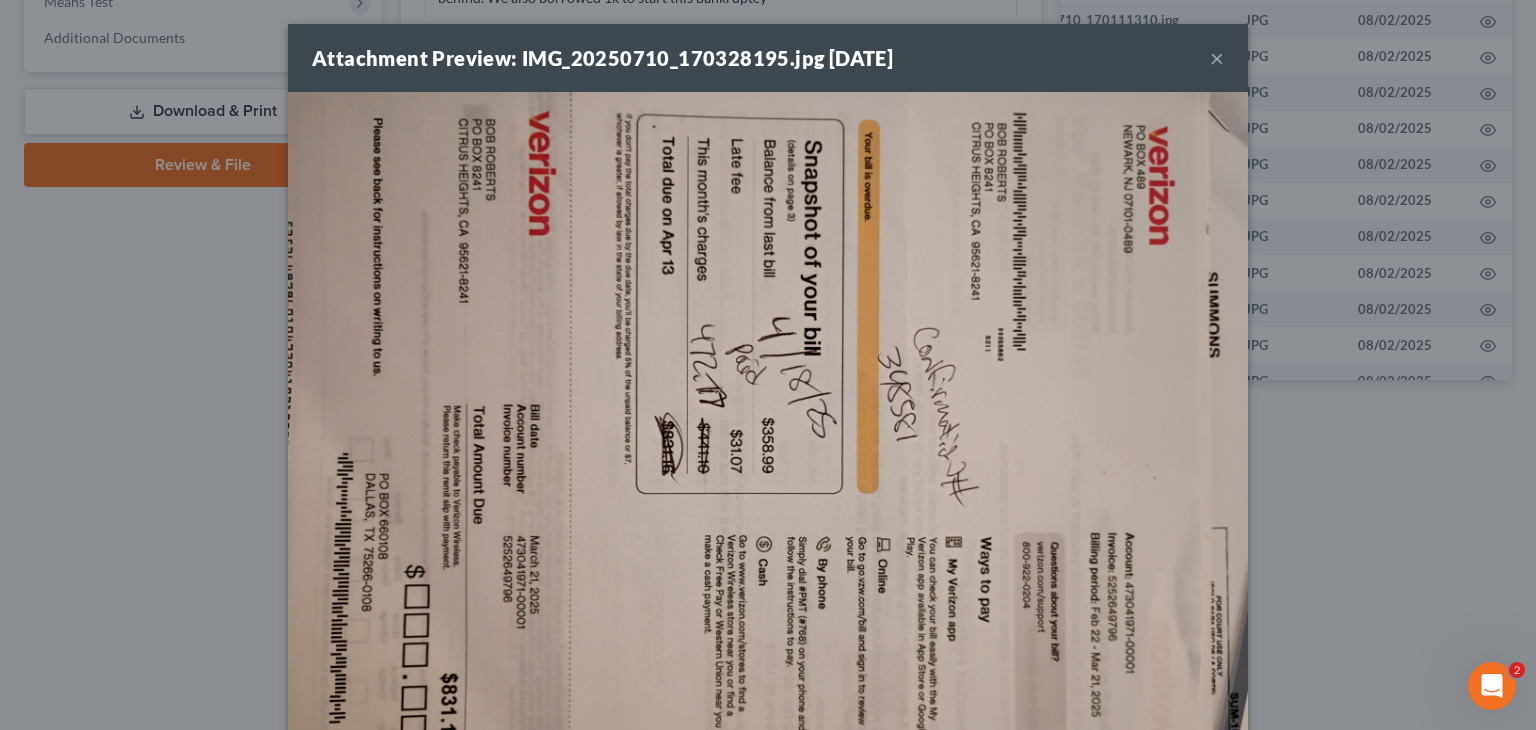 click on "Attachment Preview: IMG_20250710_170328195.jpg [DATE] ×" at bounding box center [768, 58] 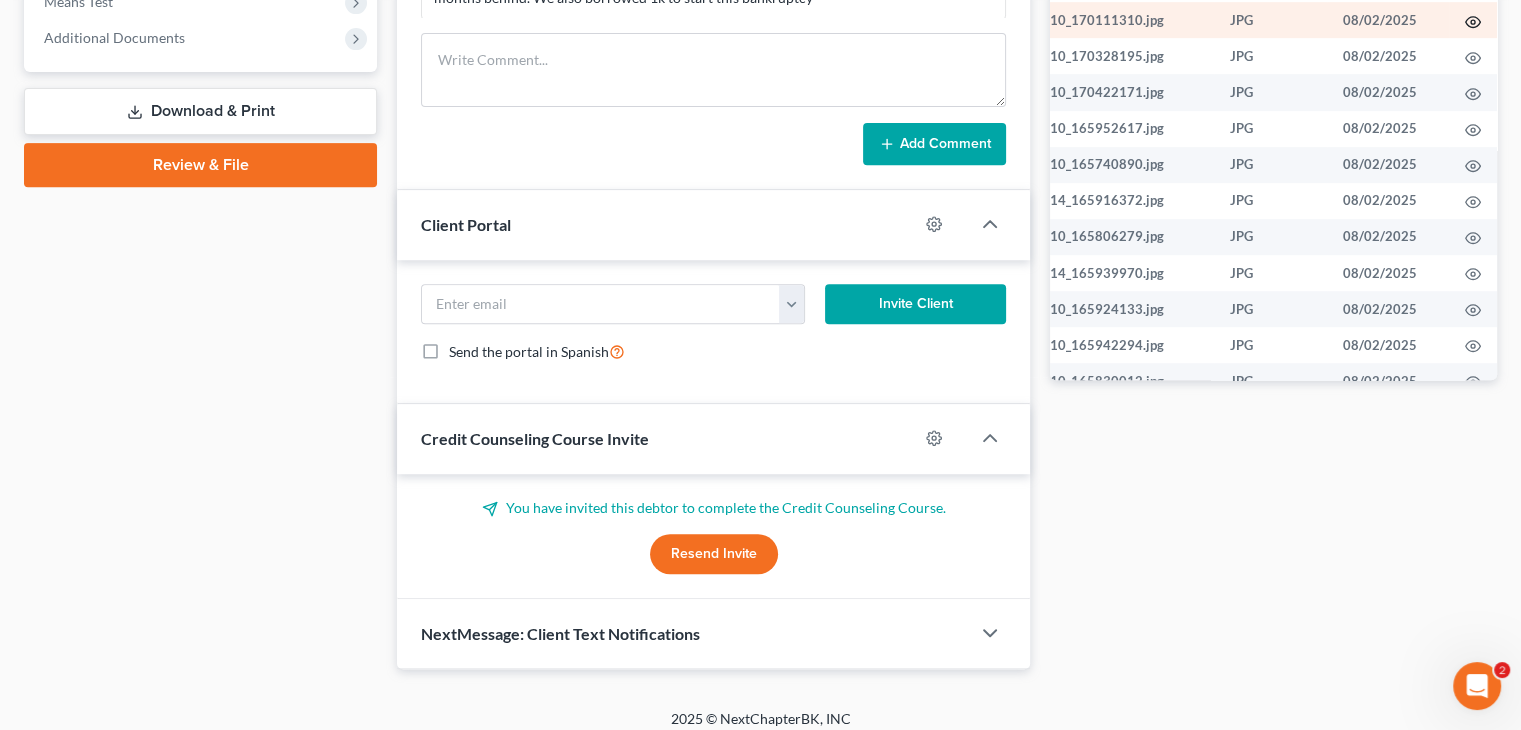 click 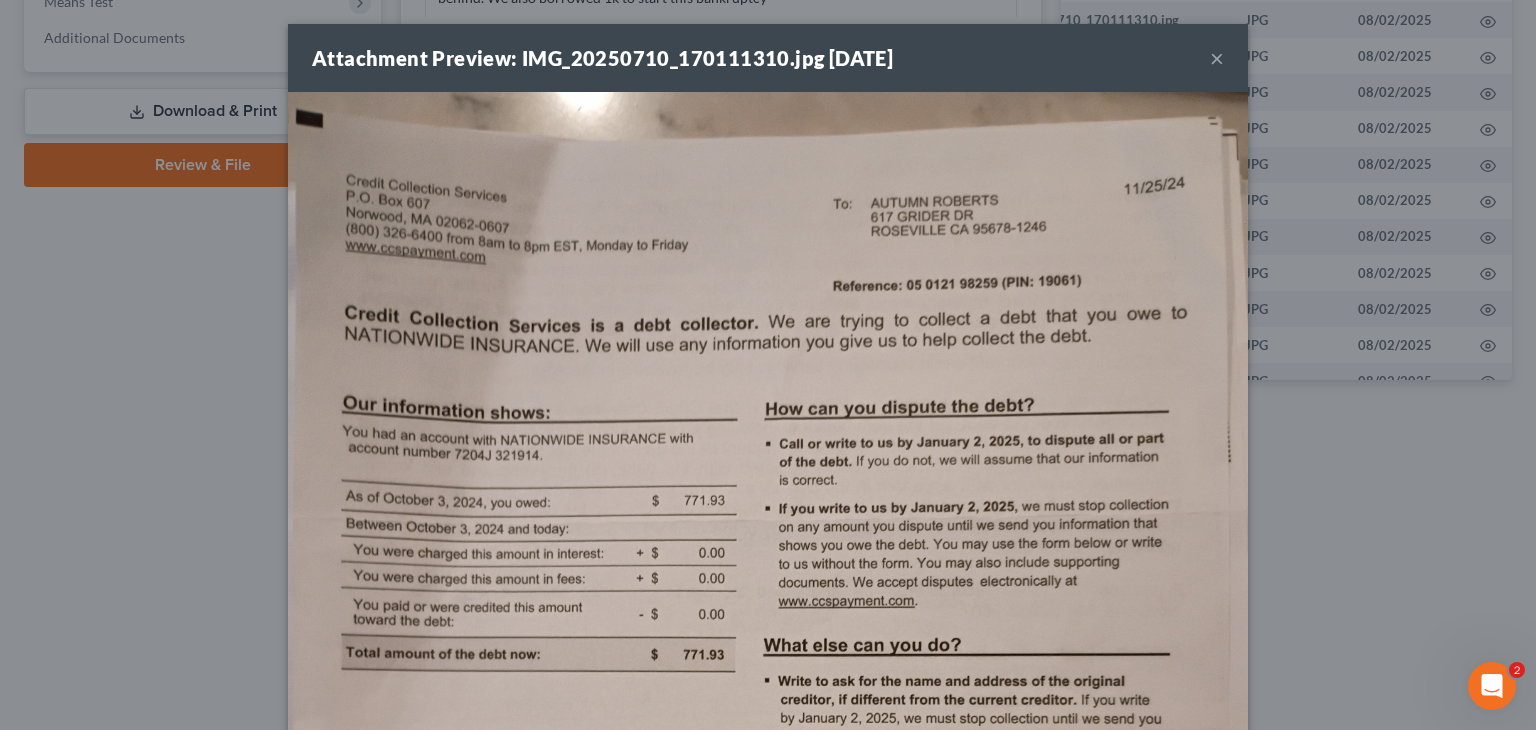 click on "×" at bounding box center [1217, 58] 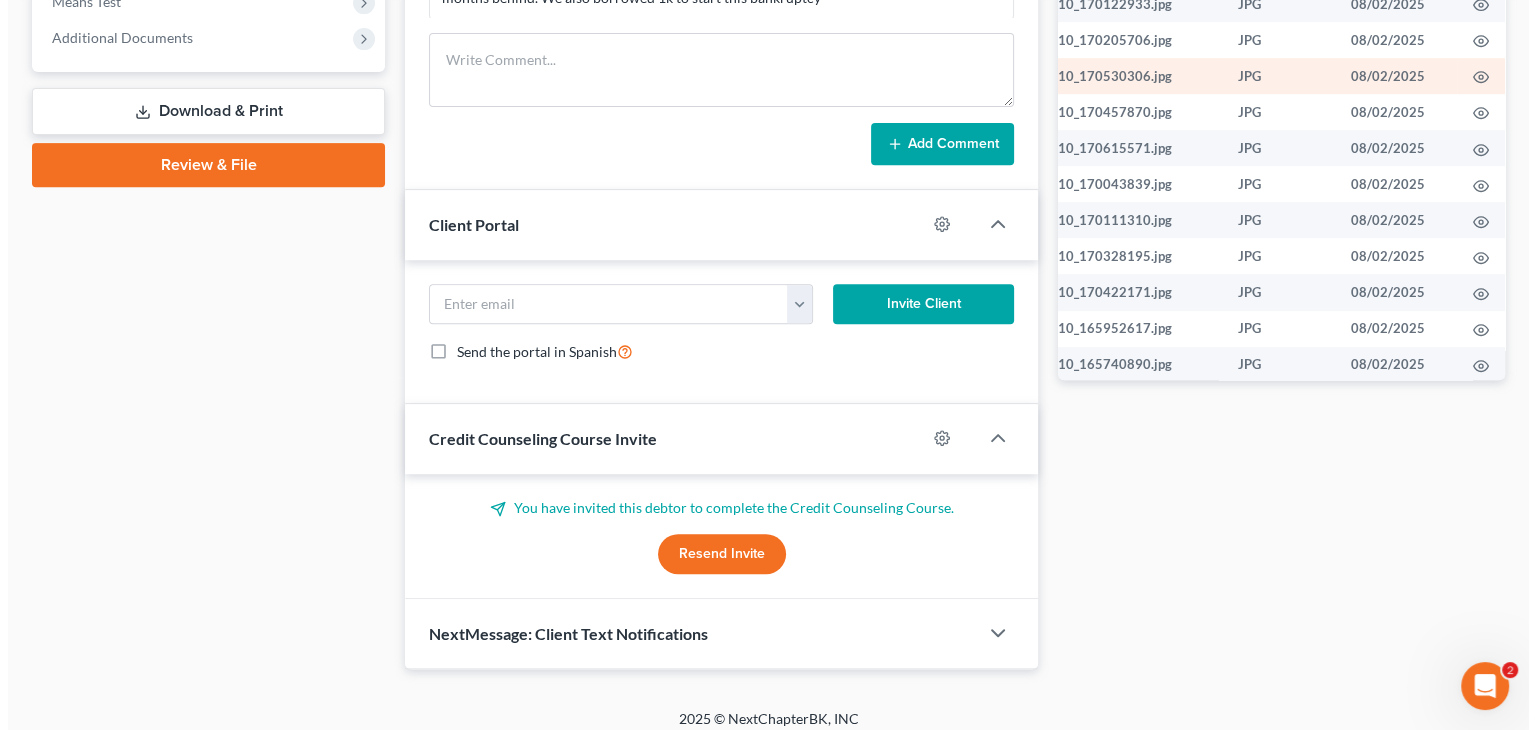 scroll, scrollTop: 800, scrollLeft: 96, axis: both 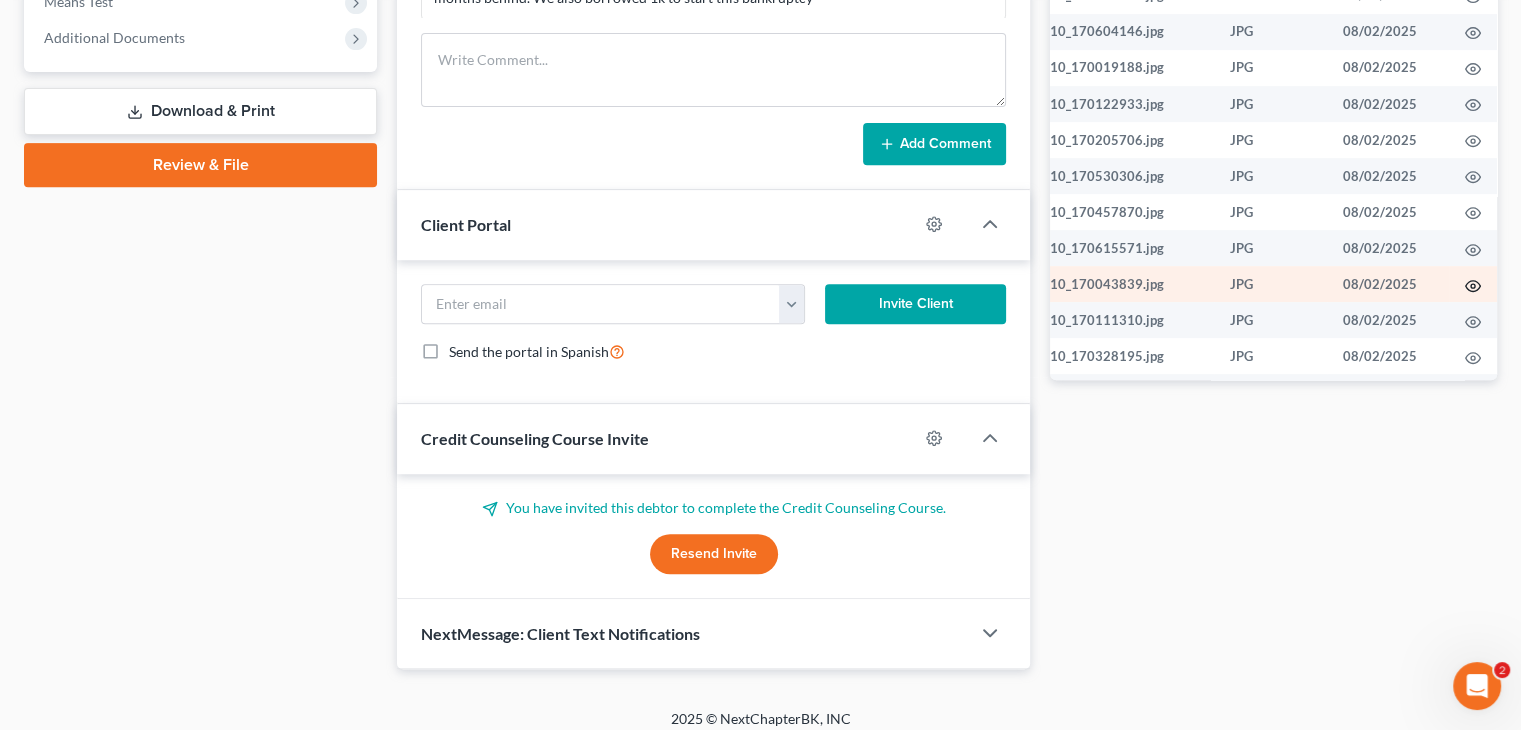 click 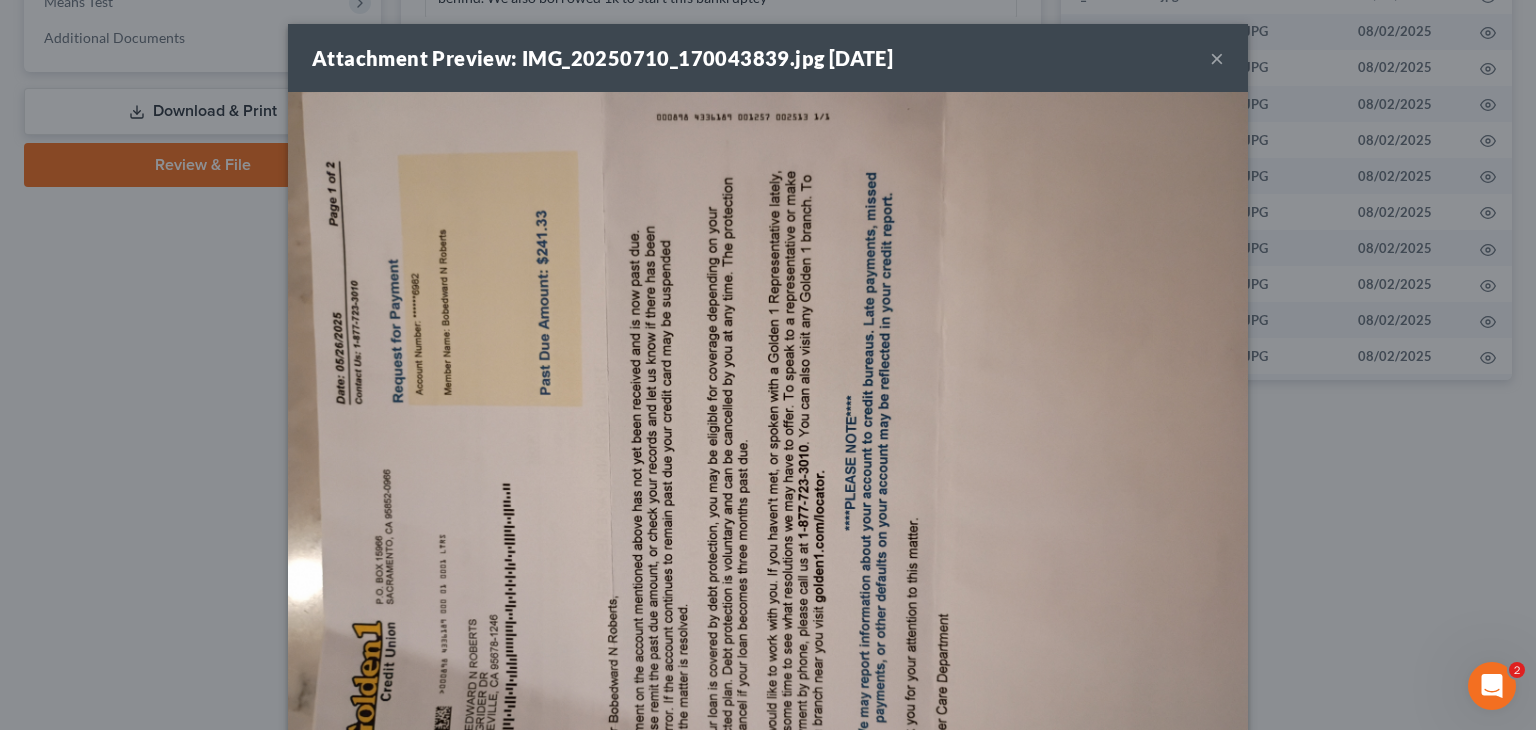 scroll, scrollTop: 100, scrollLeft: 0, axis: vertical 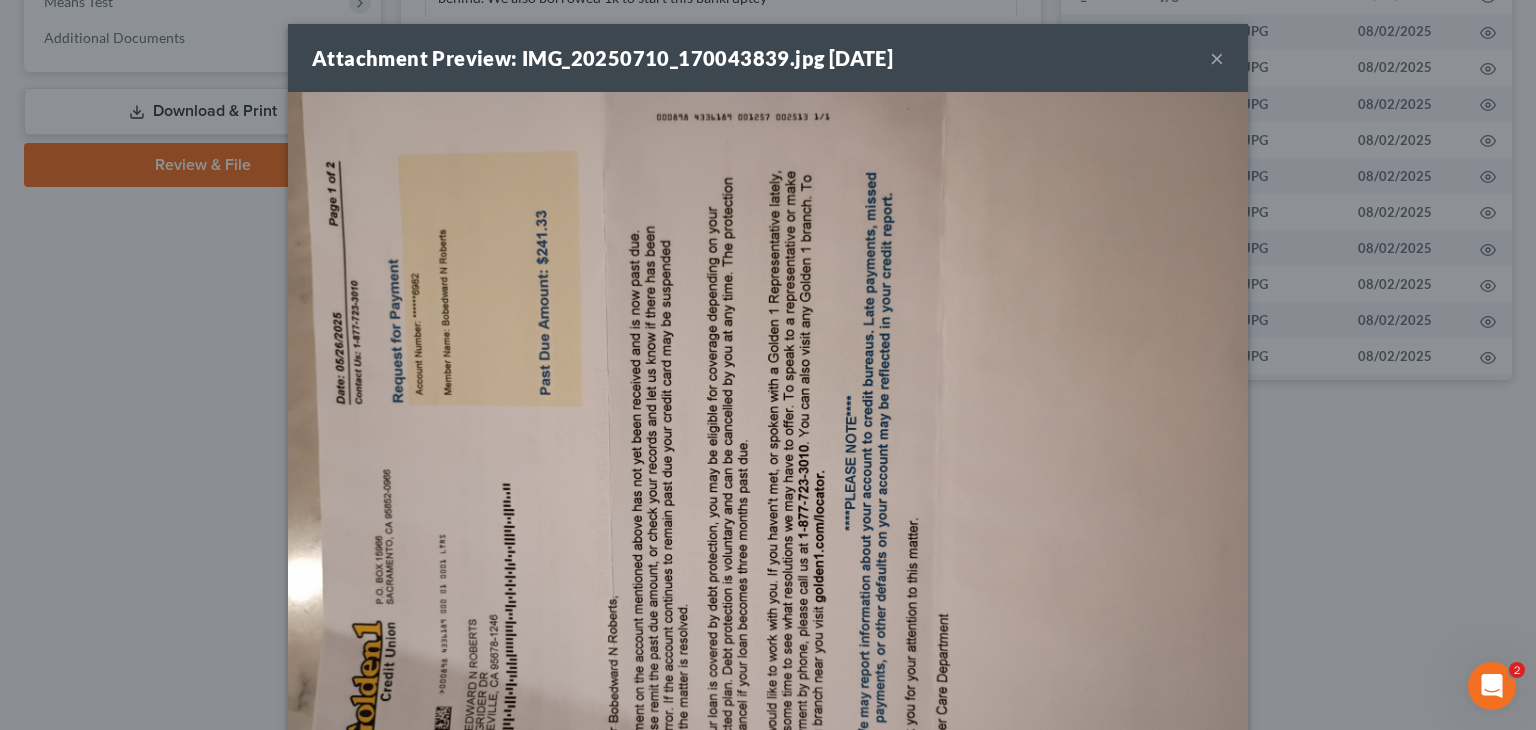 click at bounding box center [768, 452] 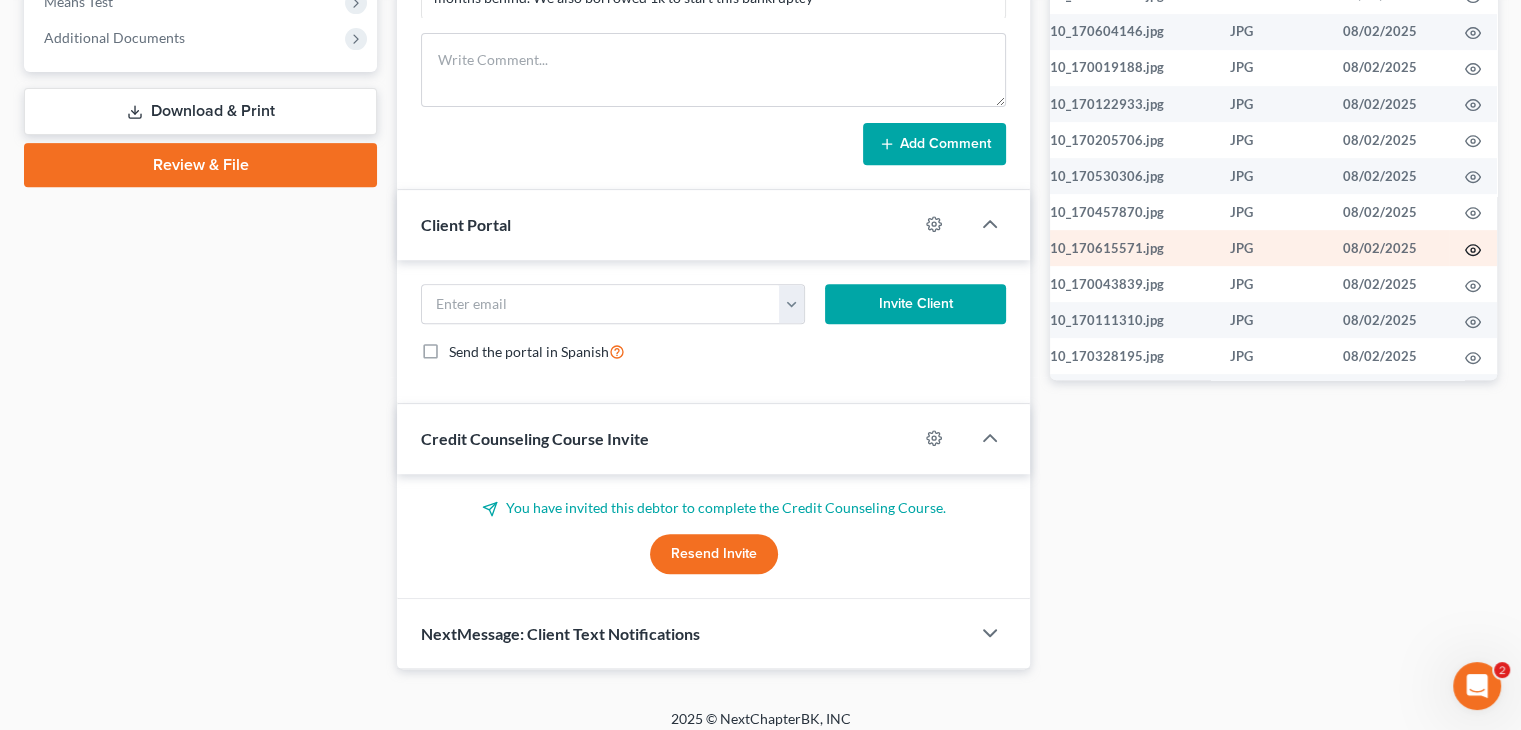 click 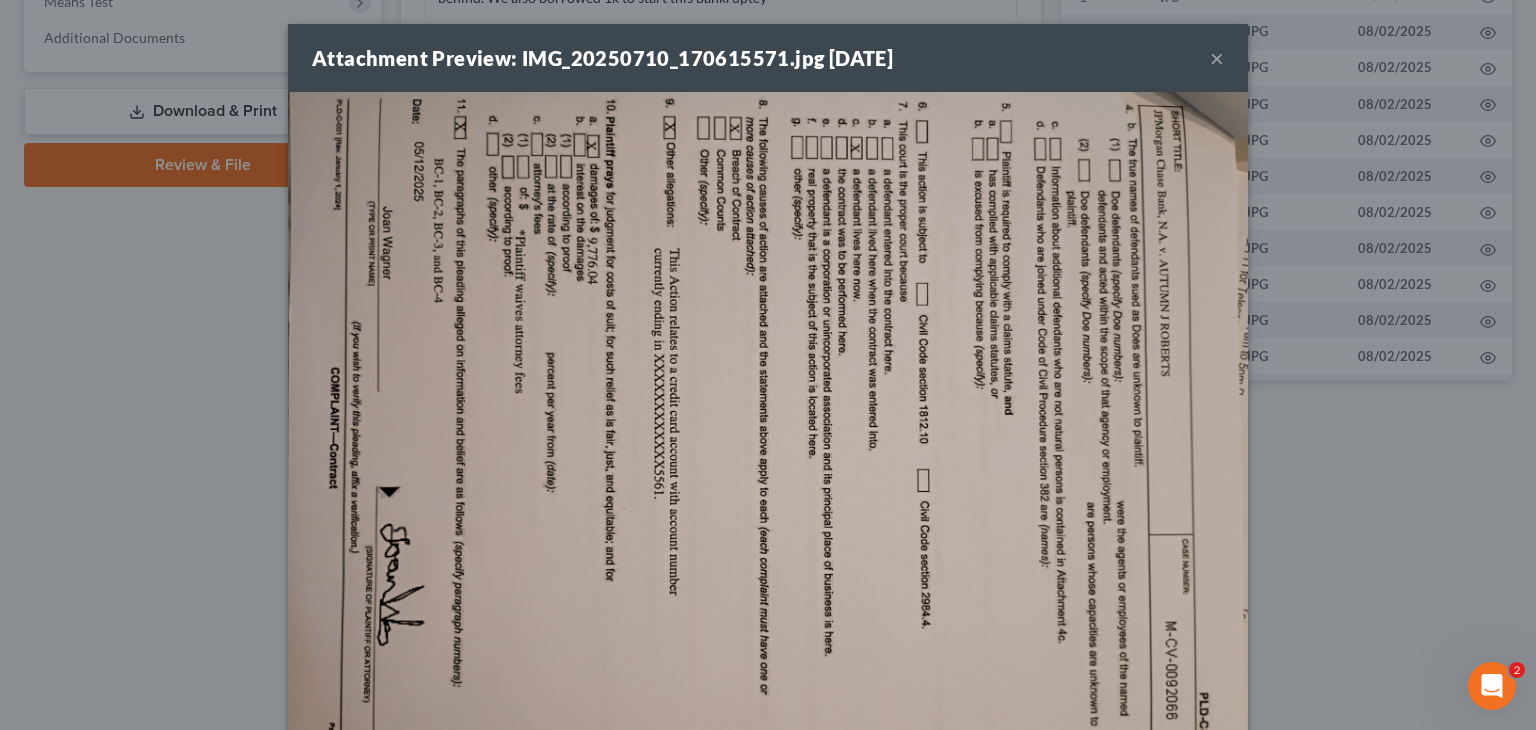 click on "Attachment Preview: IMG_20250710_170615571.jpg [DATE] ×" at bounding box center [768, 58] 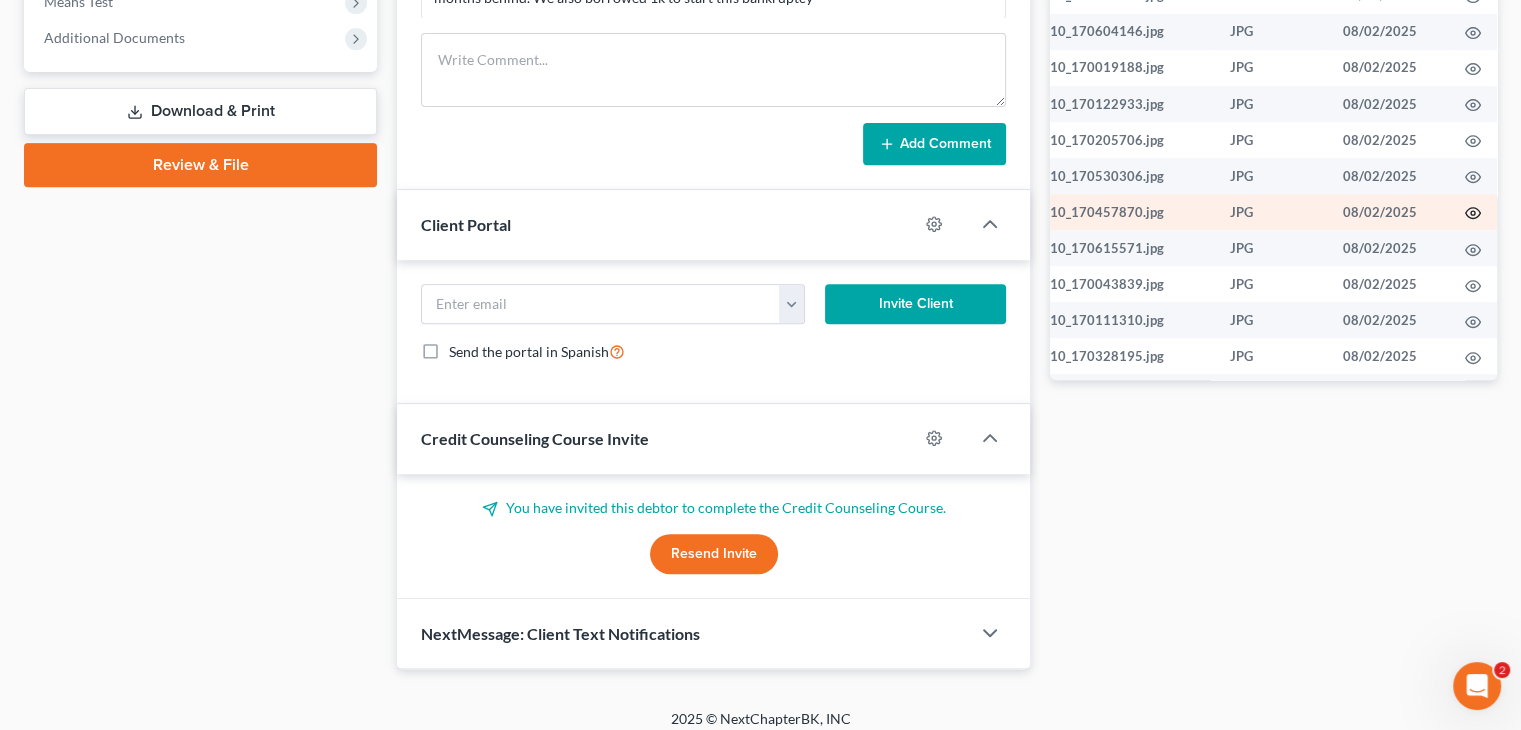 click 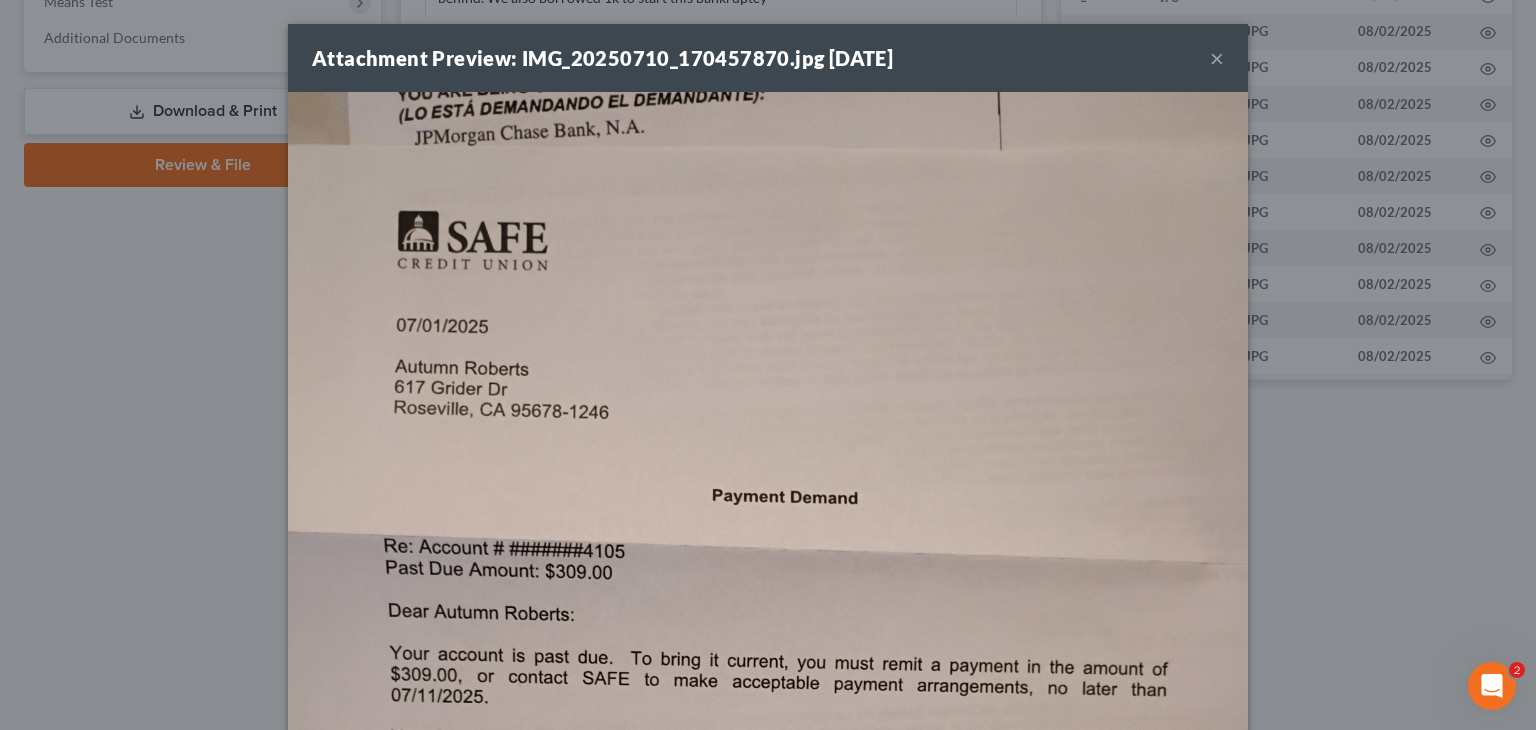 click on "Attachment Preview: IMG_20250710_170457870.jpg [DATE] ×" at bounding box center [768, 58] 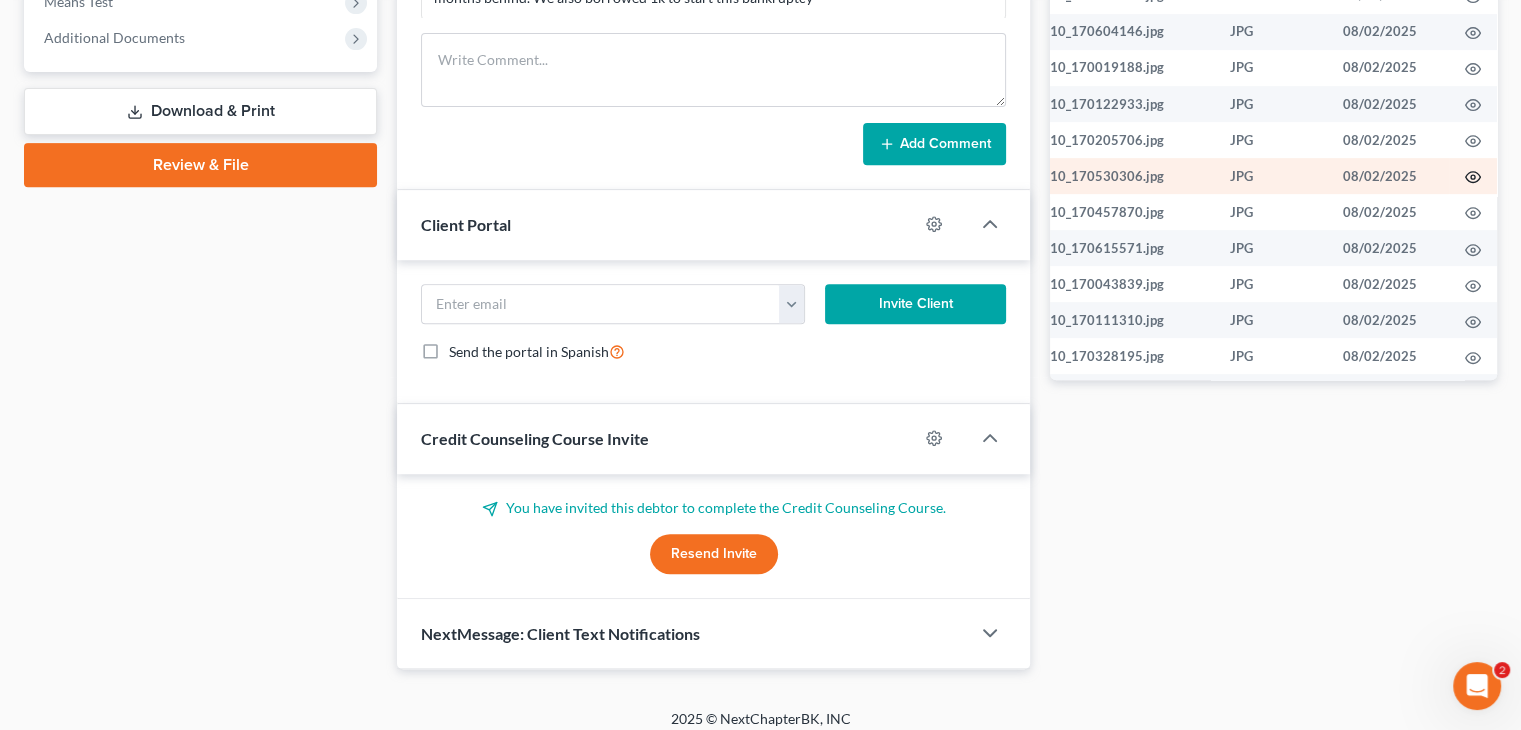 click 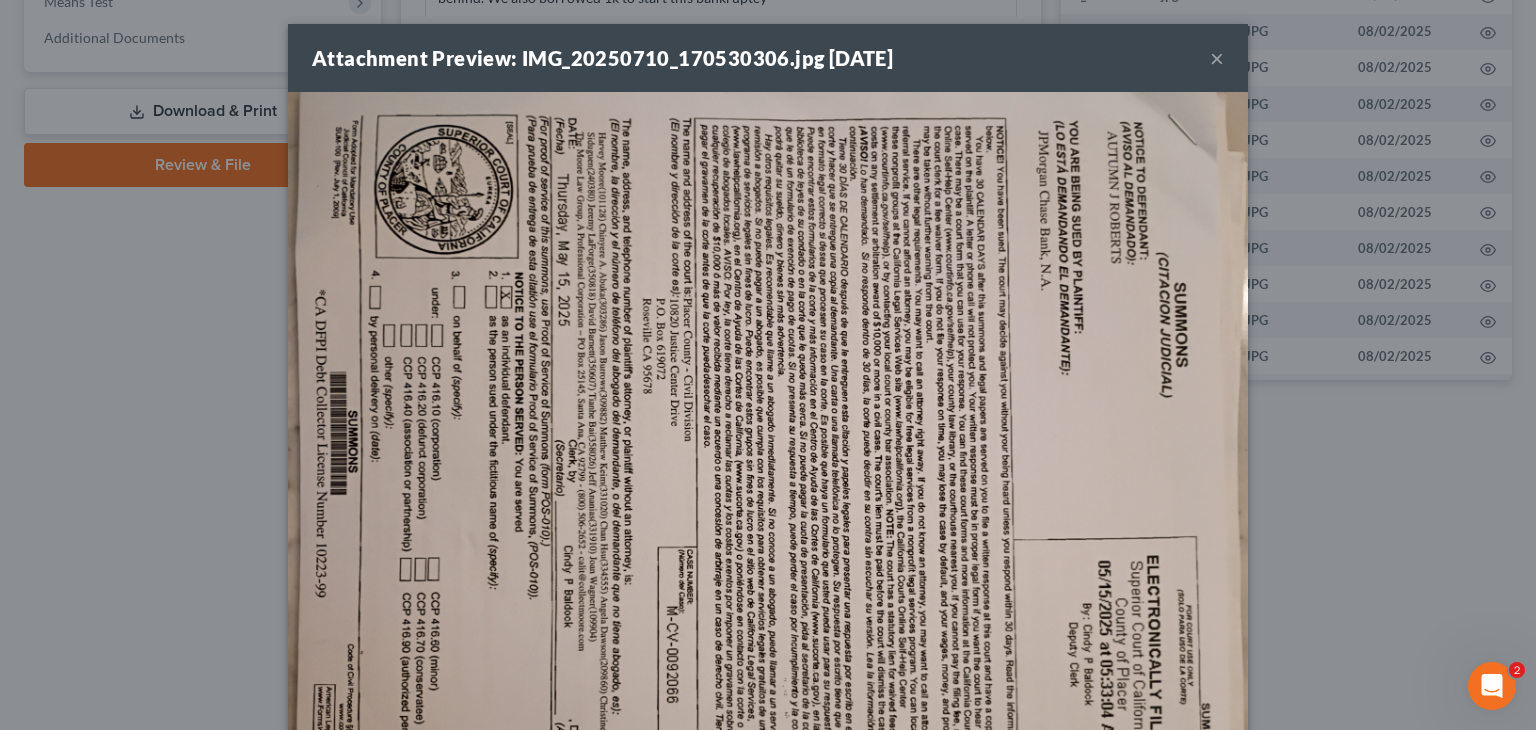 click on "Attachment Preview: IMG_20250710_170530306.jpg [DATE]" at bounding box center (602, 58) 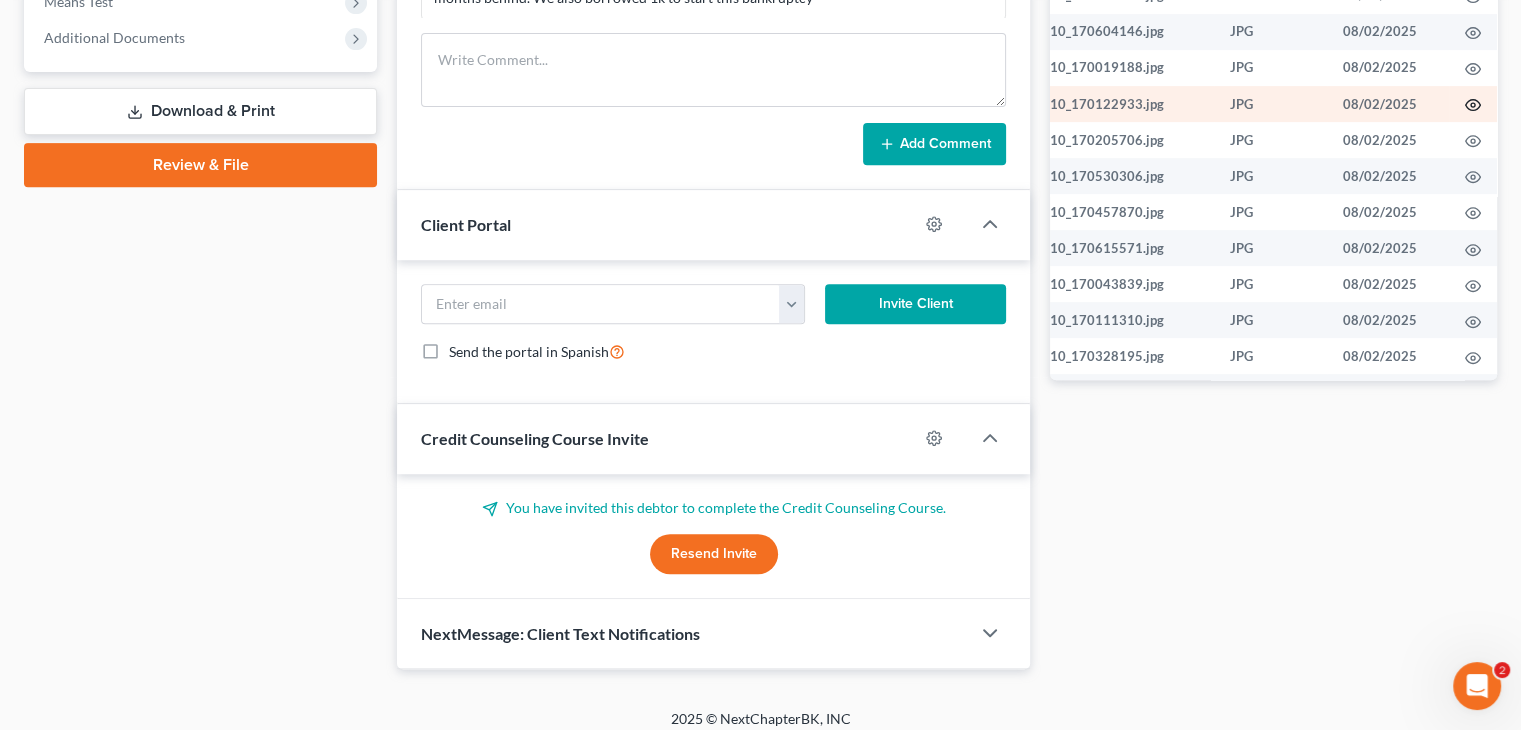 click 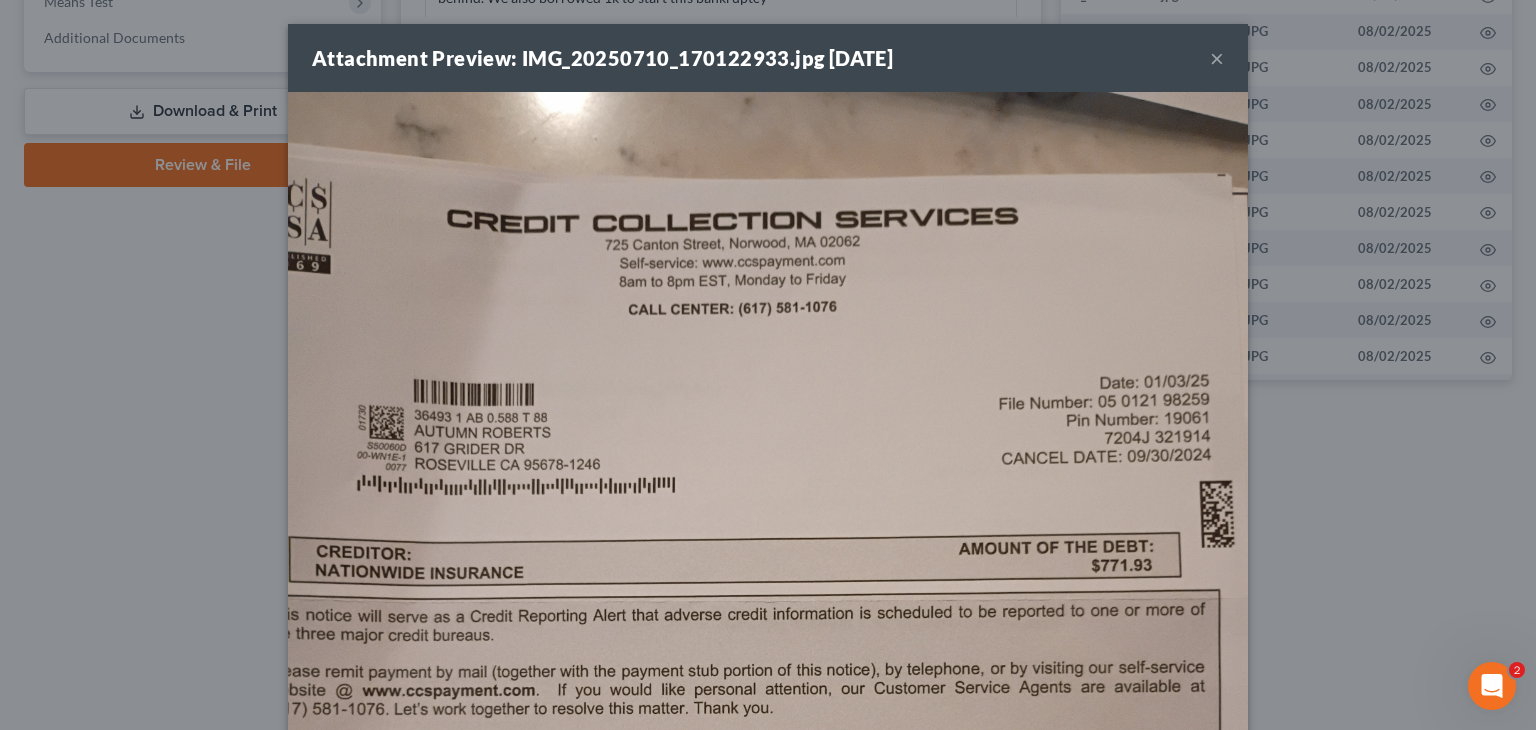 click at bounding box center (768, 732) 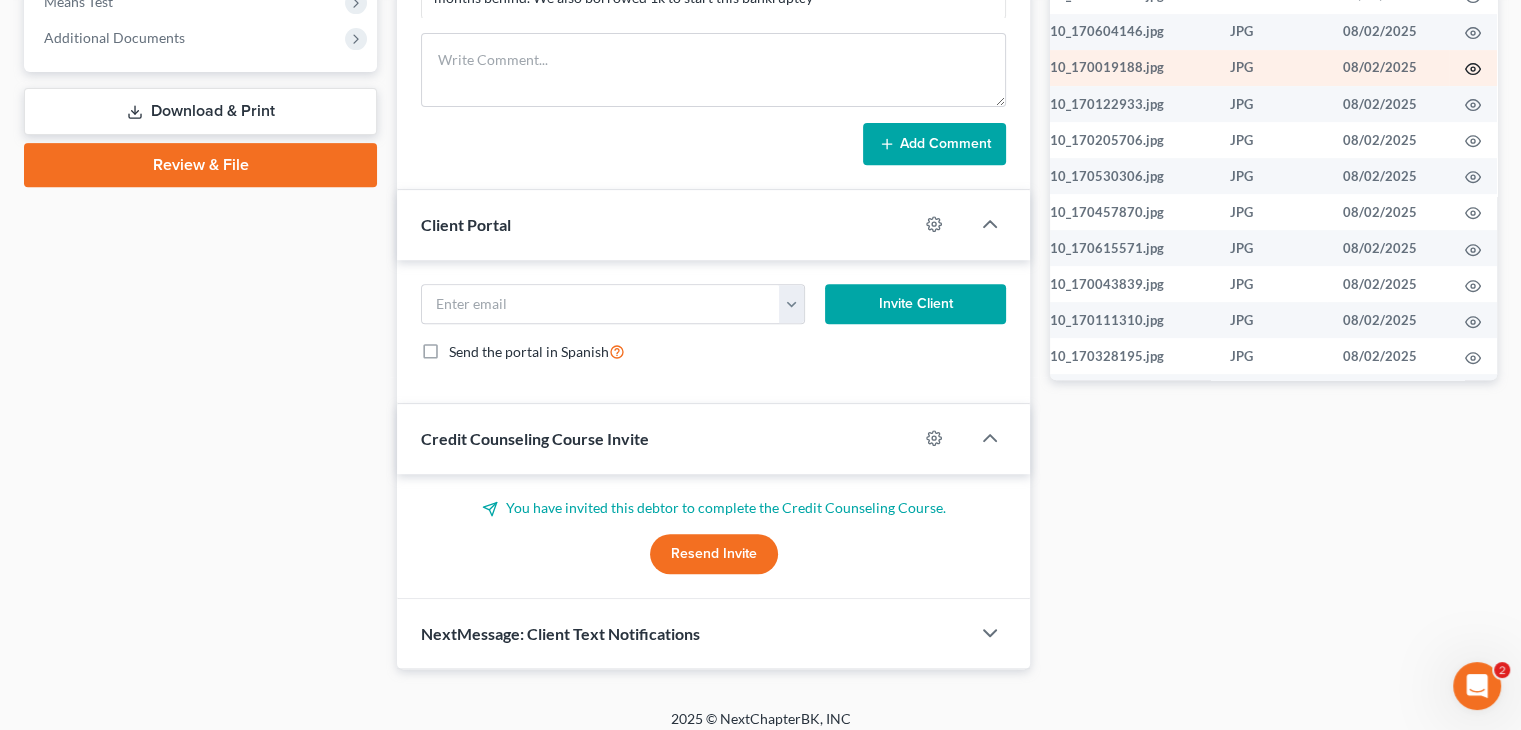 click 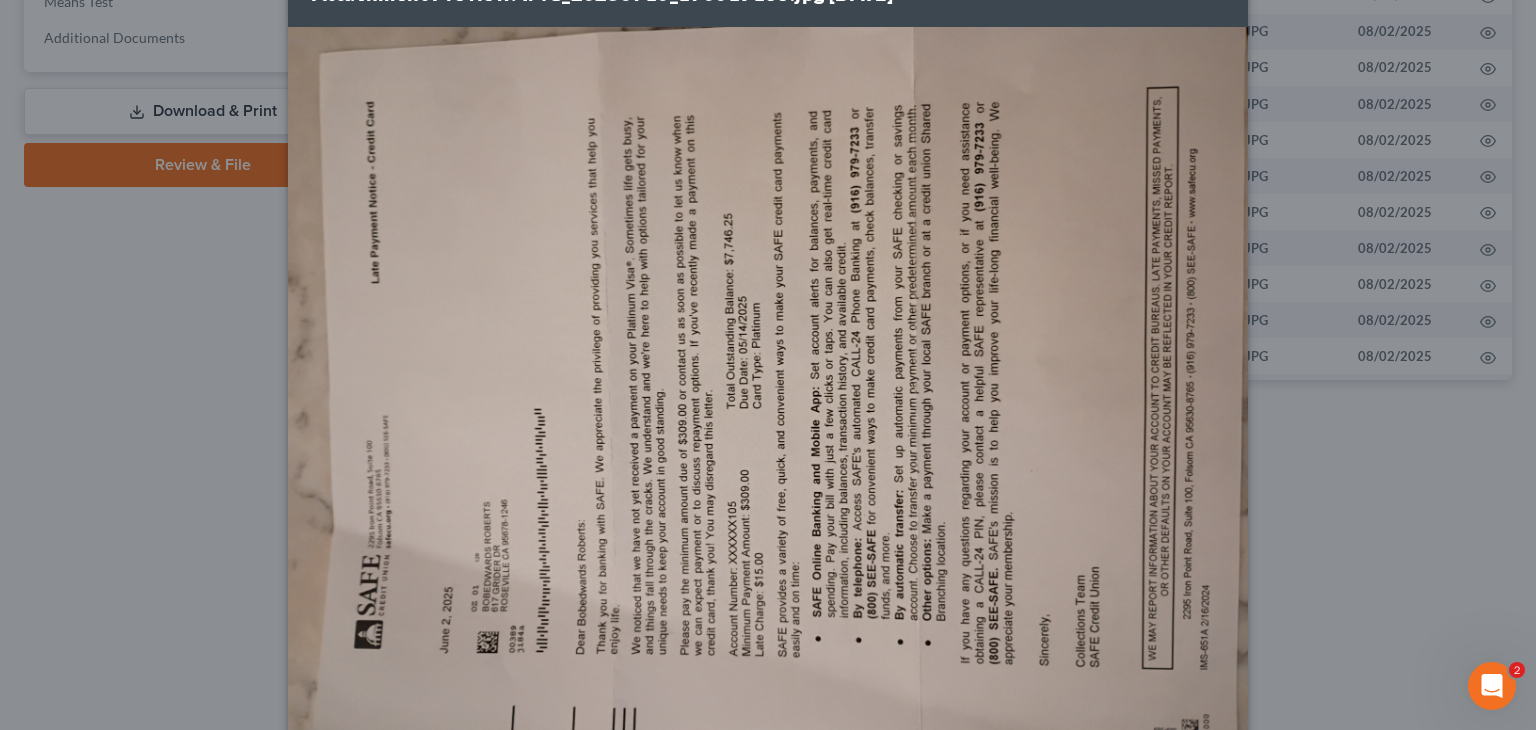 scroll, scrollTop: 100, scrollLeft: 0, axis: vertical 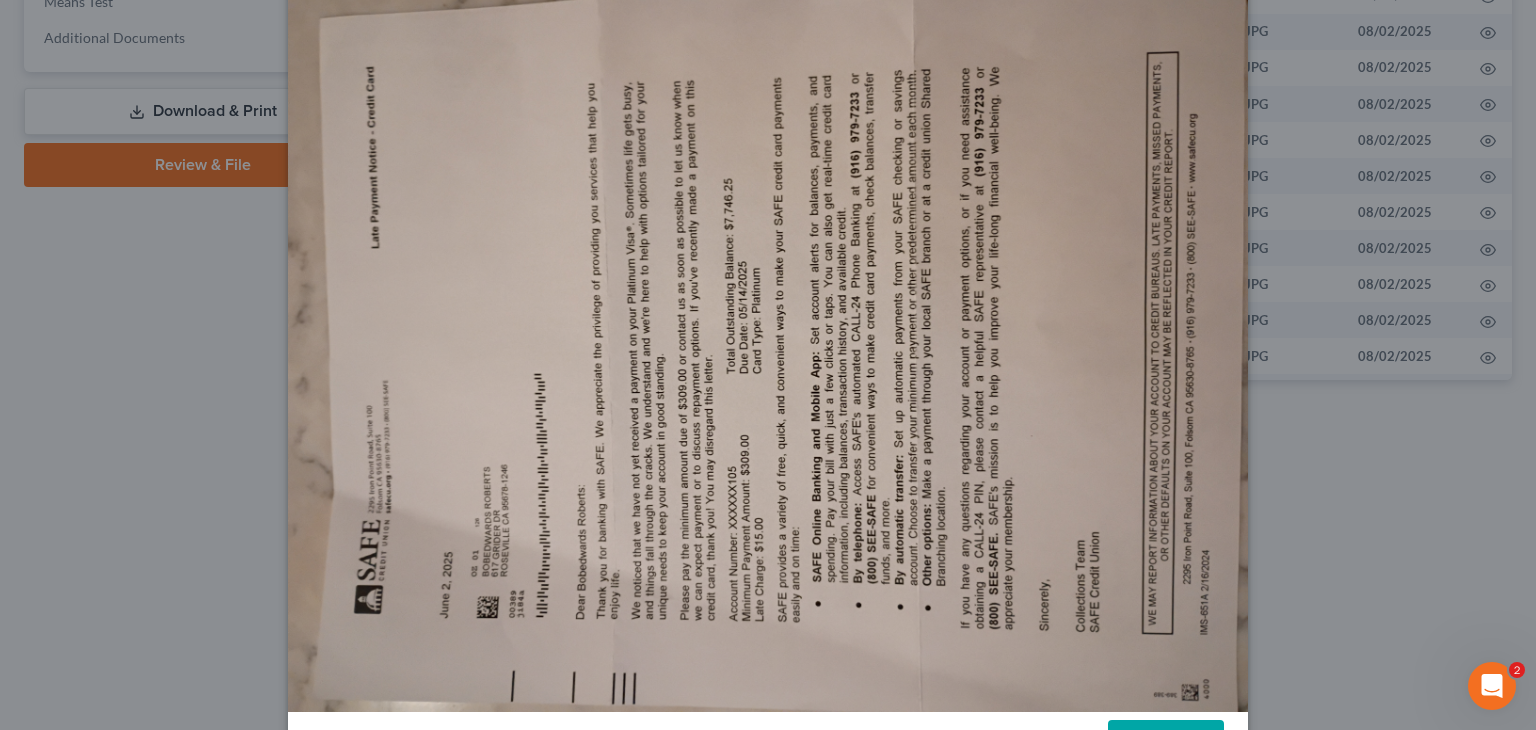 click at bounding box center (768, 352) 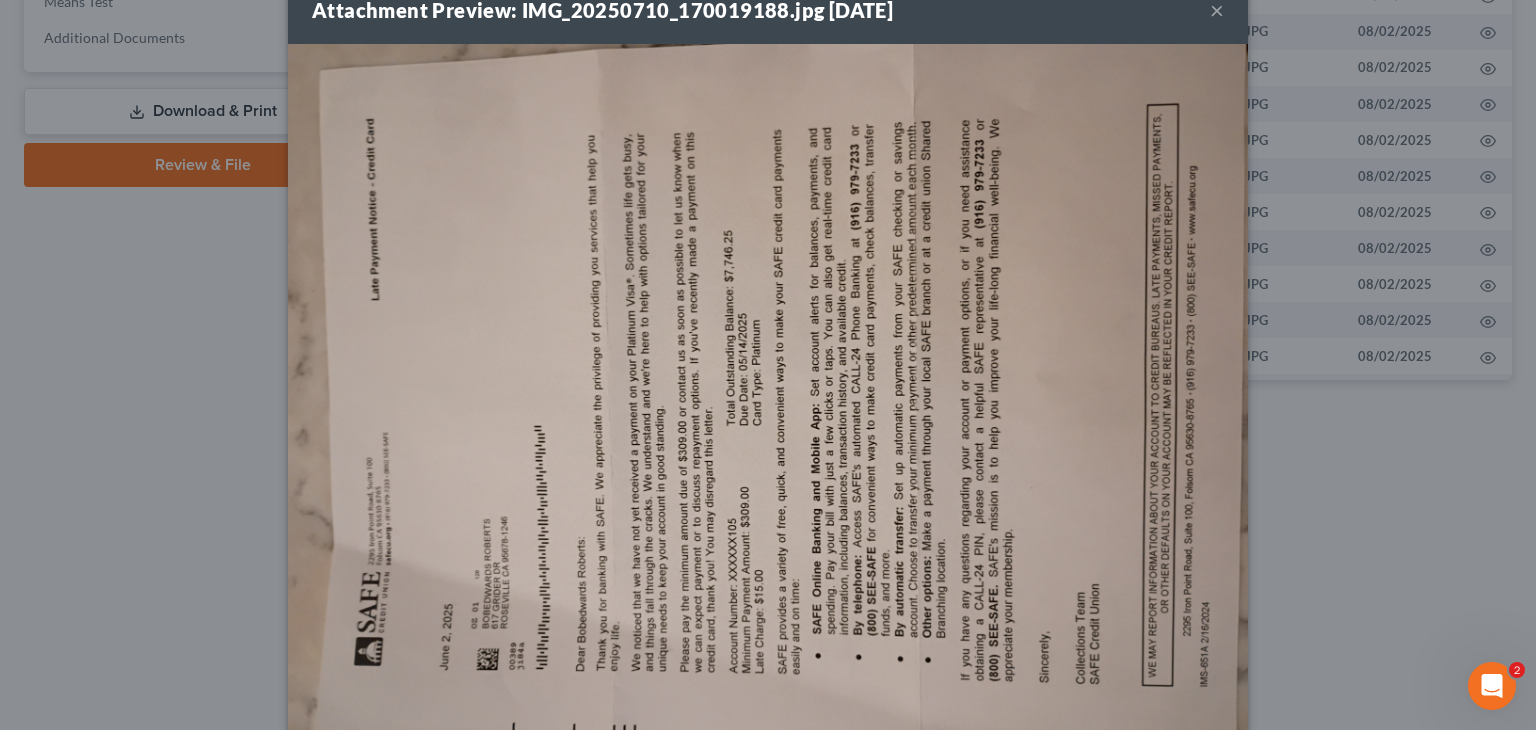 scroll, scrollTop: 0, scrollLeft: 0, axis: both 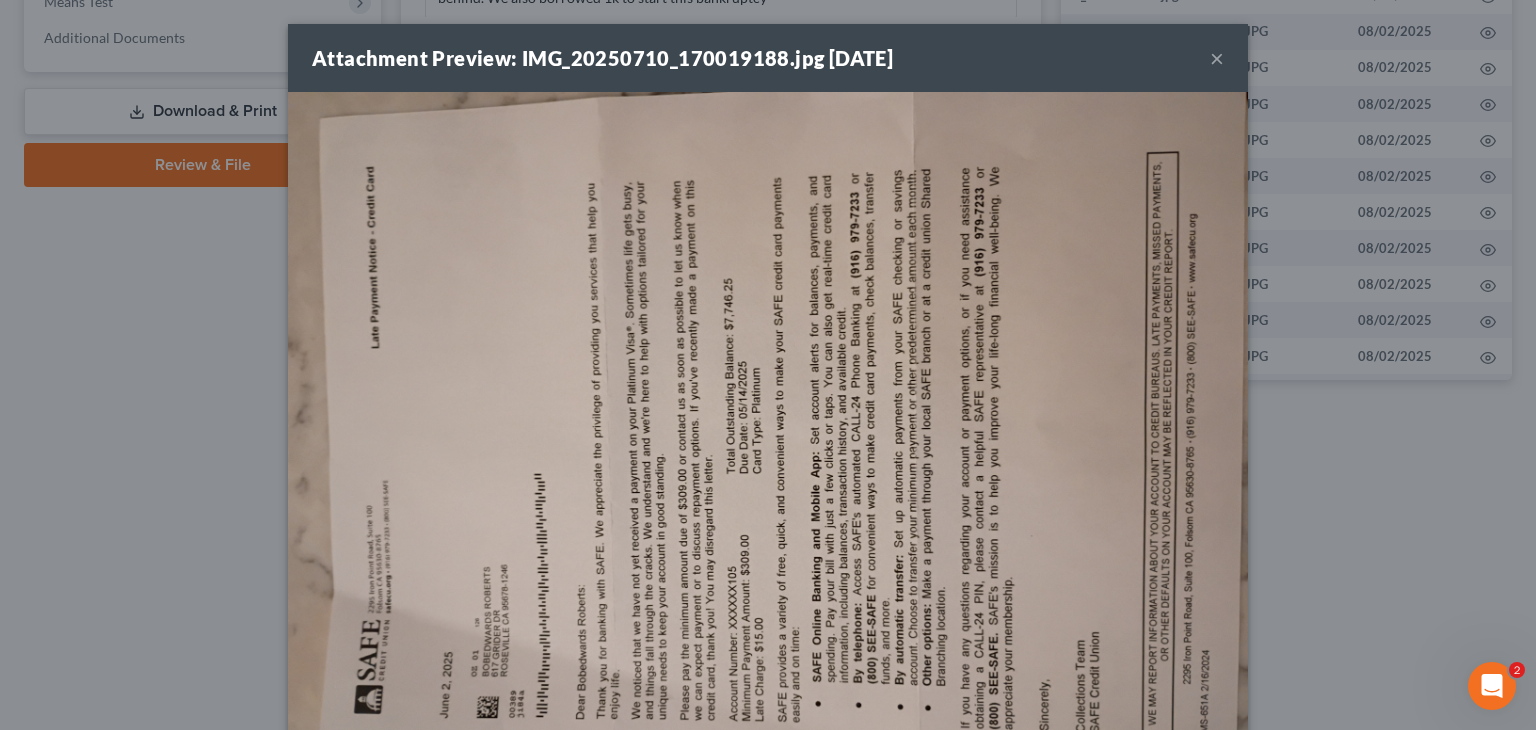 click on "×" at bounding box center (1217, 58) 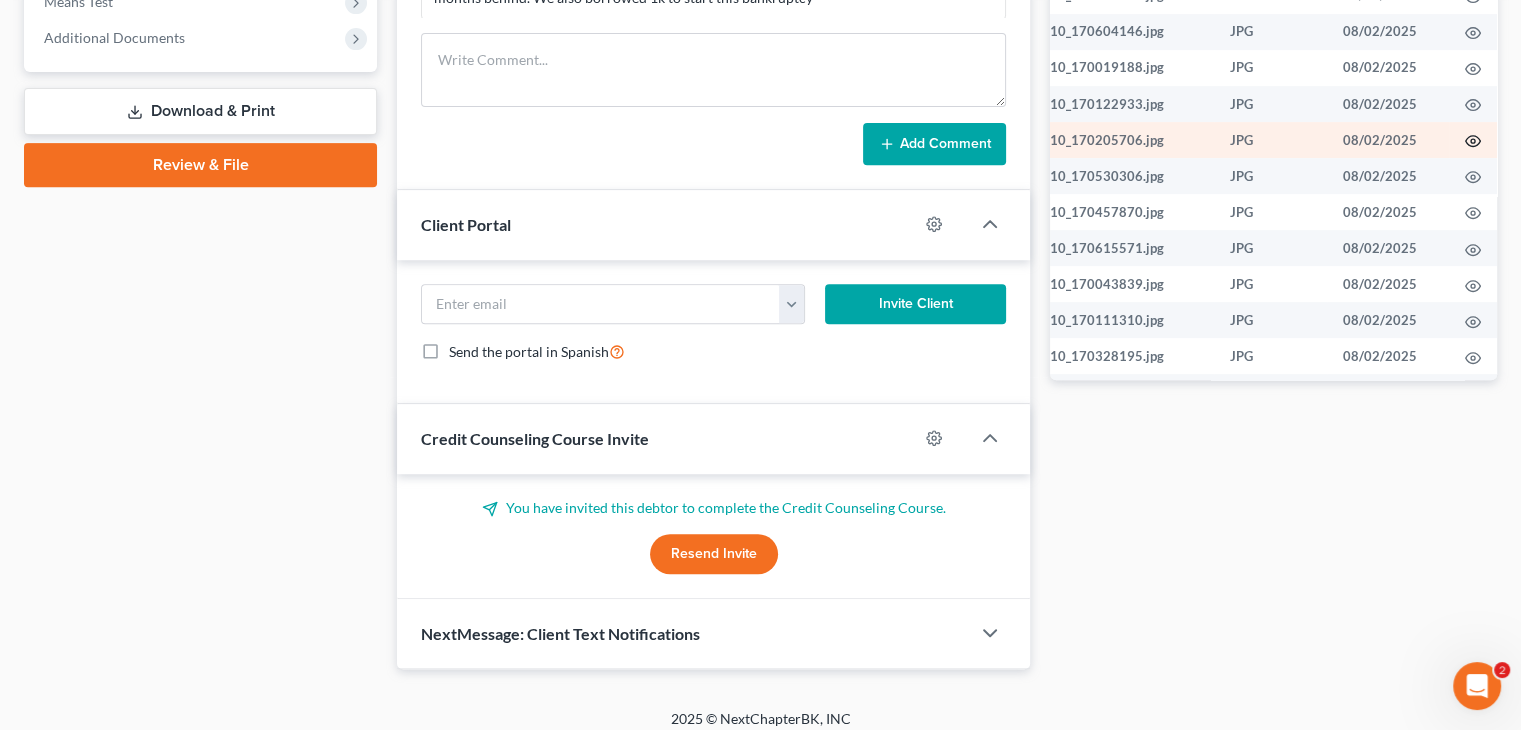 click 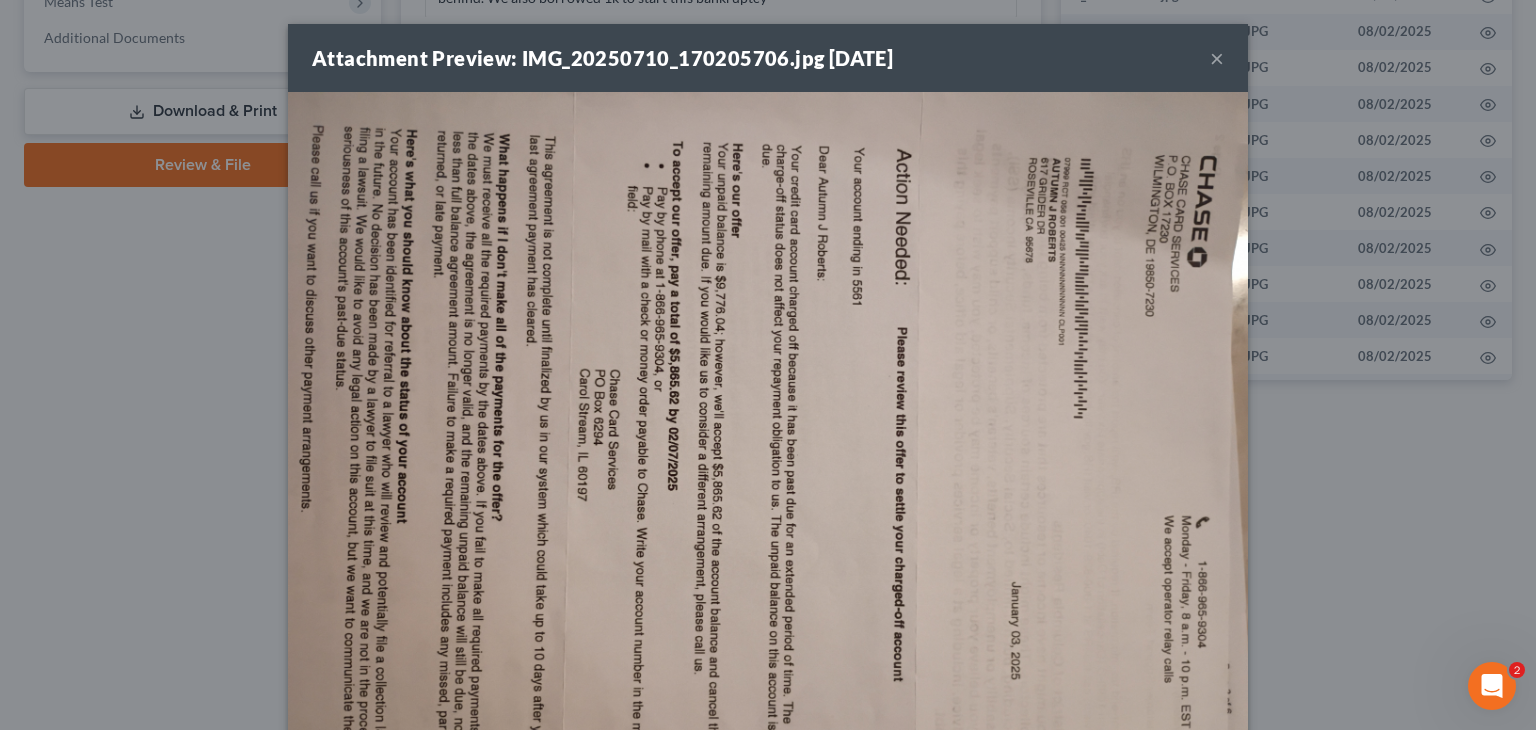 click on "×" at bounding box center [1217, 58] 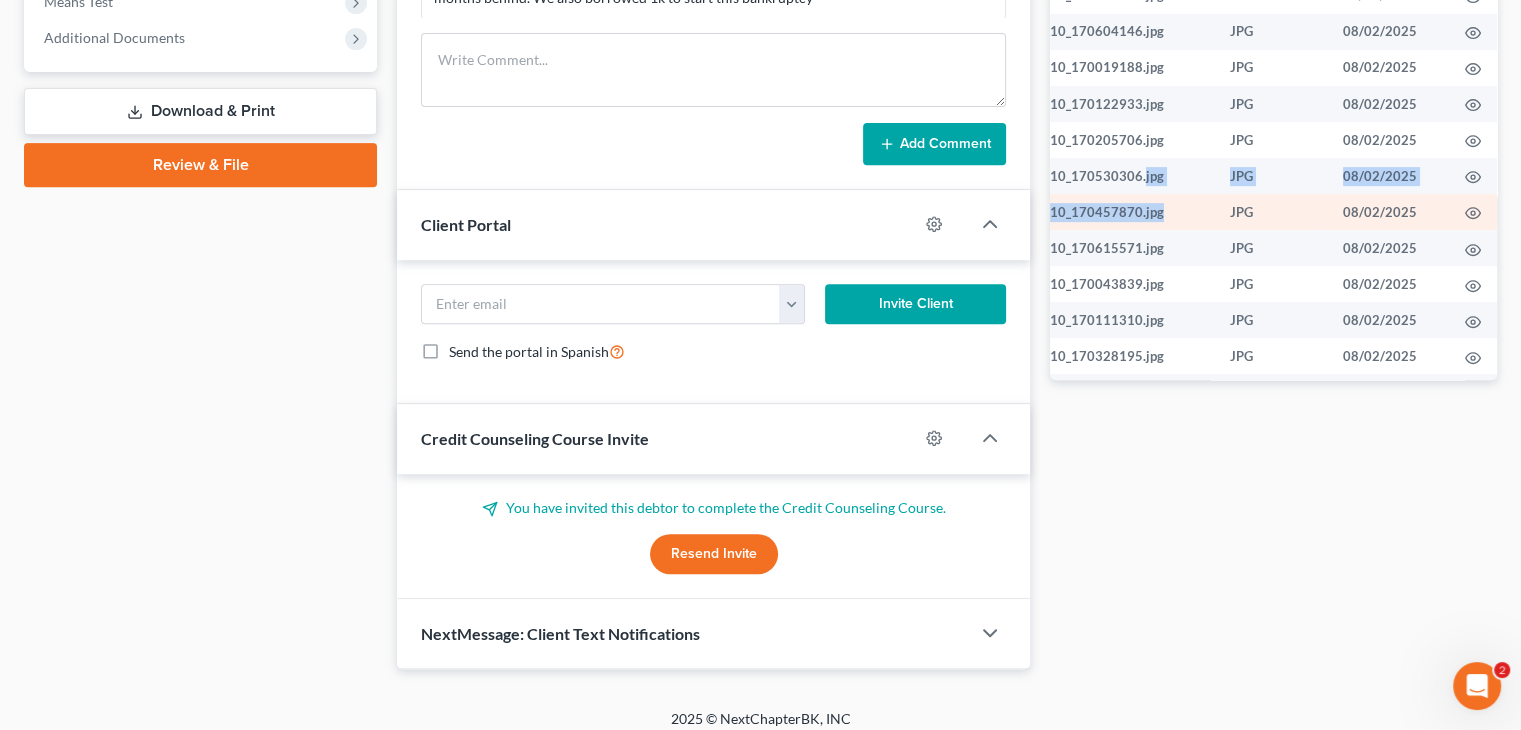 drag, startPoint x: 1150, startPoint y: 201, endPoint x: 1205, endPoint y: 221, distance: 58.5235 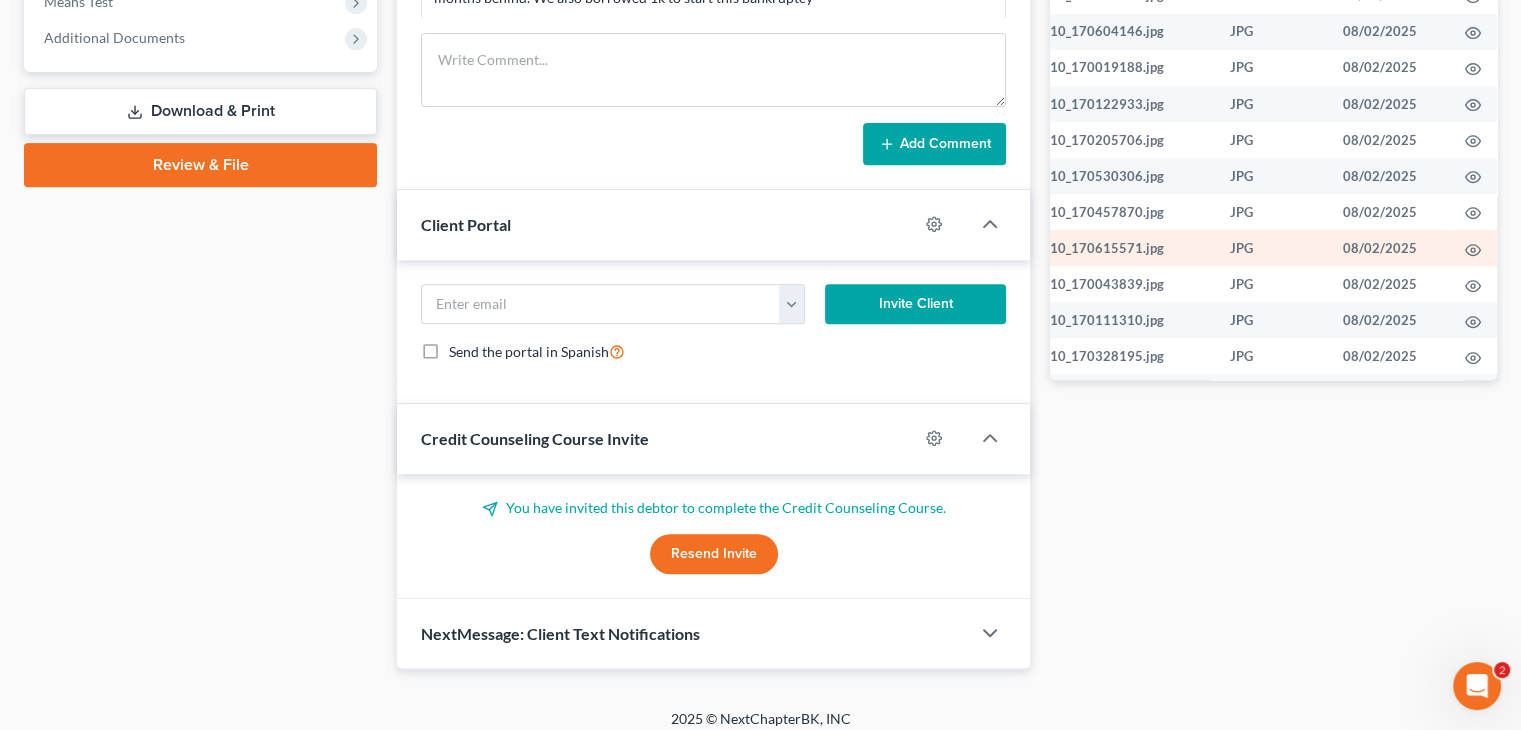 click on "IMG_20250710_170615571.jpg" at bounding box center [1085, 248] 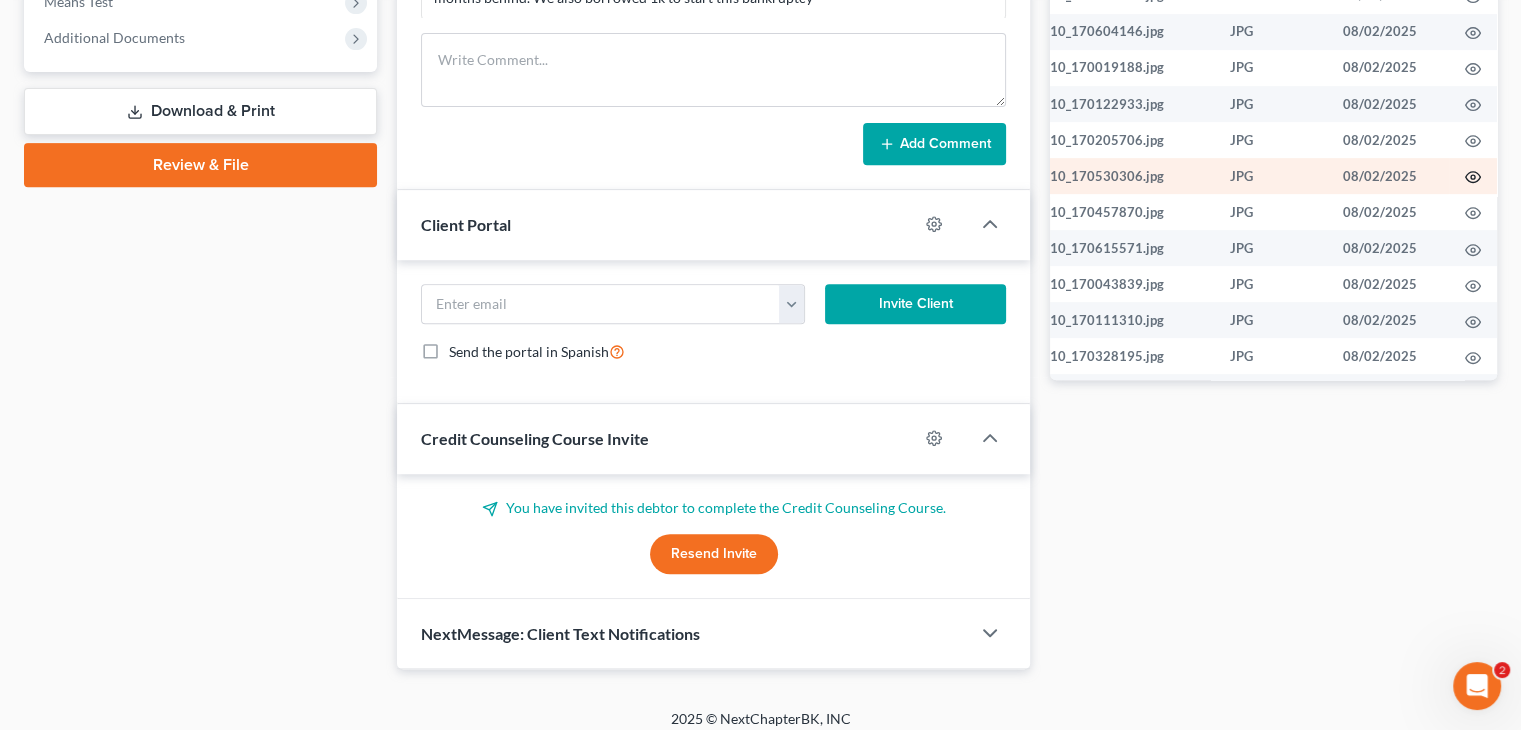 click 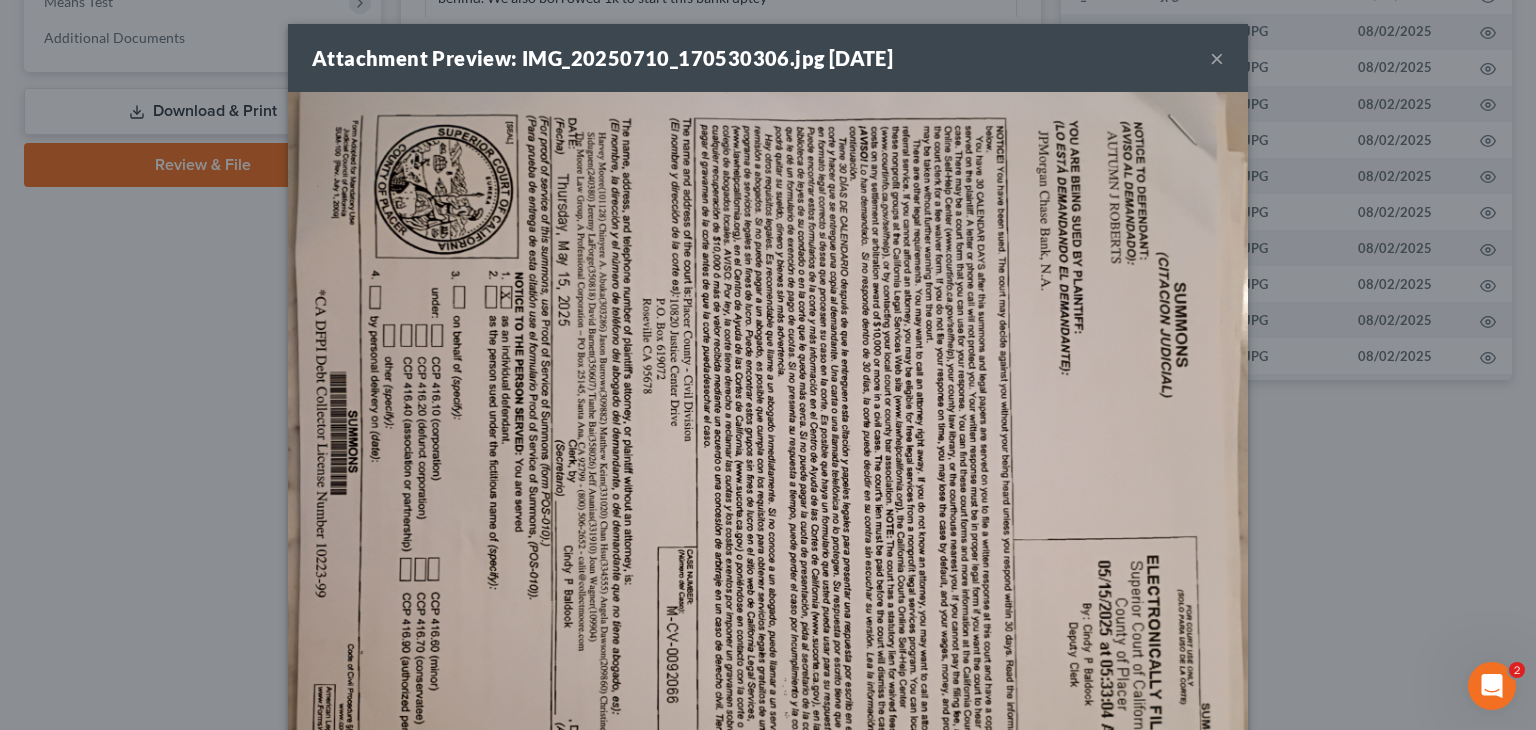 click on "×" at bounding box center (1217, 58) 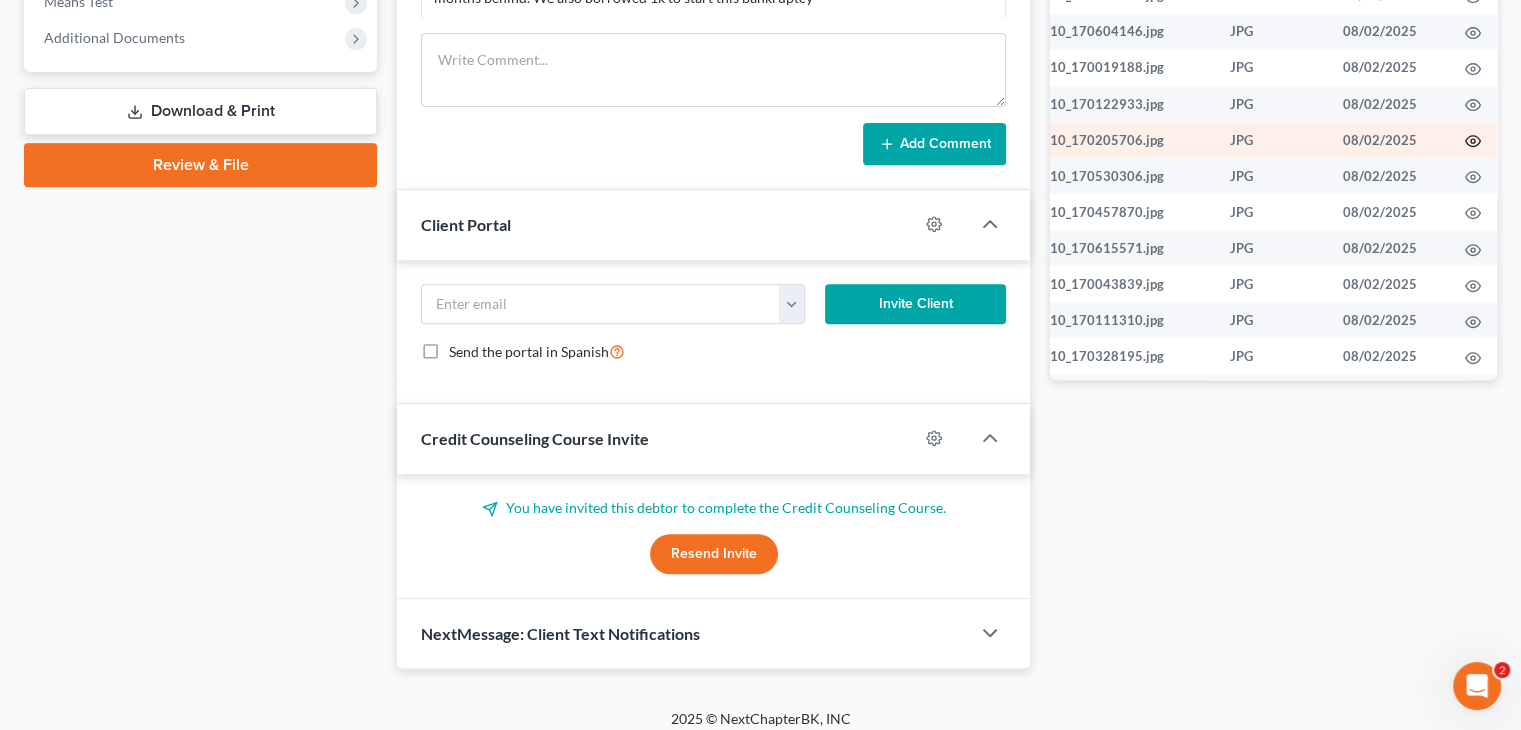 click 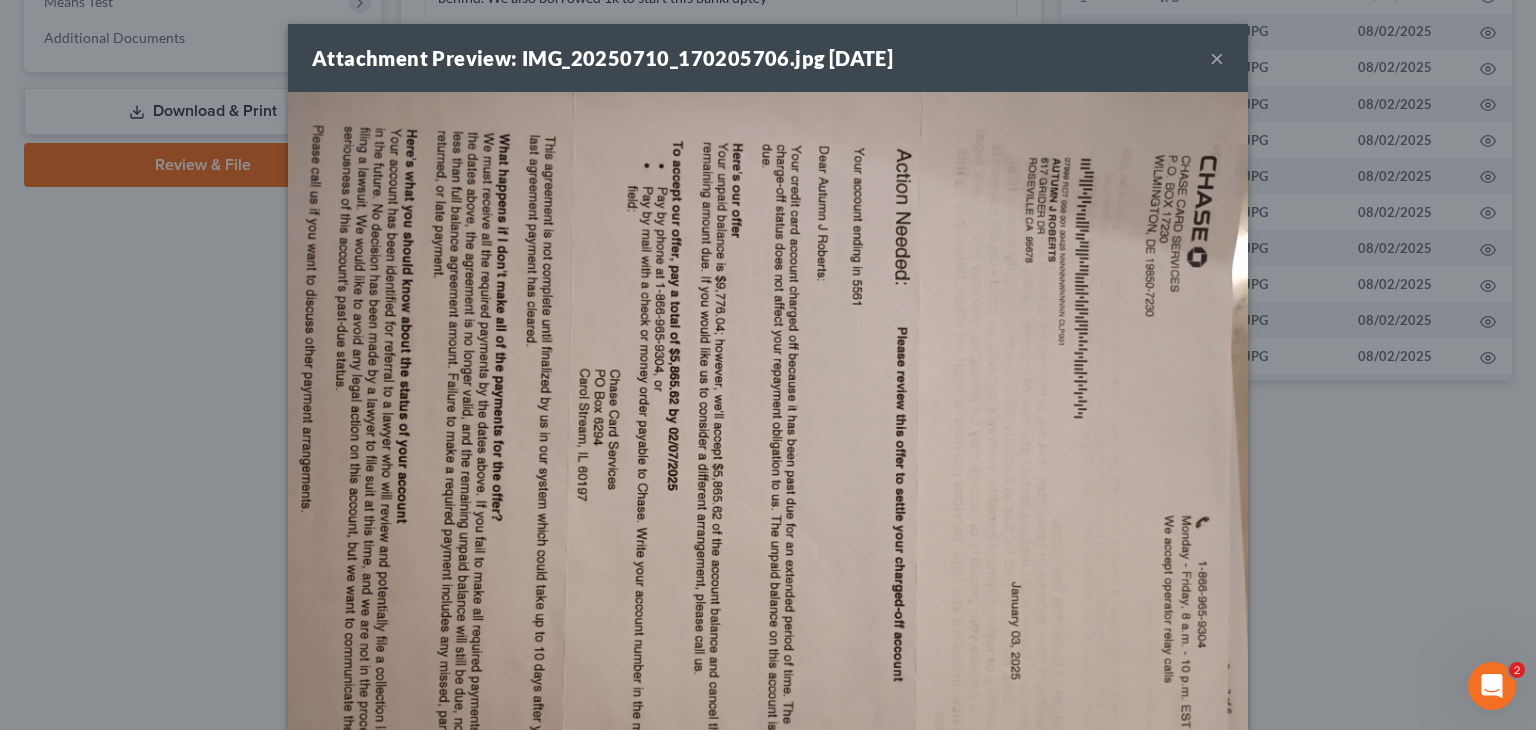 click at bounding box center [768, 452] 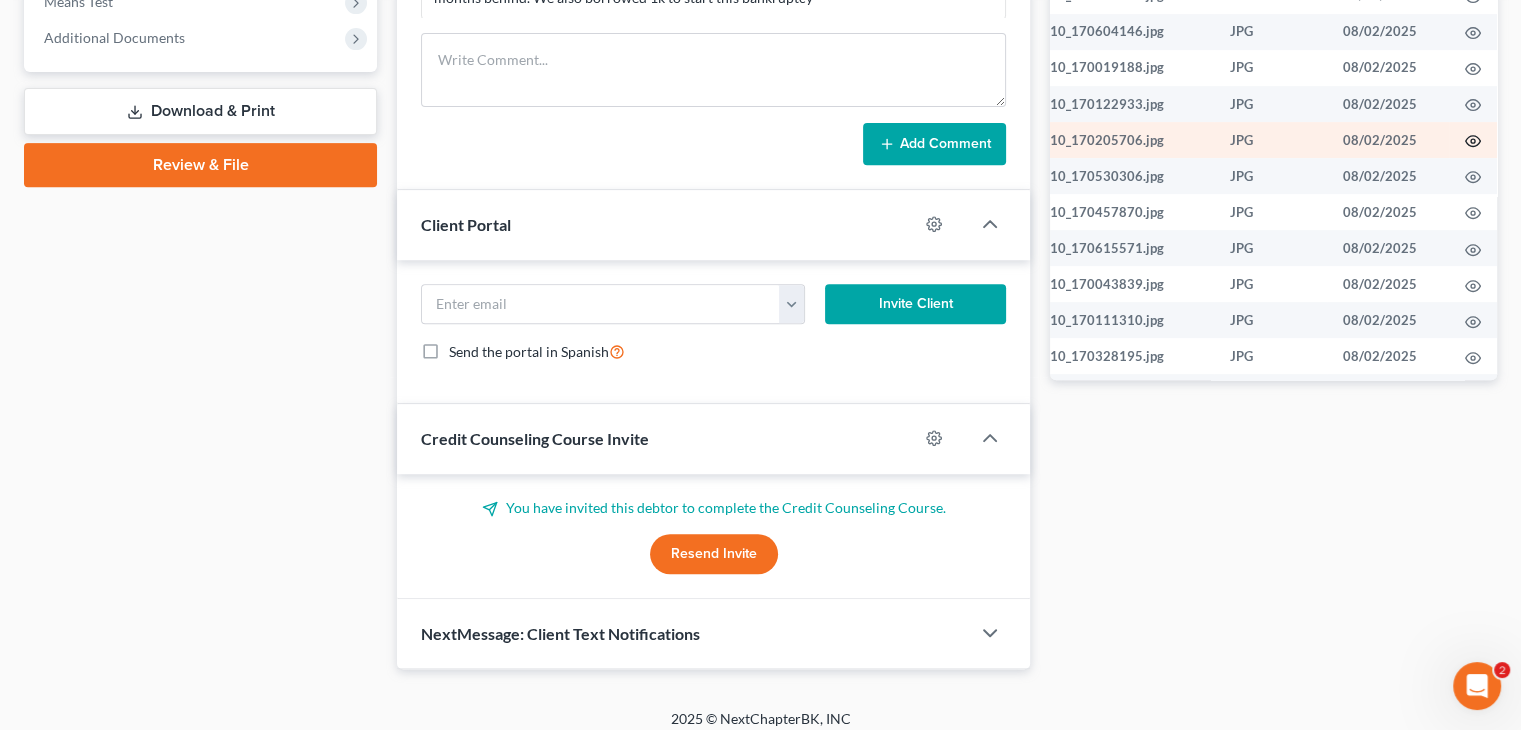 click 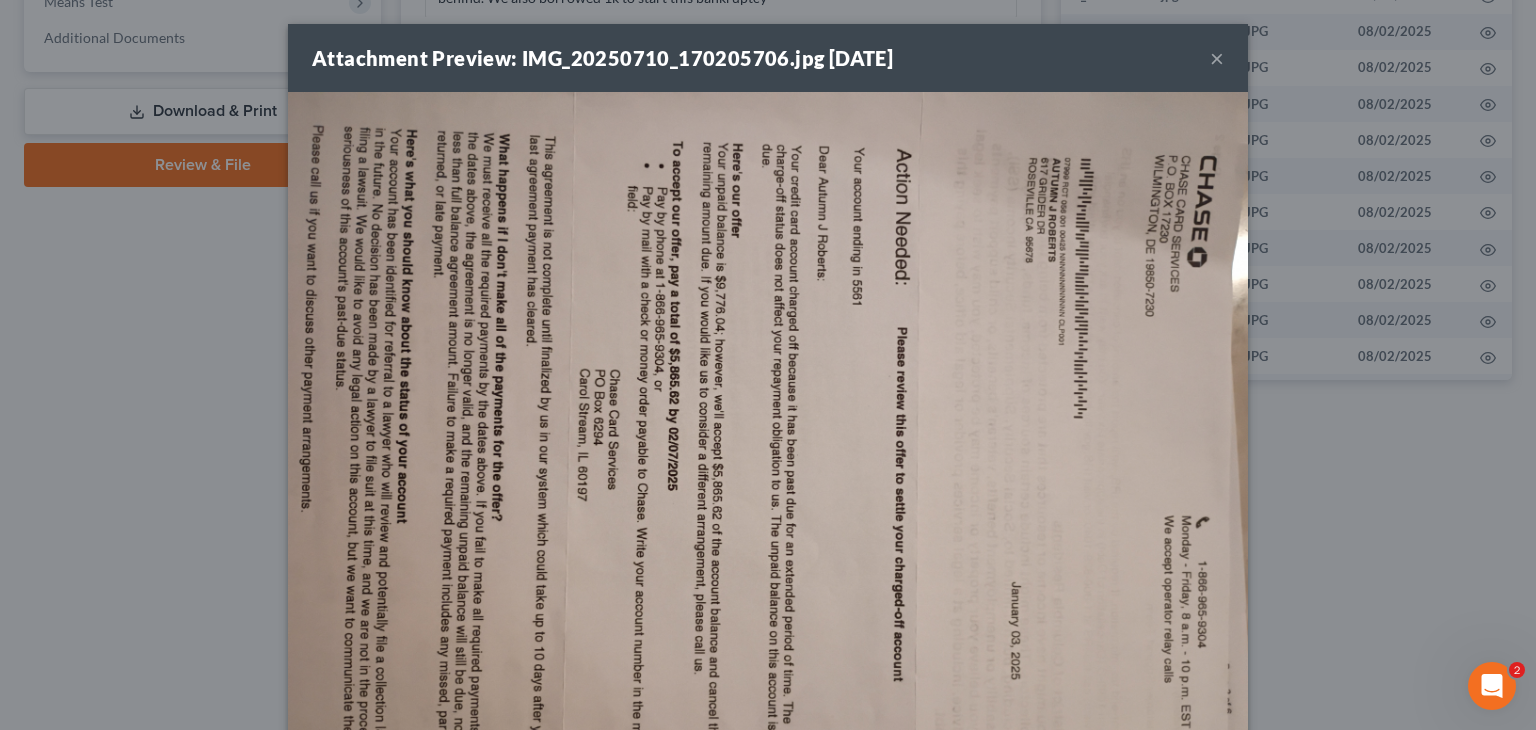 click on "×" at bounding box center (1217, 58) 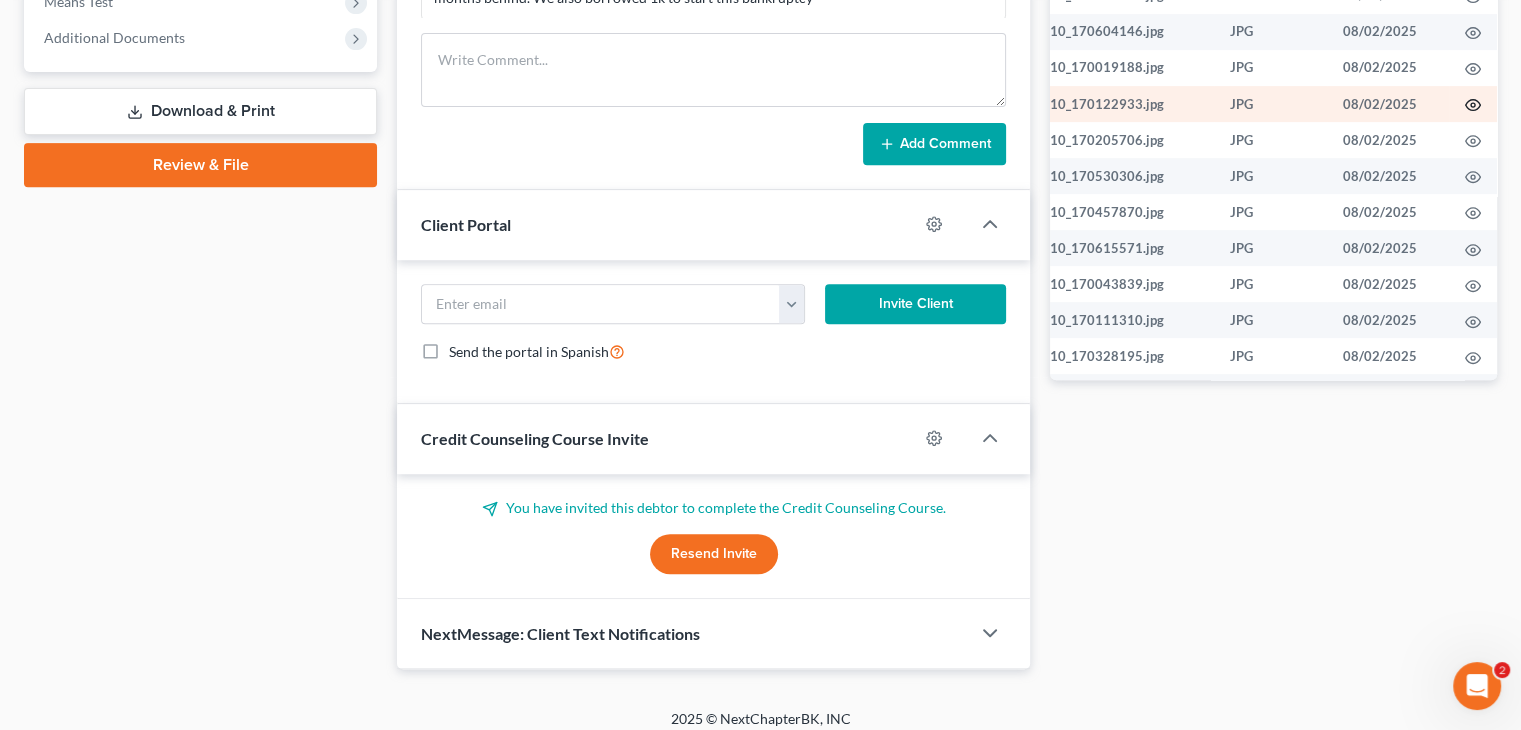 click 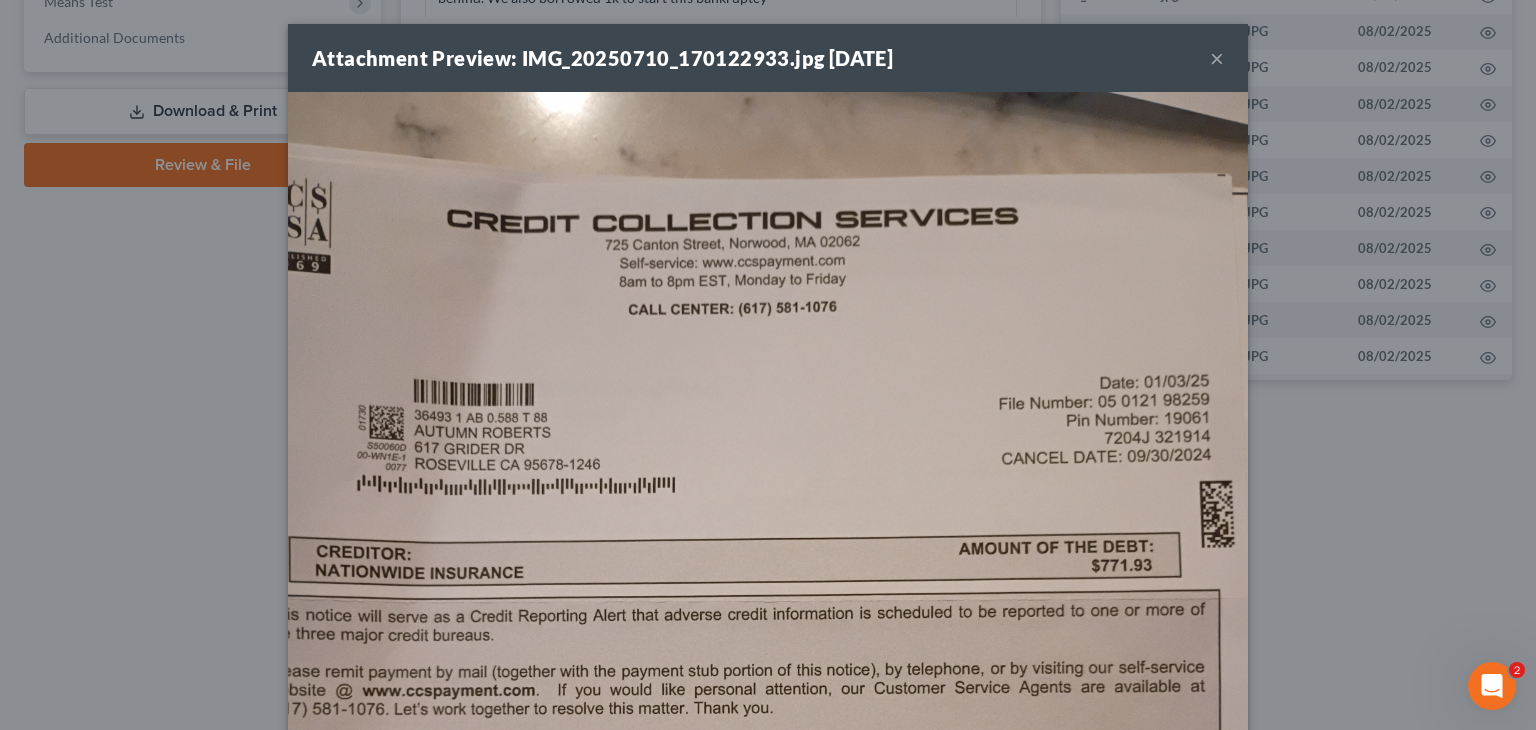 click on "×" at bounding box center (1217, 58) 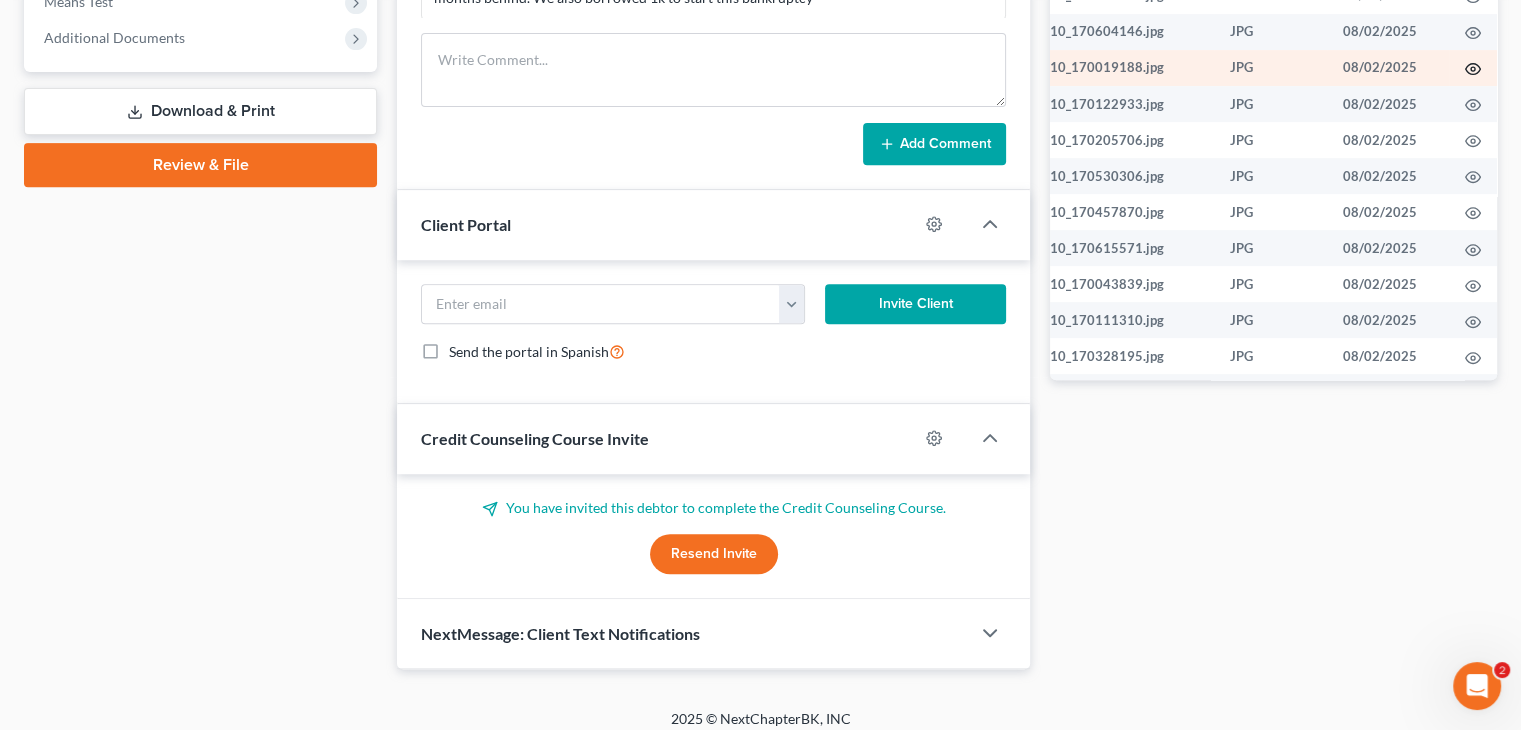 click 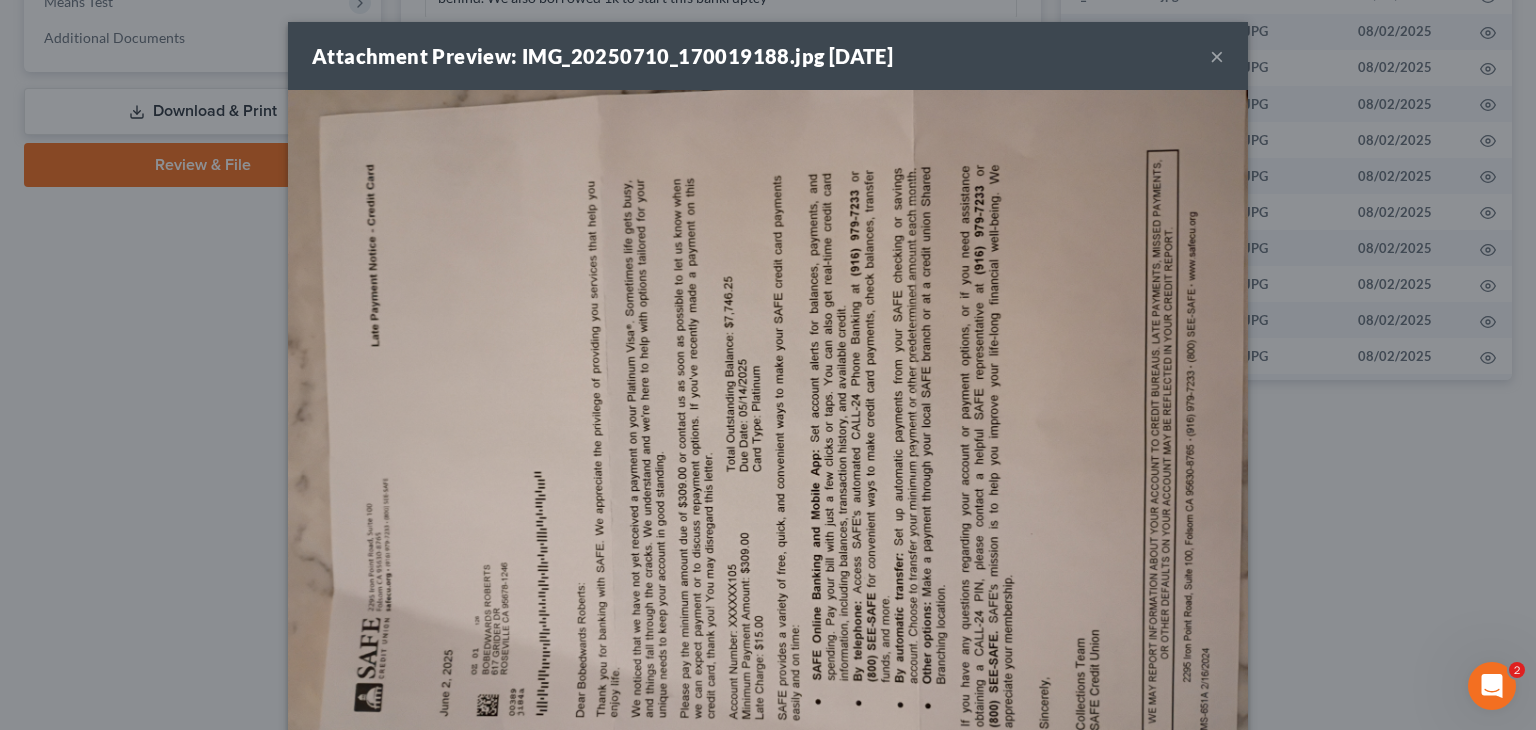 scroll, scrollTop: 0, scrollLeft: 0, axis: both 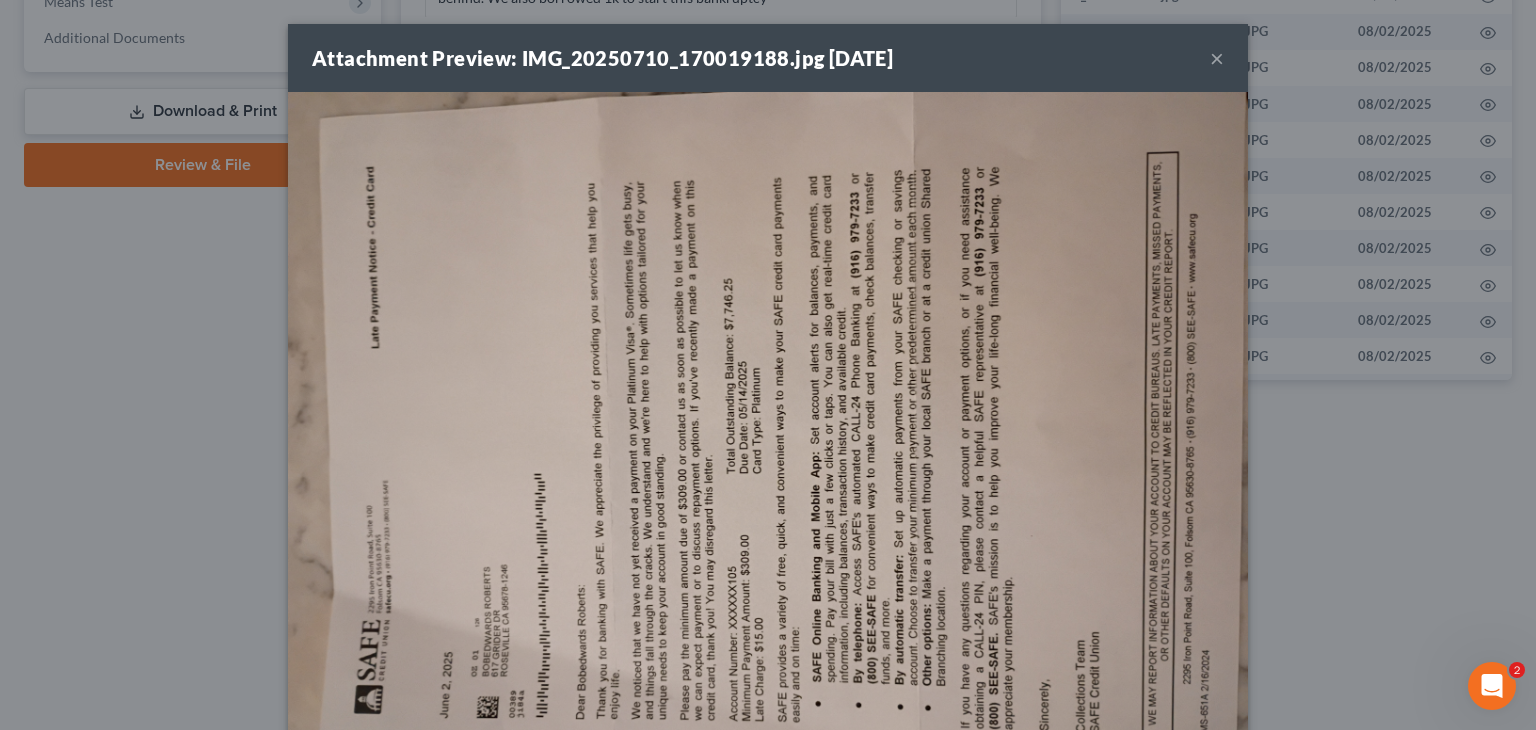 click on "×" at bounding box center [1217, 58] 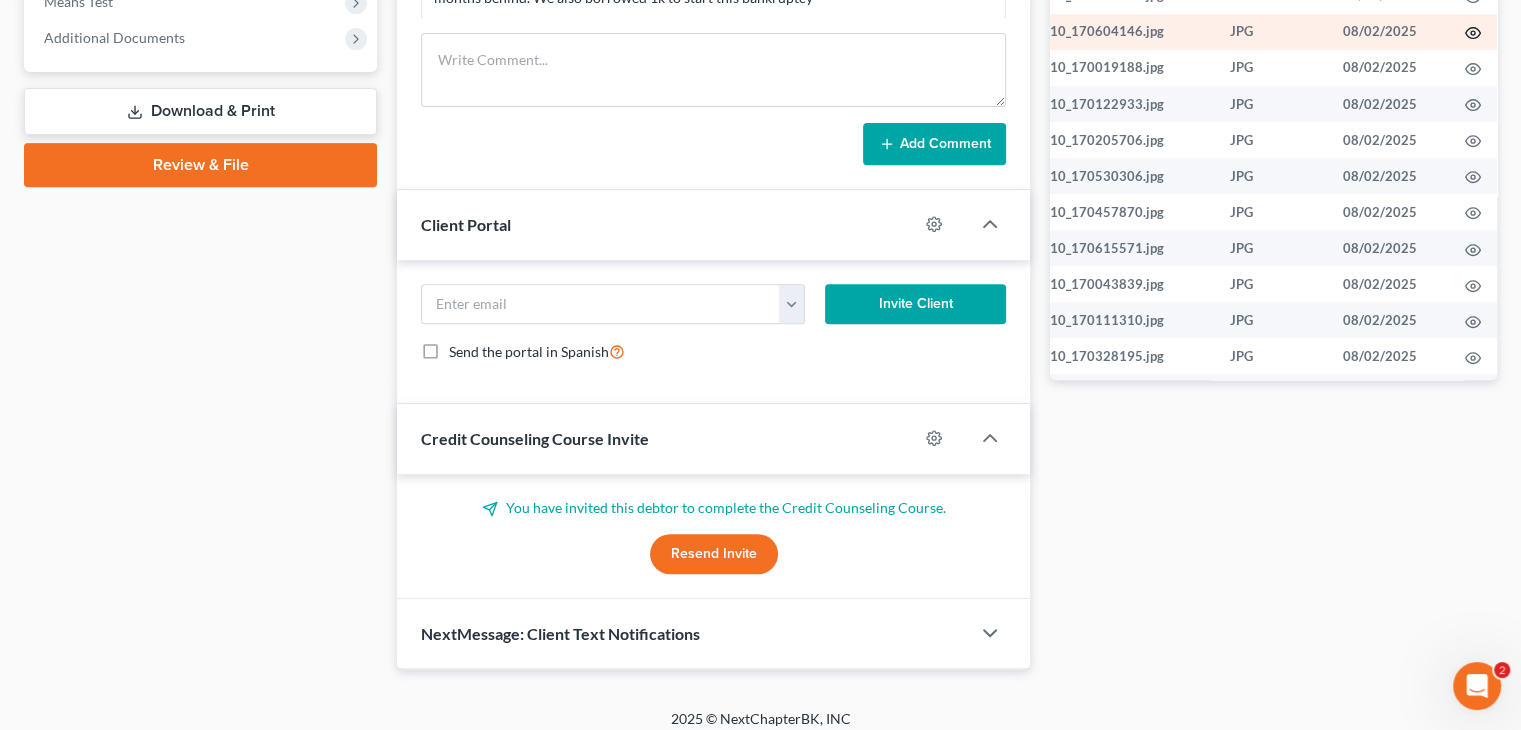 click 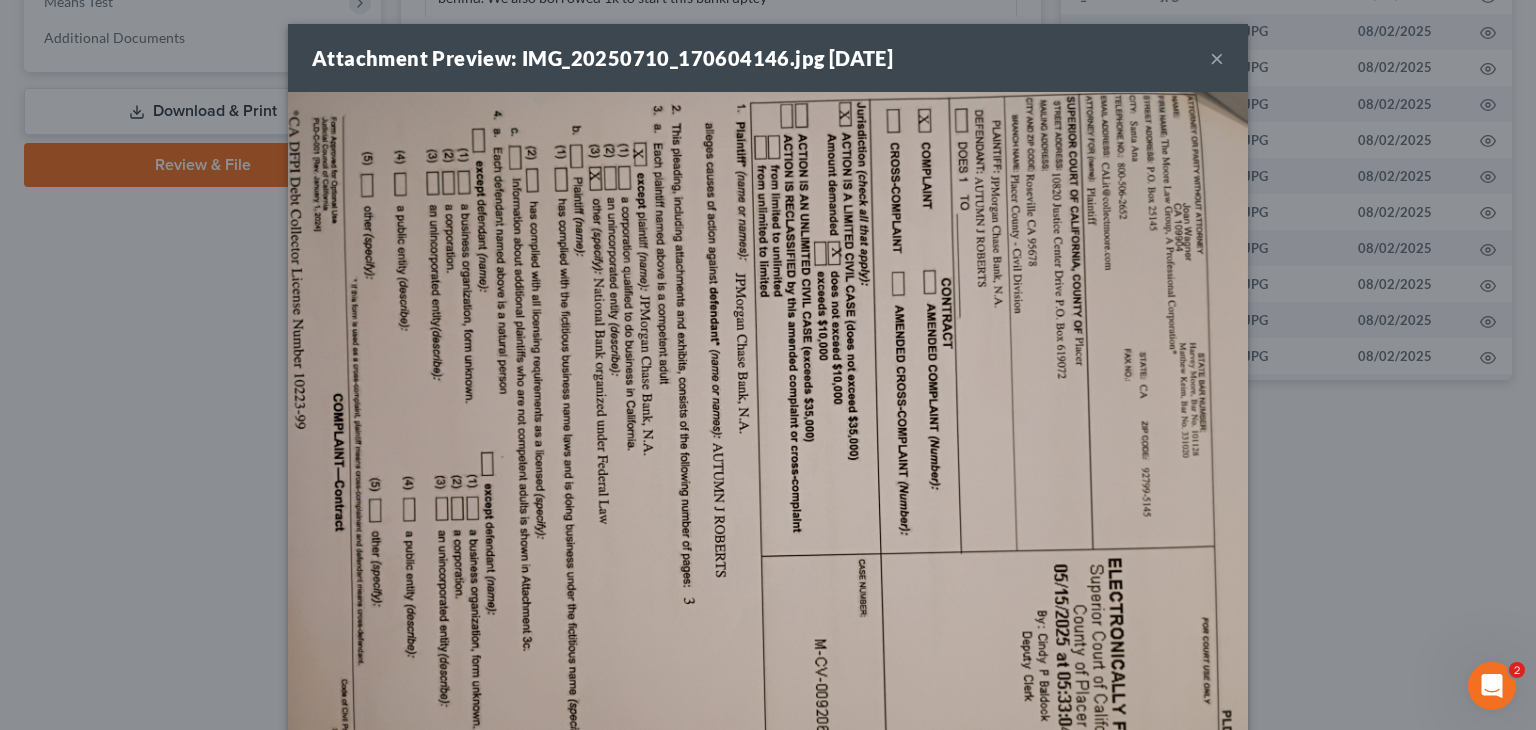 click on "Attachment Preview: IMG_20250710_170604146.jpg [DATE]" at bounding box center [602, 58] 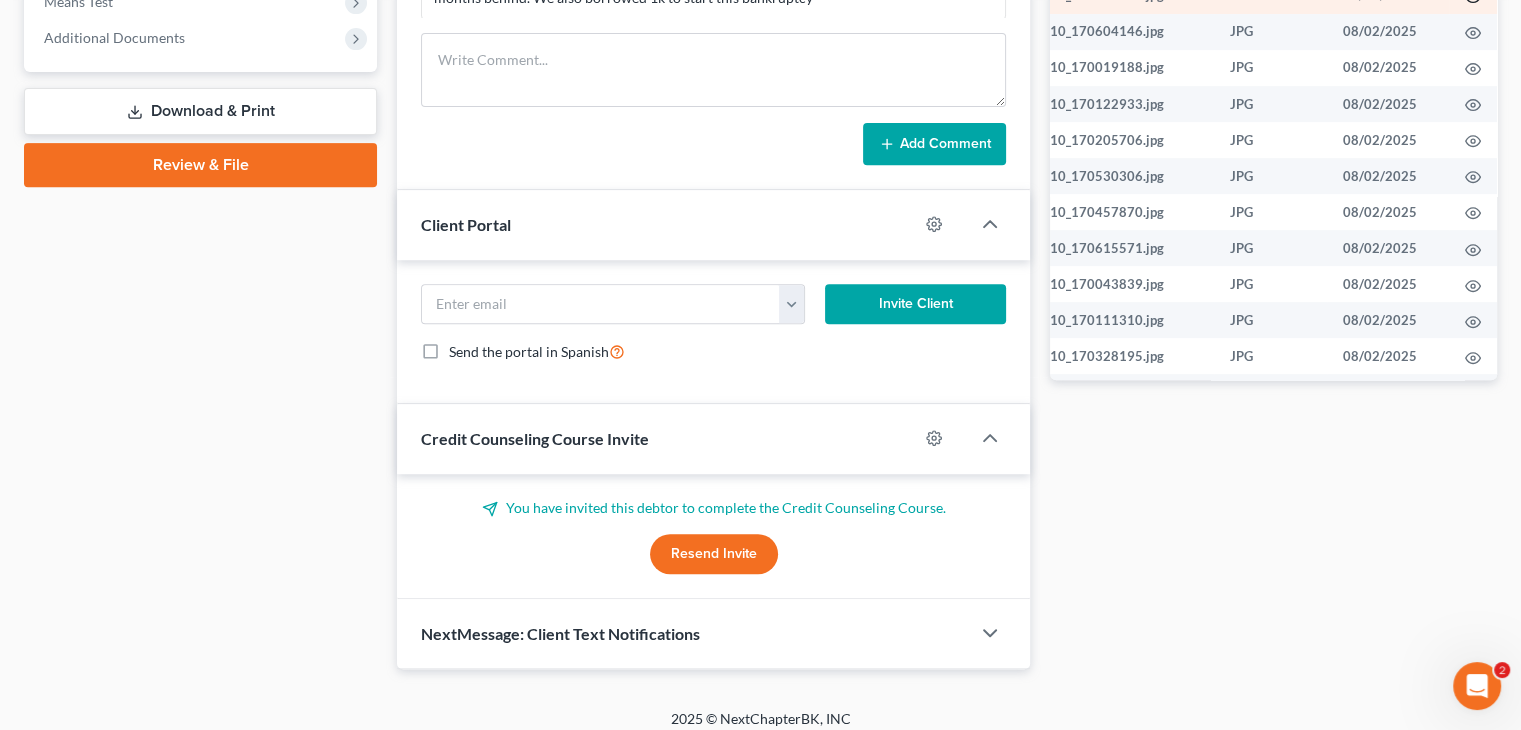 click 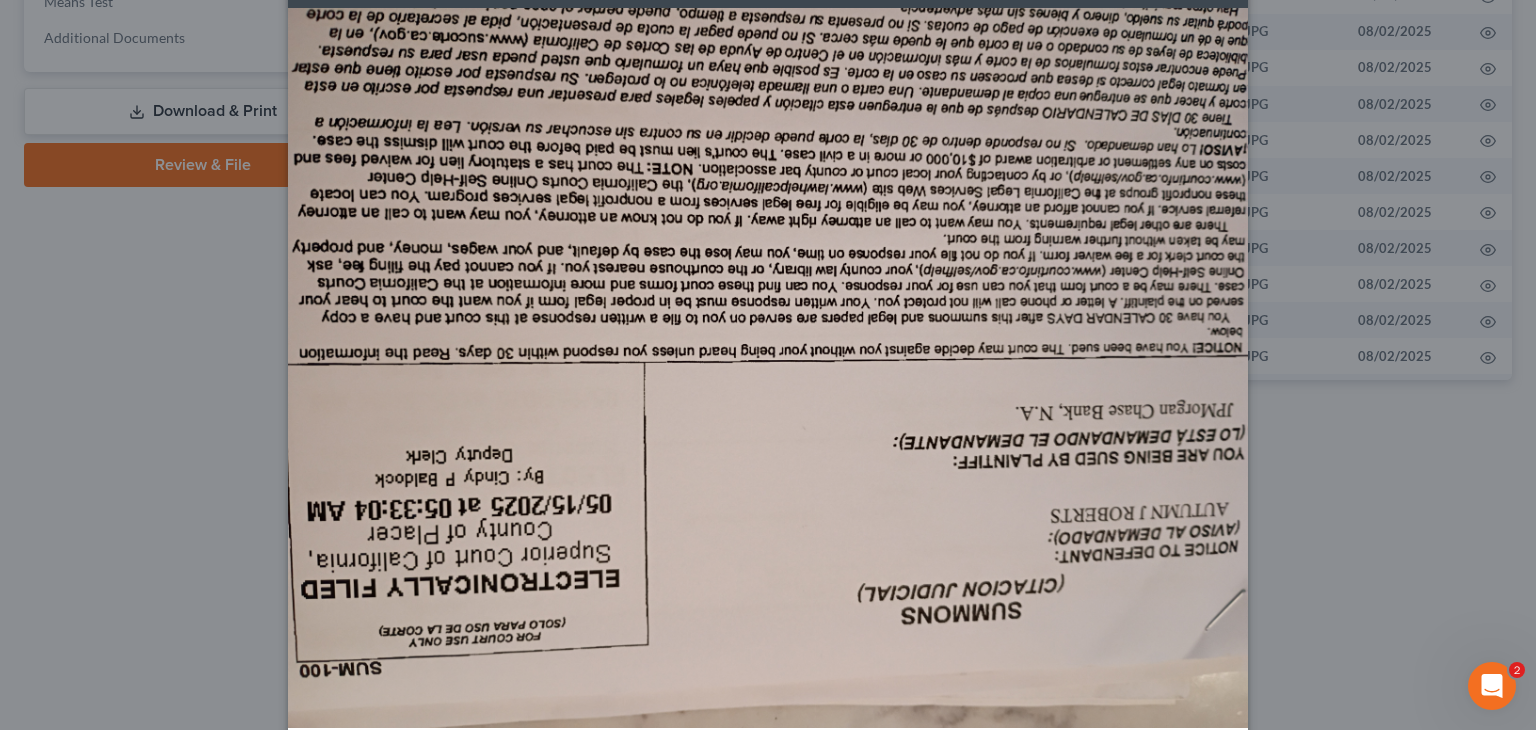 scroll, scrollTop: 172, scrollLeft: 0, axis: vertical 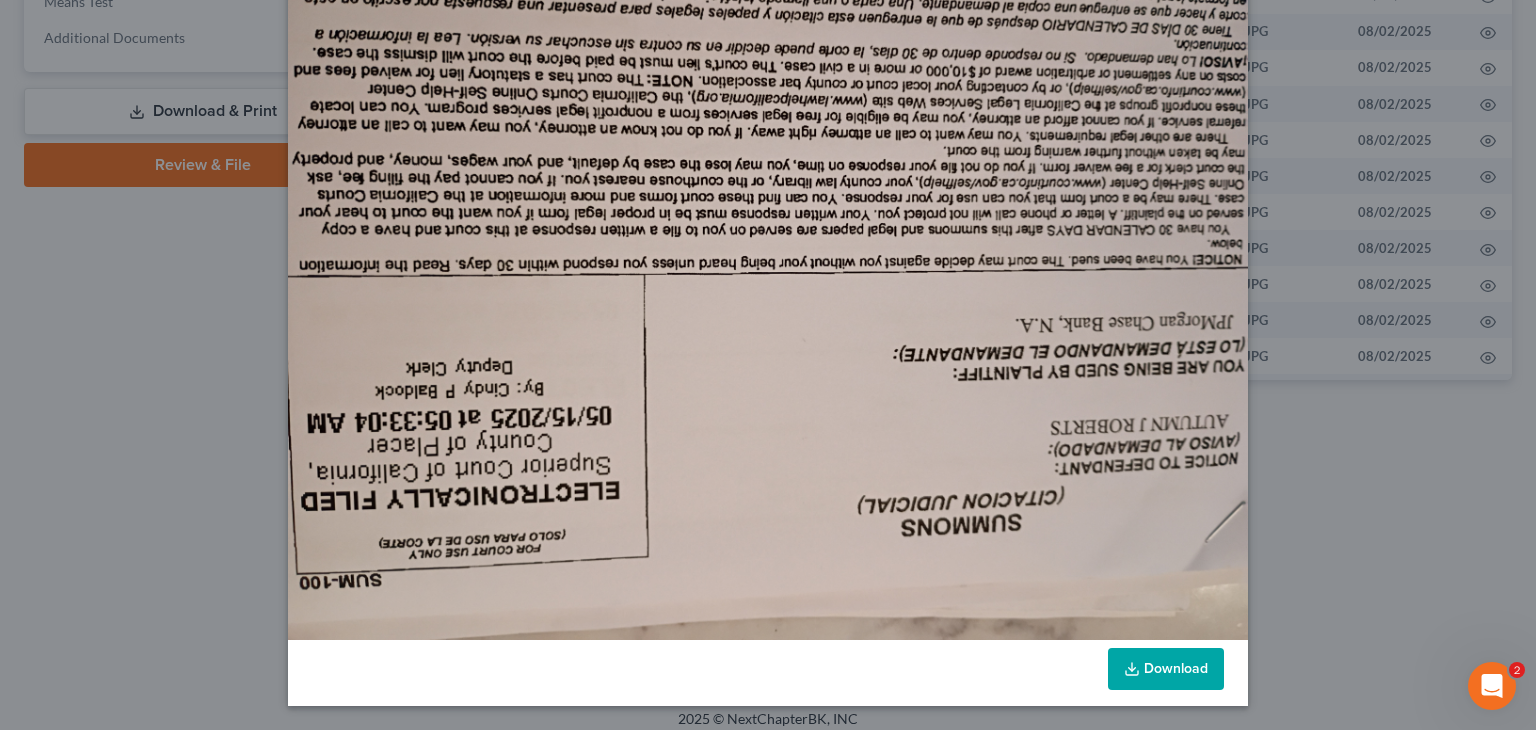 click at bounding box center [768, 280] 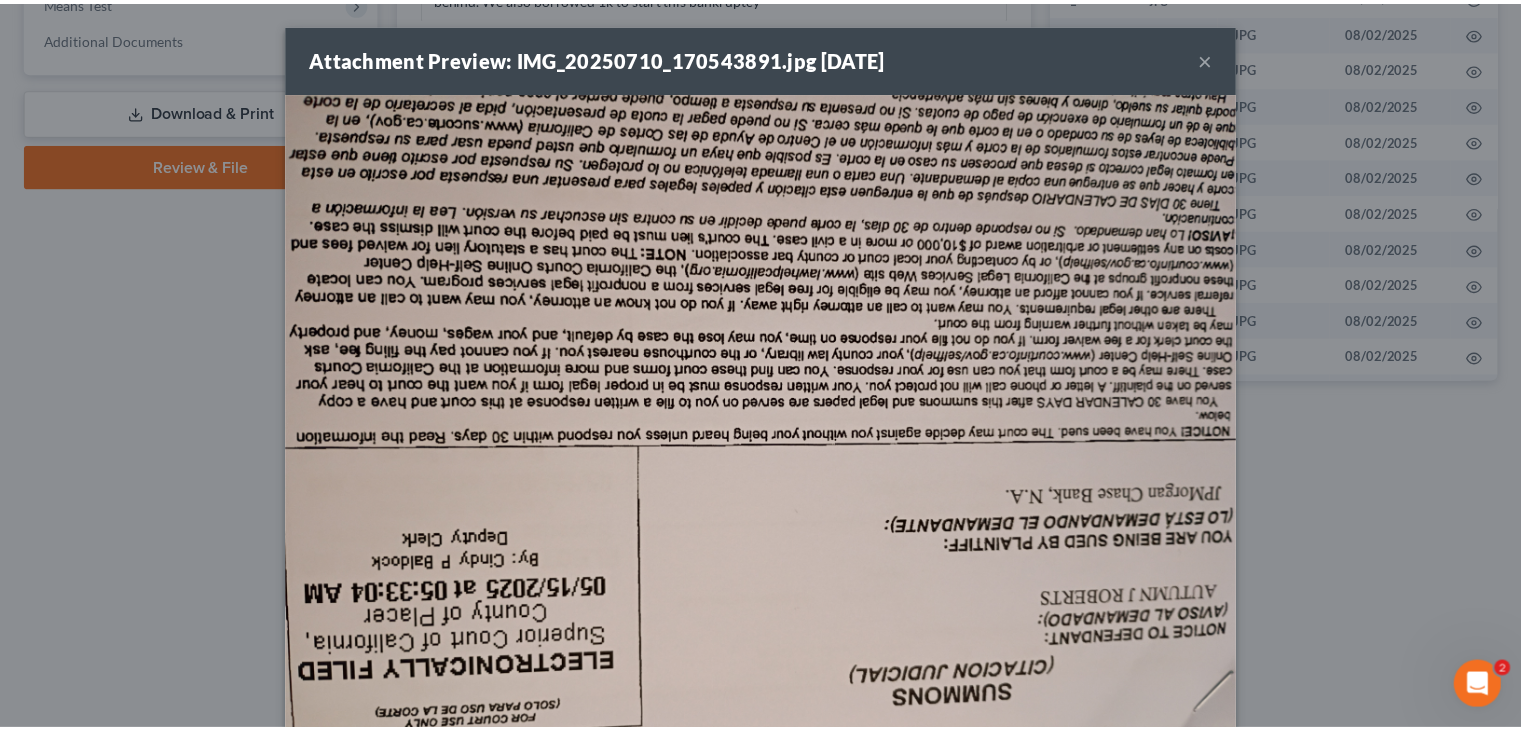 scroll, scrollTop: 0, scrollLeft: 0, axis: both 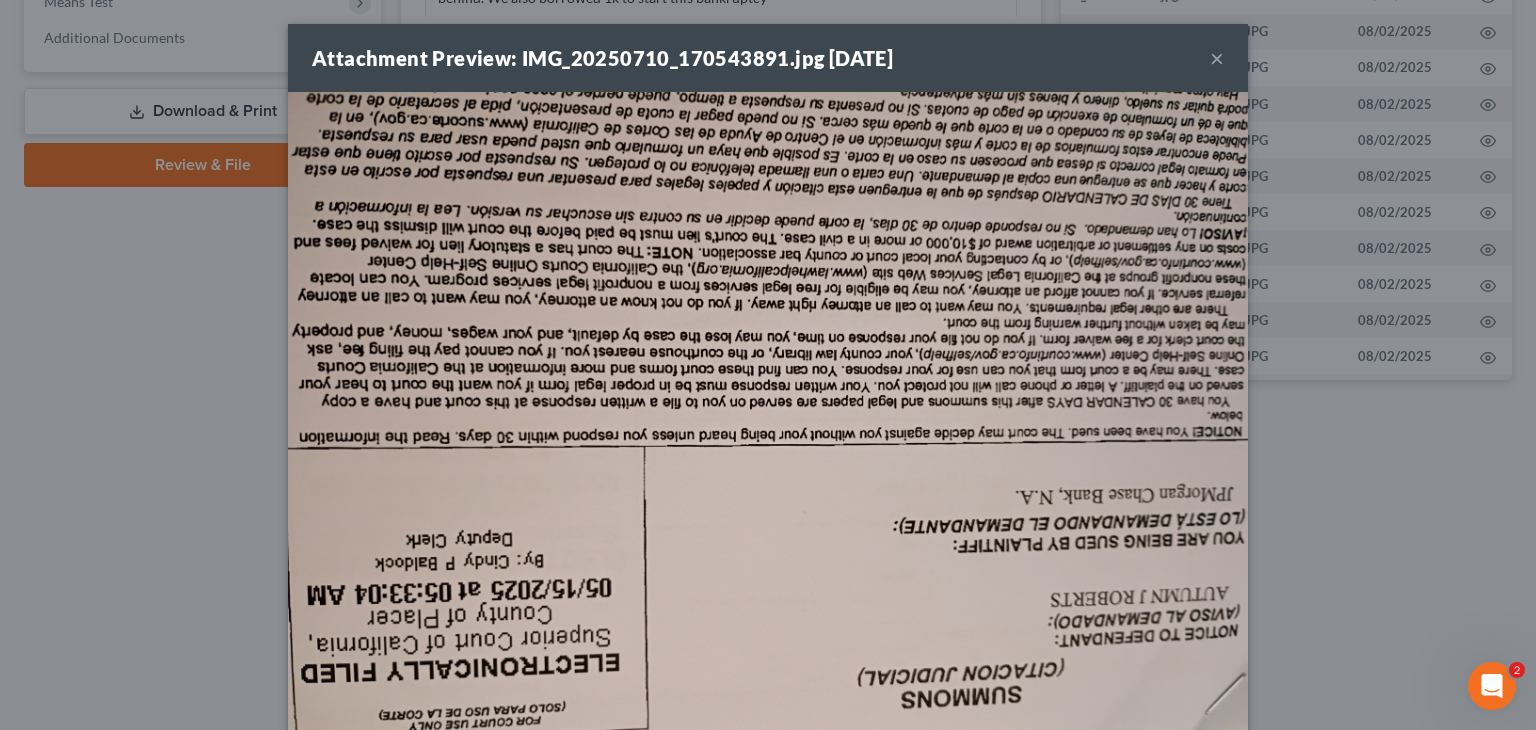click on "×" at bounding box center [1217, 58] 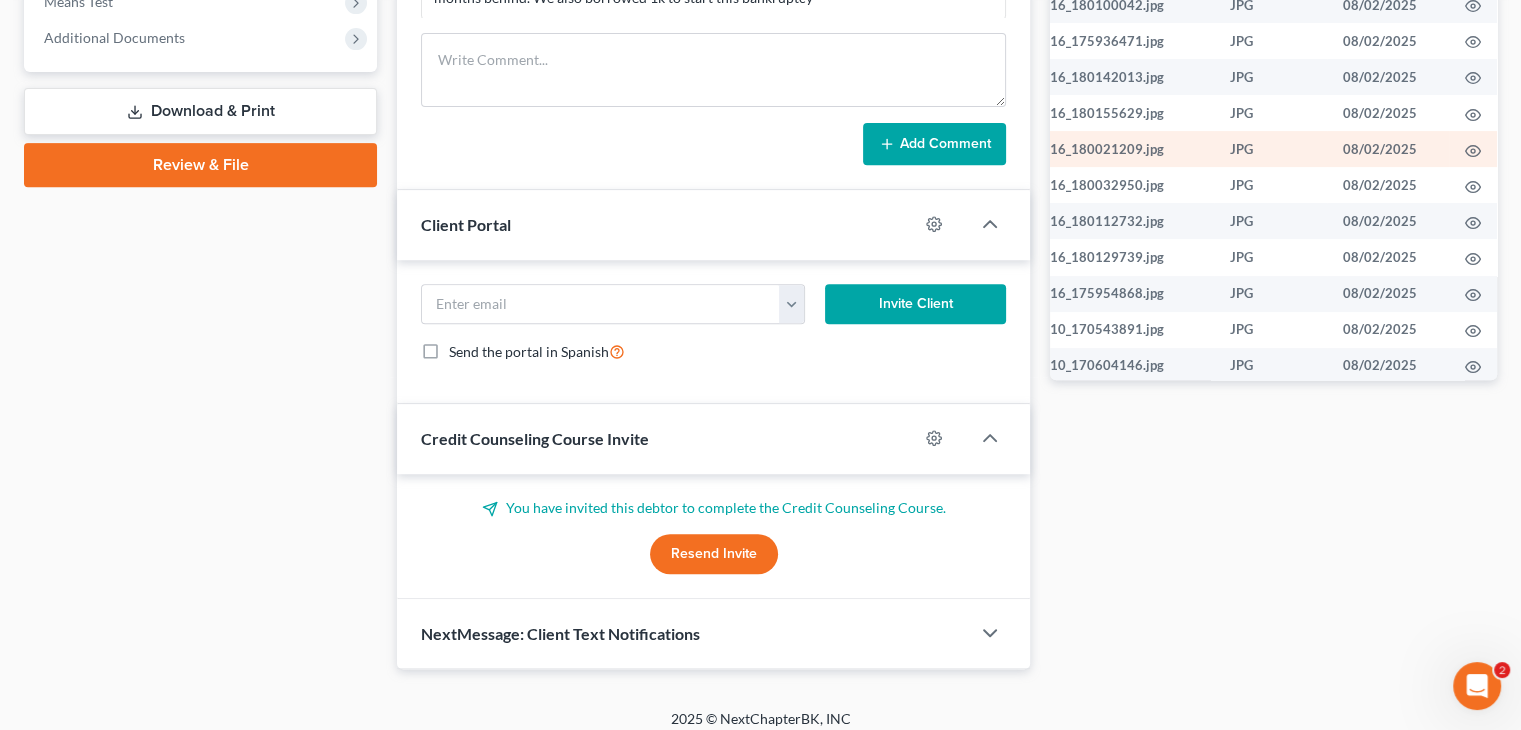 scroll, scrollTop: 500, scrollLeft: 96, axis: both 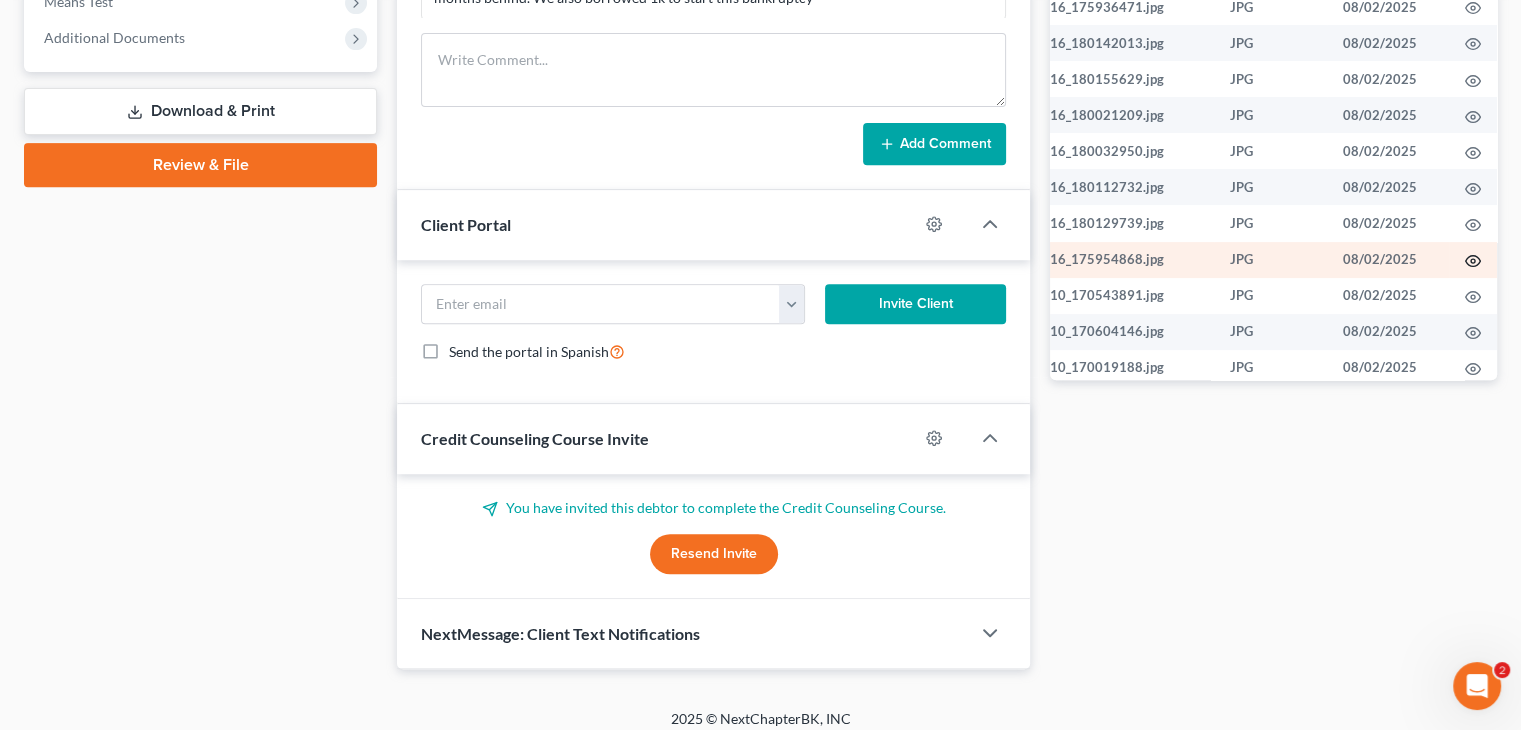 click 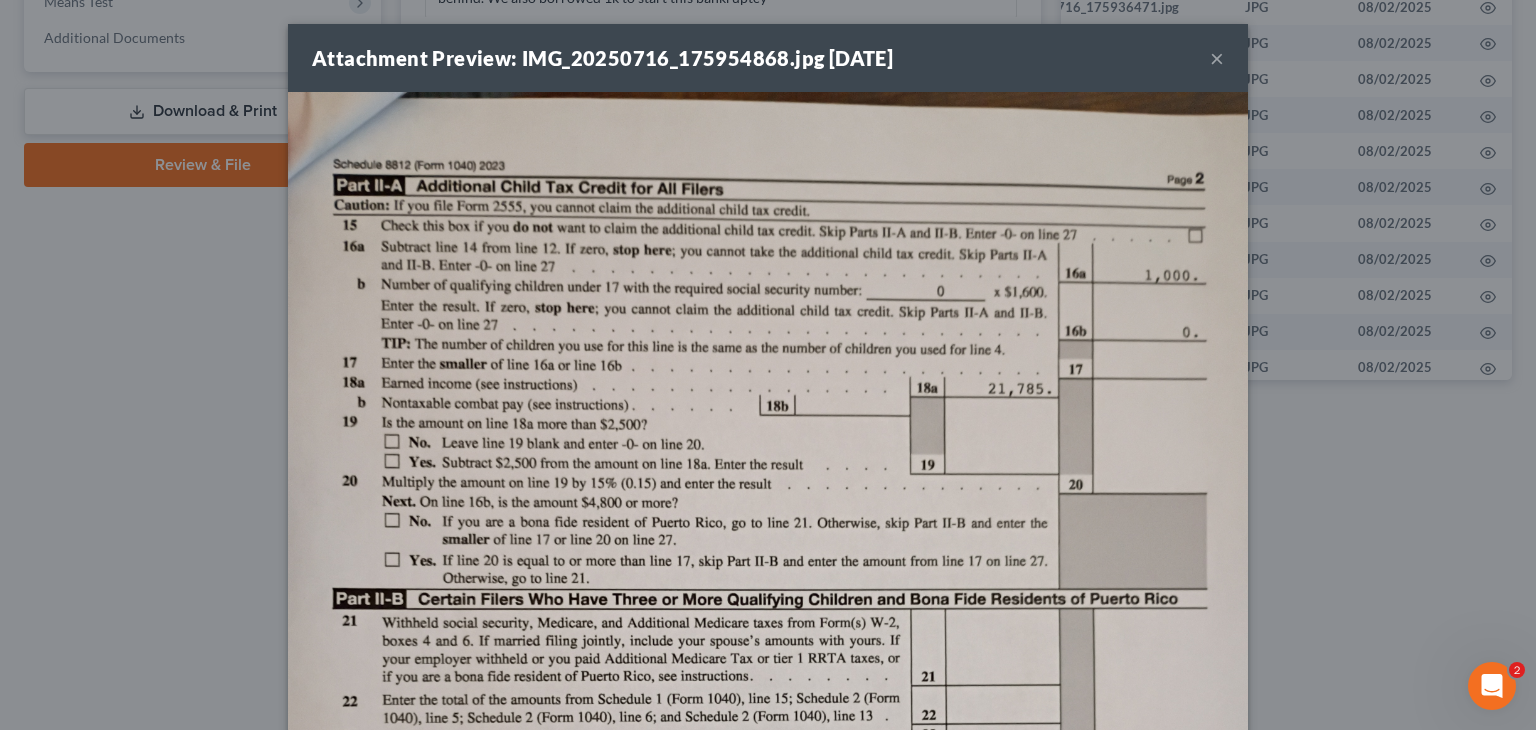 click at bounding box center (768, 732) 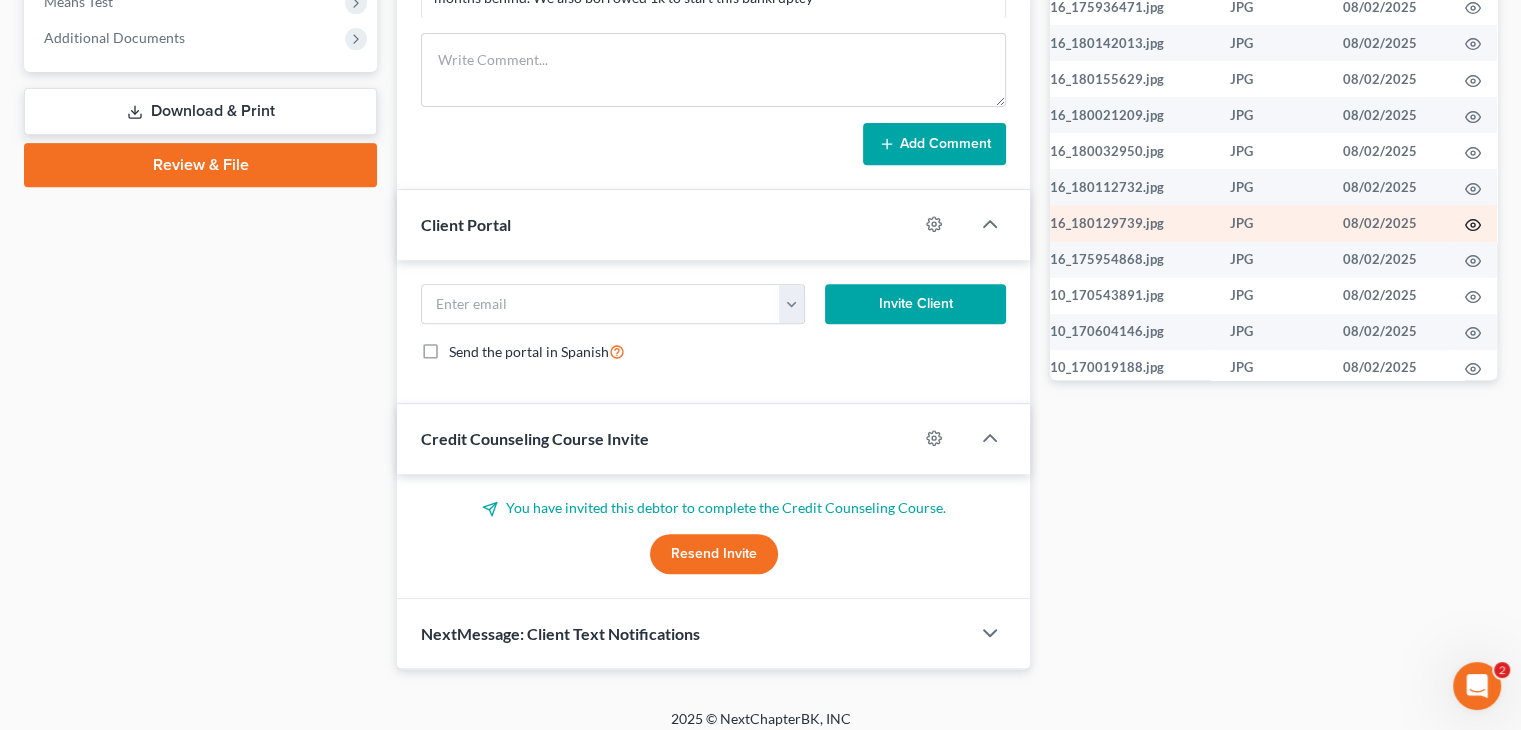 click 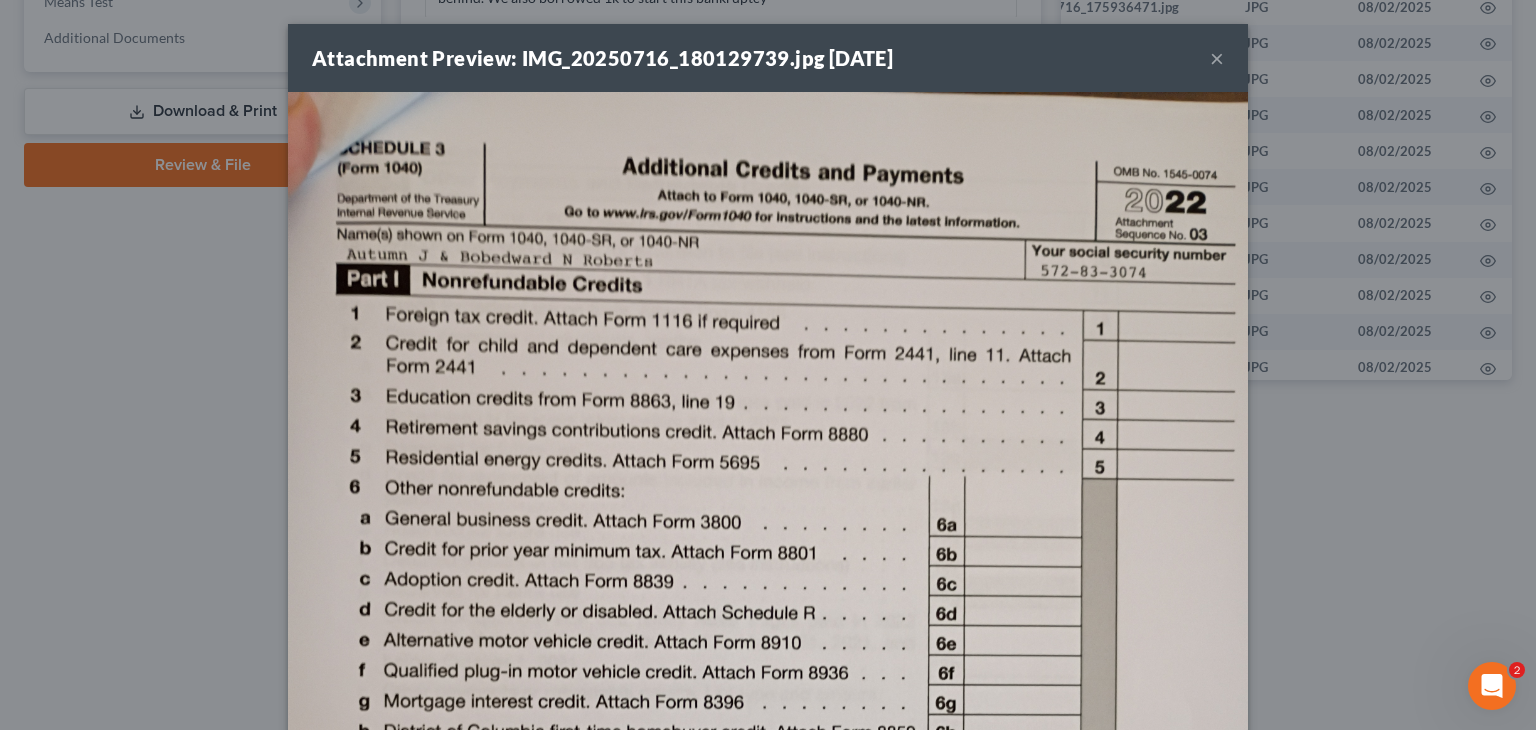 drag, startPoint x: 1053, startPoint y: 201, endPoint x: 952, endPoint y: 275, distance: 125.207825 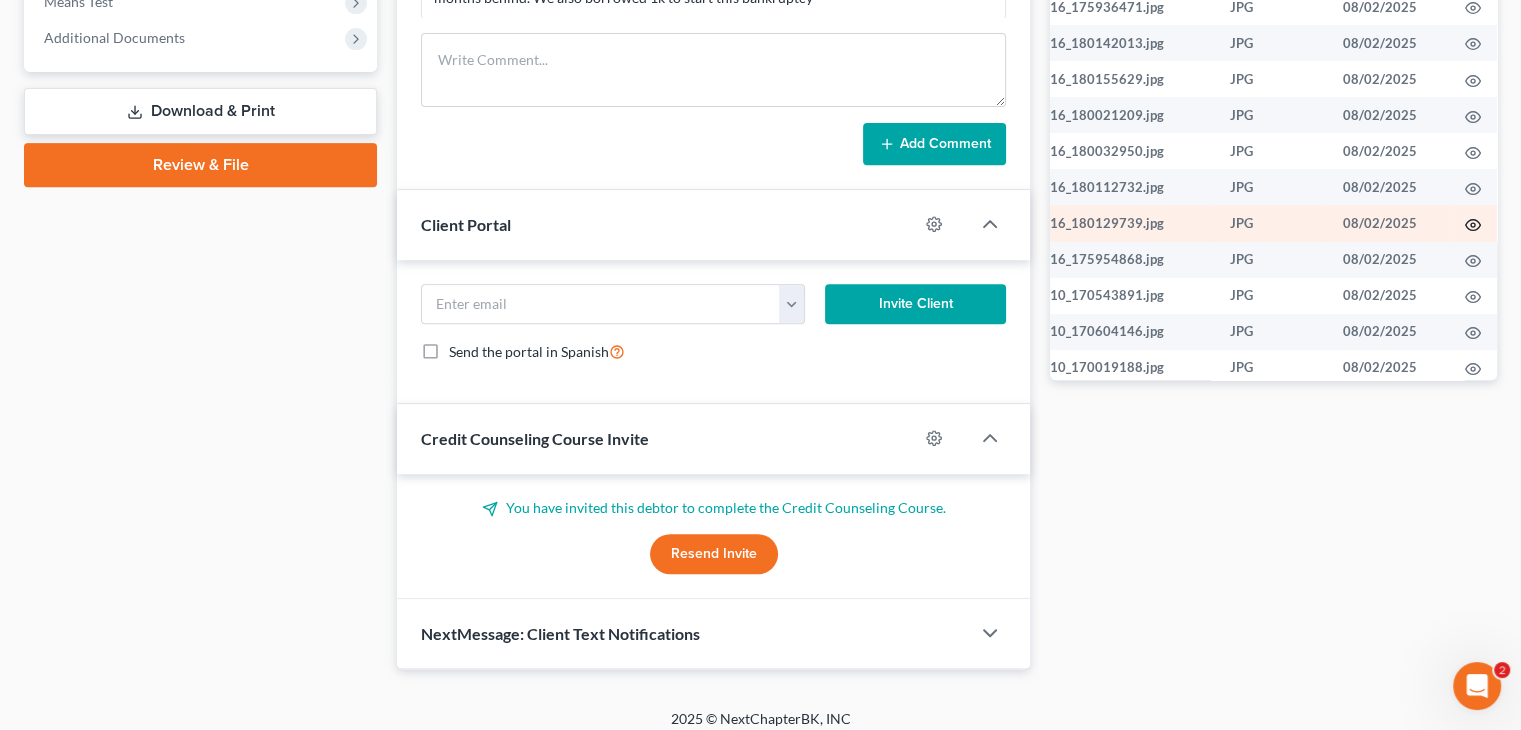 click 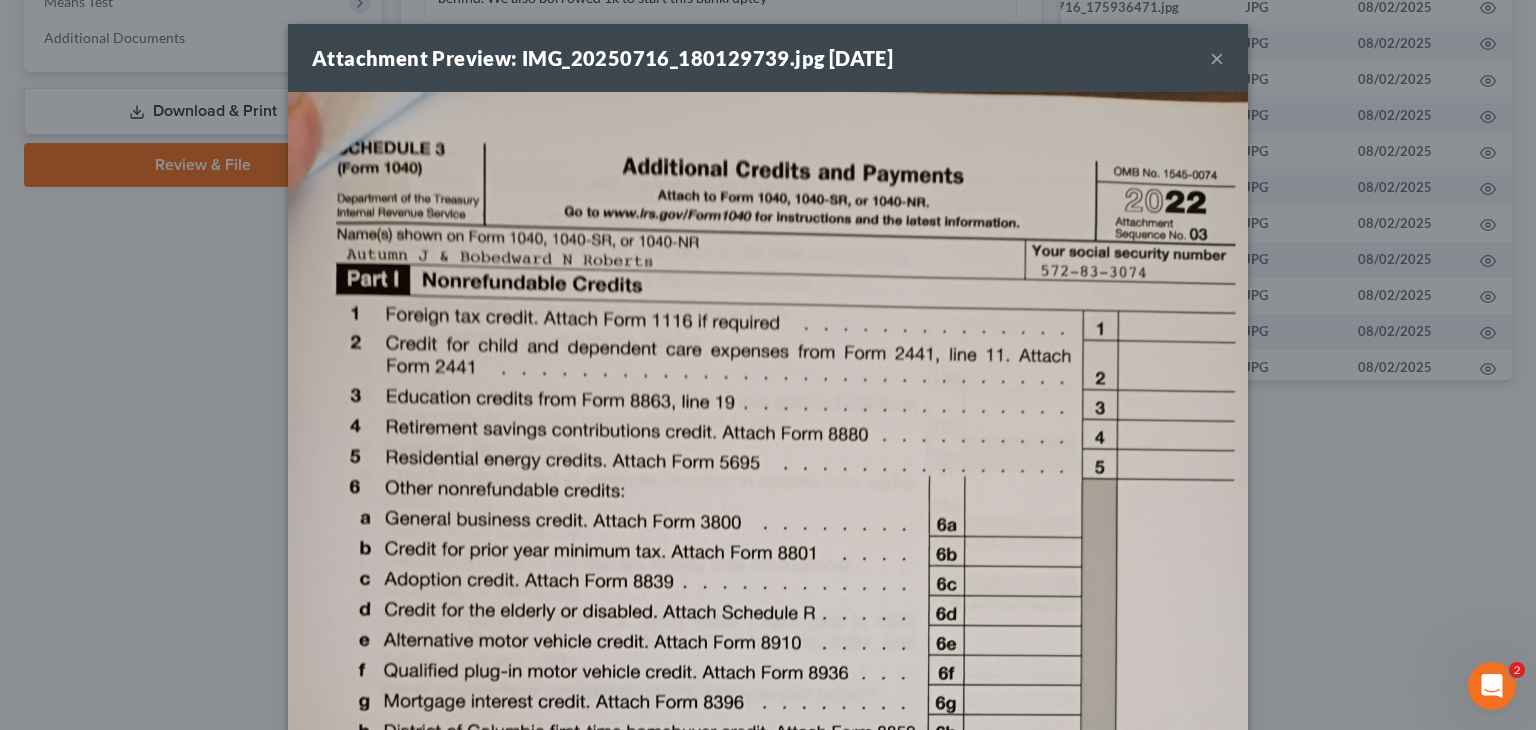 click on "×" at bounding box center [1217, 58] 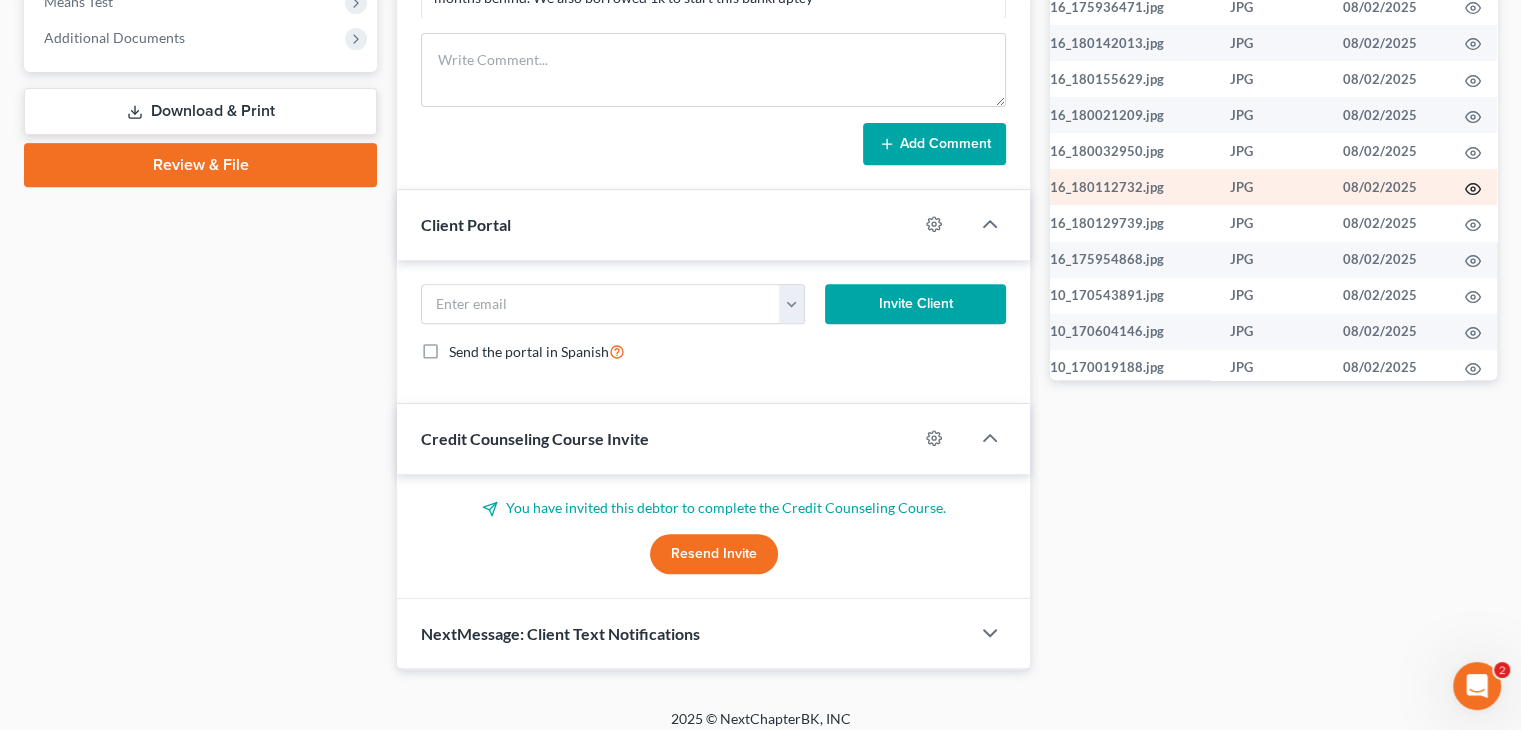 click 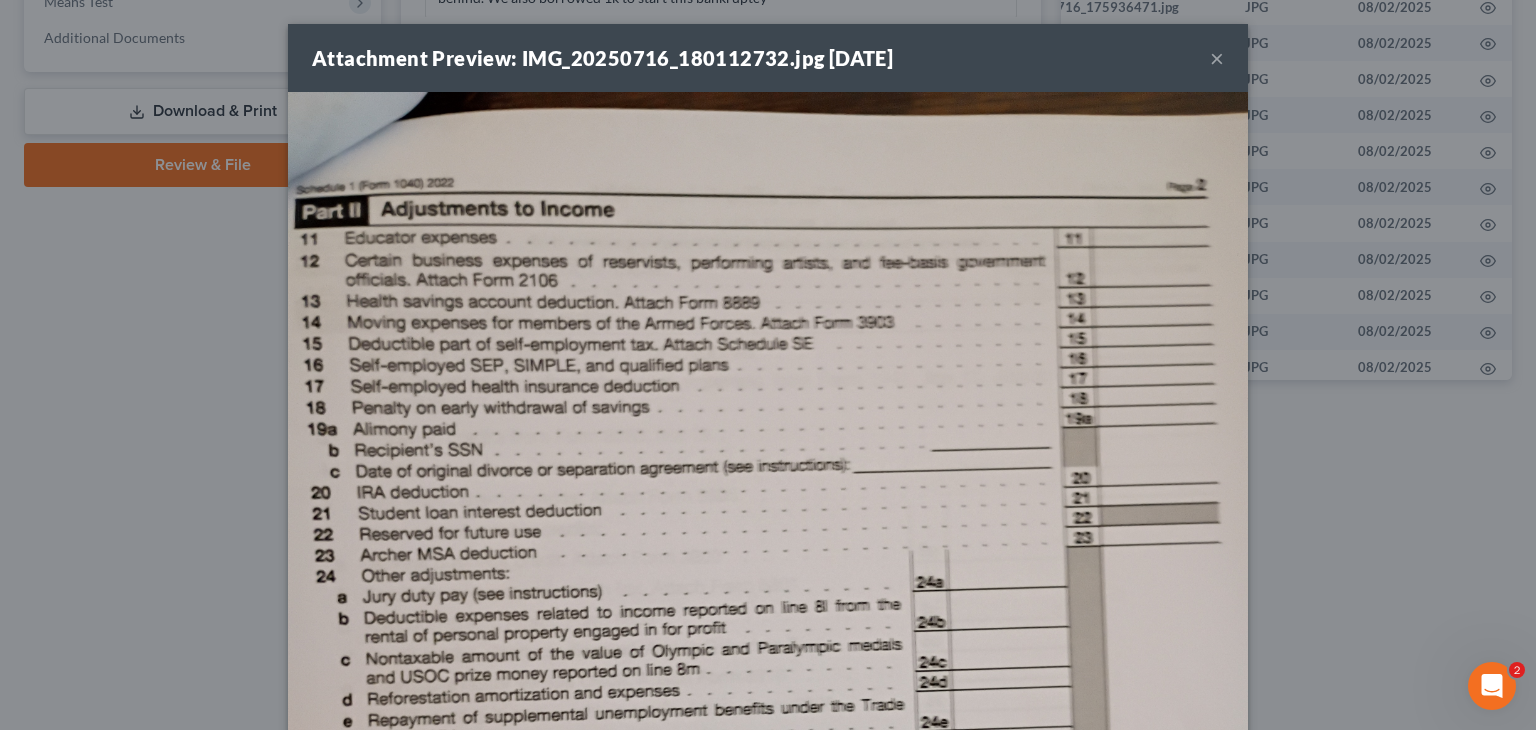click on "×" at bounding box center (1217, 58) 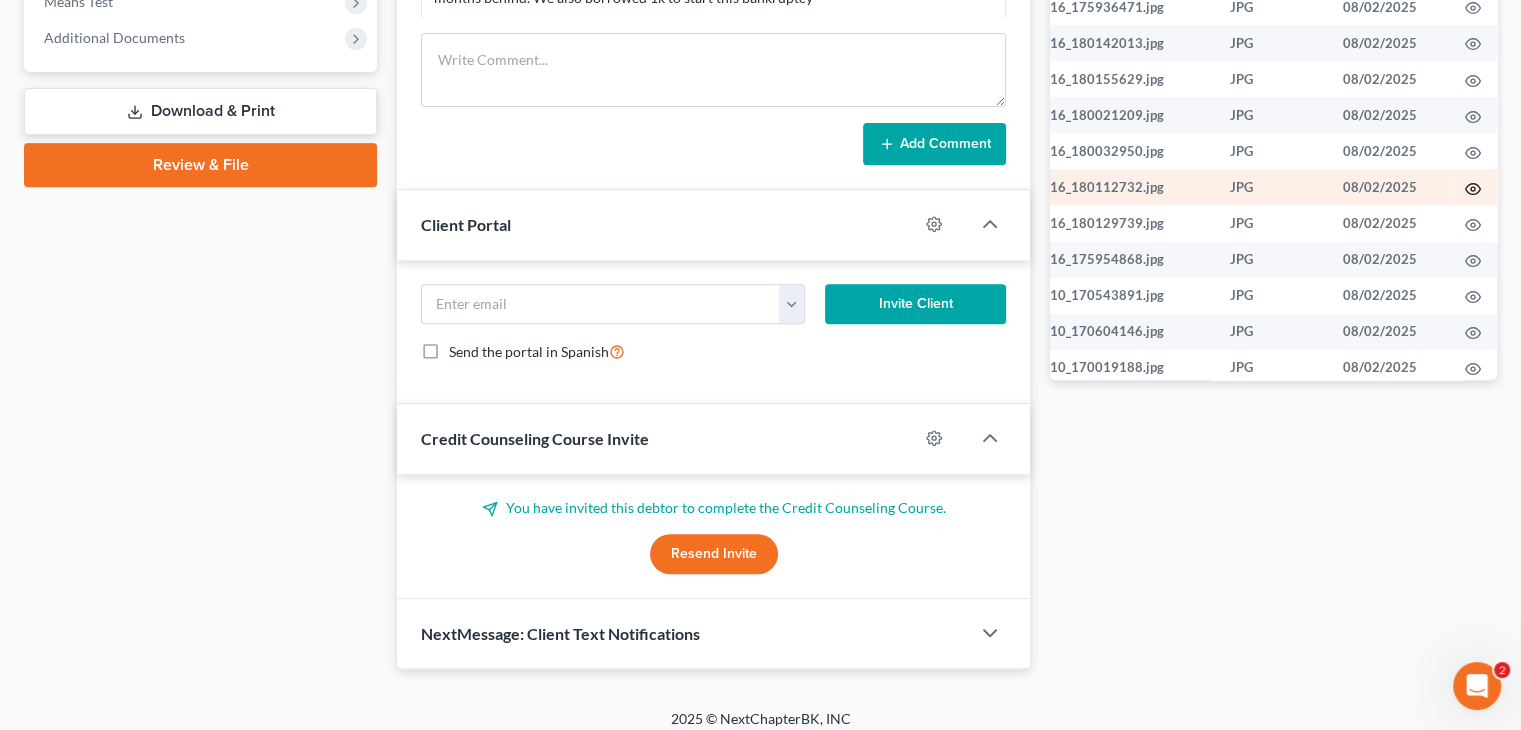 click at bounding box center [1473, 187] 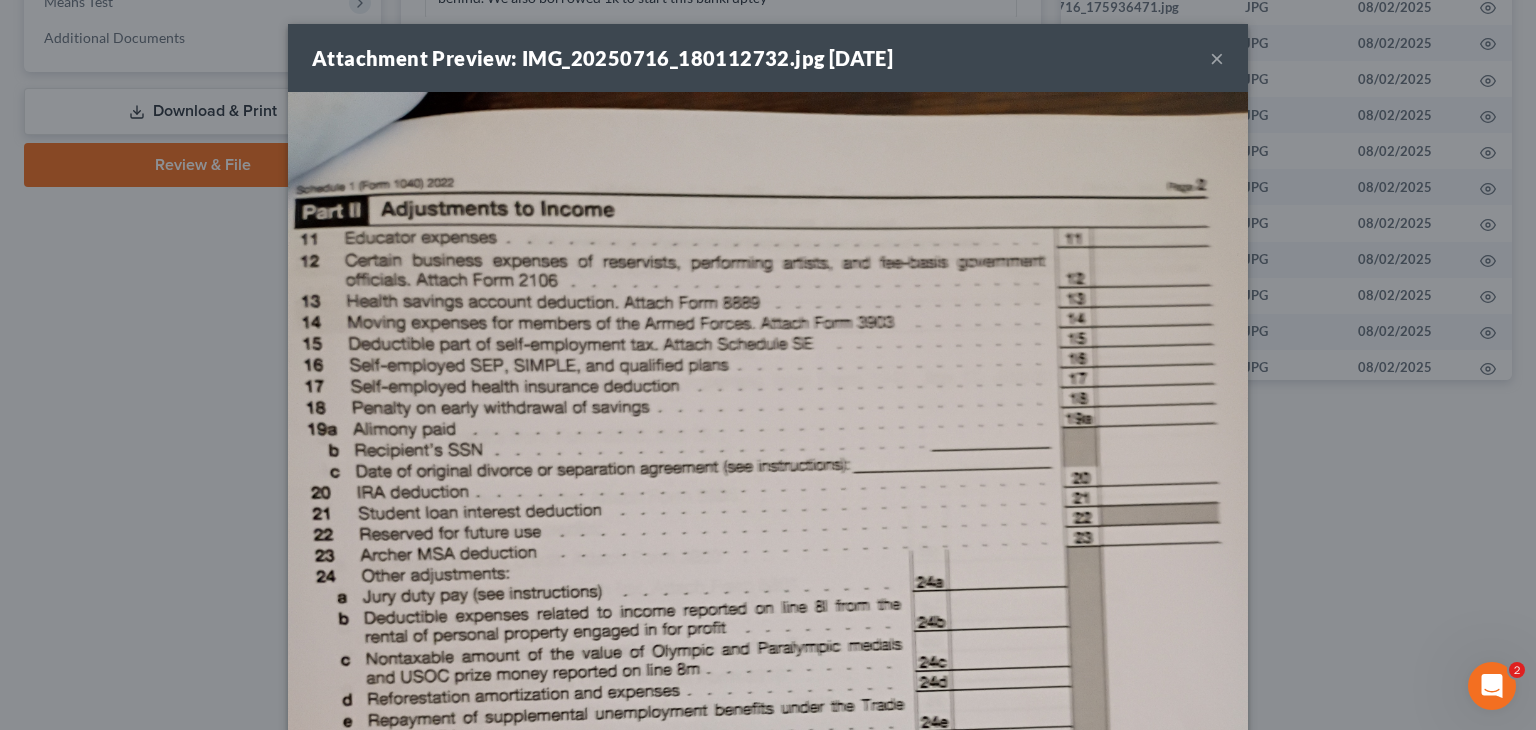 click on "×" at bounding box center [1217, 58] 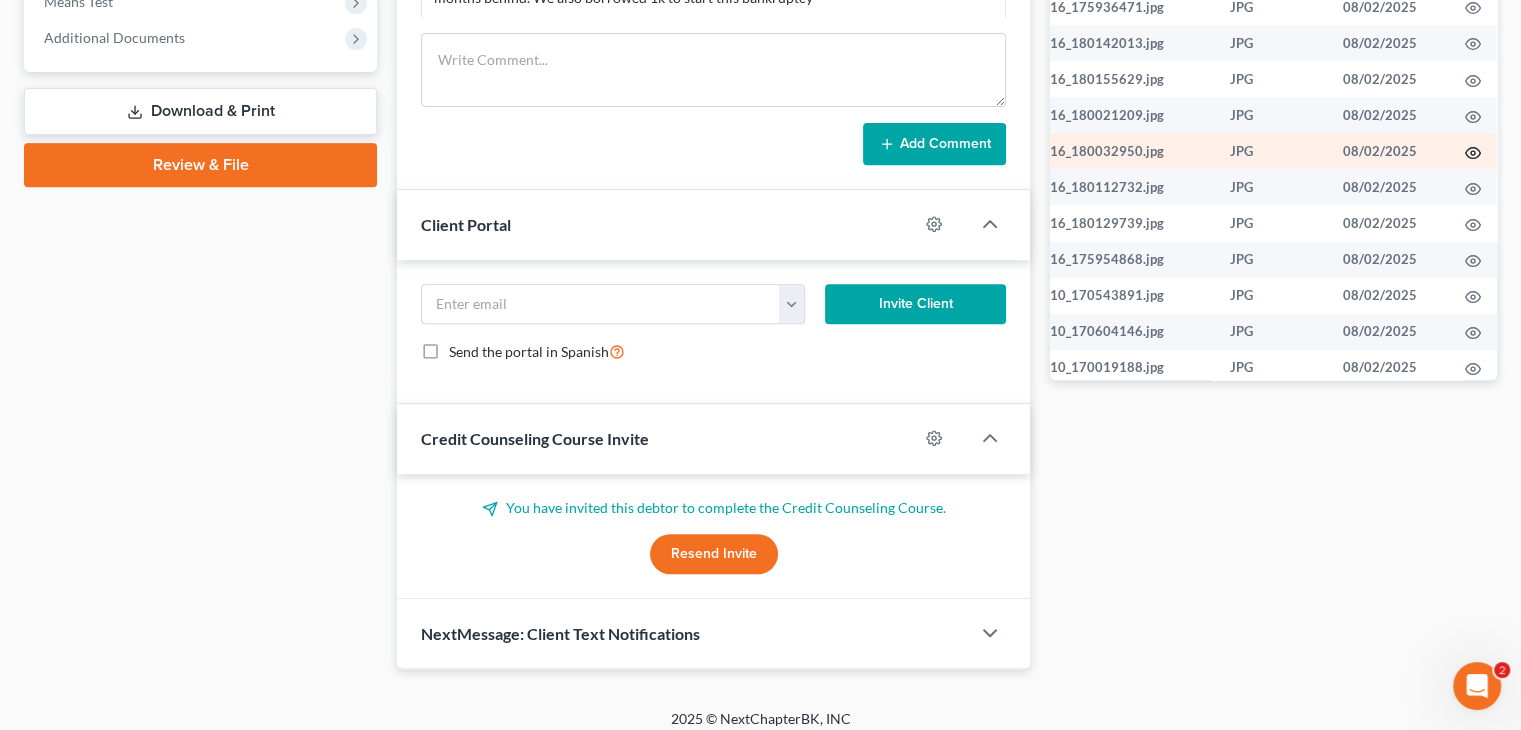 click 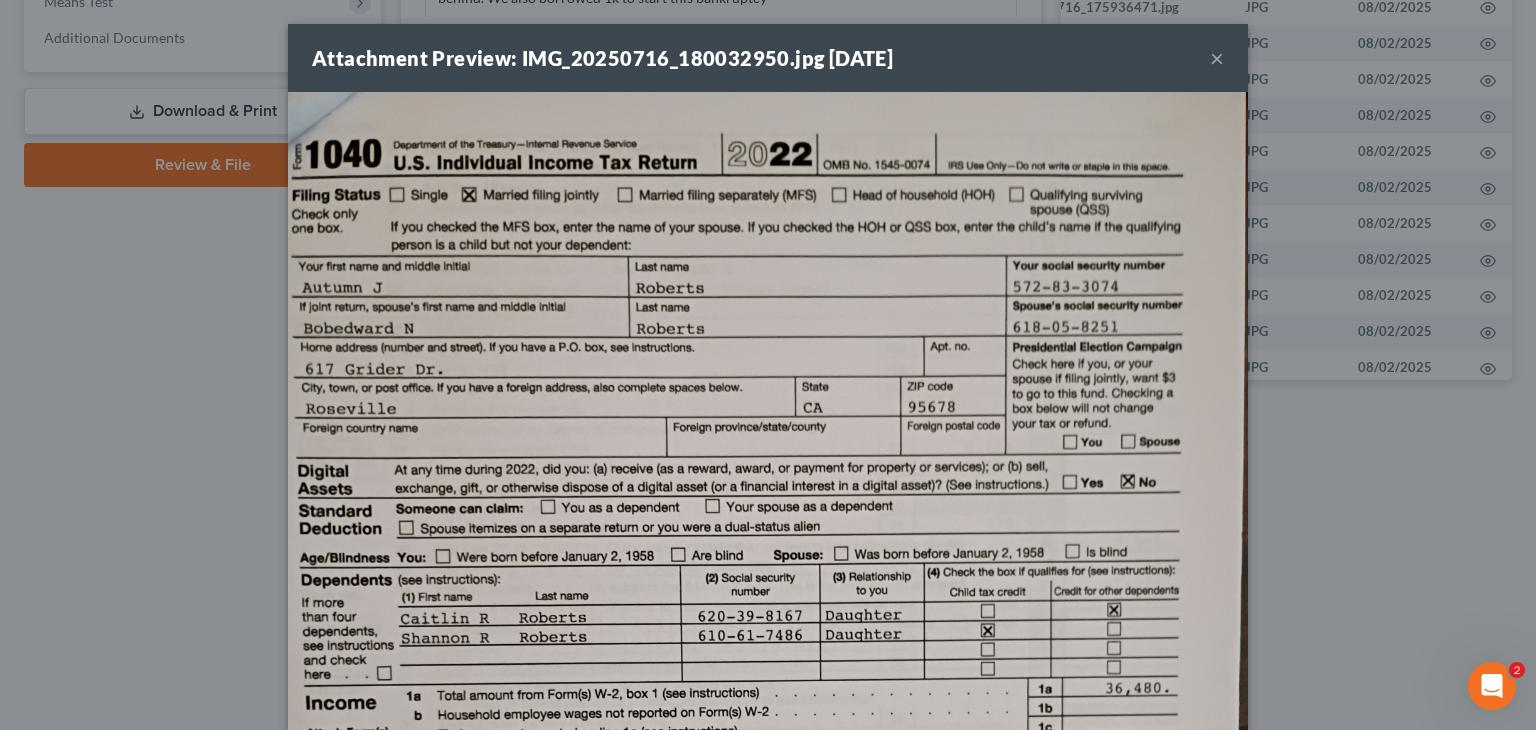 click on "Attachment Preview: IMG_20250716_180032950.jpg [DATE]" at bounding box center [602, 58] 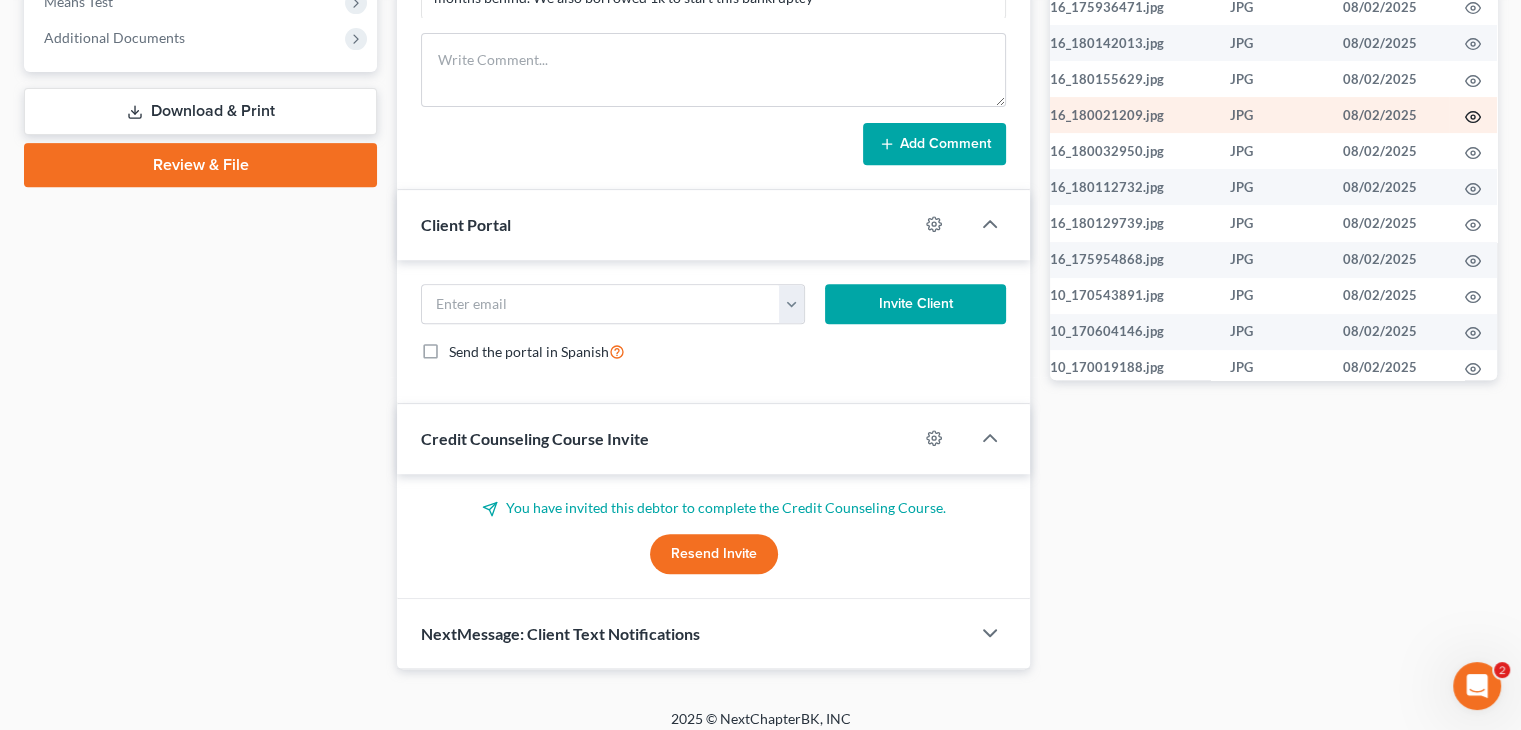 click 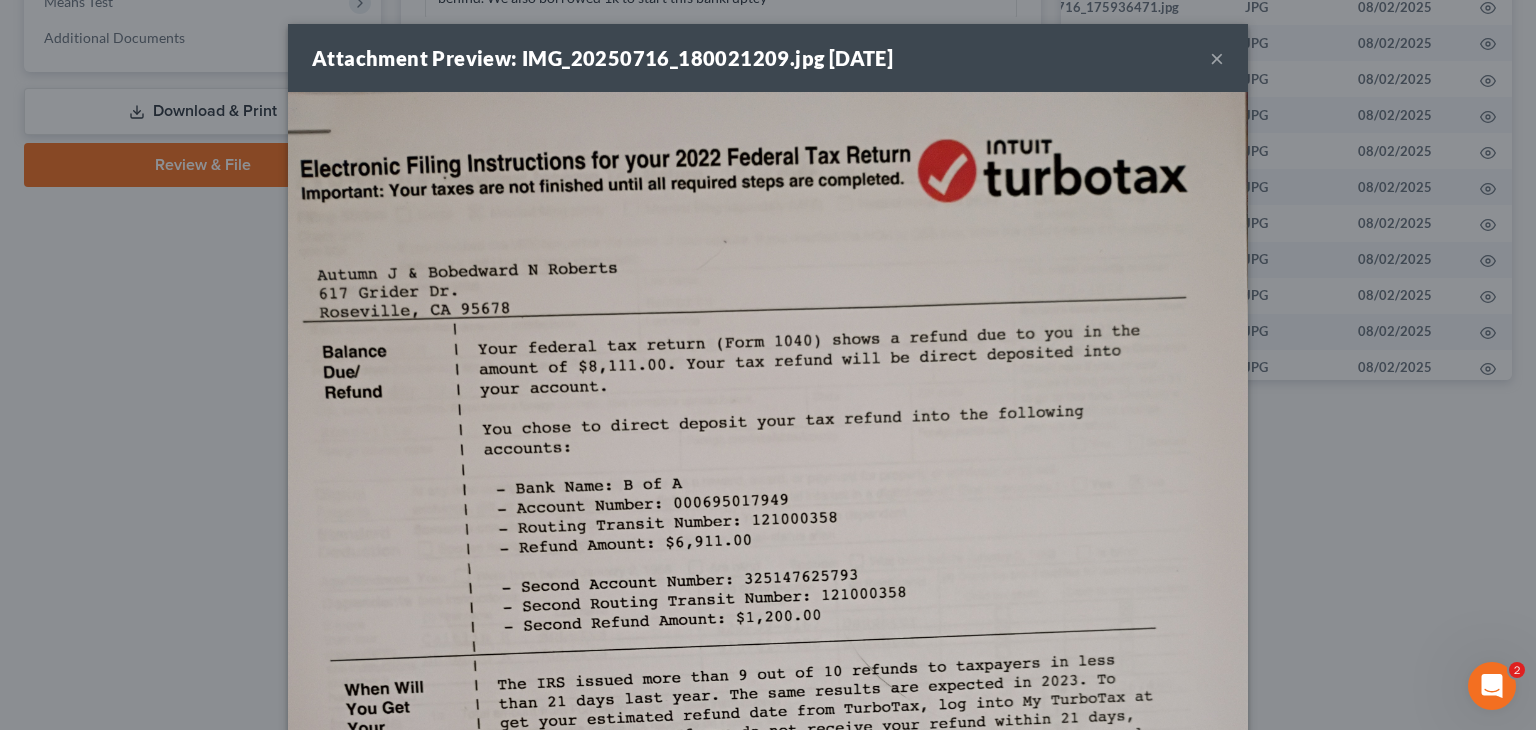 click on "×" at bounding box center [1217, 58] 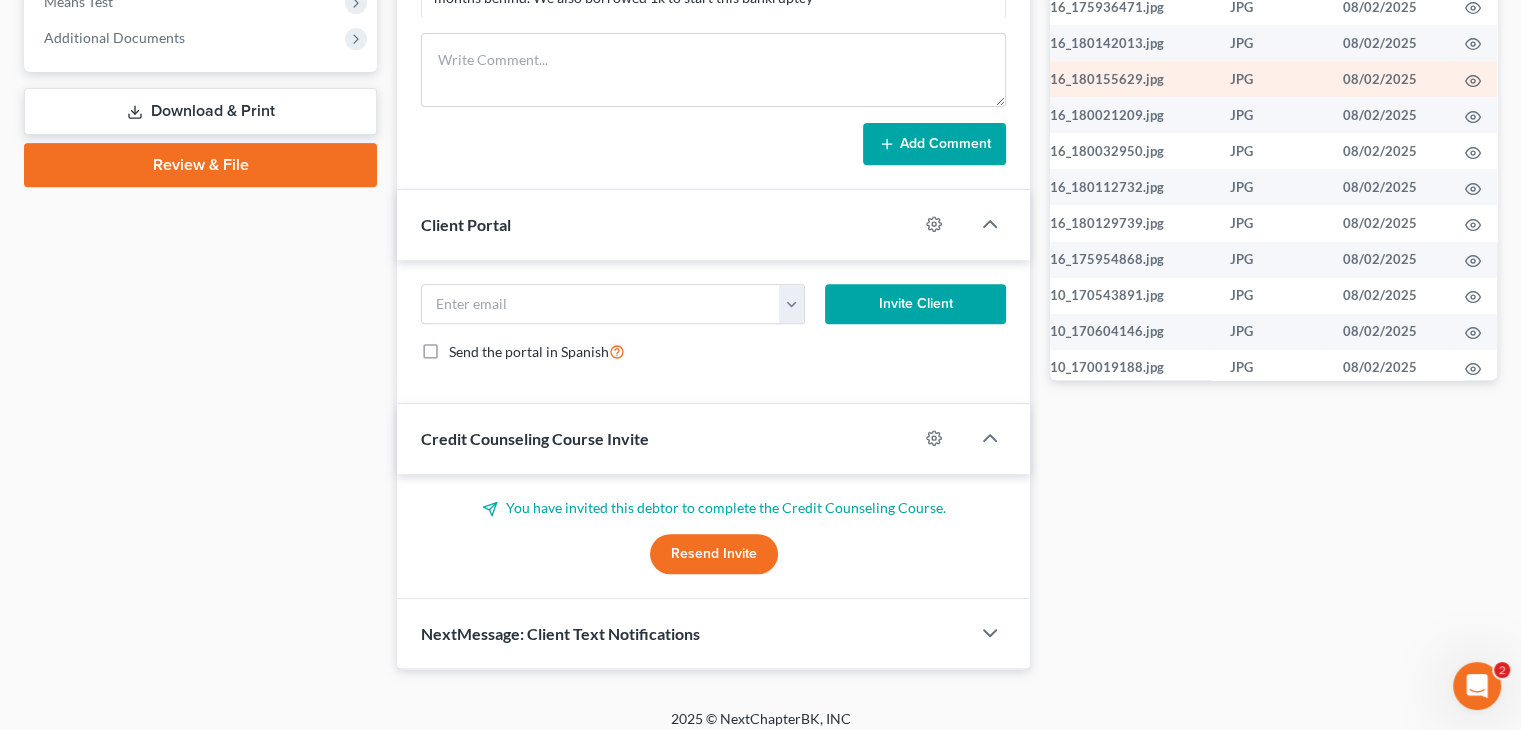 click at bounding box center [1473, 79] 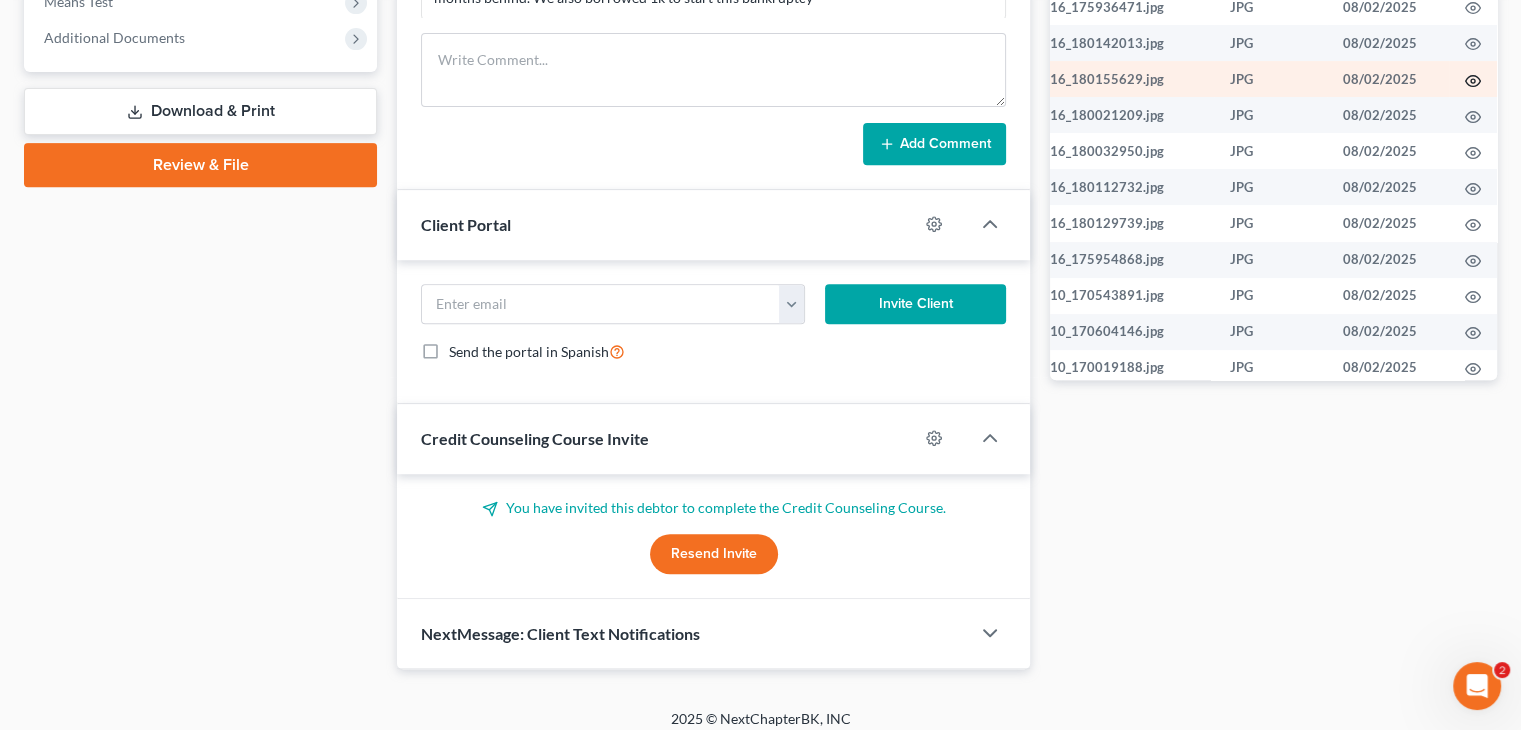 click 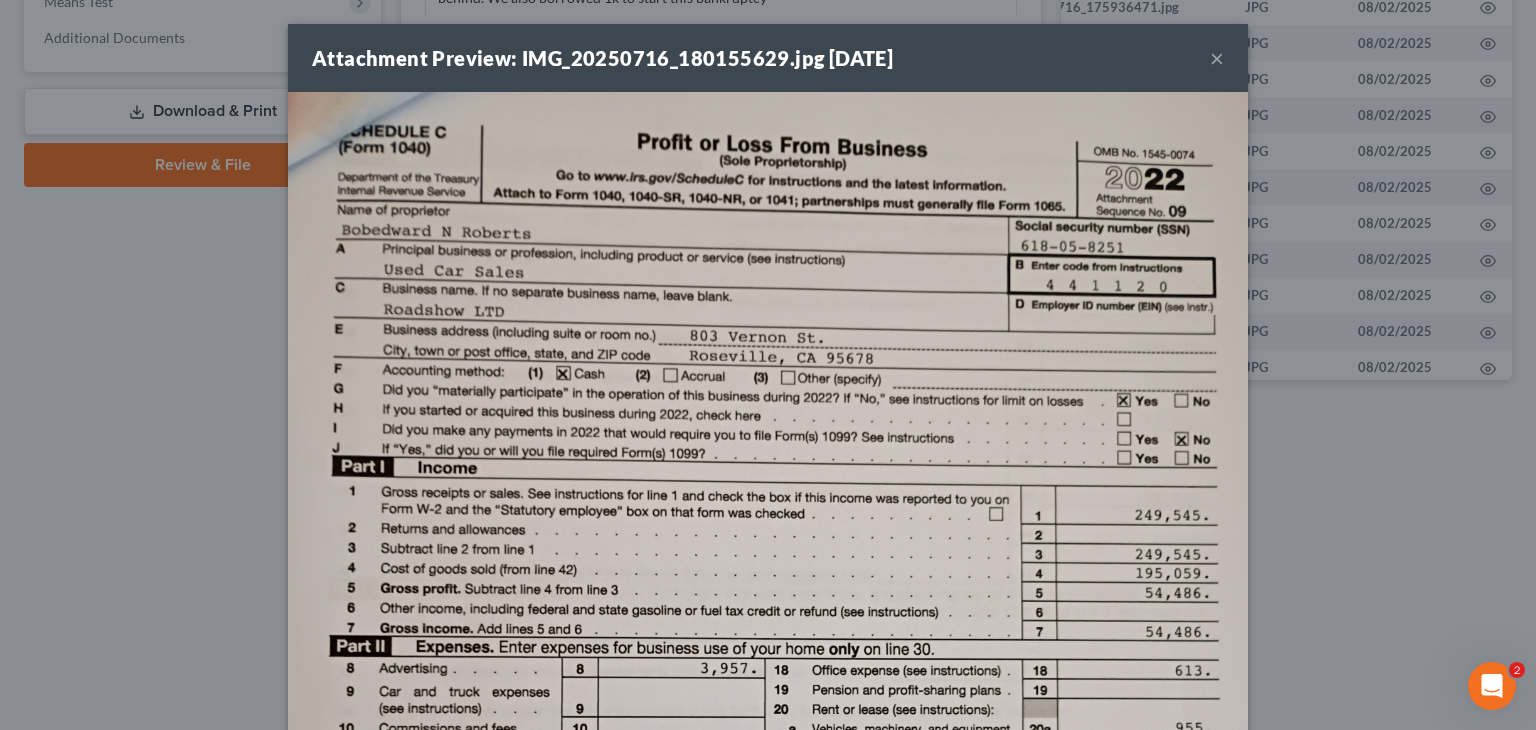 click on "Attachment Preview: IMG_20250716_180155629.jpg [DATE] ×" at bounding box center [768, 58] 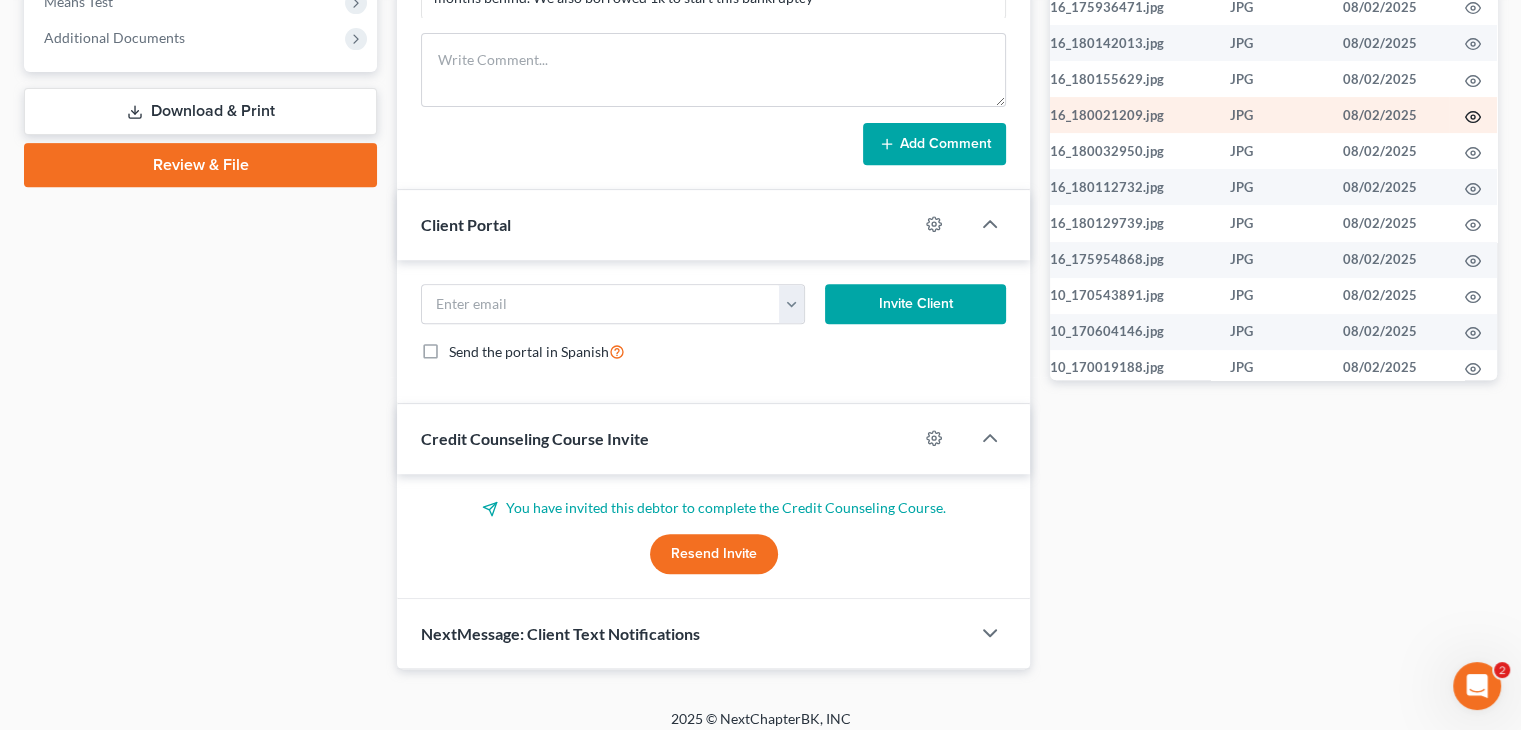 click 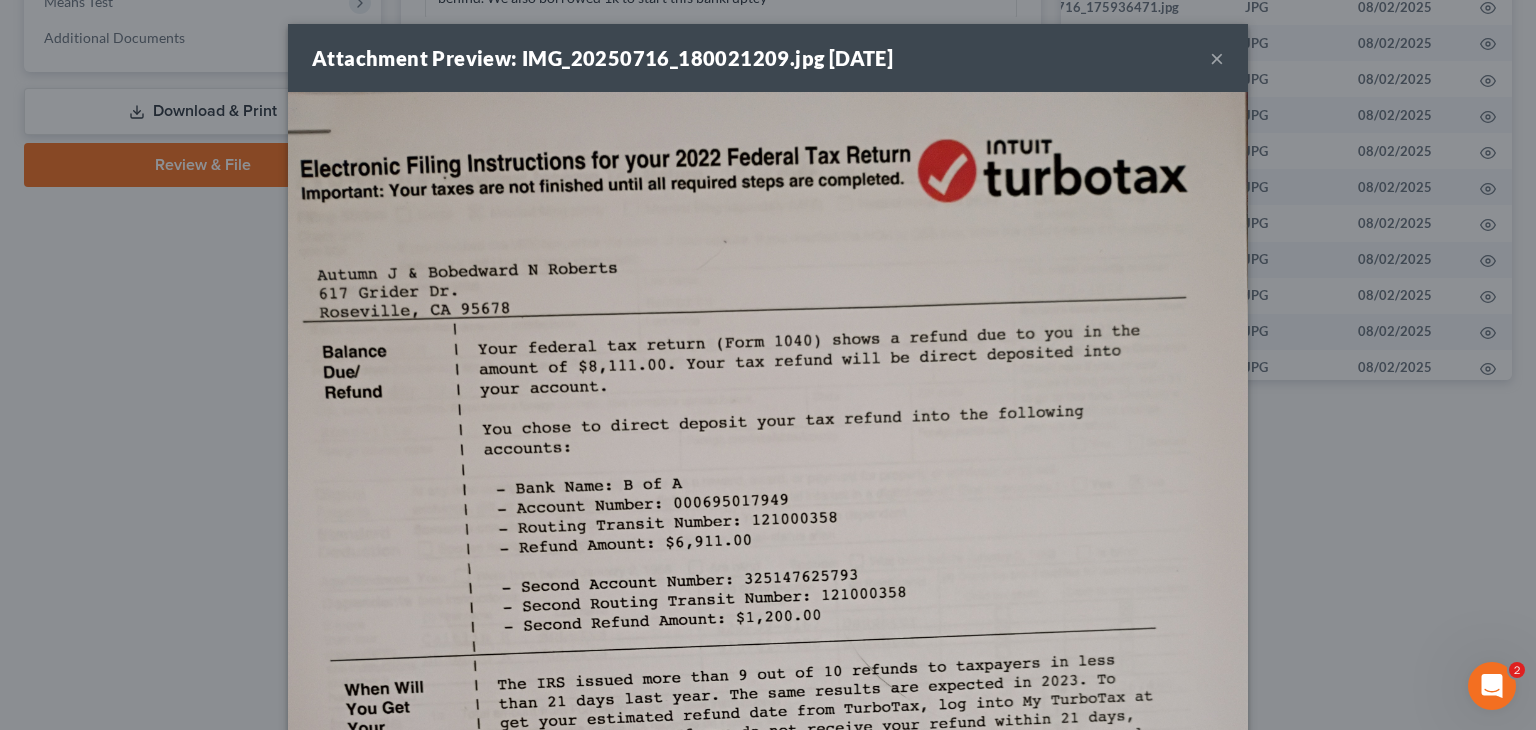 click on "×" at bounding box center [1217, 58] 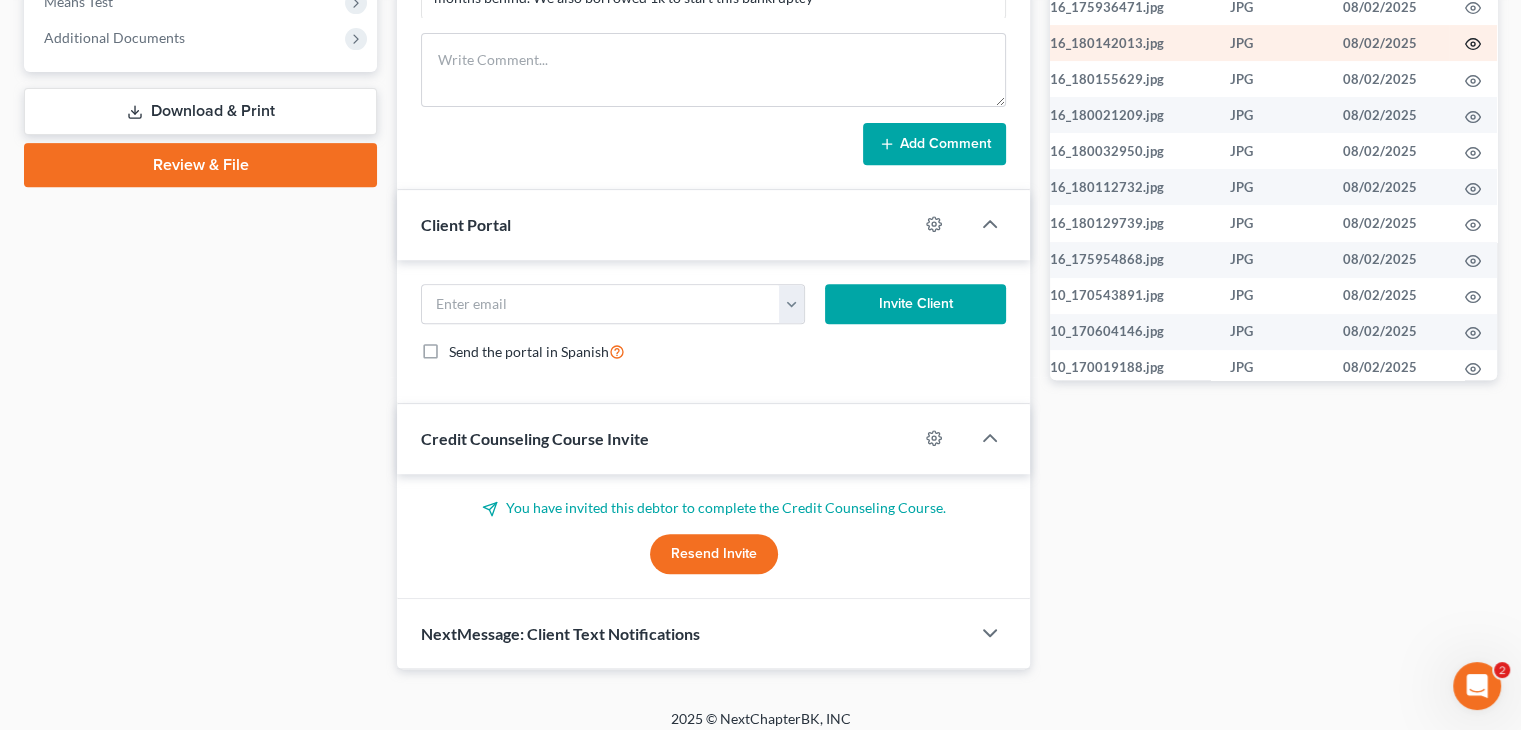 click 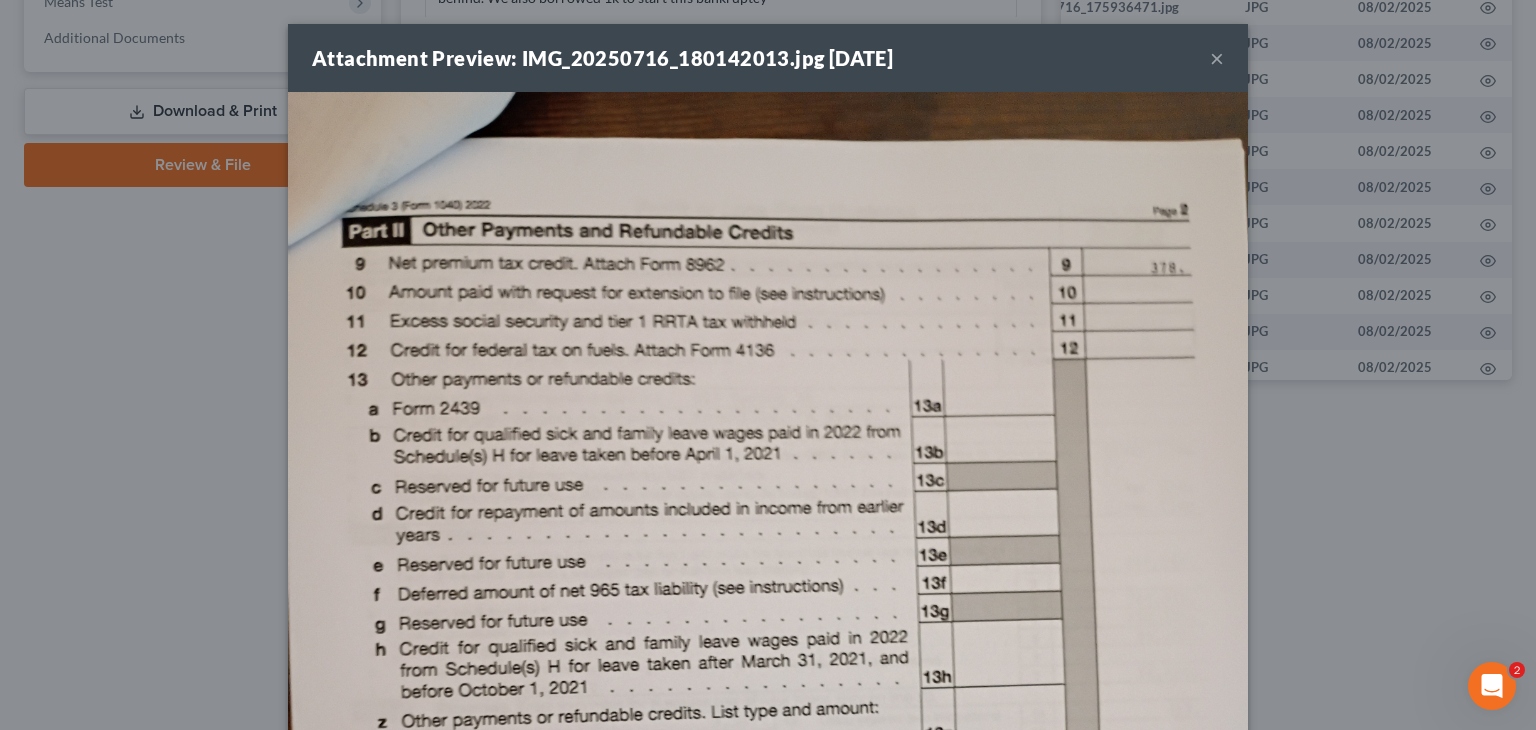 click at bounding box center (768, 732) 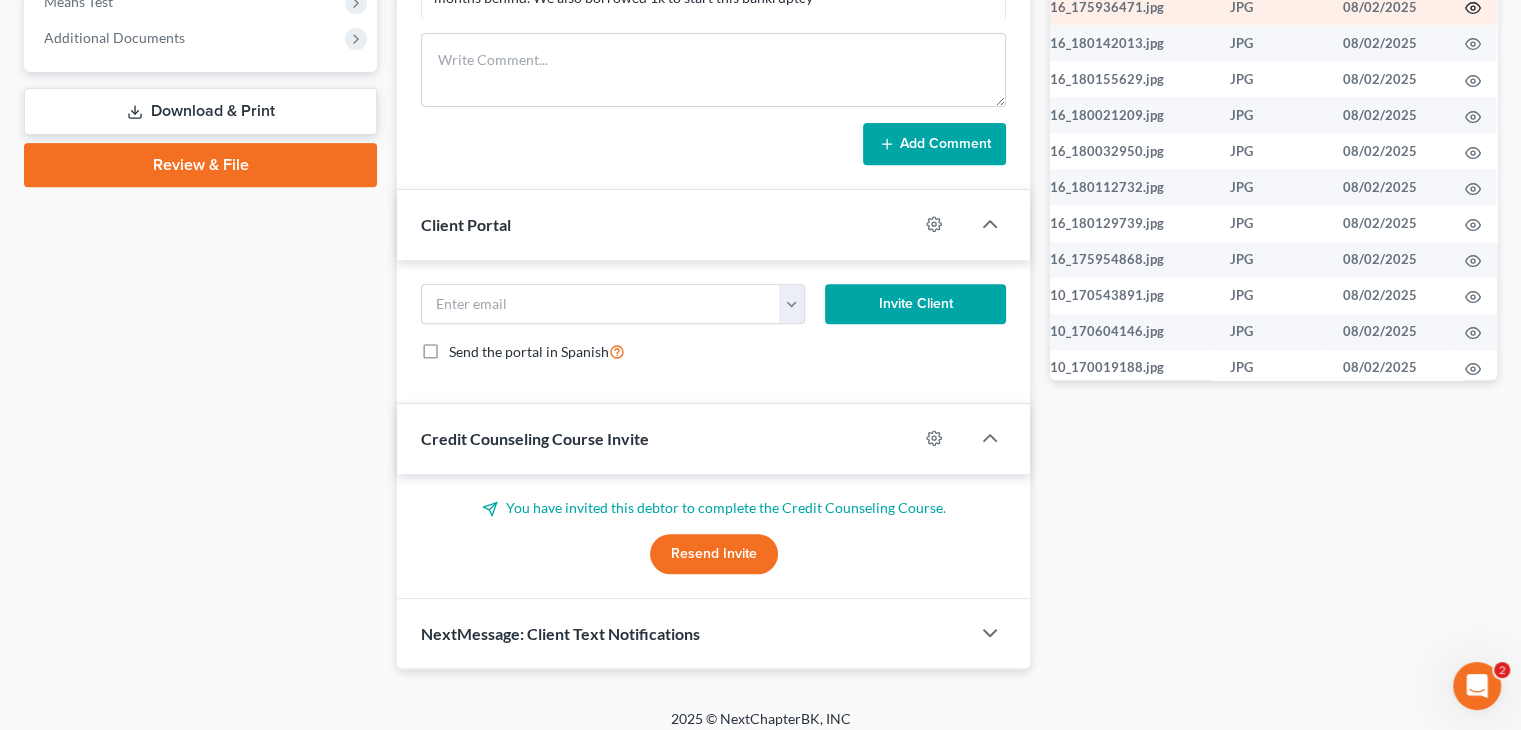 click 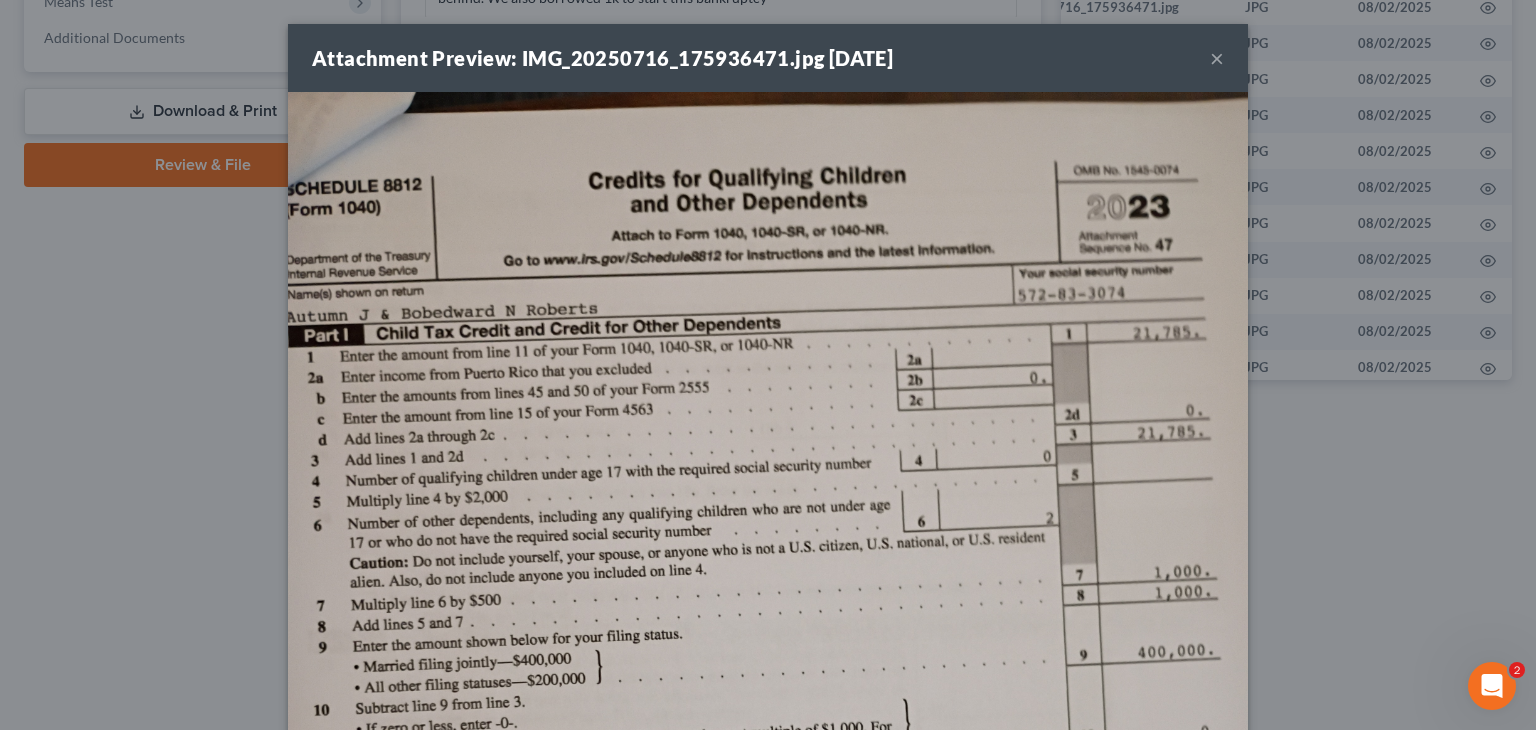 drag, startPoint x: 908, startPoint y: 116, endPoint x: 936, endPoint y: 109, distance: 28.86174 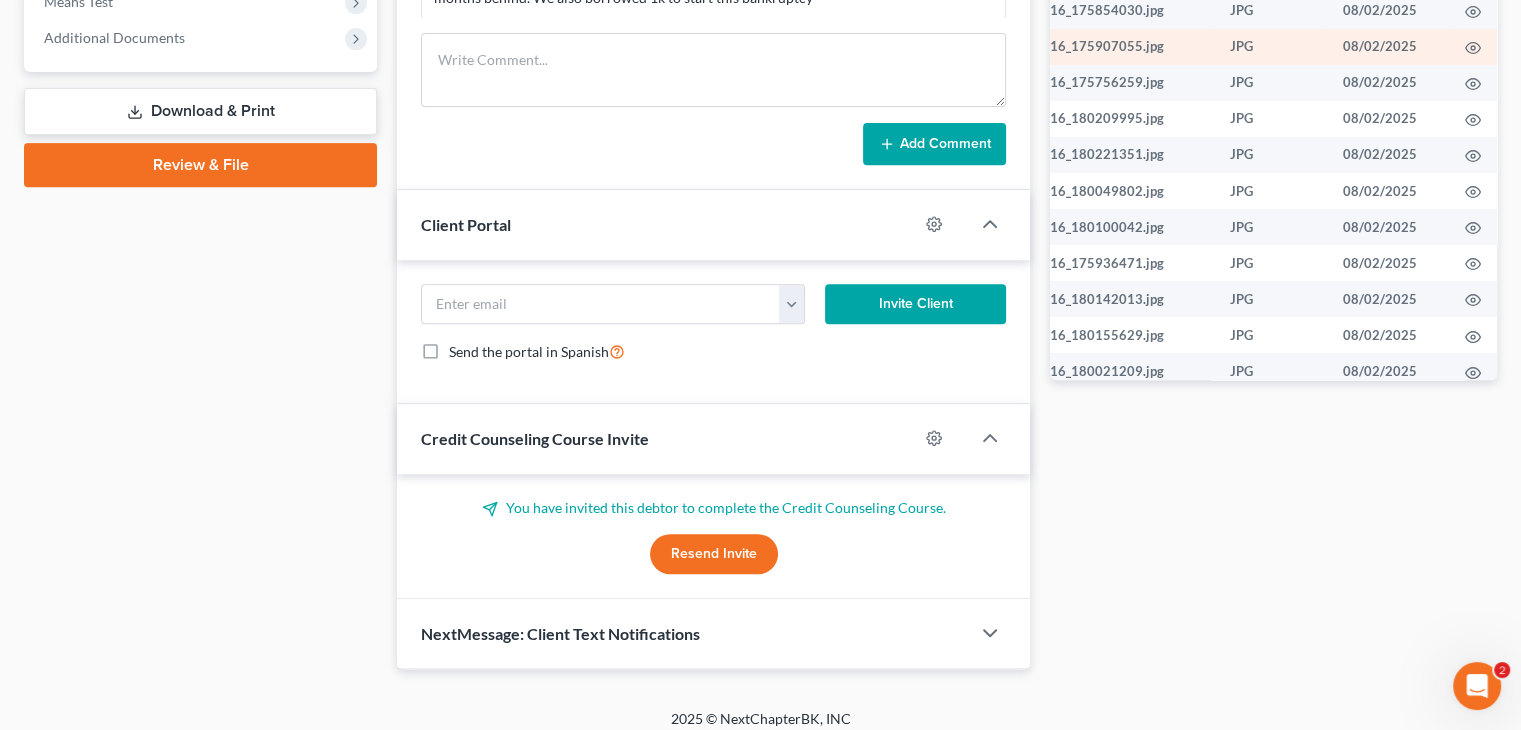 scroll, scrollTop: 200, scrollLeft: 96, axis: both 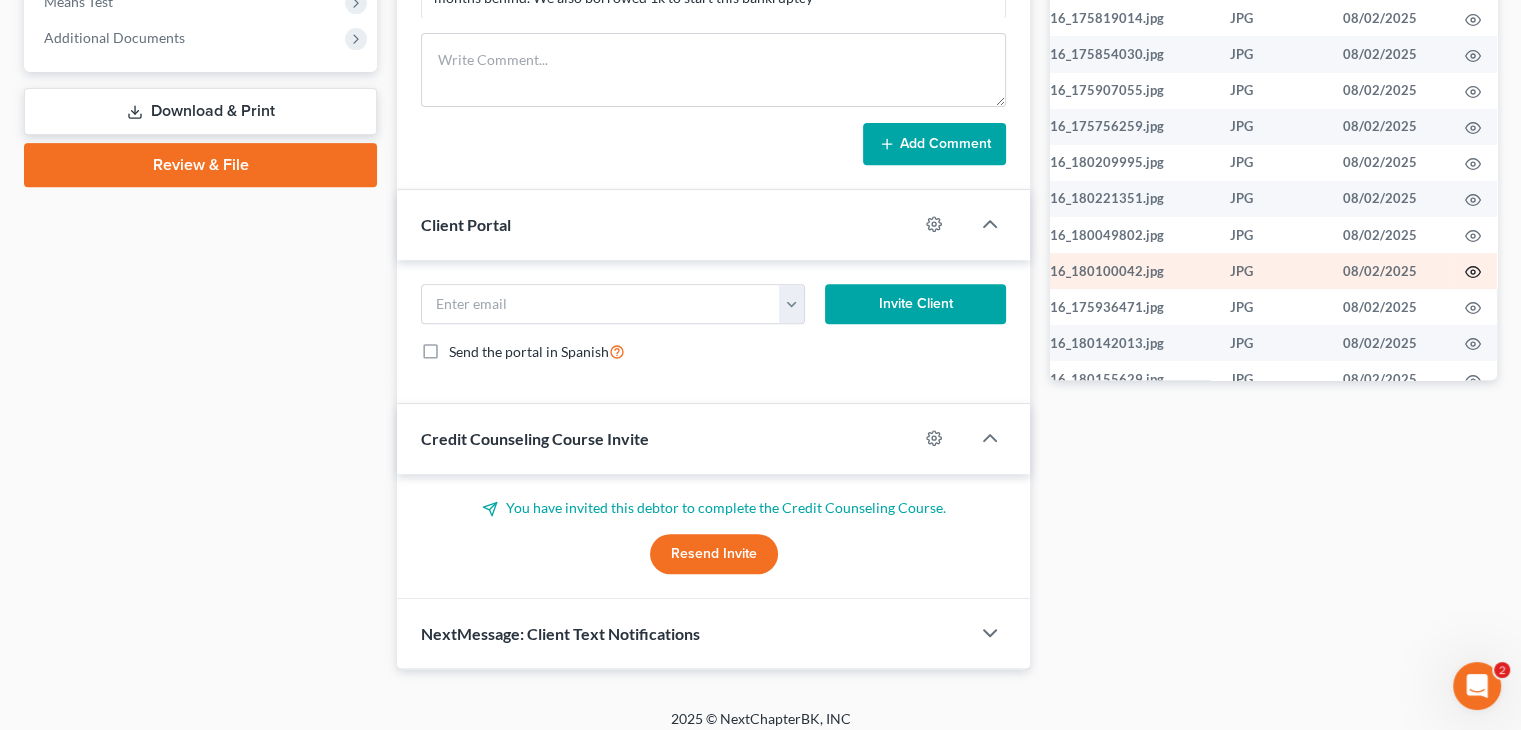 click 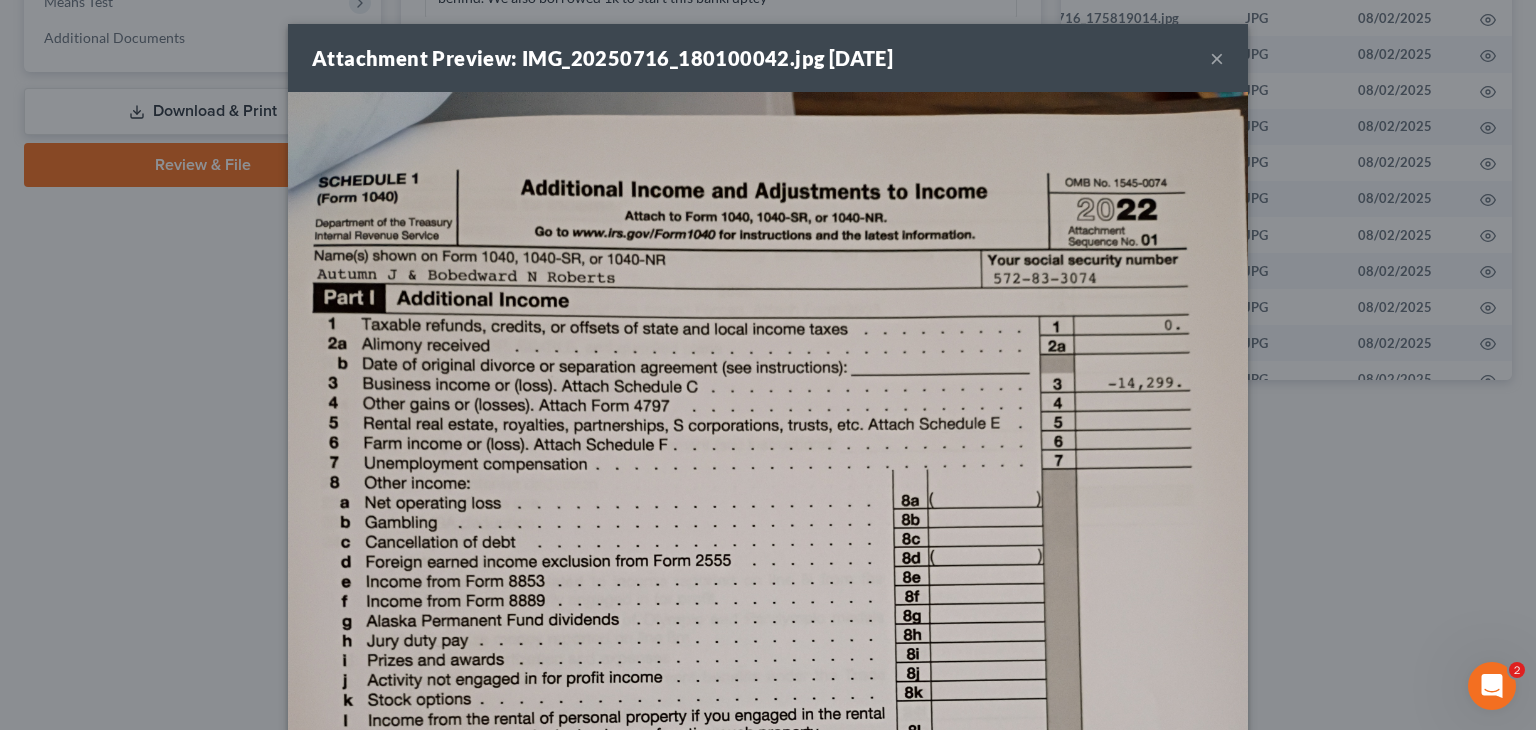 click on "×" at bounding box center [1217, 58] 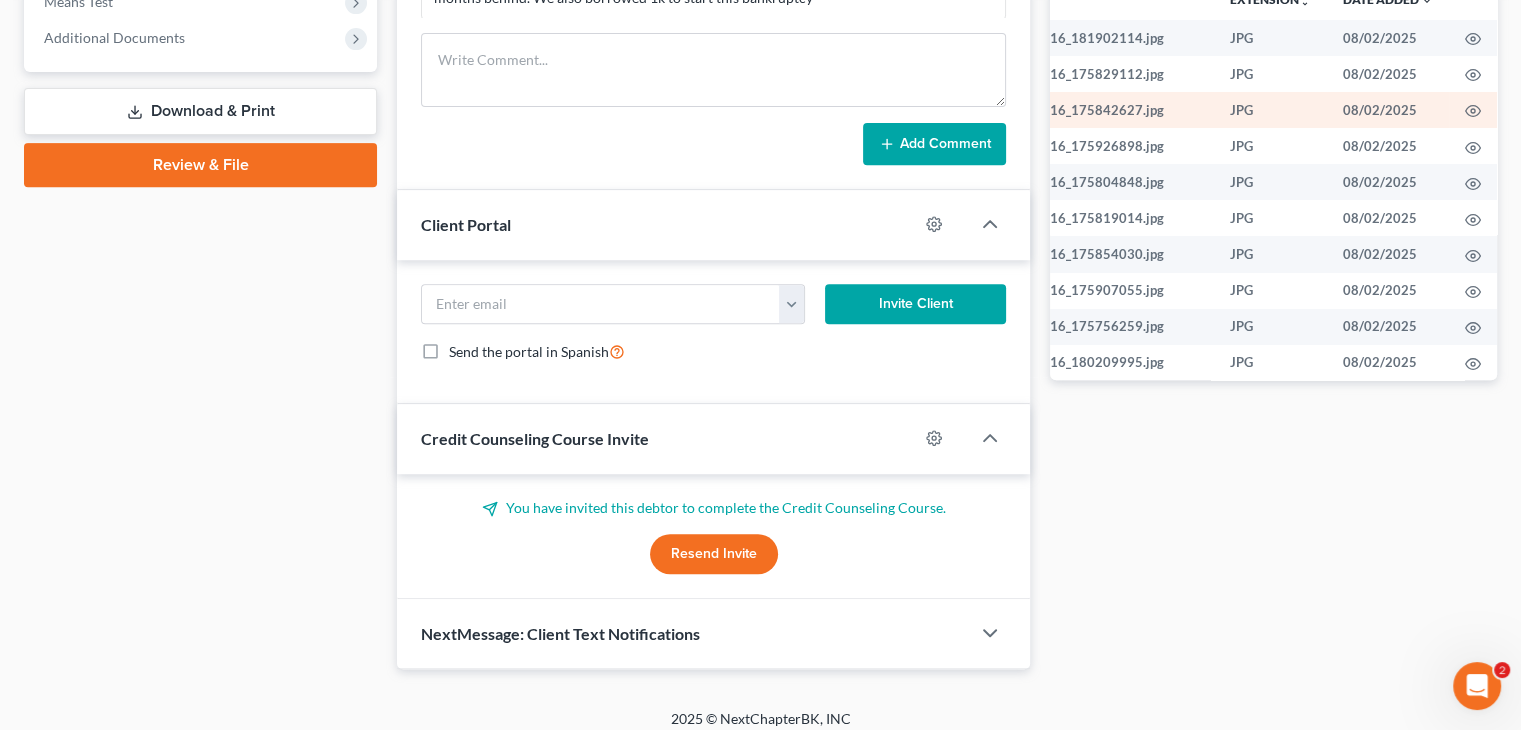 scroll, scrollTop: 0, scrollLeft: 96, axis: horizontal 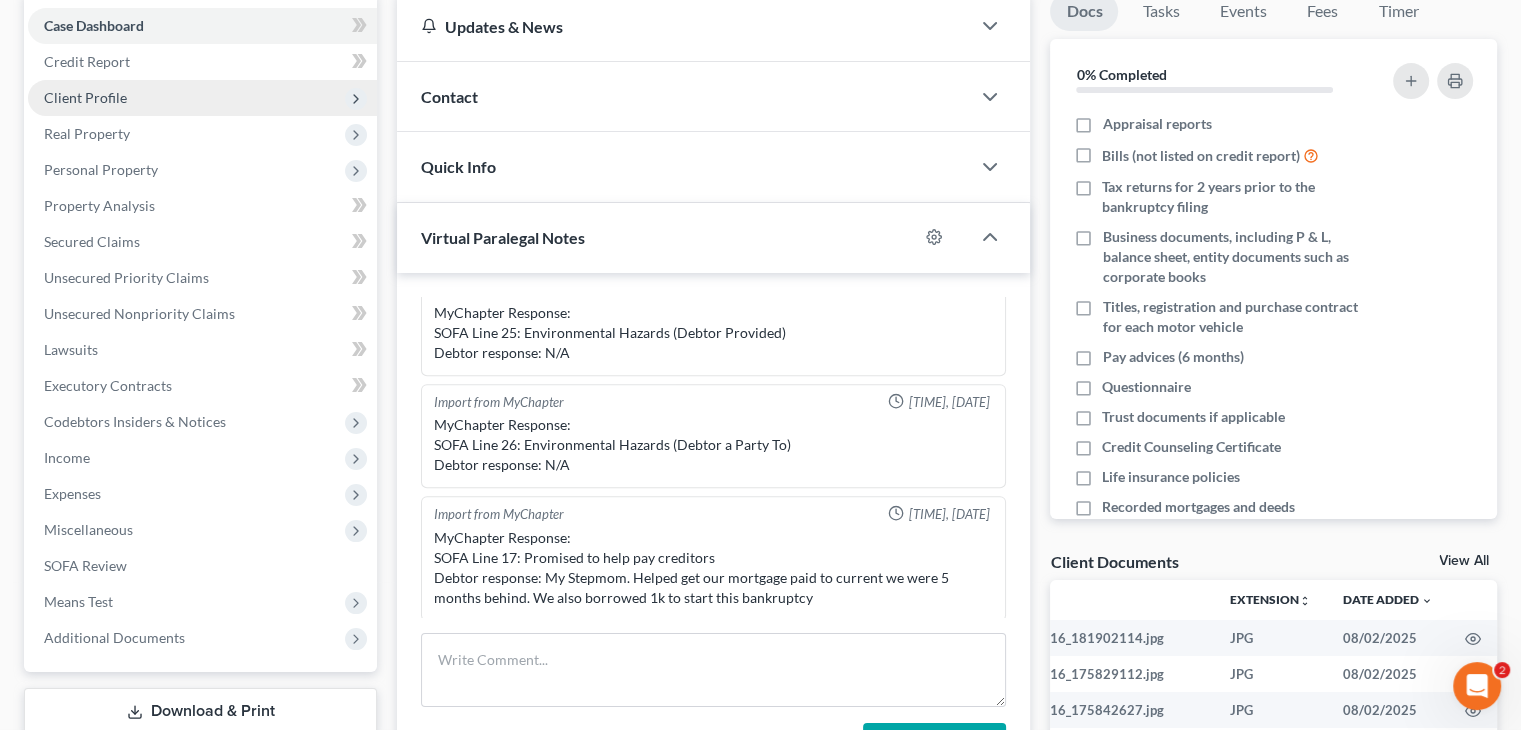 click on "Client Profile" at bounding box center [202, 98] 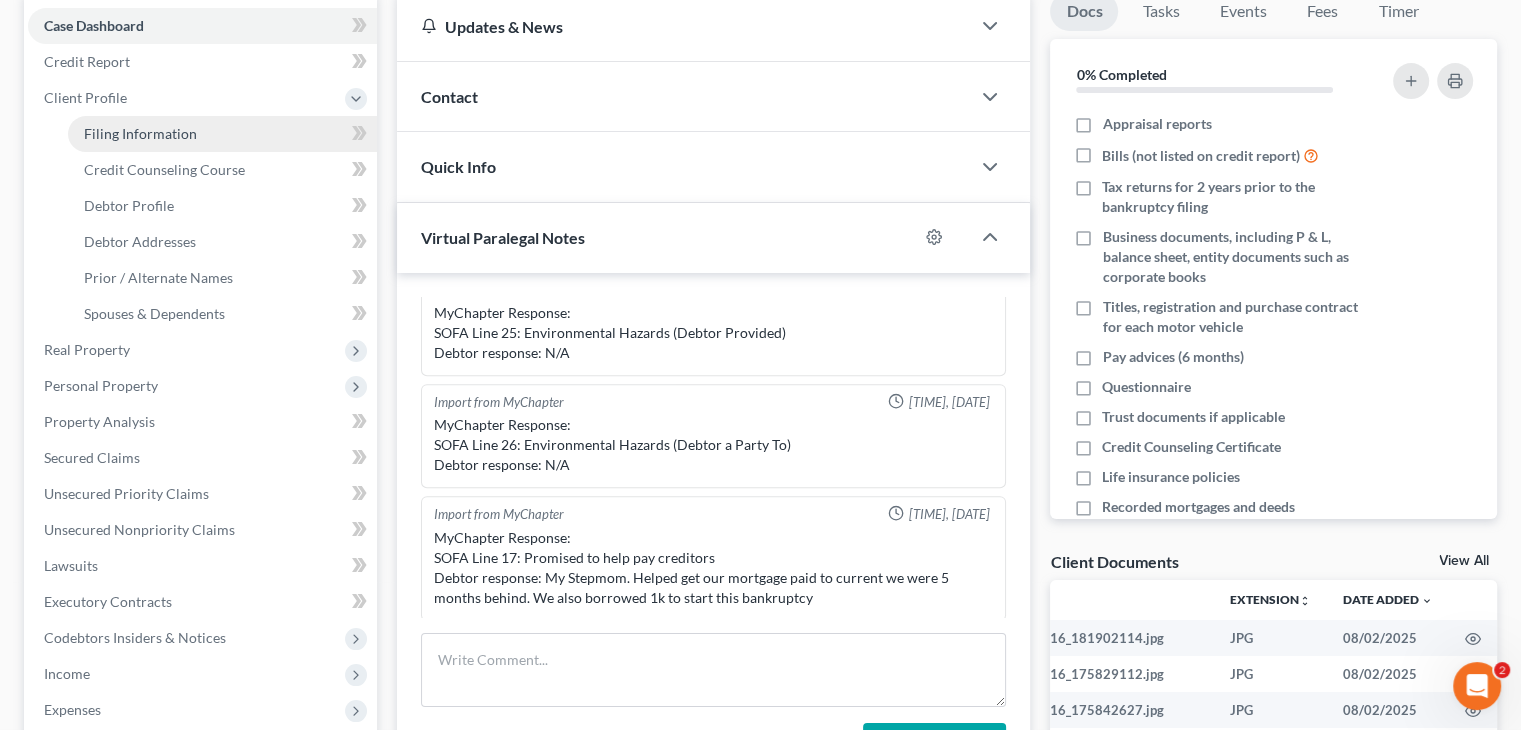 click on "Filing Information" at bounding box center (140, 133) 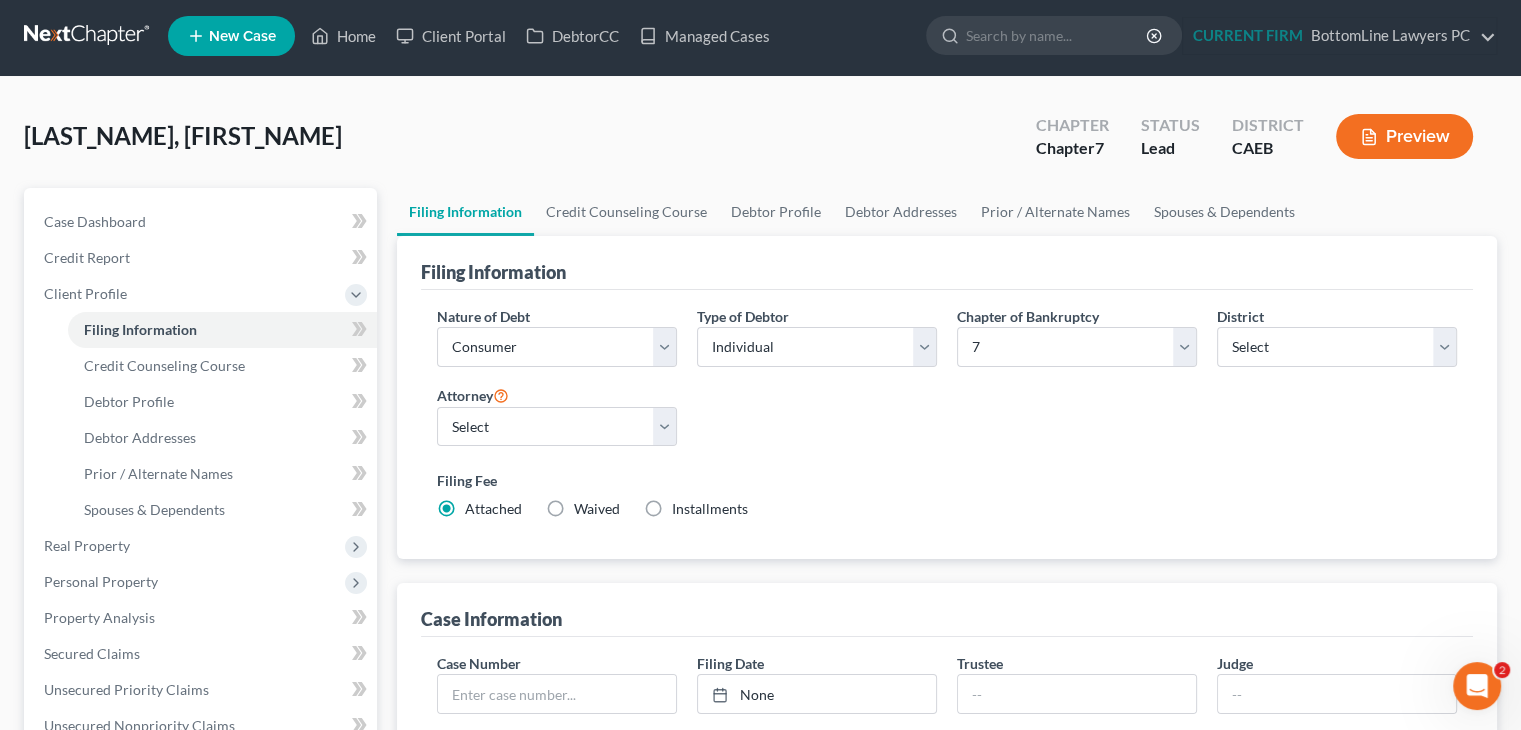 scroll, scrollTop: 0, scrollLeft: 0, axis: both 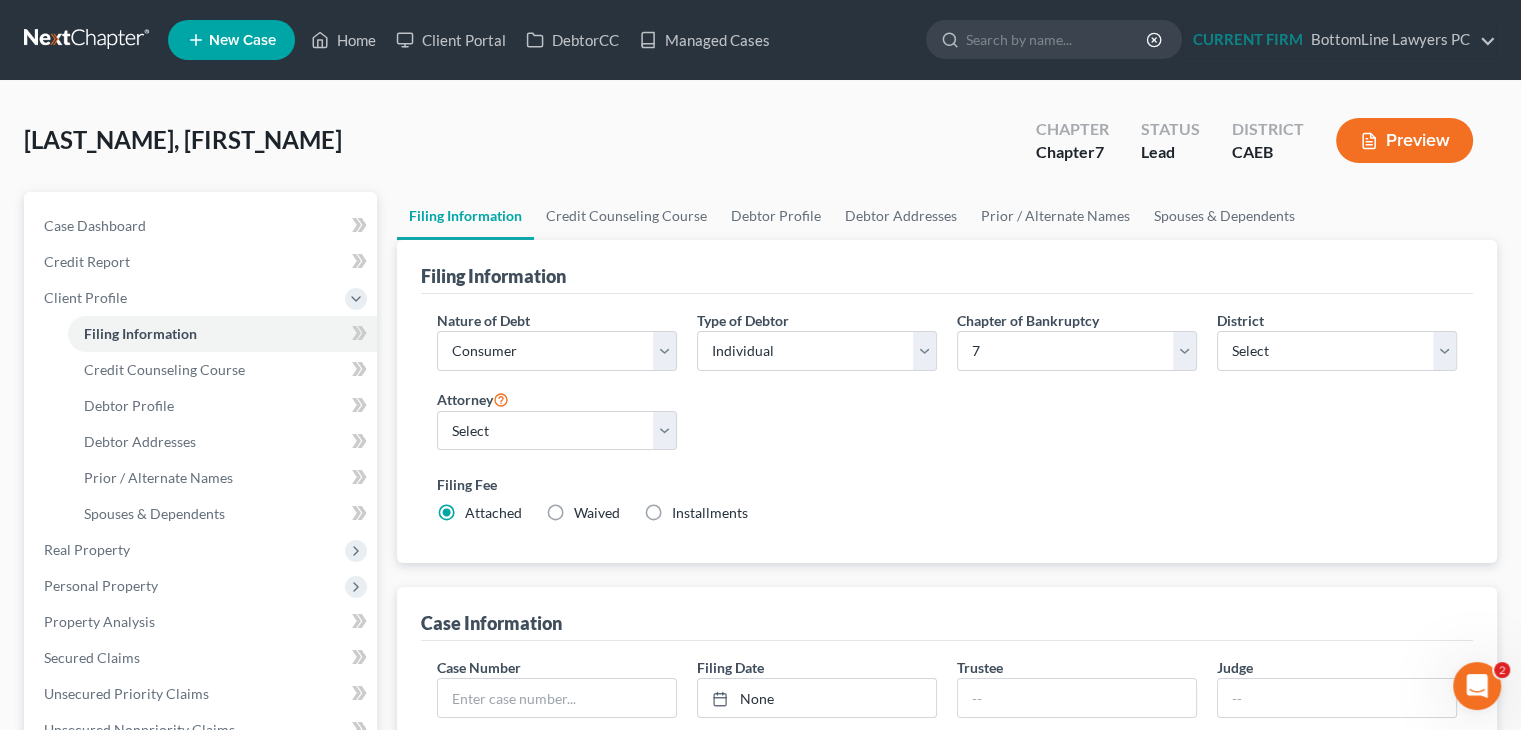 click on "Nature of Debt Select Business Consumer Other Nature of Business Select Clearing Bank Commodity Broker Health Care Business Other Railroad Single Asset Real Estate As Defined In 11 USC § 101(51B) Stockbroker Type of Debtor Select Individual Joint Chapter of Bankruptcy Select 7 11 12 13 District Select Alabama - Middle Alabama - Northern Alabama - Southern Alaska Arizona Arkansas - Eastern Arkansas - Western California - Central California - Eastern California - Northern California - Southern Colorado Connecticut Delaware District of Columbia Florida - Middle Florida - Northern Florida - Southern Georgia - Middle Georgia - Northern Georgia - Southern Guam Hawaii Idaho Illinois - Central Illinois - Northern Illinois - Southern Indiana - Northern Indiana - Southern Iowa - Northern Iowa - Southern Kansas Kentucky - Eastern Kentucky - Western Louisiana - Eastern Louisiana - Middle Louisiana - Western Maine Maryland Massachusetts Michigan - Eastern Michigan - Western Minnesota Mississippi - Northern Montana Nevada" at bounding box center (947, 425) 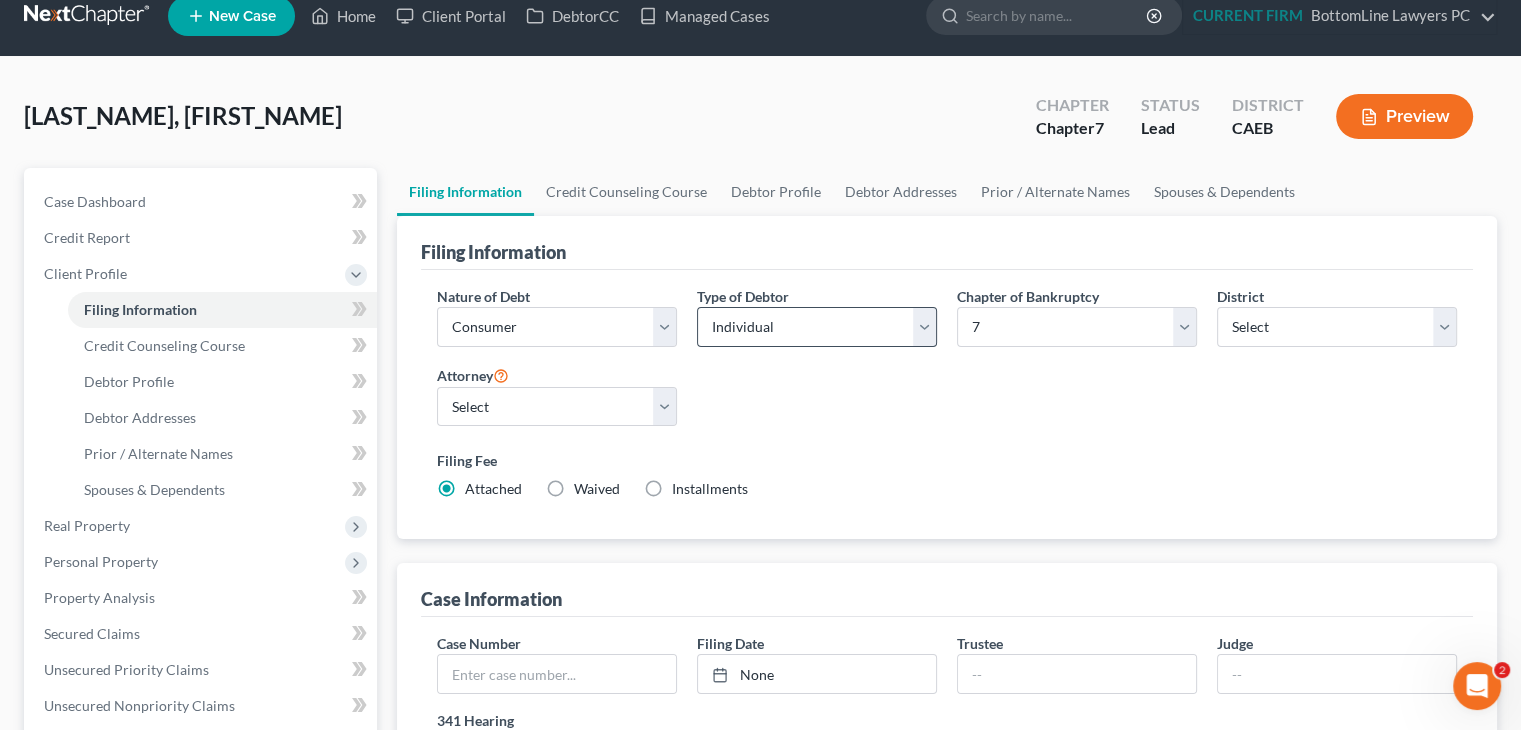 scroll, scrollTop: 0, scrollLeft: 0, axis: both 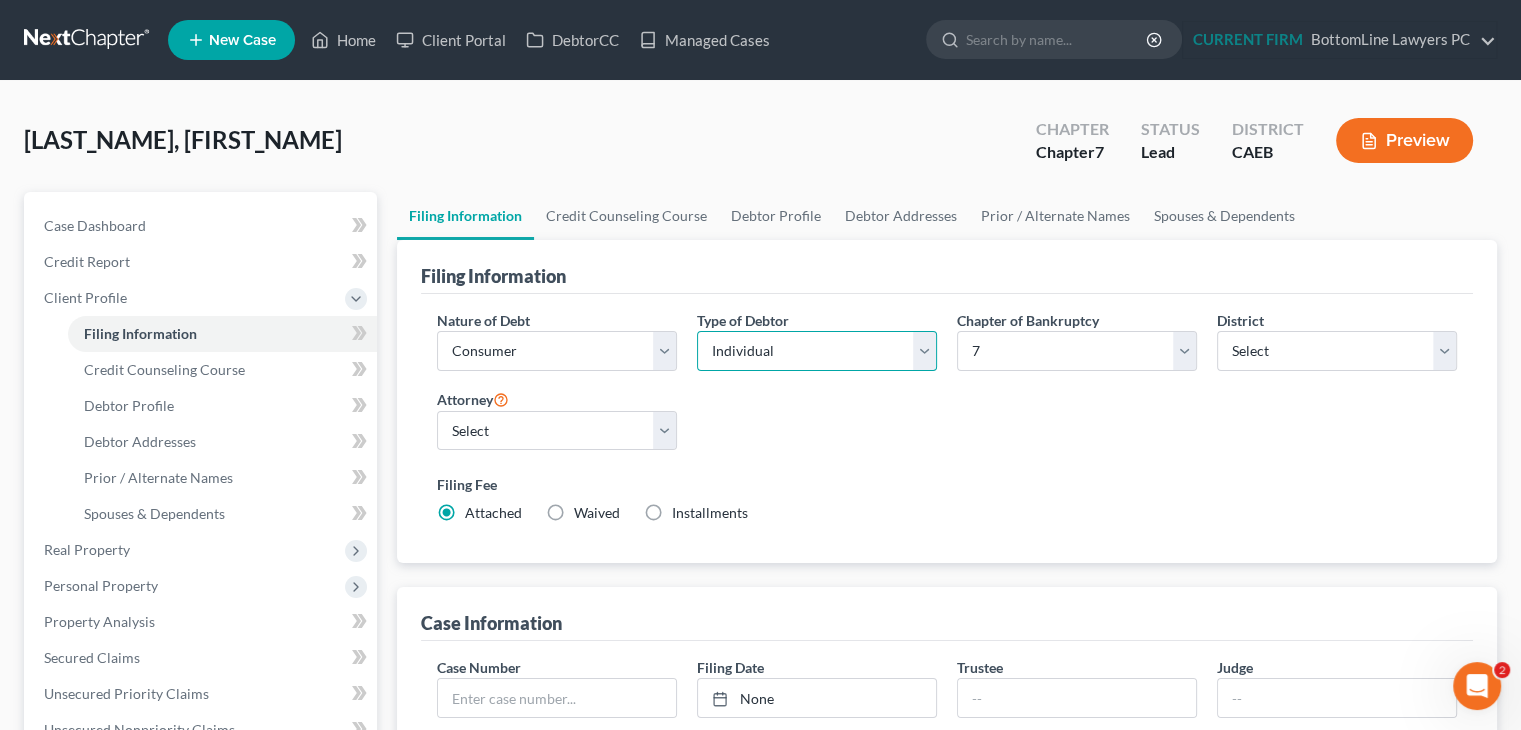 click on "Select Individual Joint" at bounding box center (817, 351) 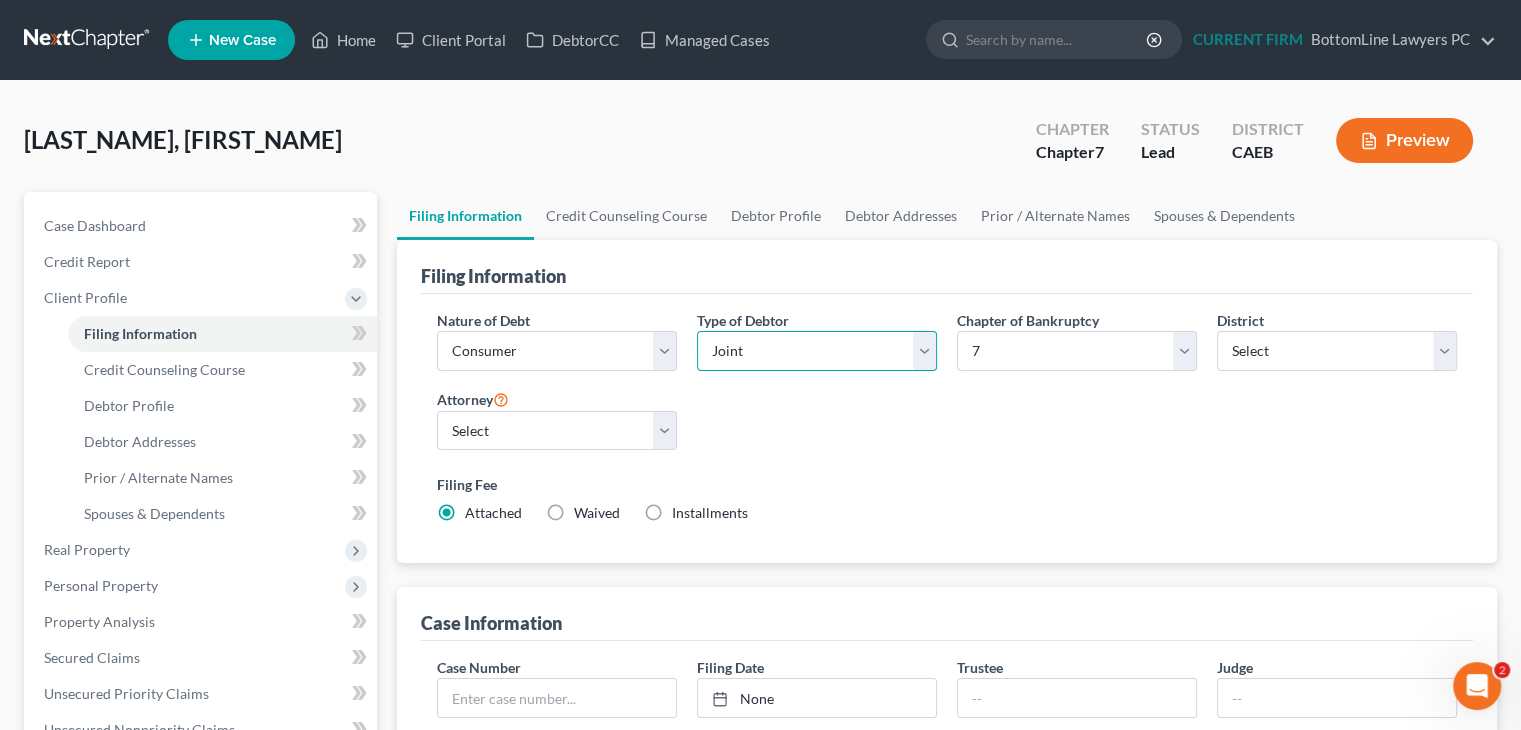 click on "Select Individual Joint" at bounding box center [817, 351] 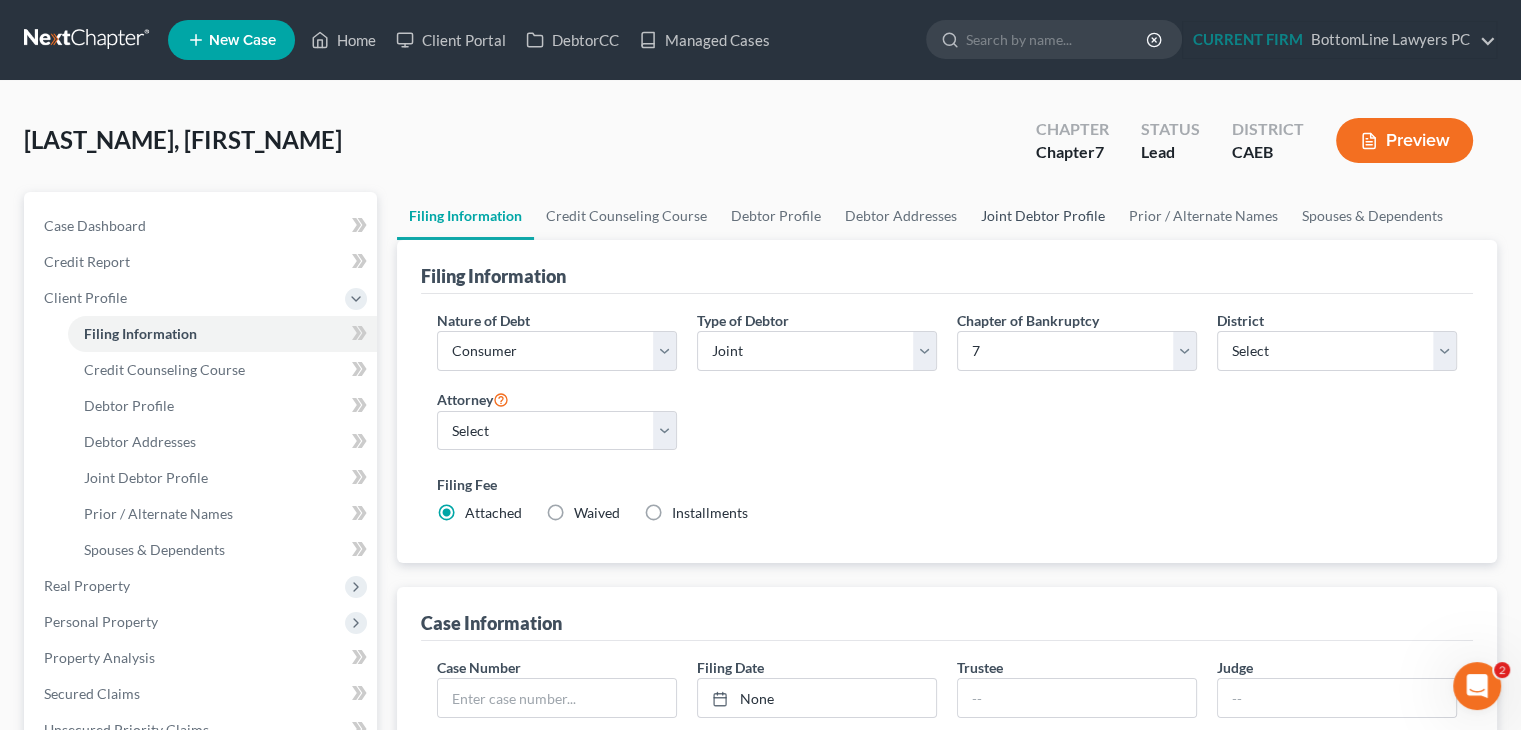 click on "Joint Debtor Profile" at bounding box center (1043, 216) 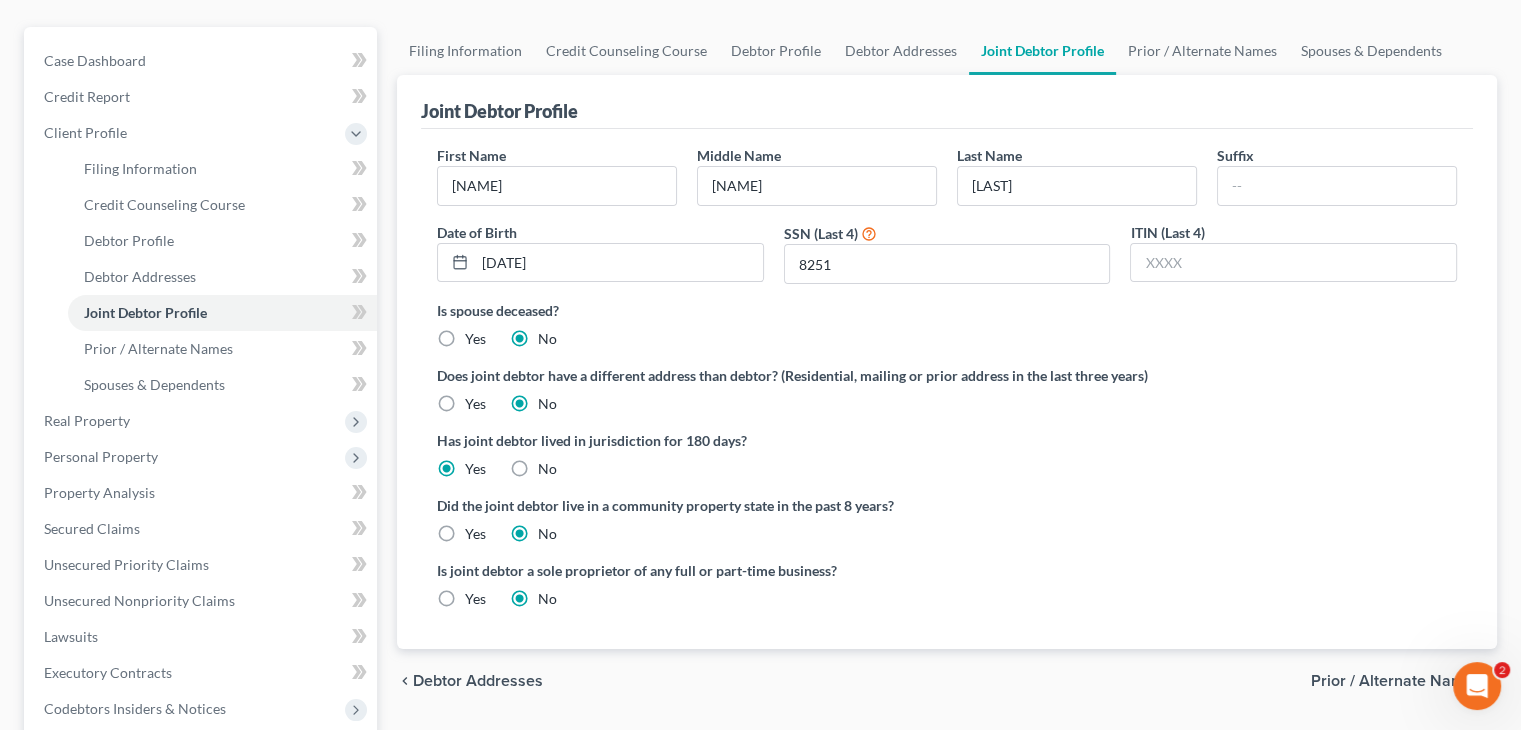 scroll, scrollTop: 200, scrollLeft: 0, axis: vertical 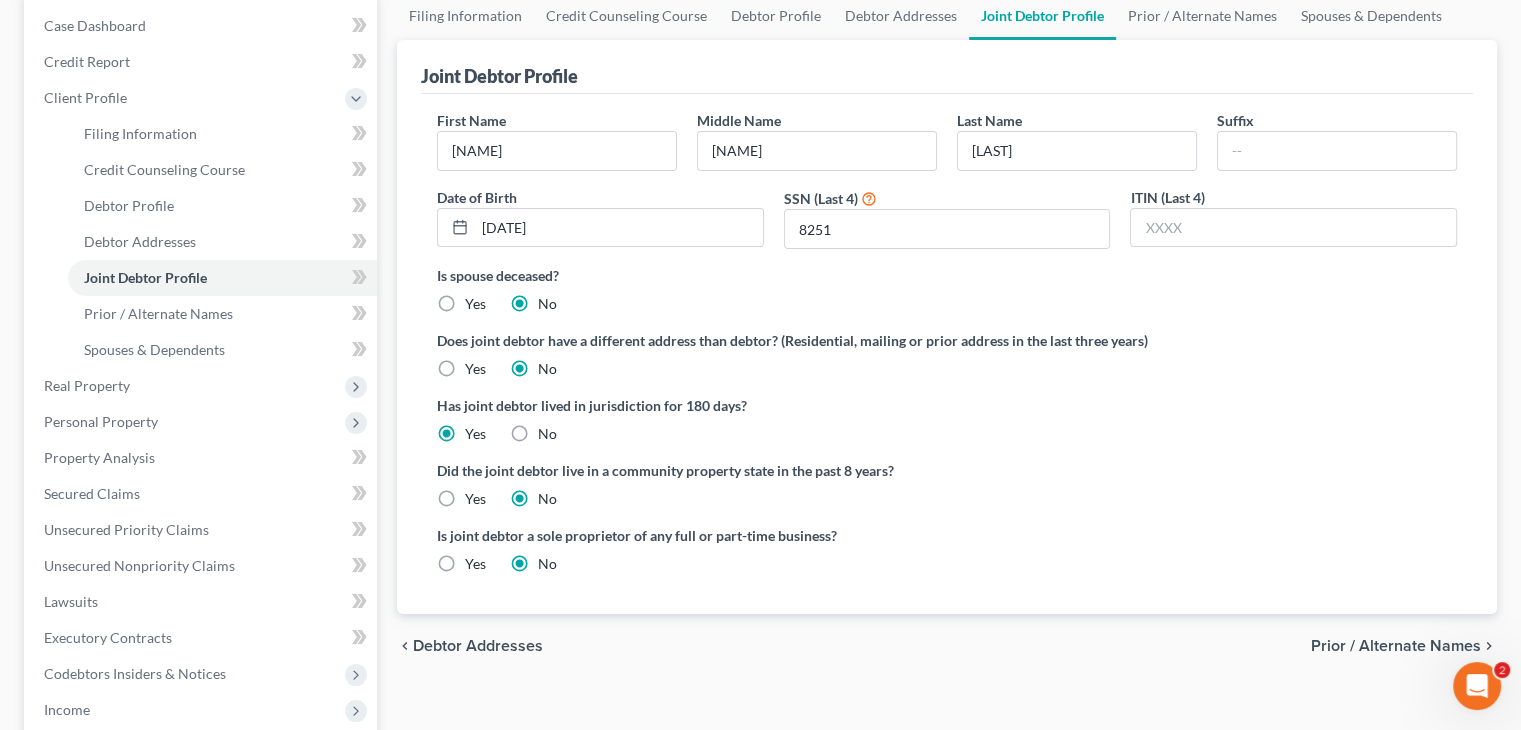 click on "Yes" at bounding box center (475, 499) 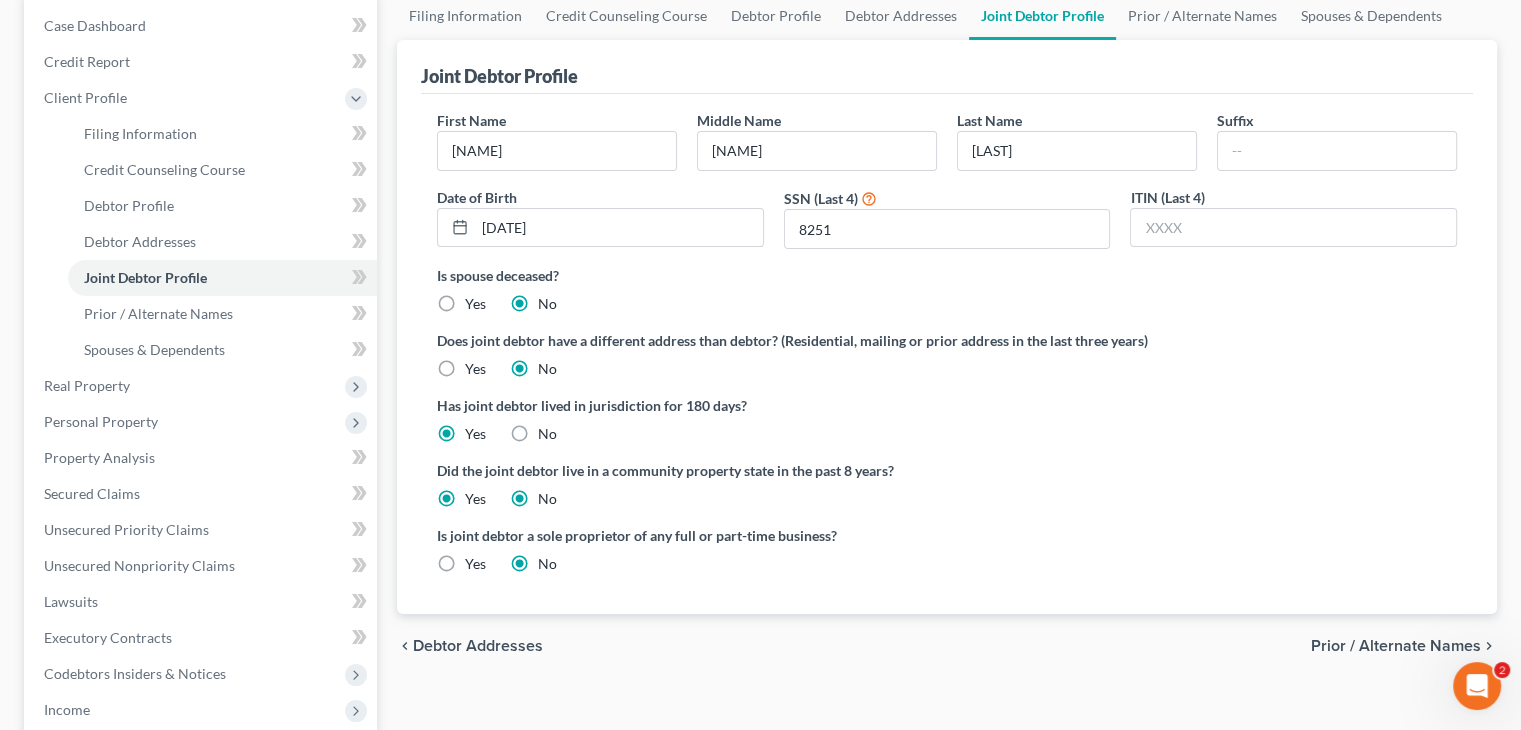 radio on "false" 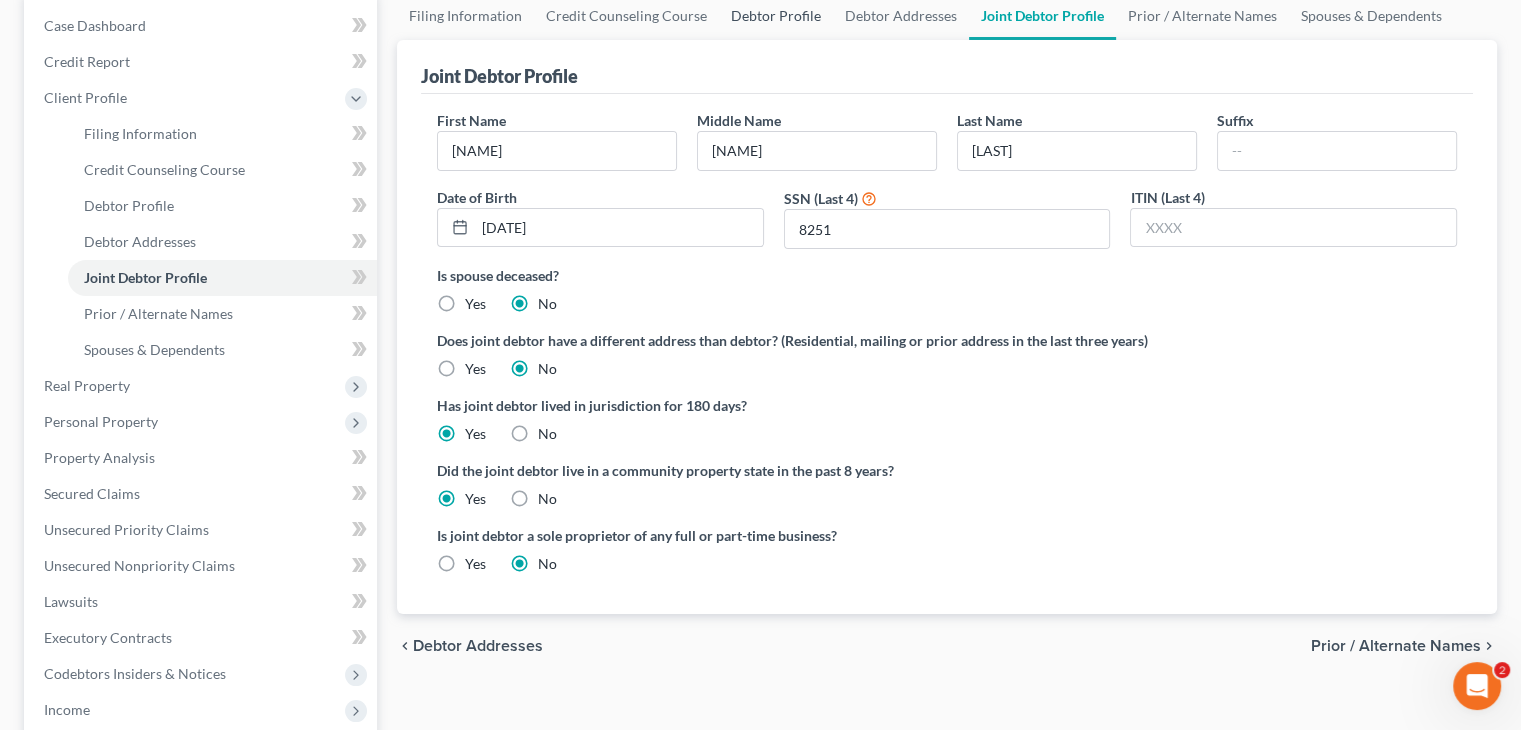 click on "Debtor Profile" at bounding box center [776, 16] 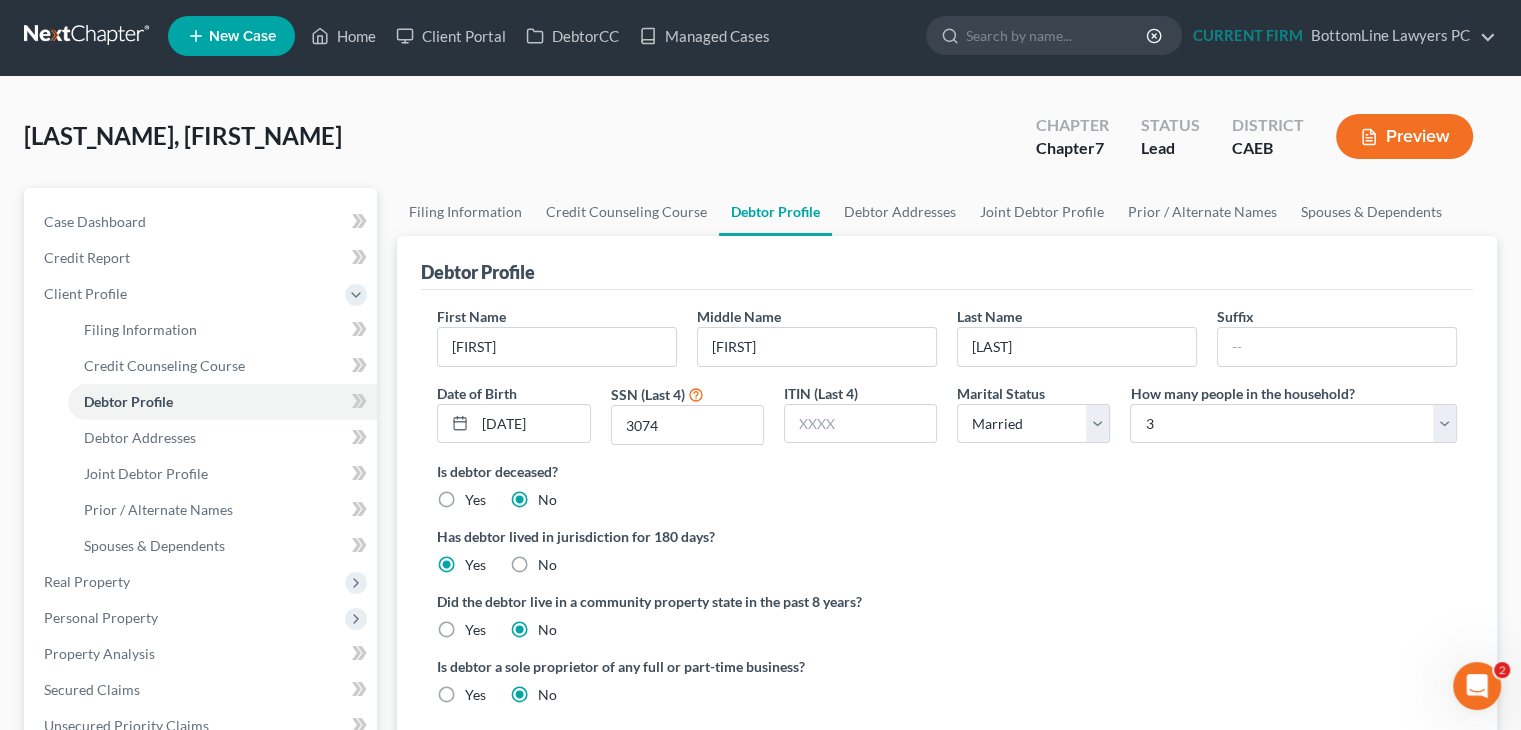 scroll, scrollTop: 0, scrollLeft: 0, axis: both 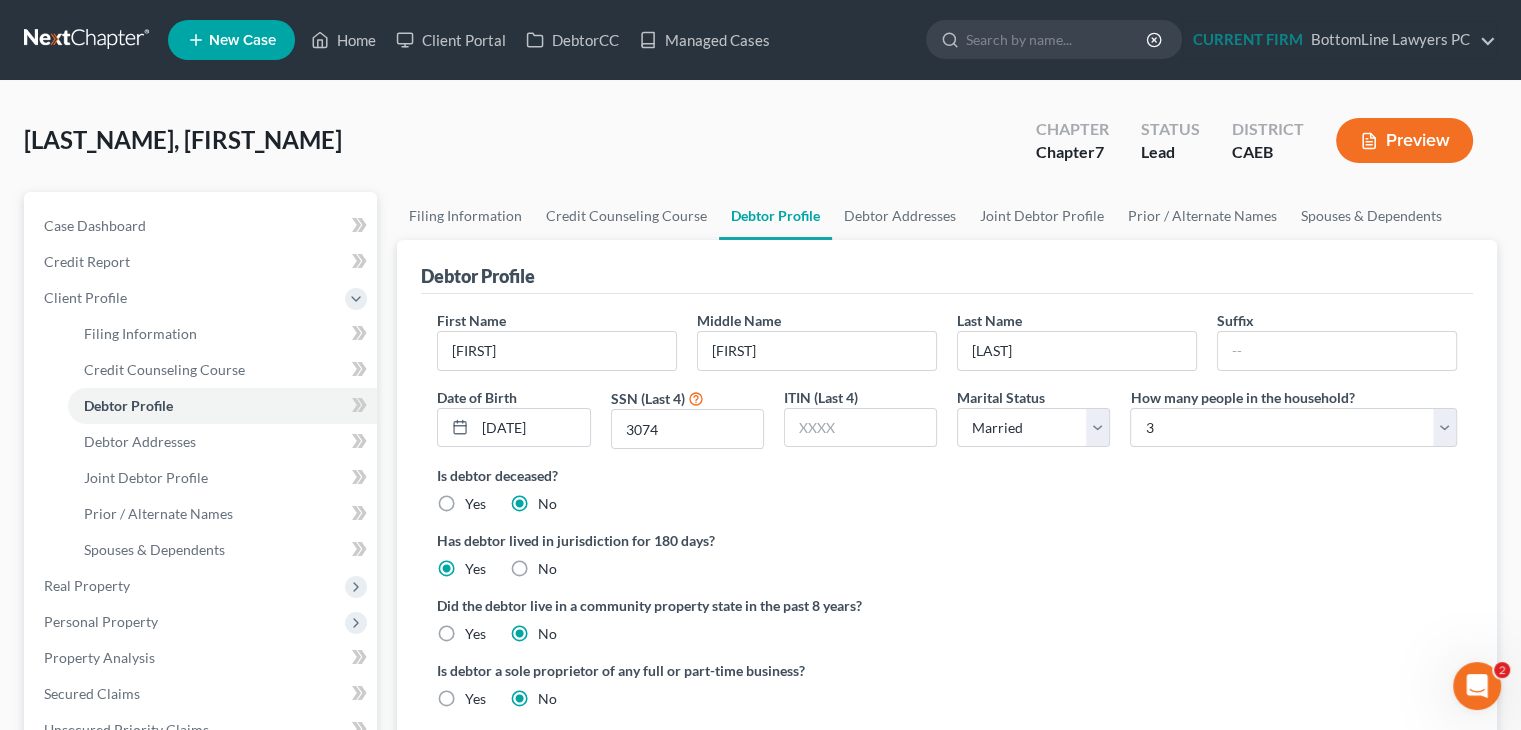 click on "Yes" at bounding box center [475, 634] 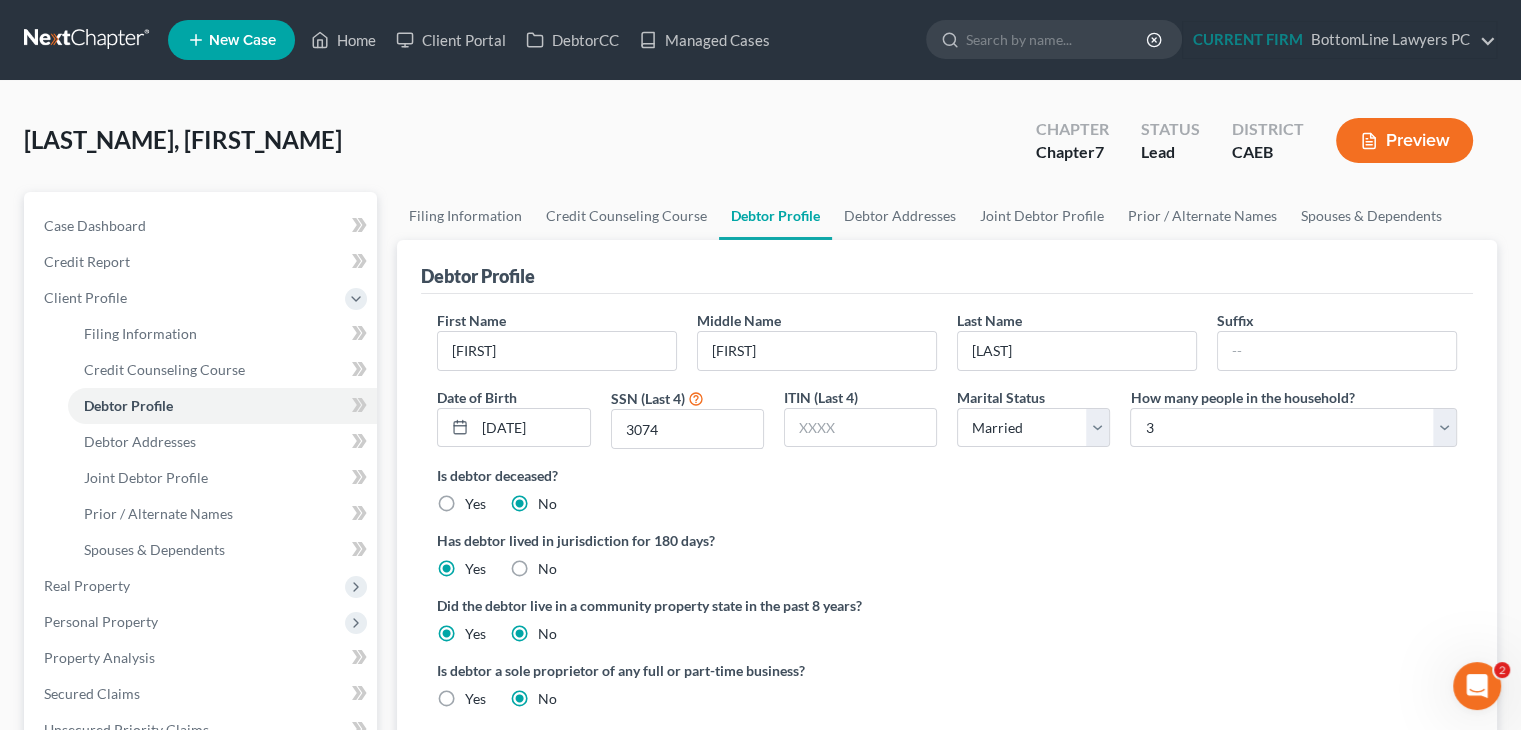 radio on "false" 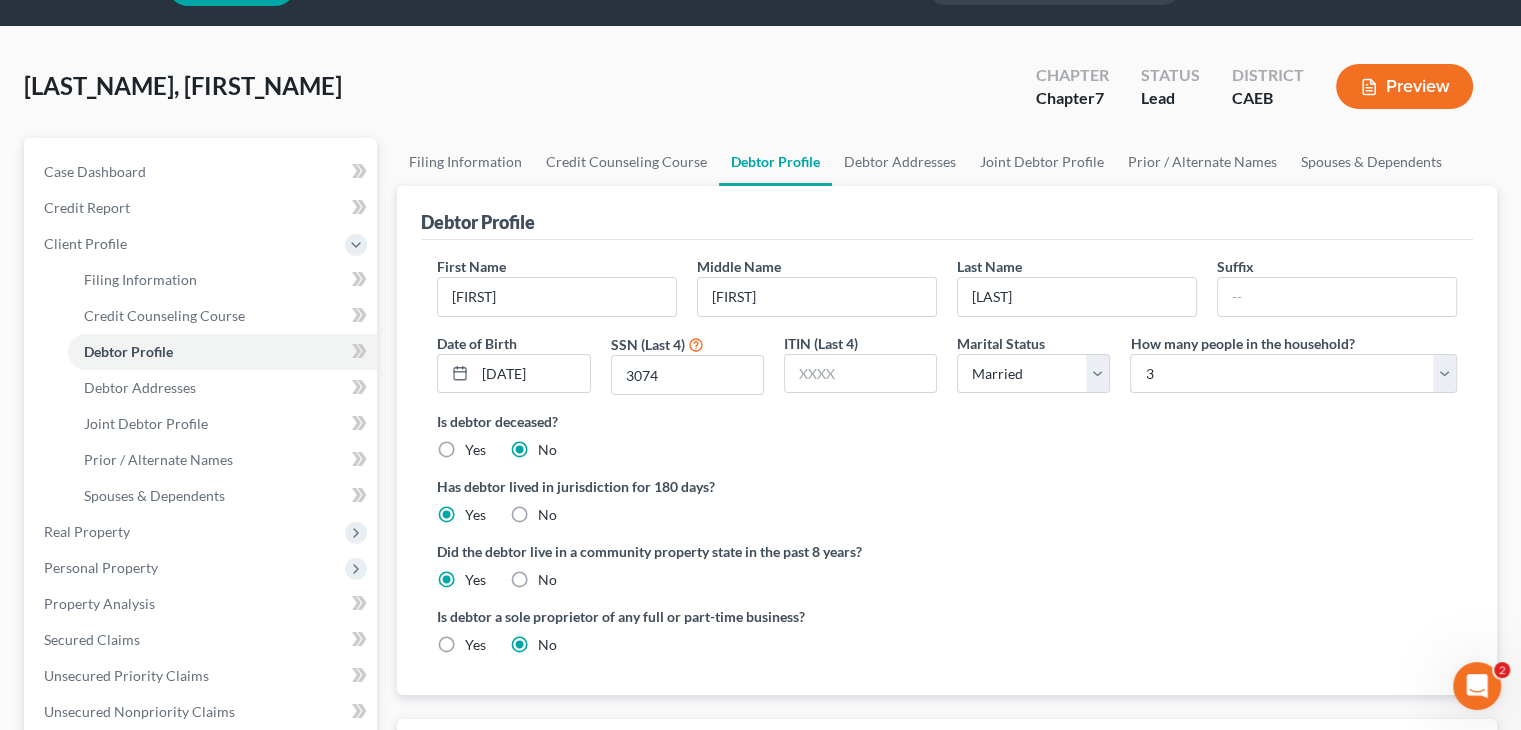 scroll, scrollTop: 100, scrollLeft: 0, axis: vertical 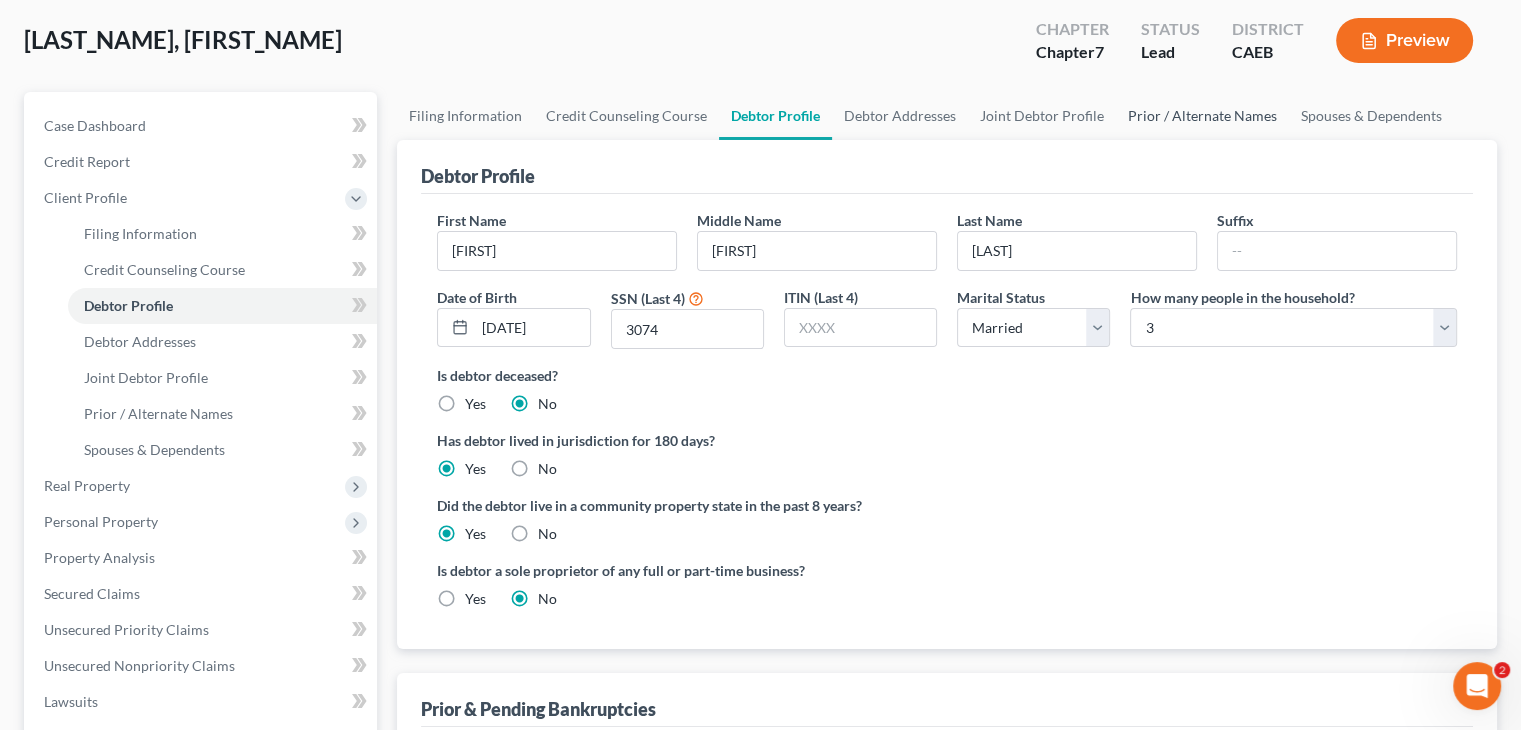 click on "Prior / Alternate Names" at bounding box center [1202, 116] 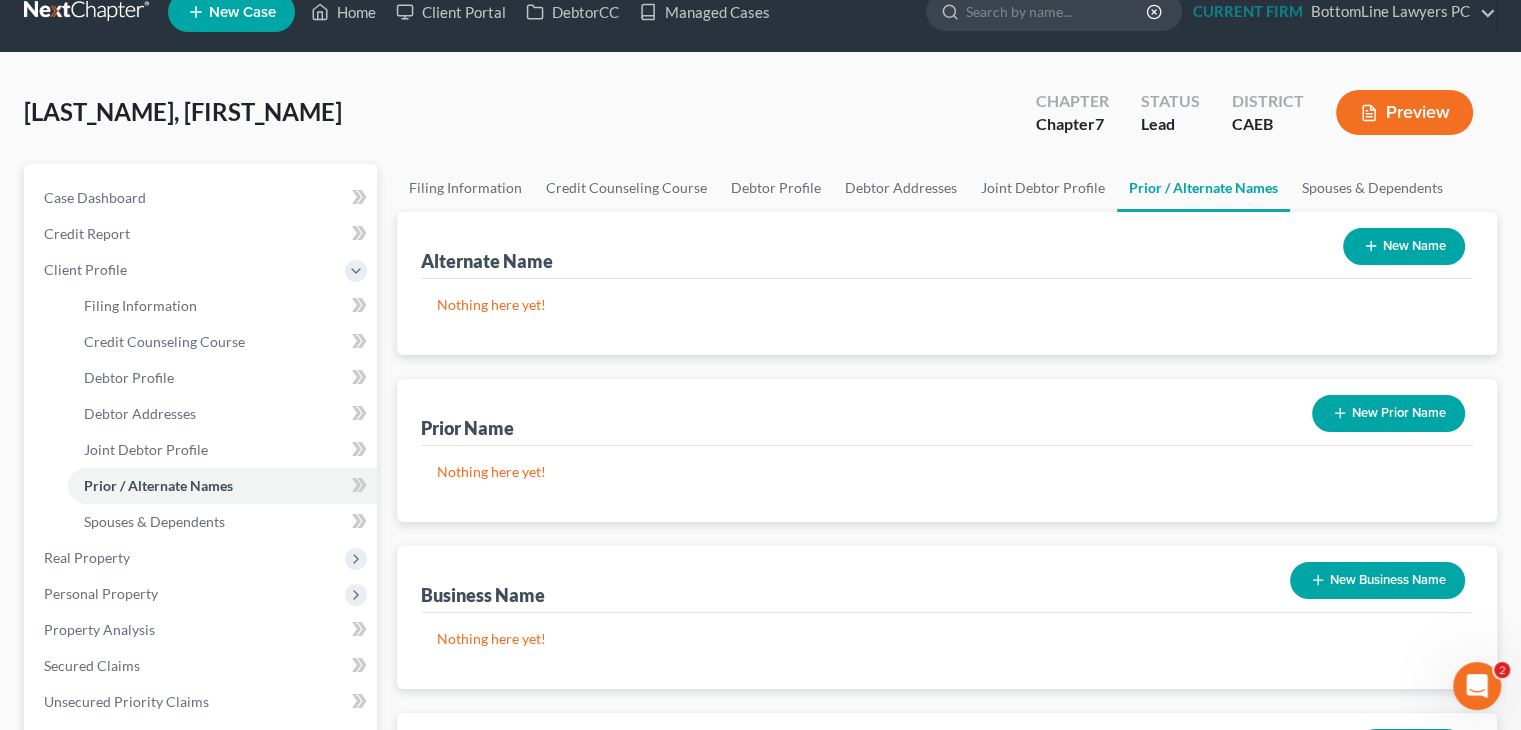 scroll, scrollTop: 0, scrollLeft: 0, axis: both 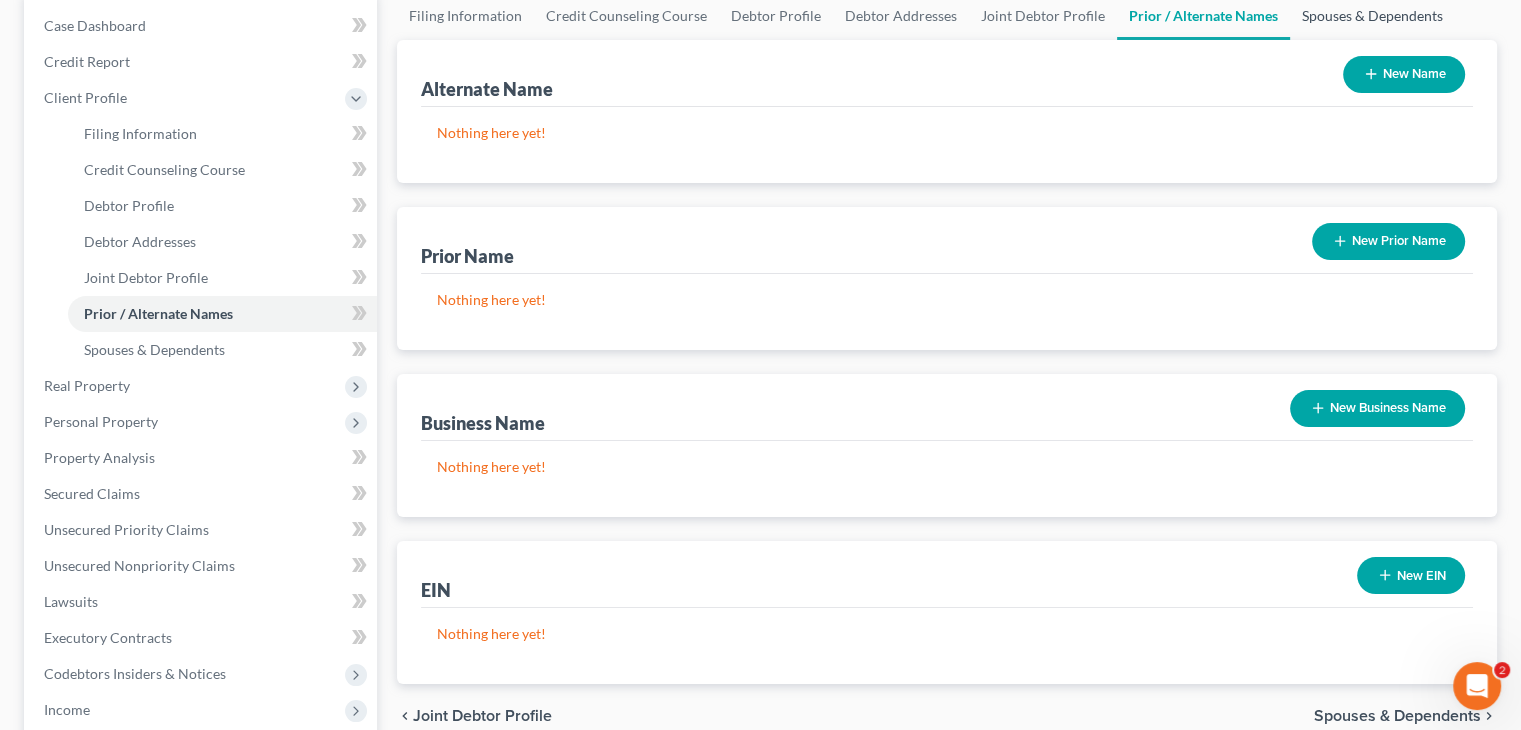 click on "Spouses & Dependents" at bounding box center [1372, 16] 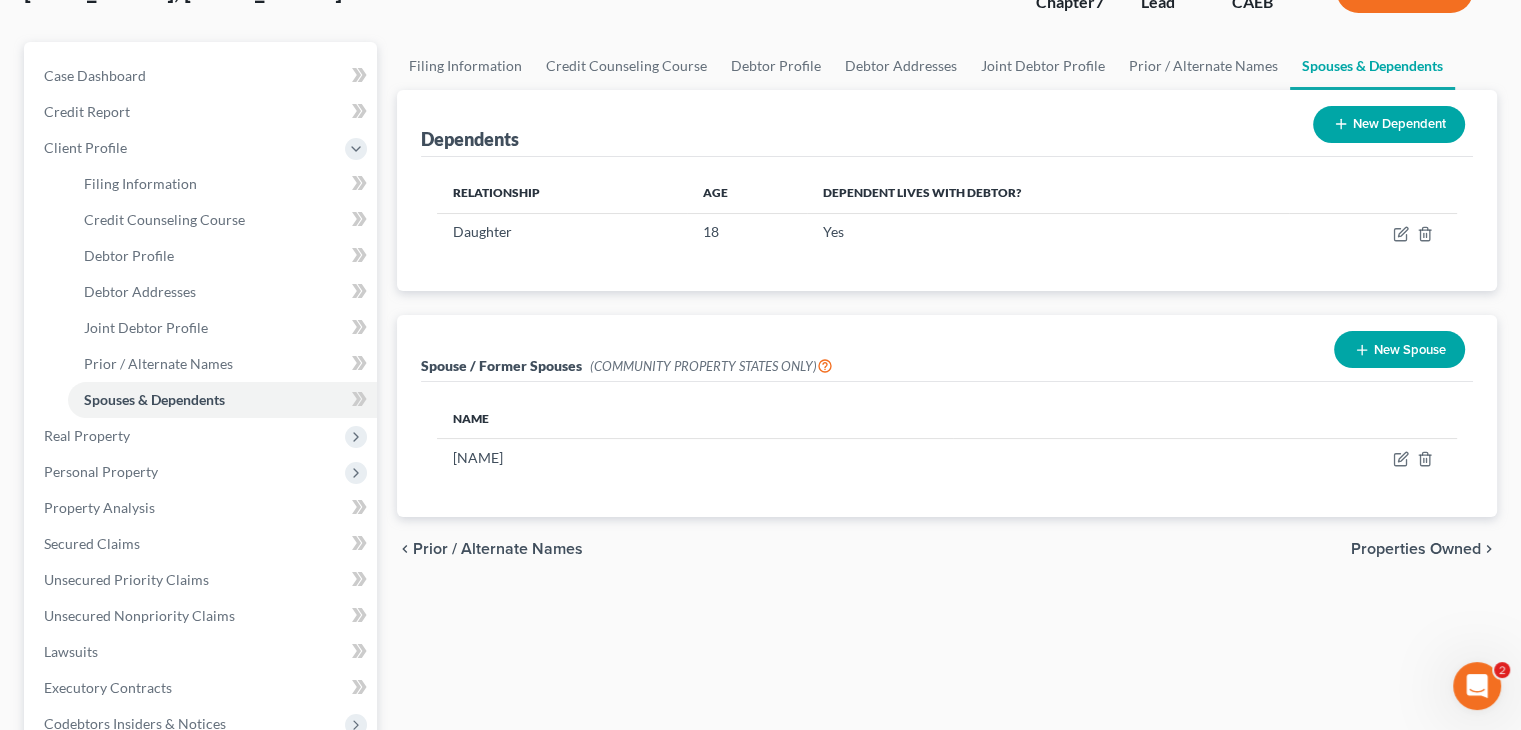 scroll, scrollTop: 200, scrollLeft: 0, axis: vertical 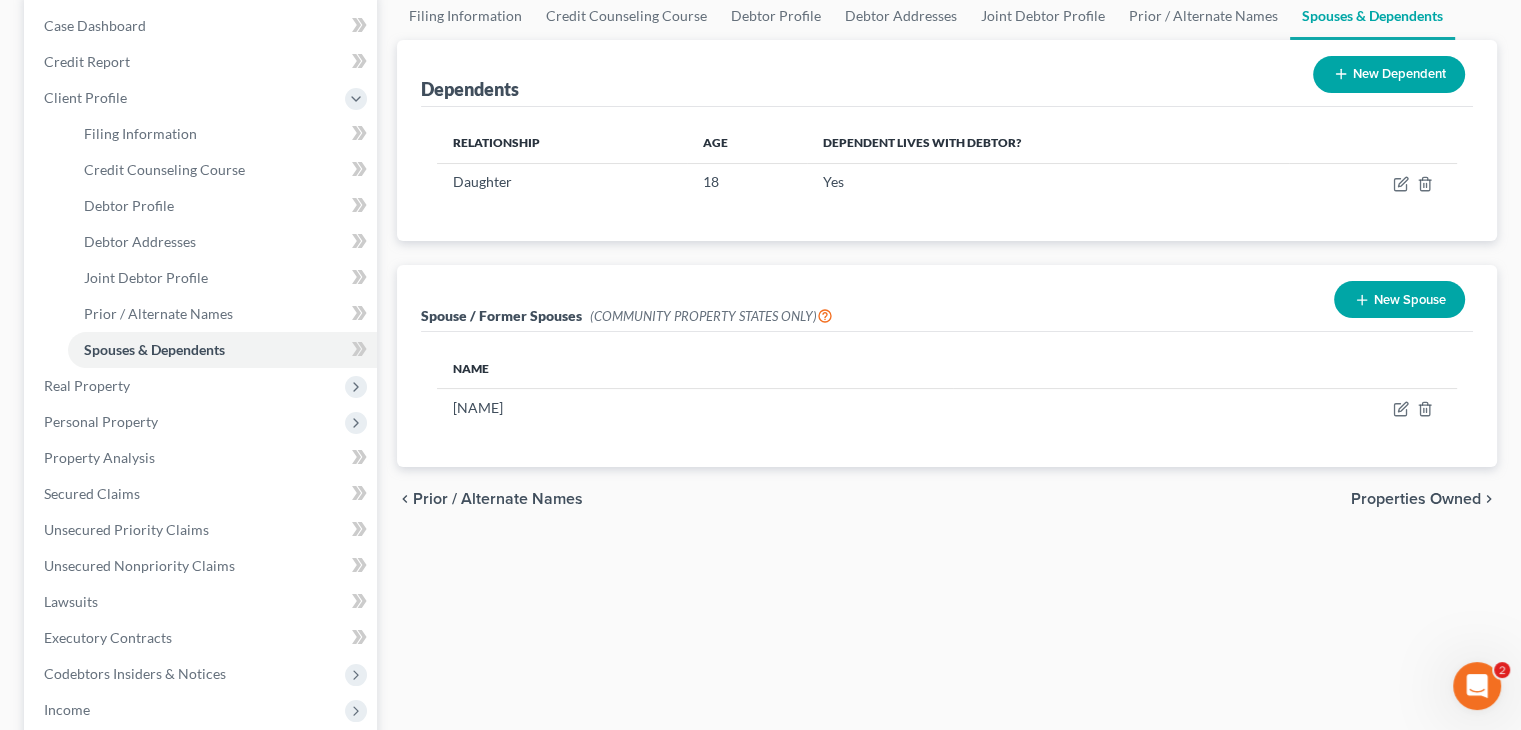 click on "Properties Owned" at bounding box center (1416, 499) 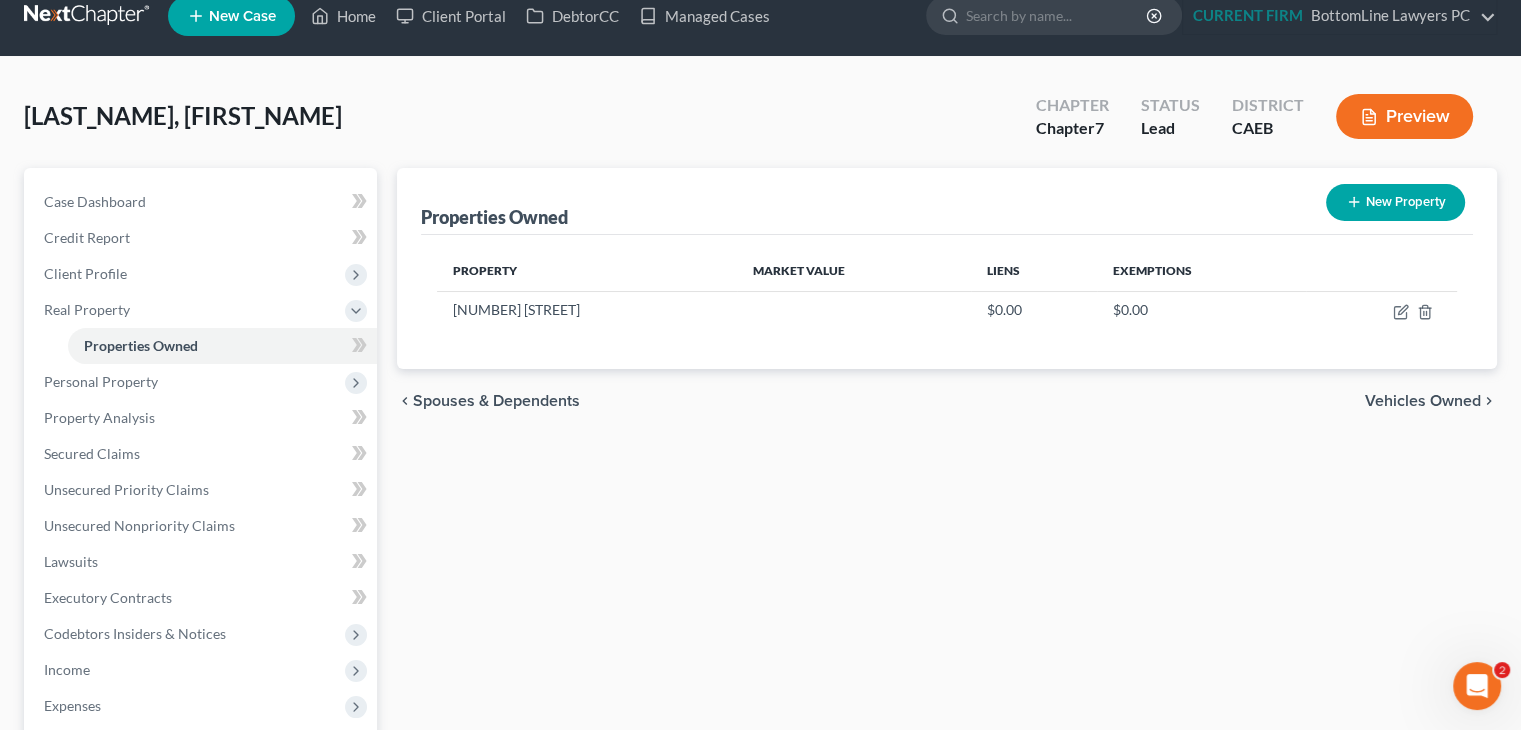scroll, scrollTop: 0, scrollLeft: 0, axis: both 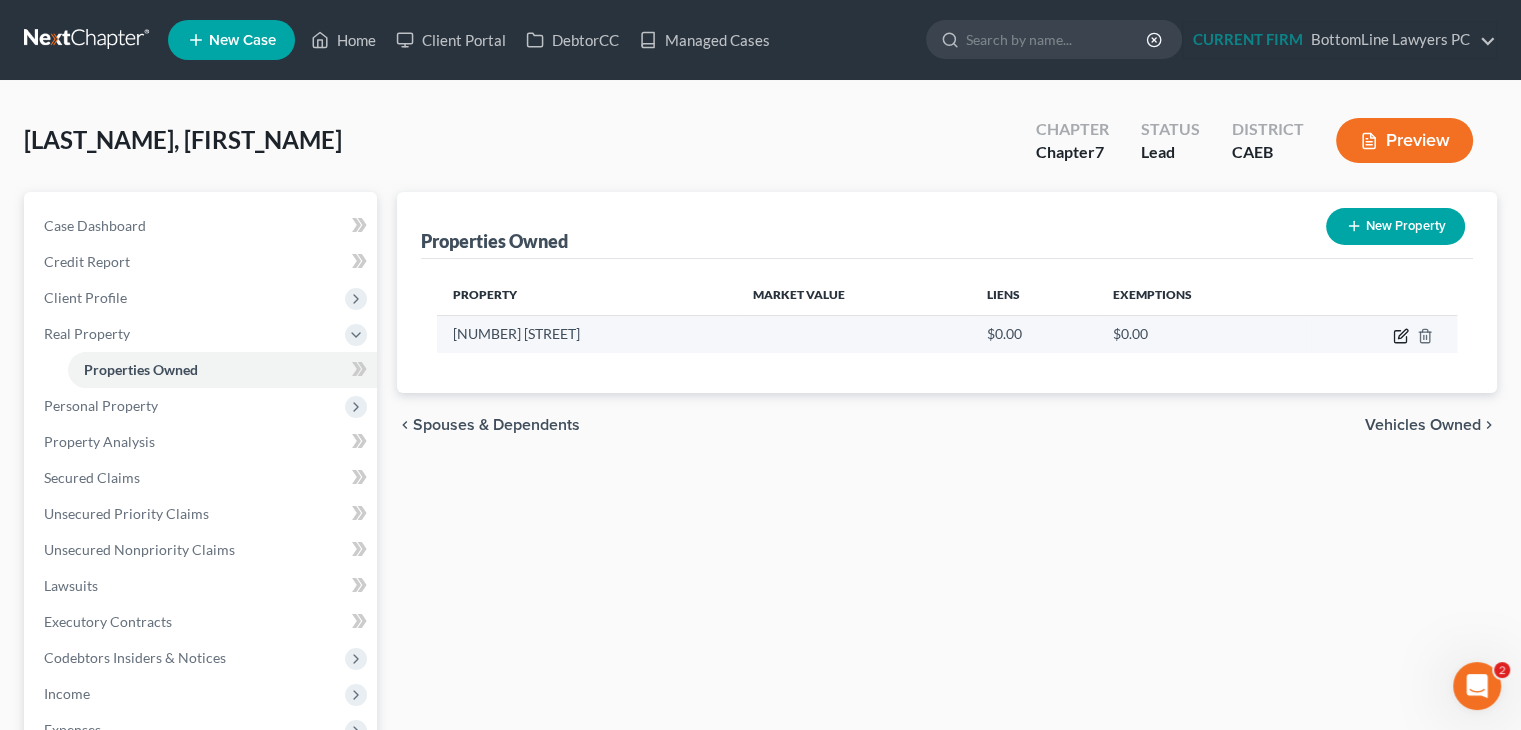 click 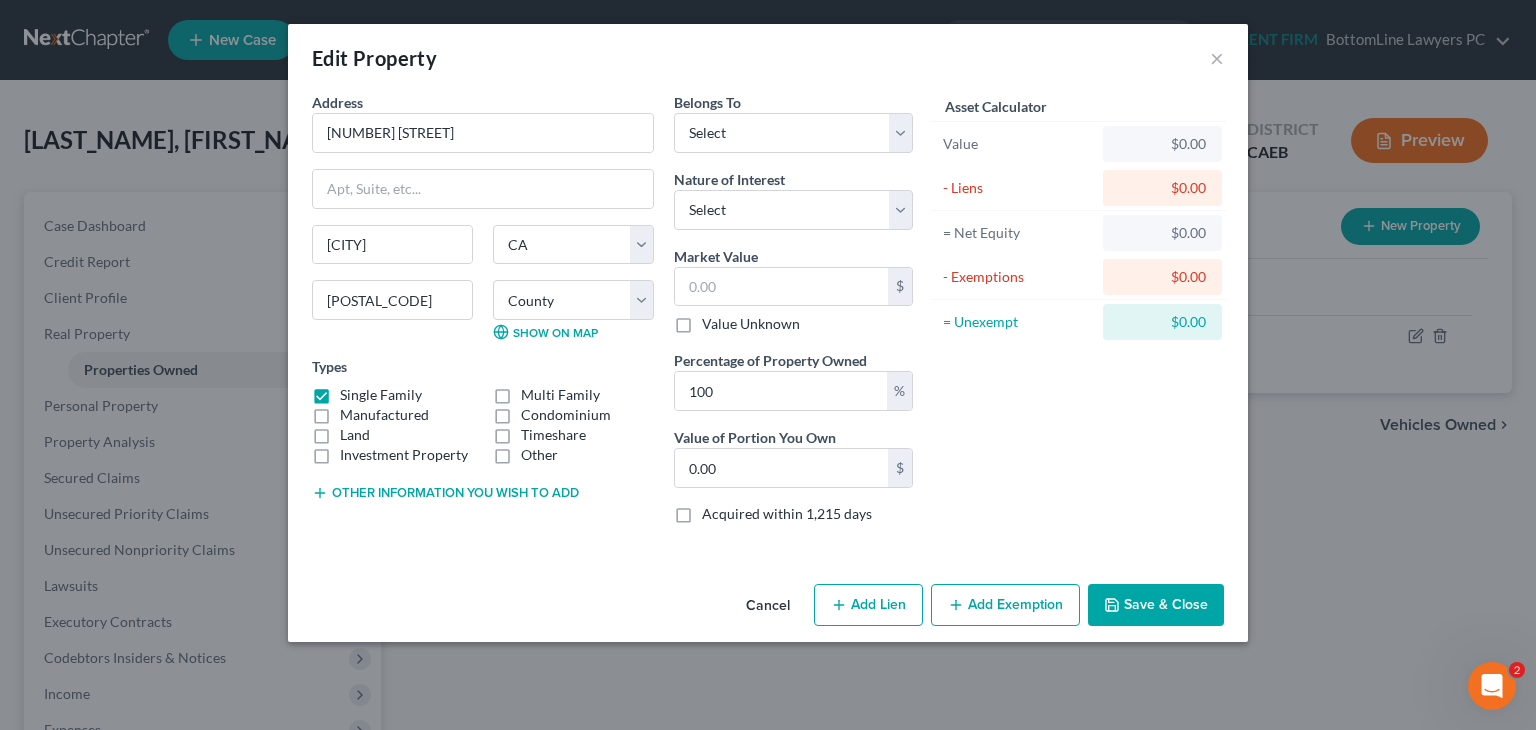 click on "Cancel" at bounding box center (768, 606) 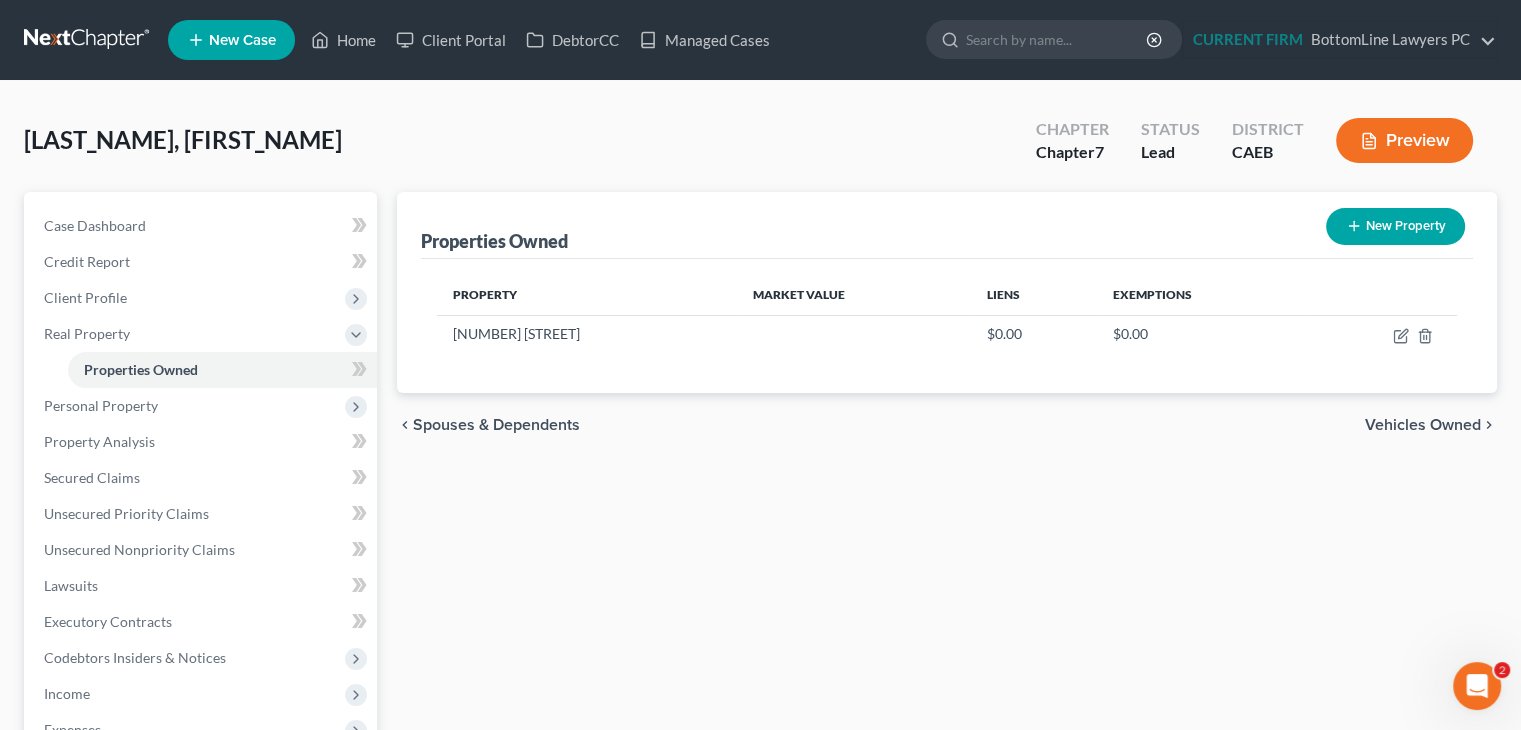 click on "Vehicles Owned" at bounding box center [1423, 425] 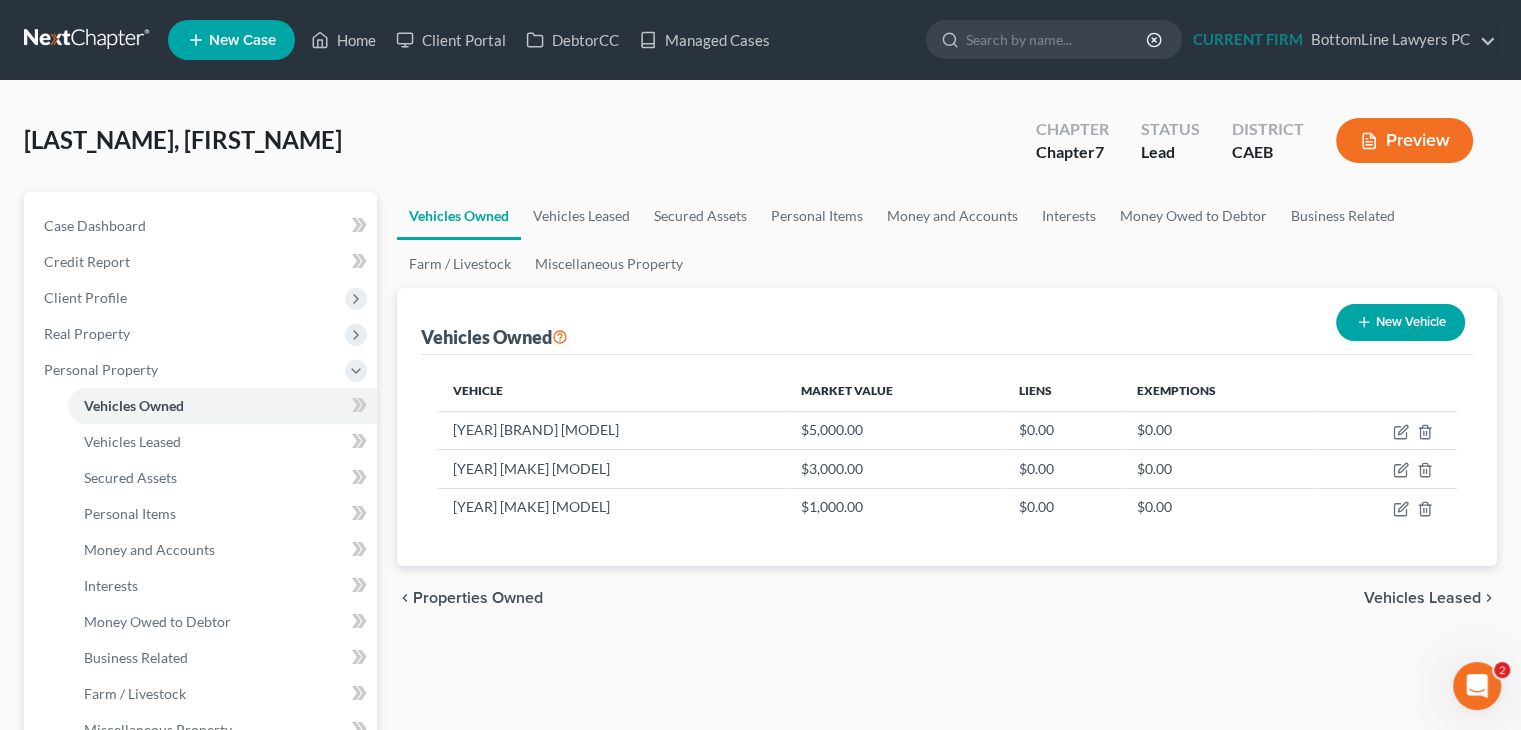 click on "Vehicles Leased" at bounding box center [1422, 598] 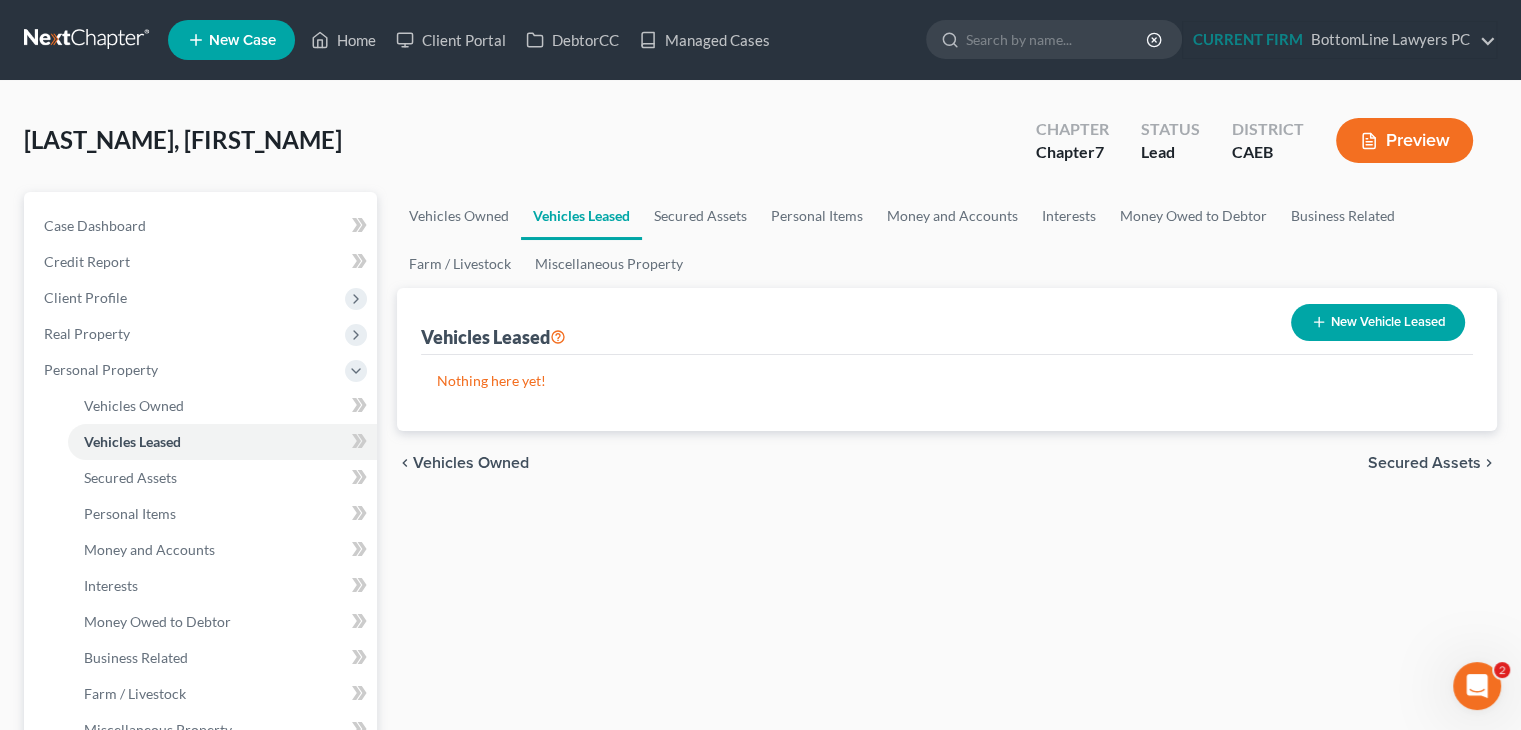 click on "Secured Assets" at bounding box center [1424, 463] 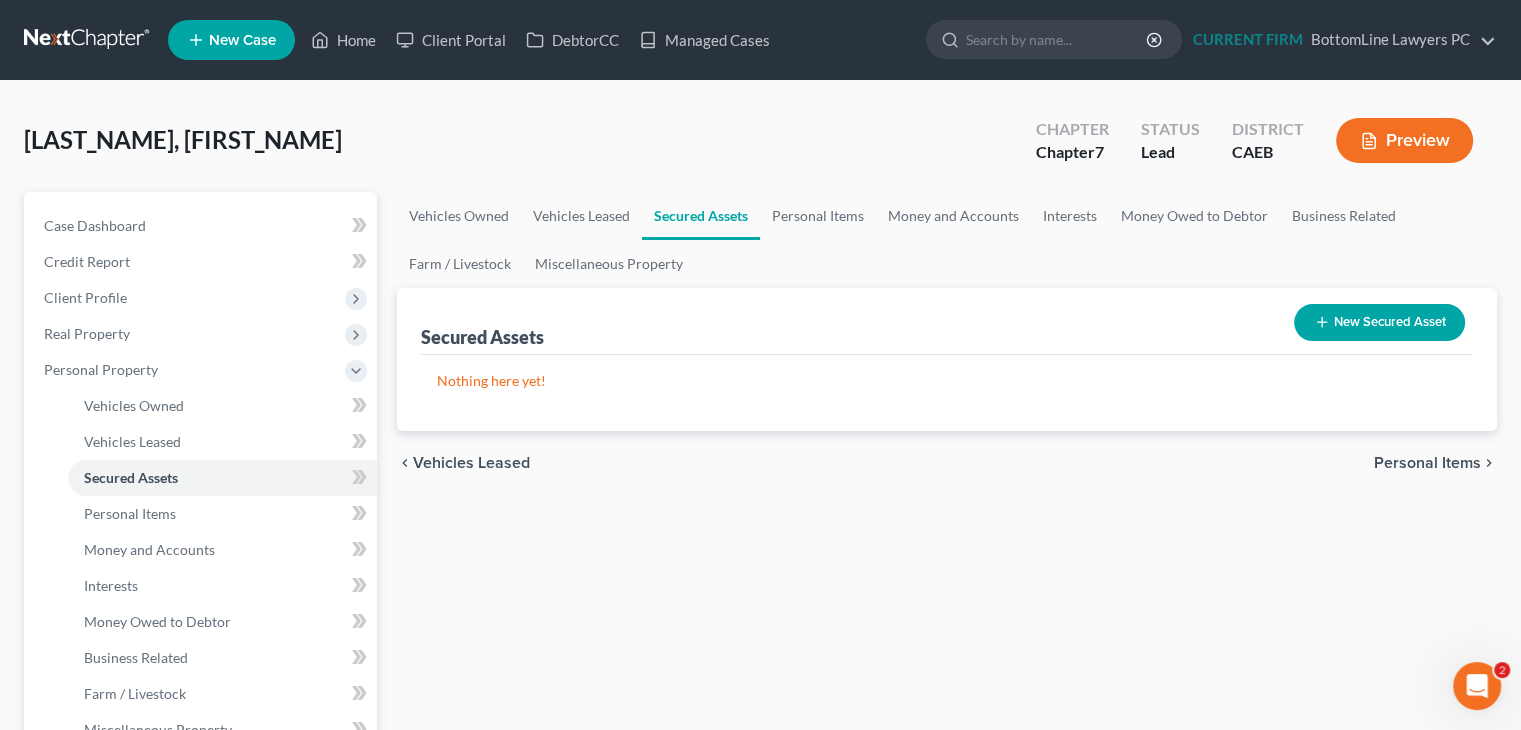 click on "Personal Items" at bounding box center [1427, 463] 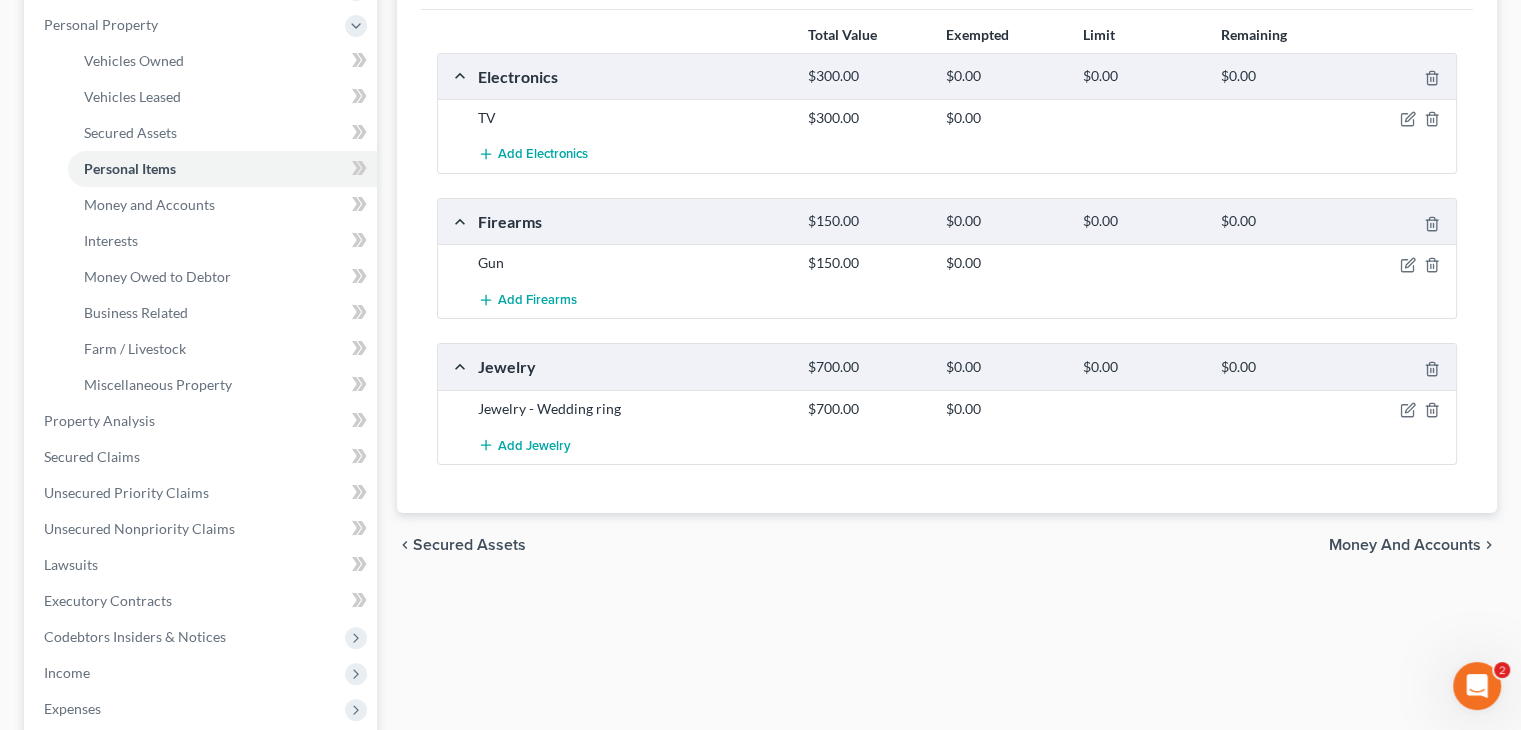 scroll, scrollTop: 300, scrollLeft: 0, axis: vertical 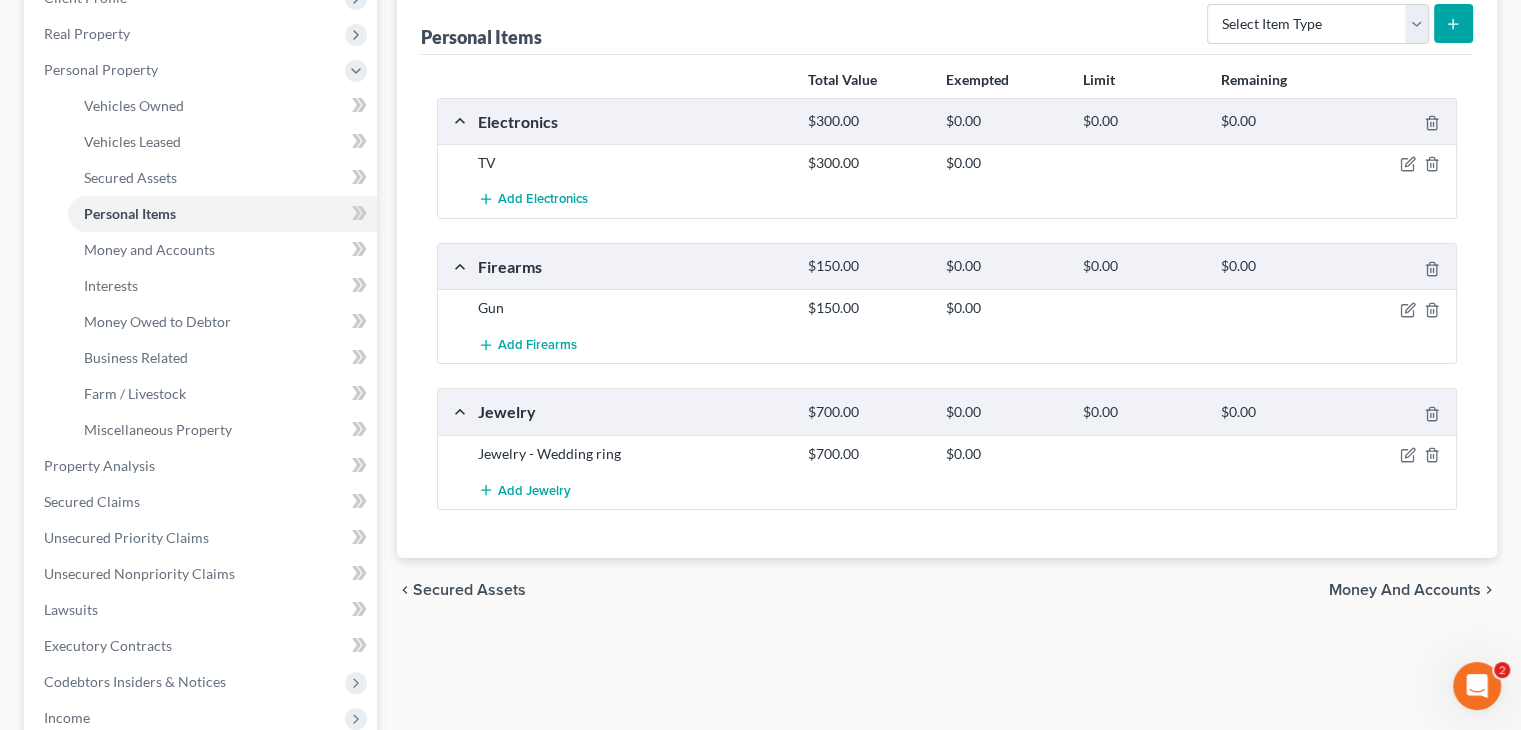 click on "Personal Items Select Item Type Clothing Collectibles Of Value Electronics Firearms Household Goods Jewelry Other Pet(s) Sports & Hobby Equipment" at bounding box center (947, 21) 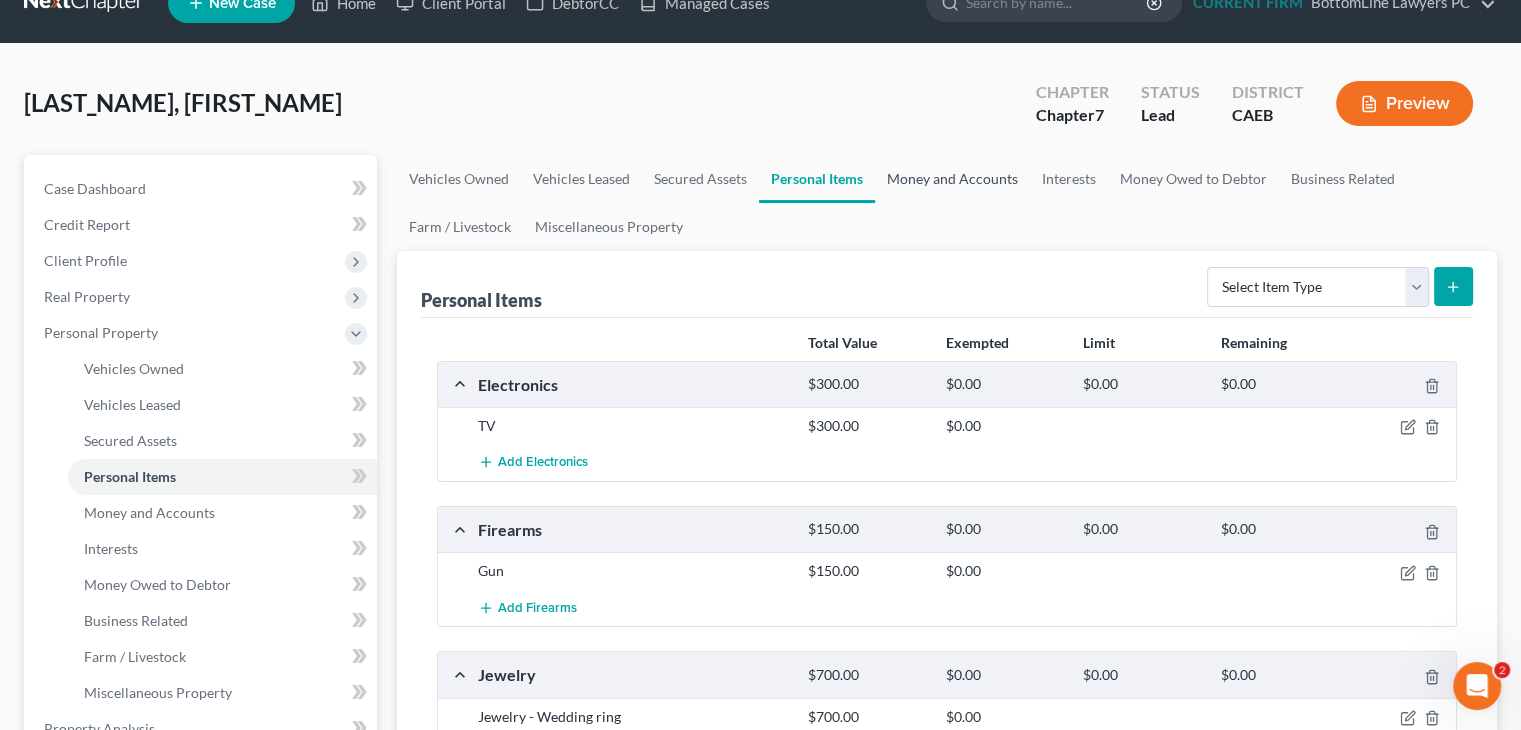 scroll, scrollTop: 0, scrollLeft: 0, axis: both 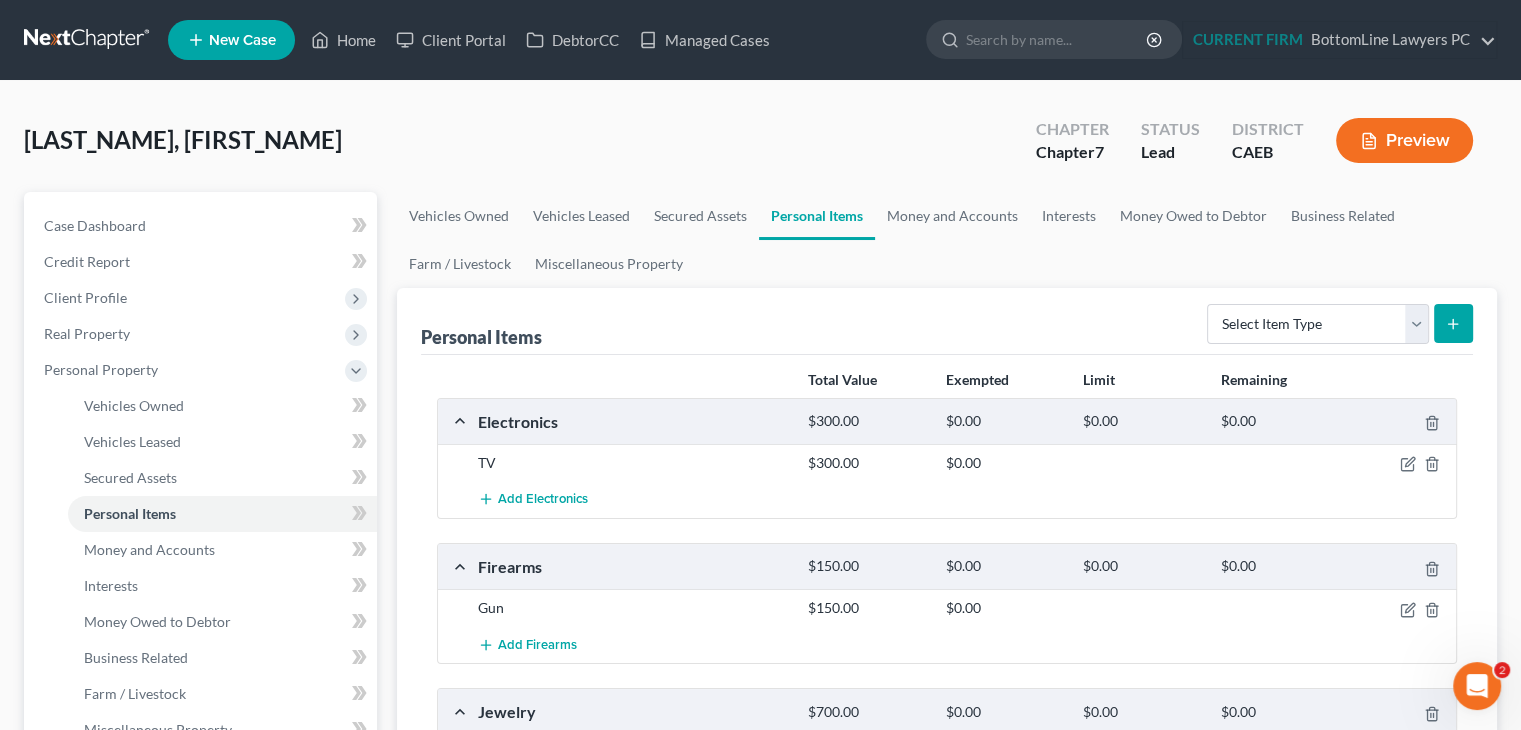click on "[LAST_NAME], [FIRST_NAME] Upgraded Chapter Chapter  7 Status Lead District CAEB Preview" at bounding box center (760, 148) 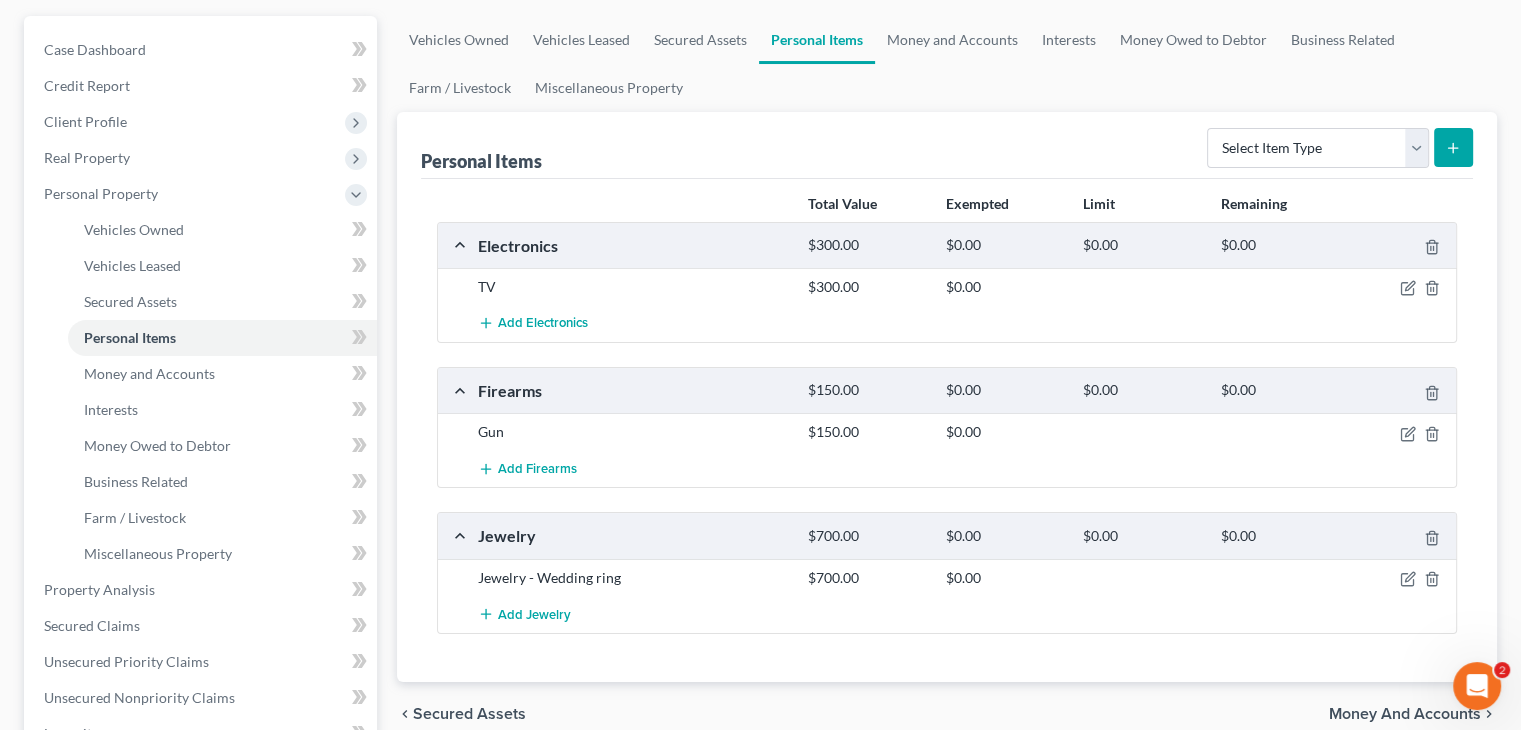 scroll, scrollTop: 200, scrollLeft: 0, axis: vertical 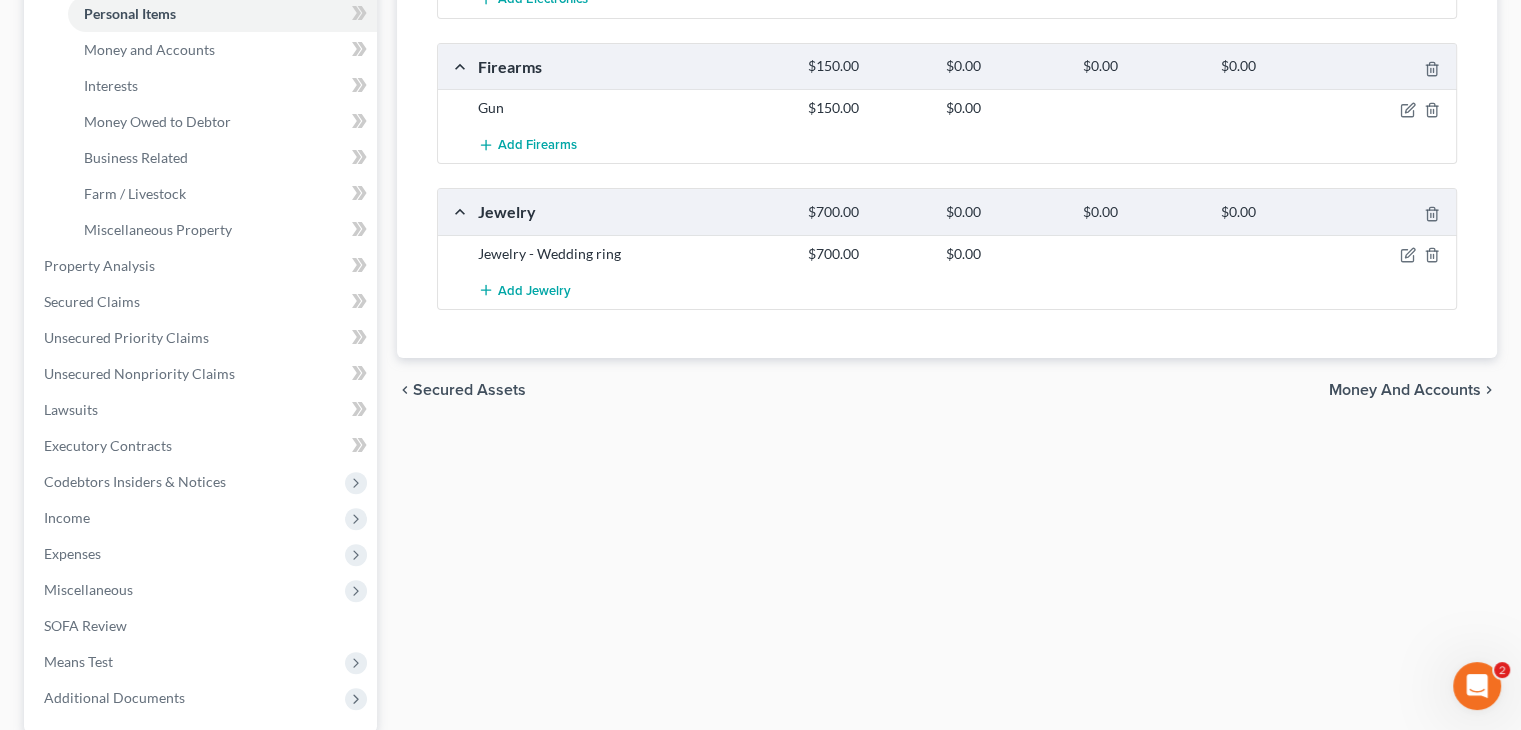 click on "Money and Accounts" at bounding box center [1405, 390] 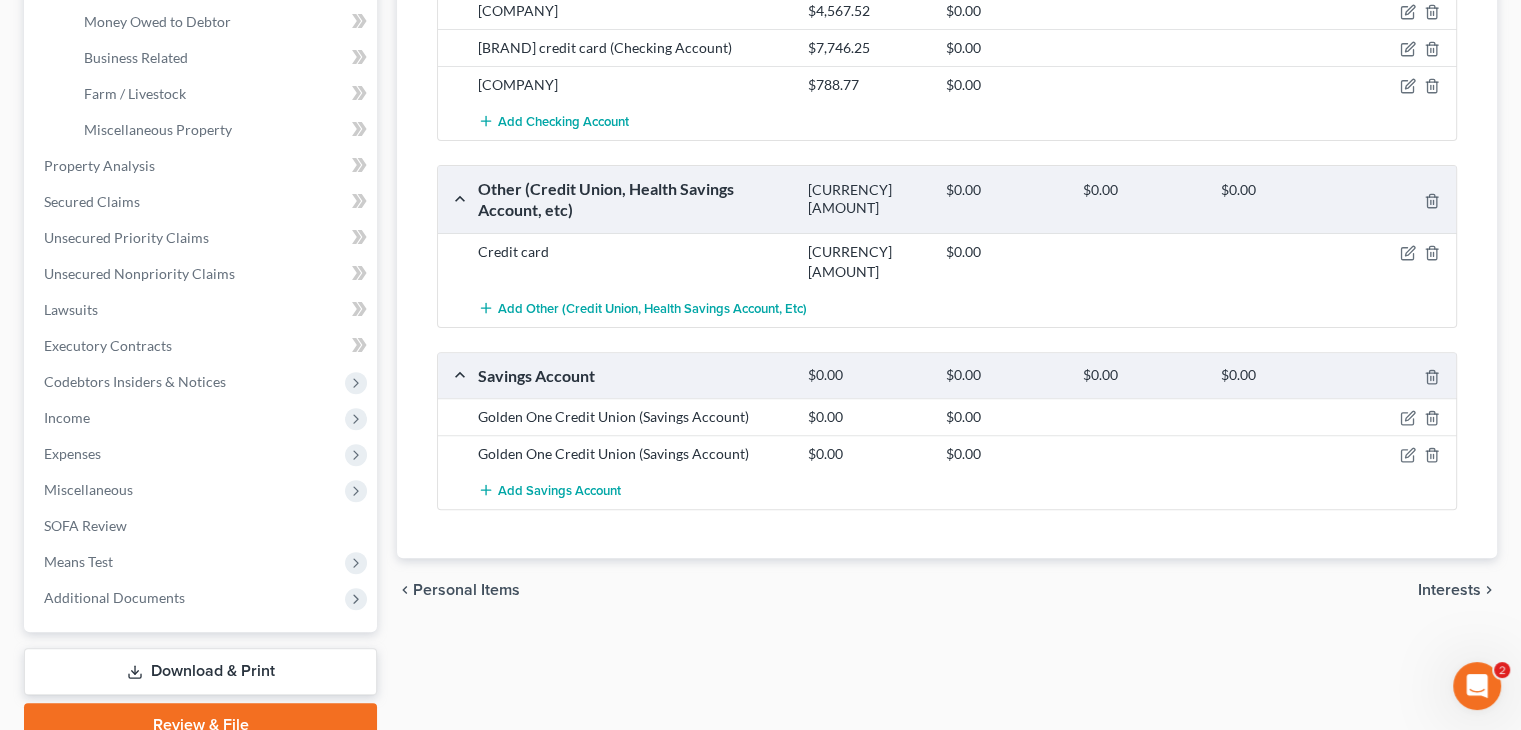 scroll, scrollTop: 692, scrollLeft: 0, axis: vertical 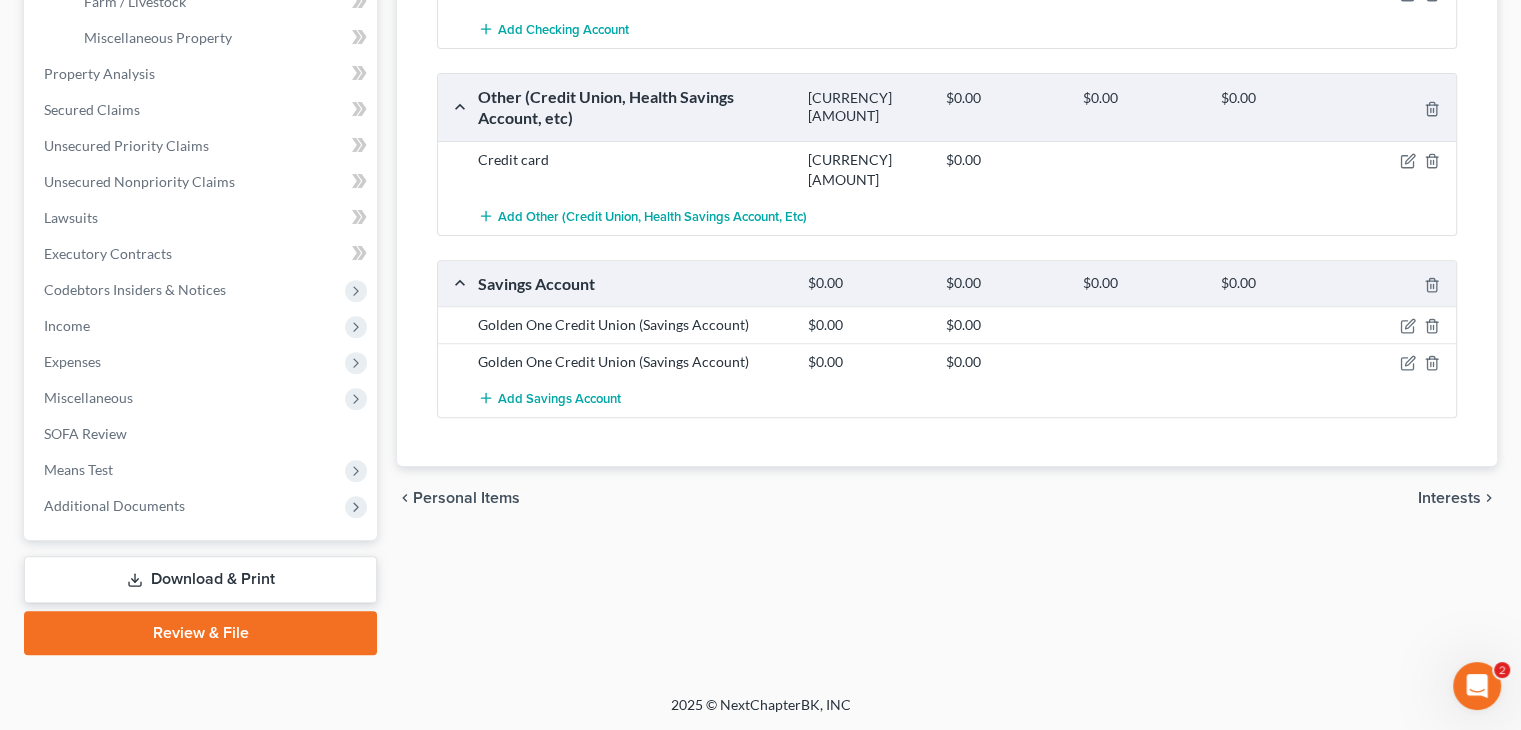 click on "Interests" at bounding box center [1449, 498] 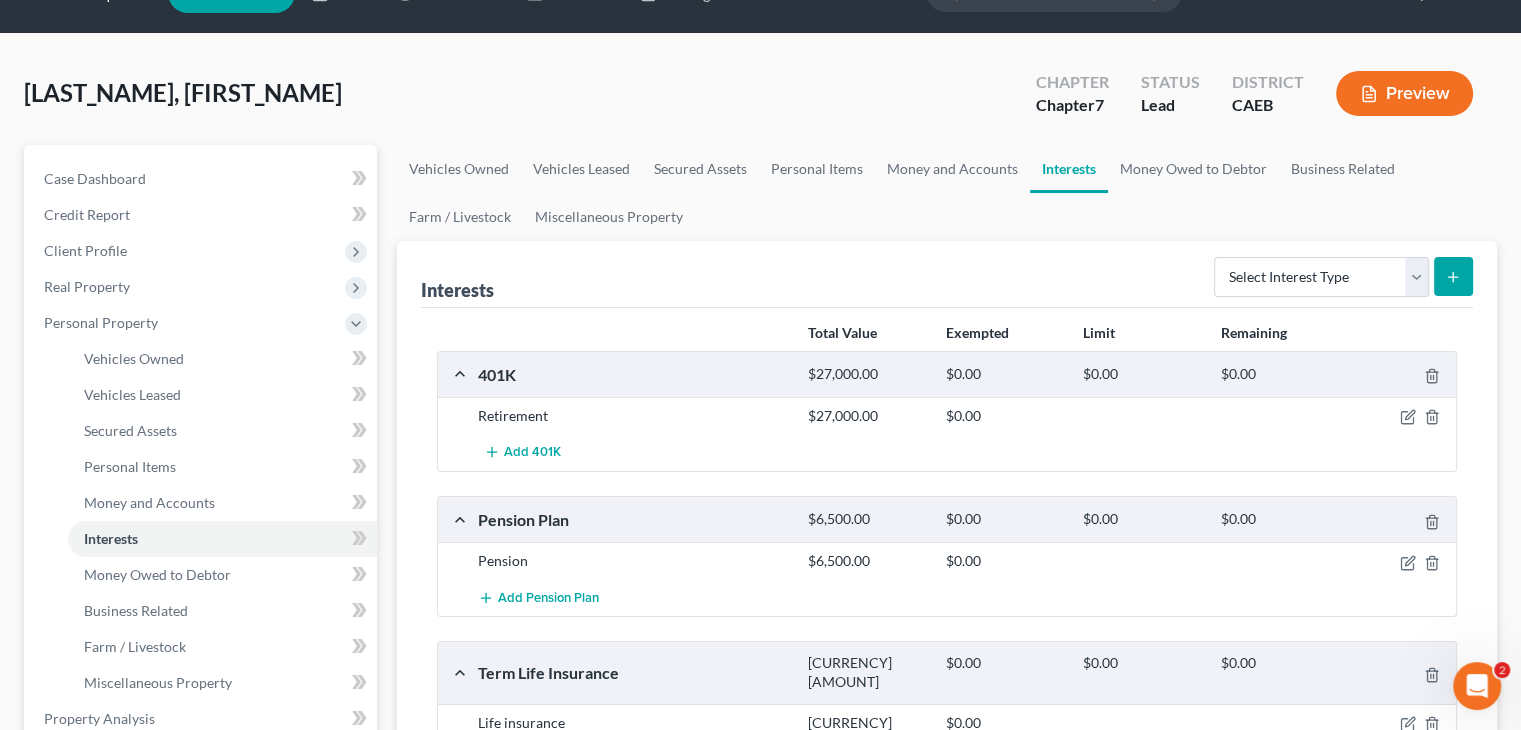 scroll, scrollTop: 0, scrollLeft: 0, axis: both 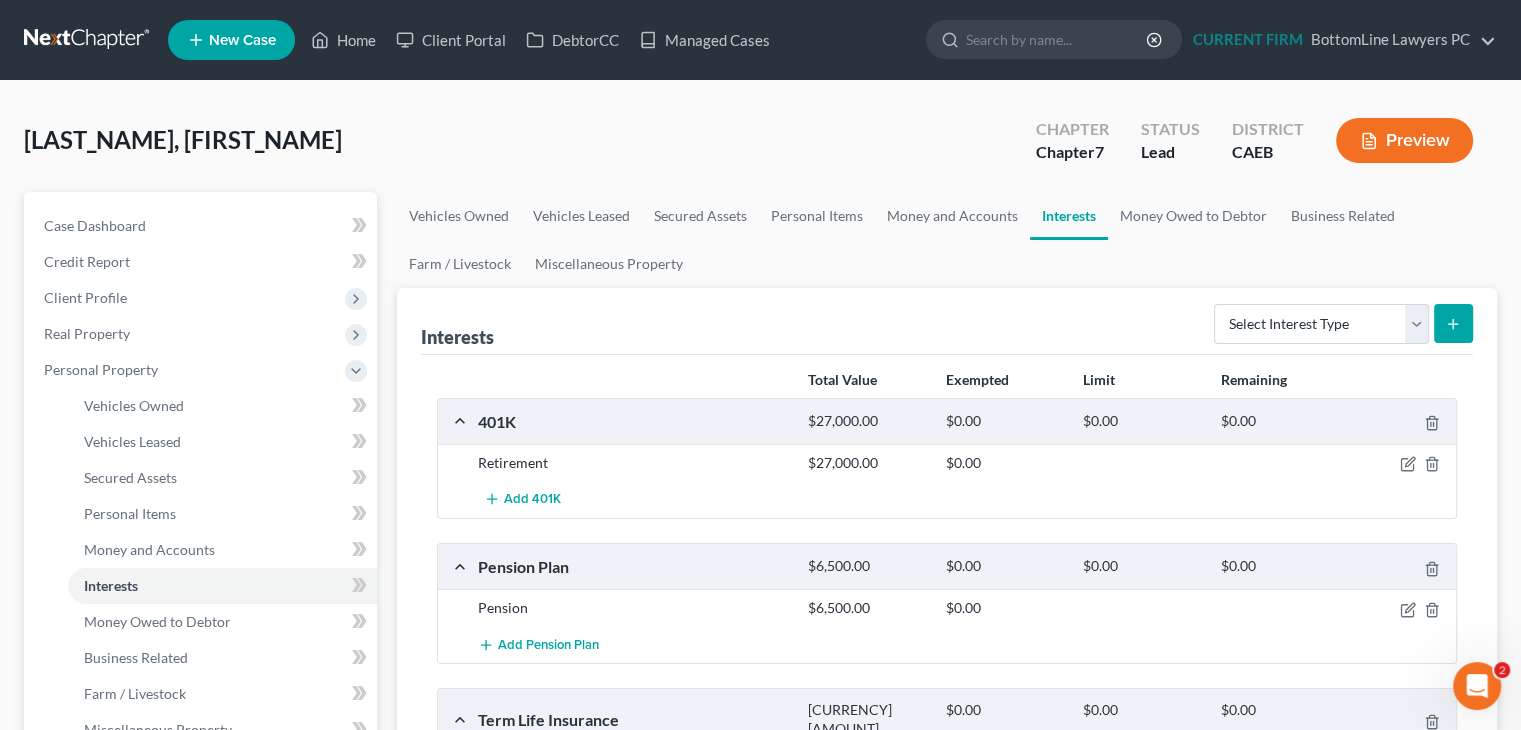 click on "[LAST_NAME], [FIRST_NAME] Upgraded Chapter Chapter  7 Status Lead District CAEB Preview Petition Navigation
Case Dashboard
Payments
Invoices
Payments
Payments
Credit Report" at bounding box center [760, 734] 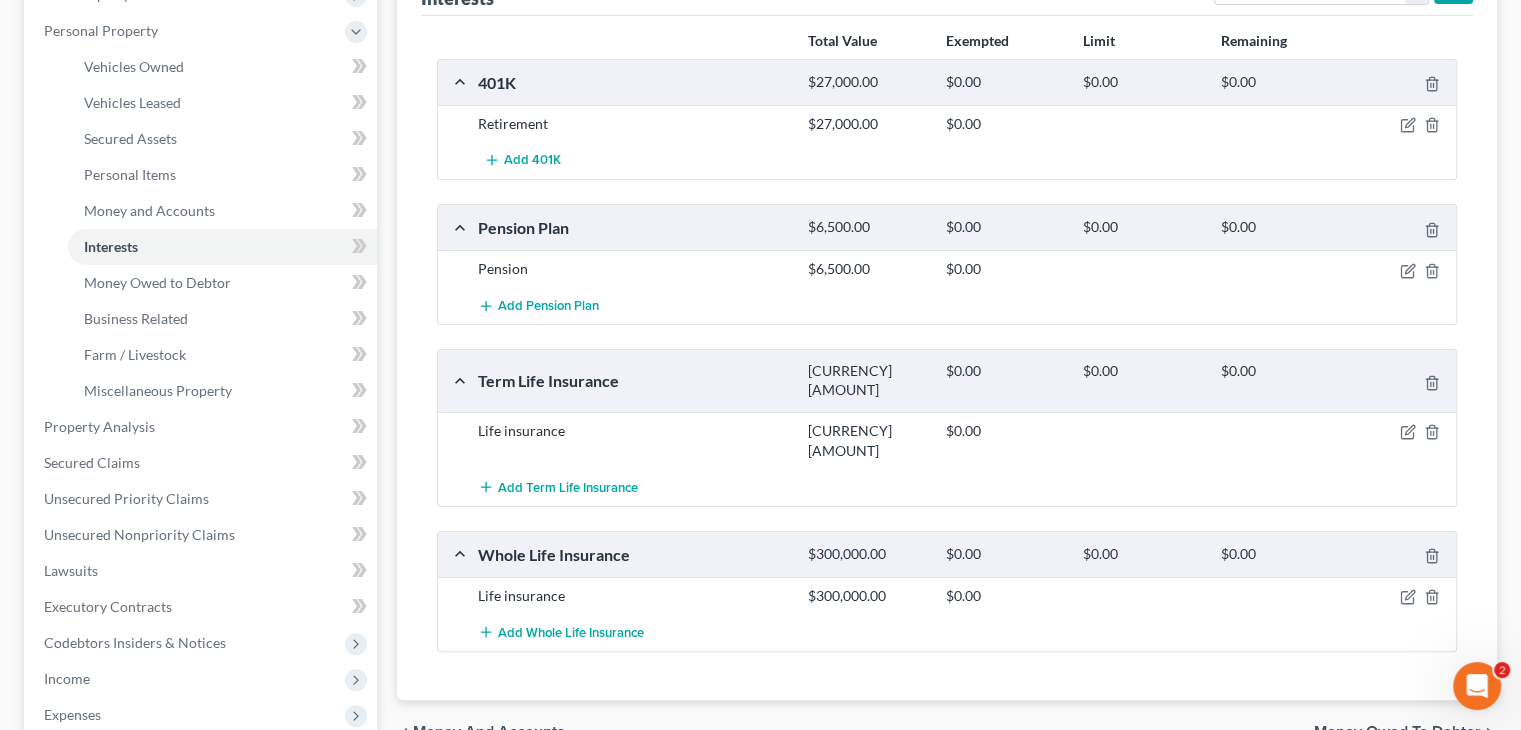 scroll, scrollTop: 400, scrollLeft: 0, axis: vertical 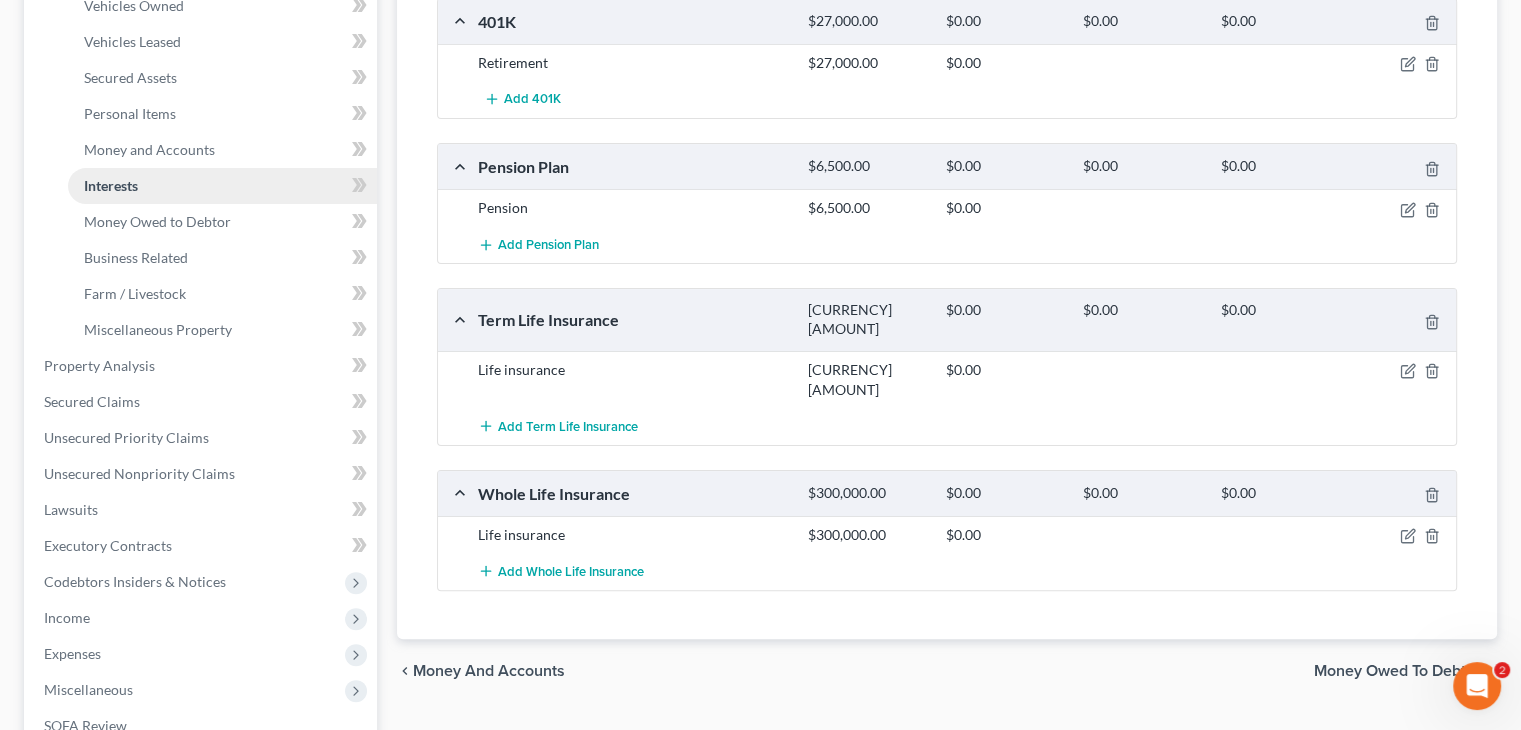 click on "Interests" at bounding box center [222, 186] 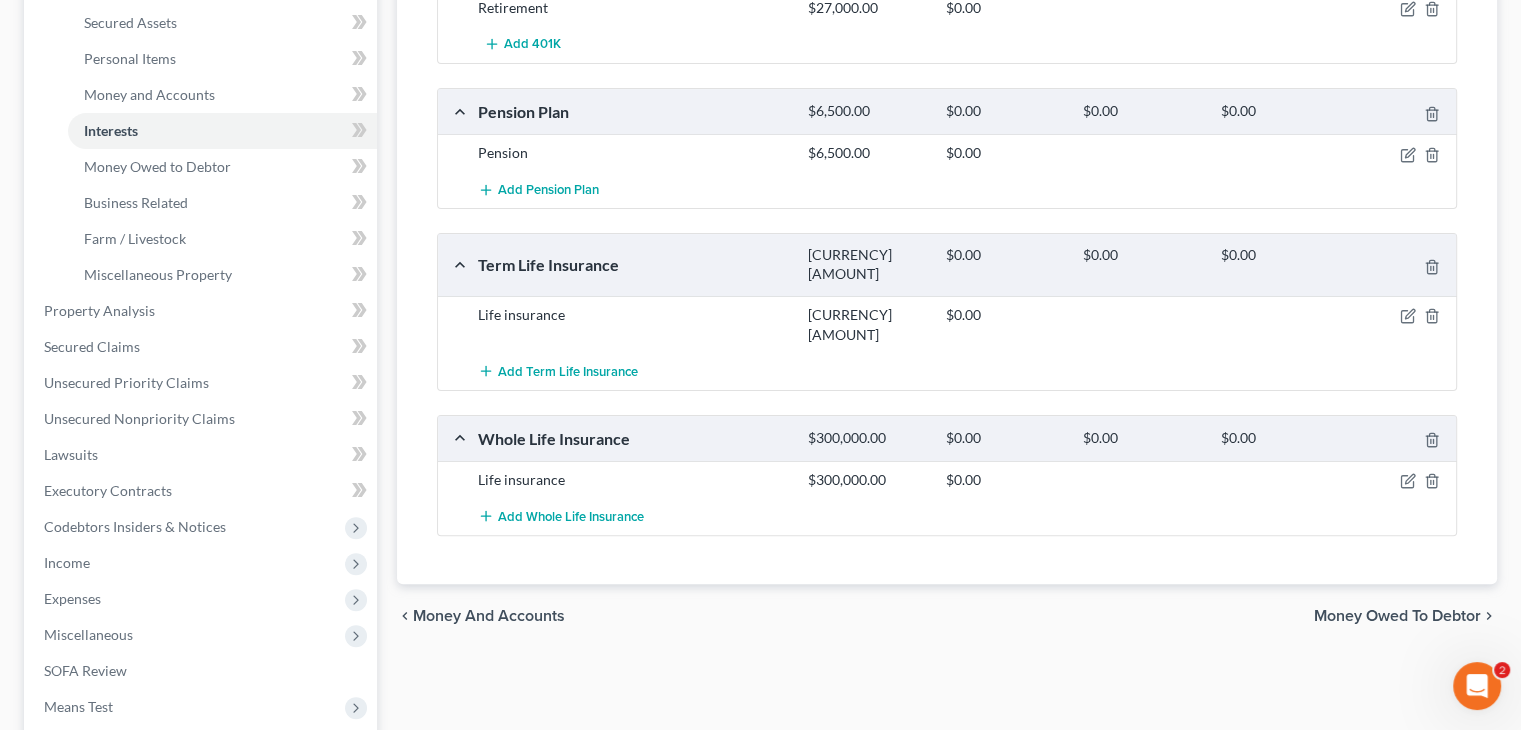 scroll, scrollTop: 500, scrollLeft: 0, axis: vertical 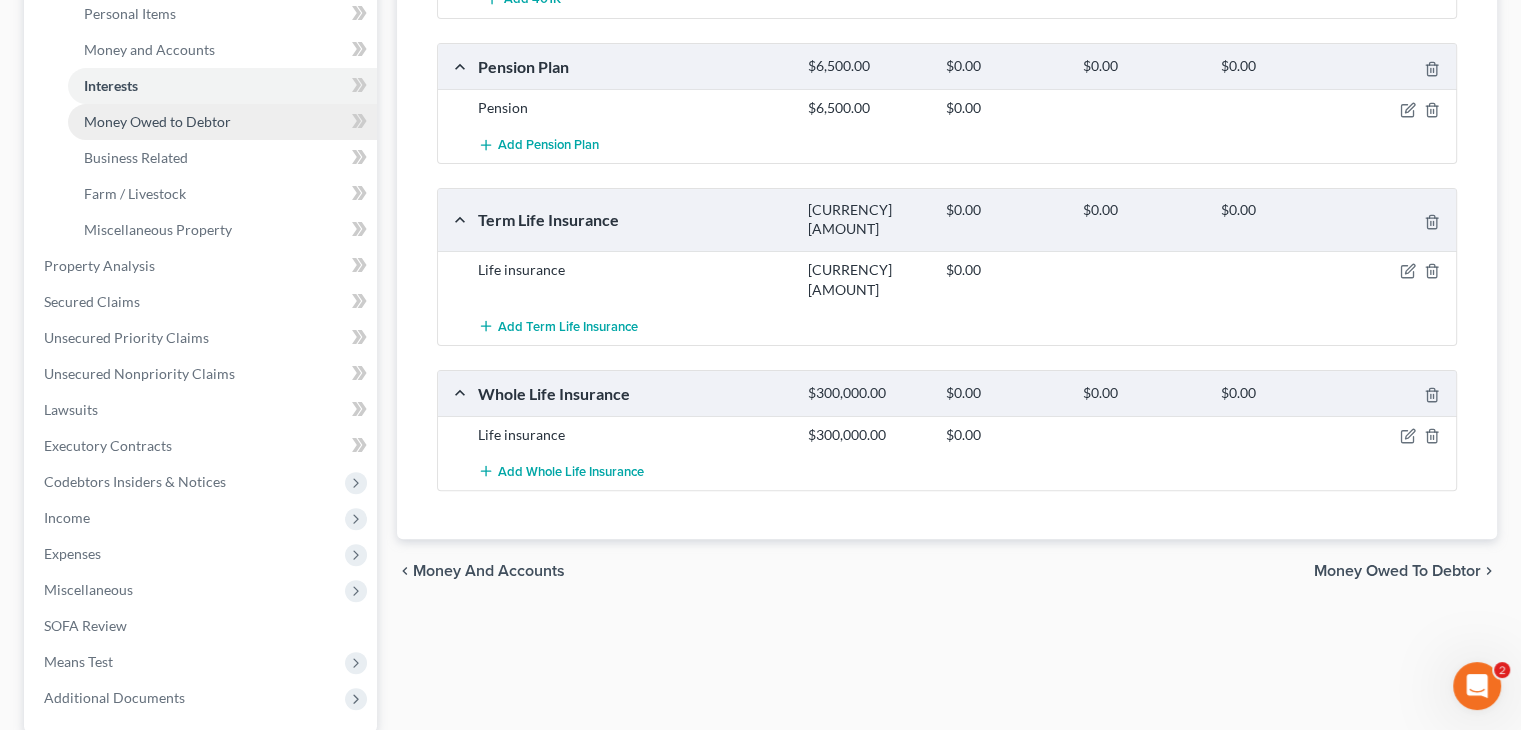 click on "Money Owed to Debtor" at bounding box center (157, 121) 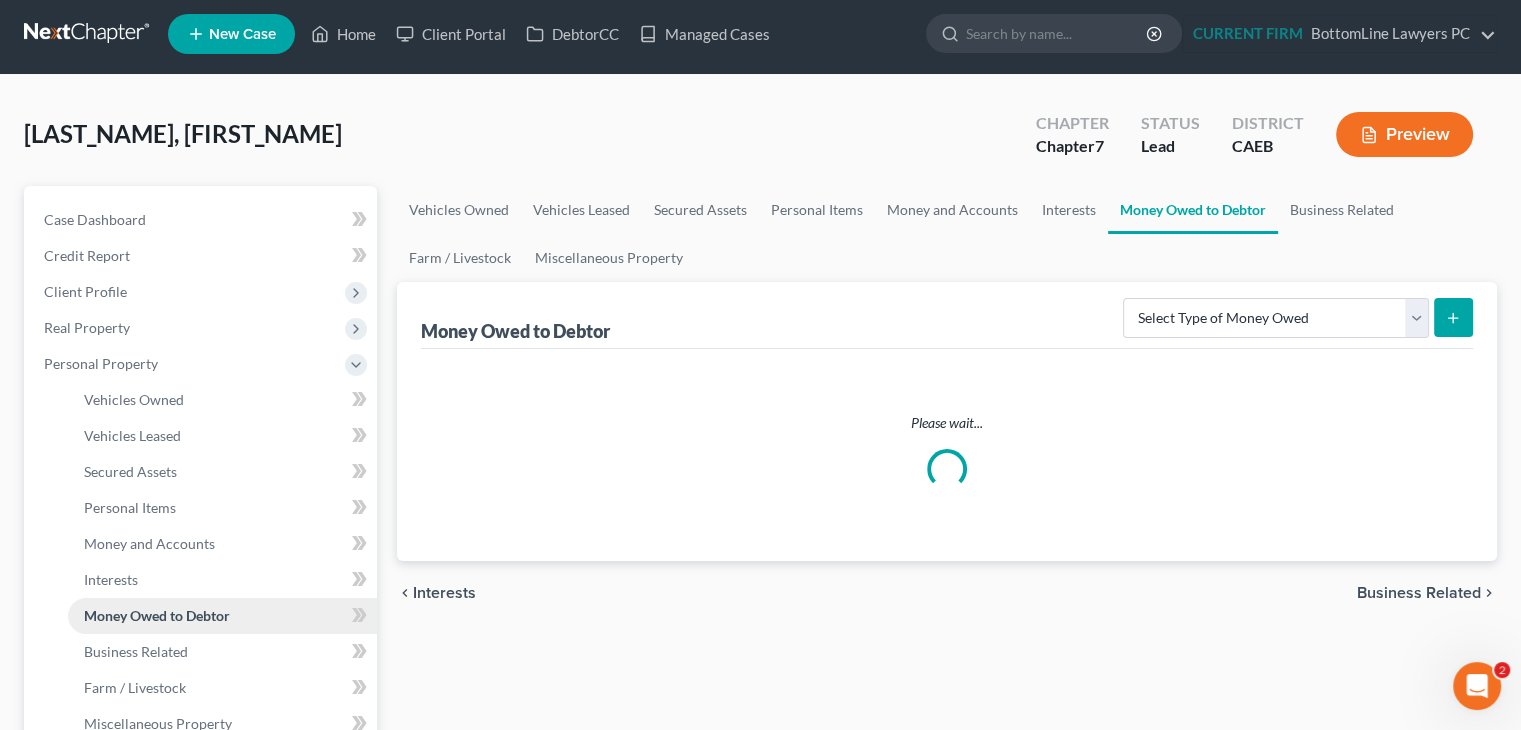 scroll, scrollTop: 0, scrollLeft: 0, axis: both 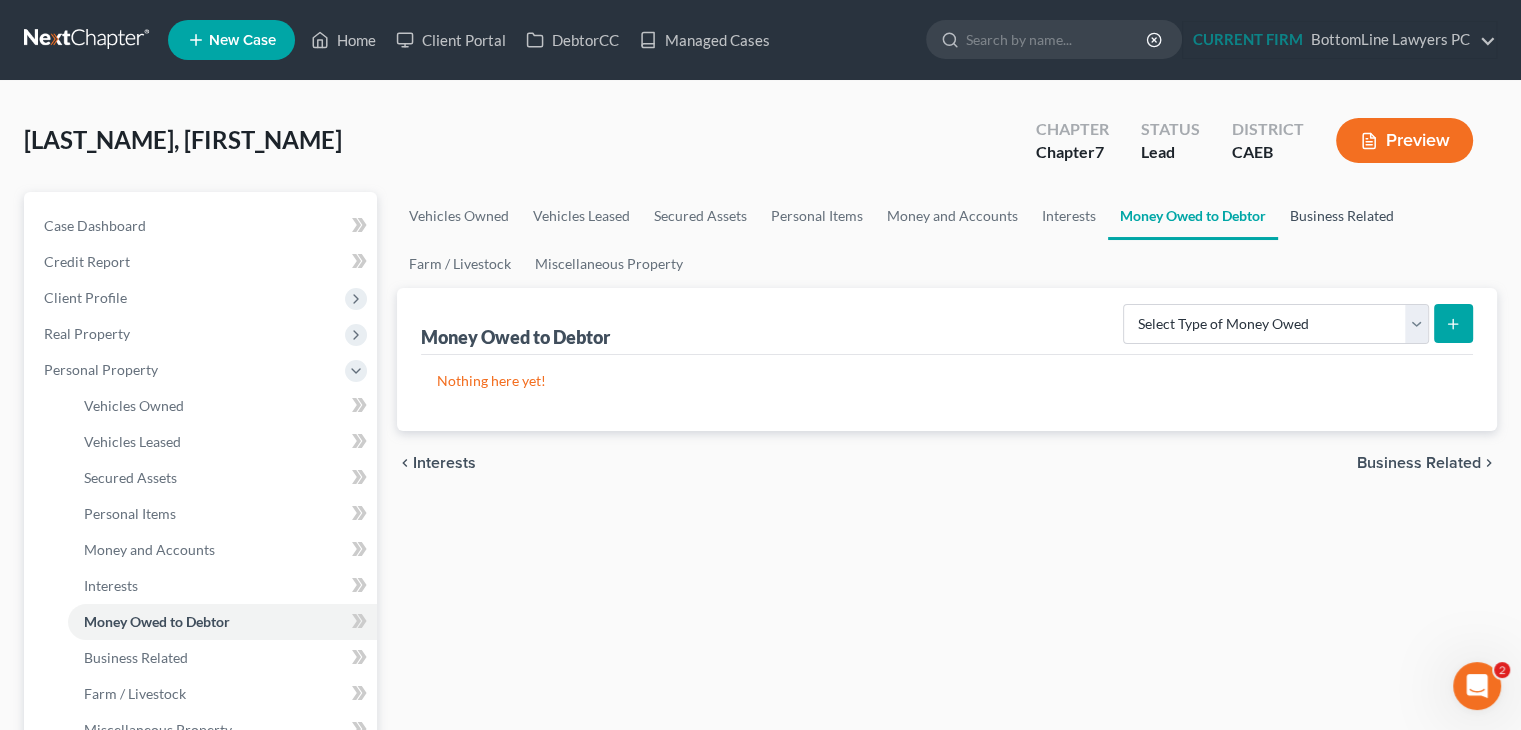 drag, startPoint x: 1345, startPoint y: 211, endPoint x: 1319, endPoint y: 218, distance: 26.925823 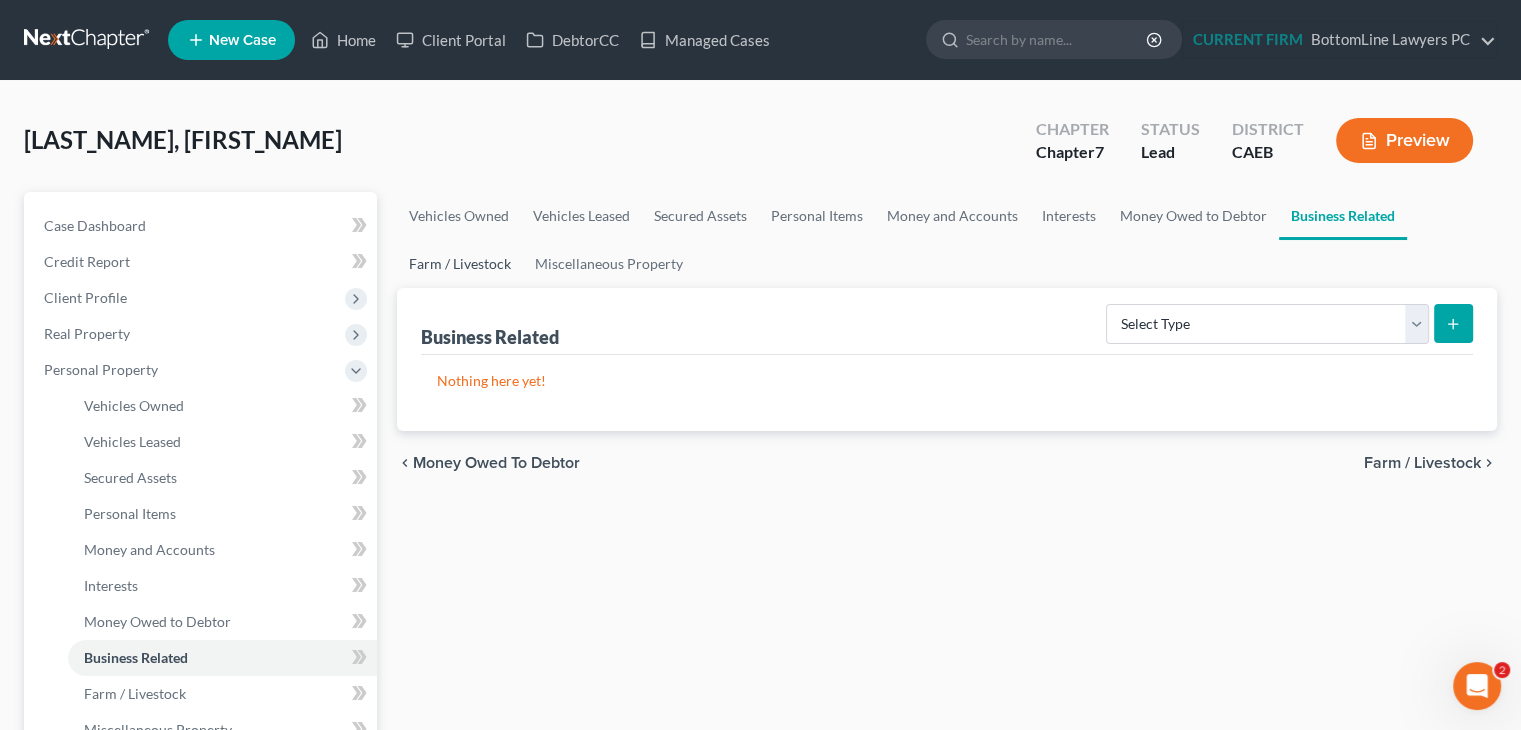 click on "Farm / Livestock" at bounding box center (460, 264) 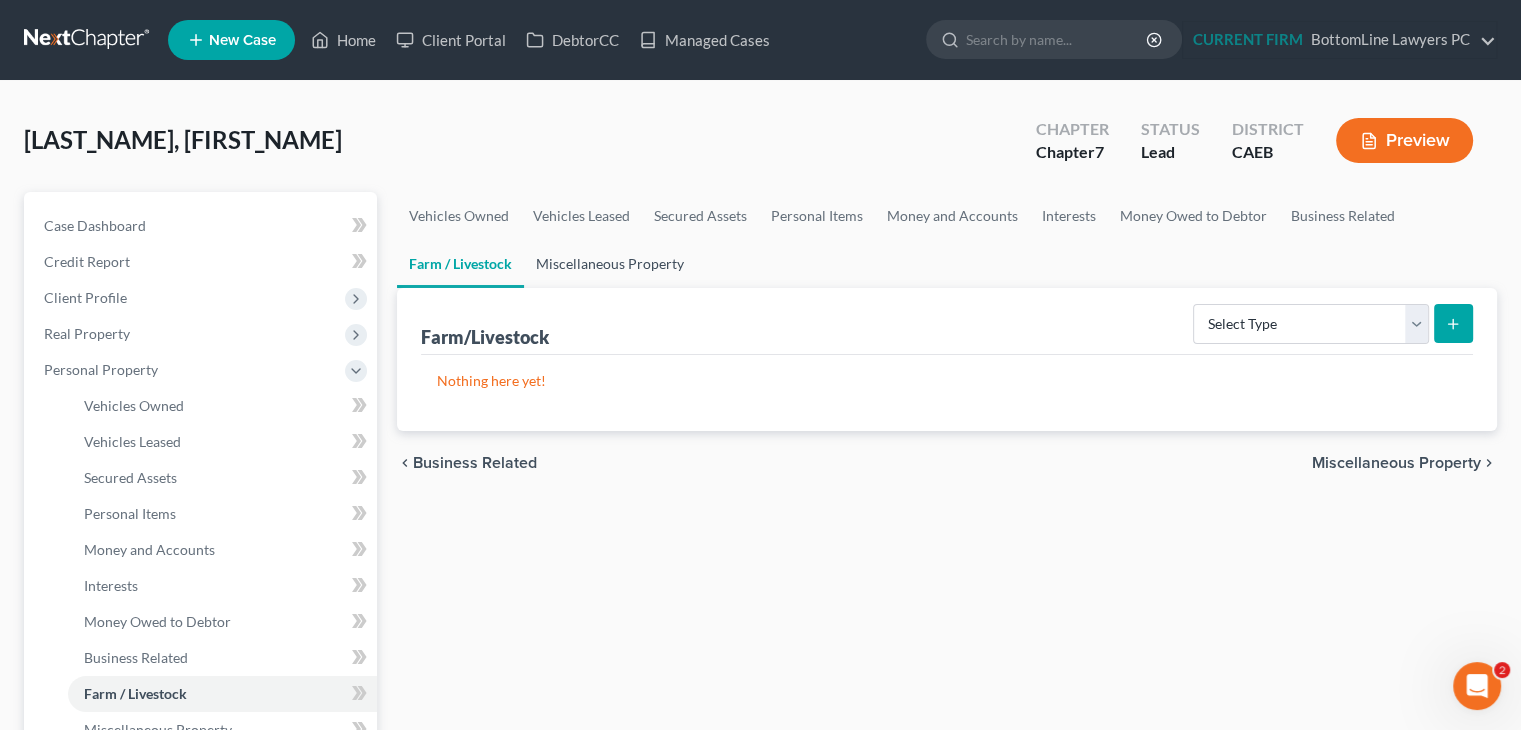 click on "Miscellaneous Property" at bounding box center [610, 264] 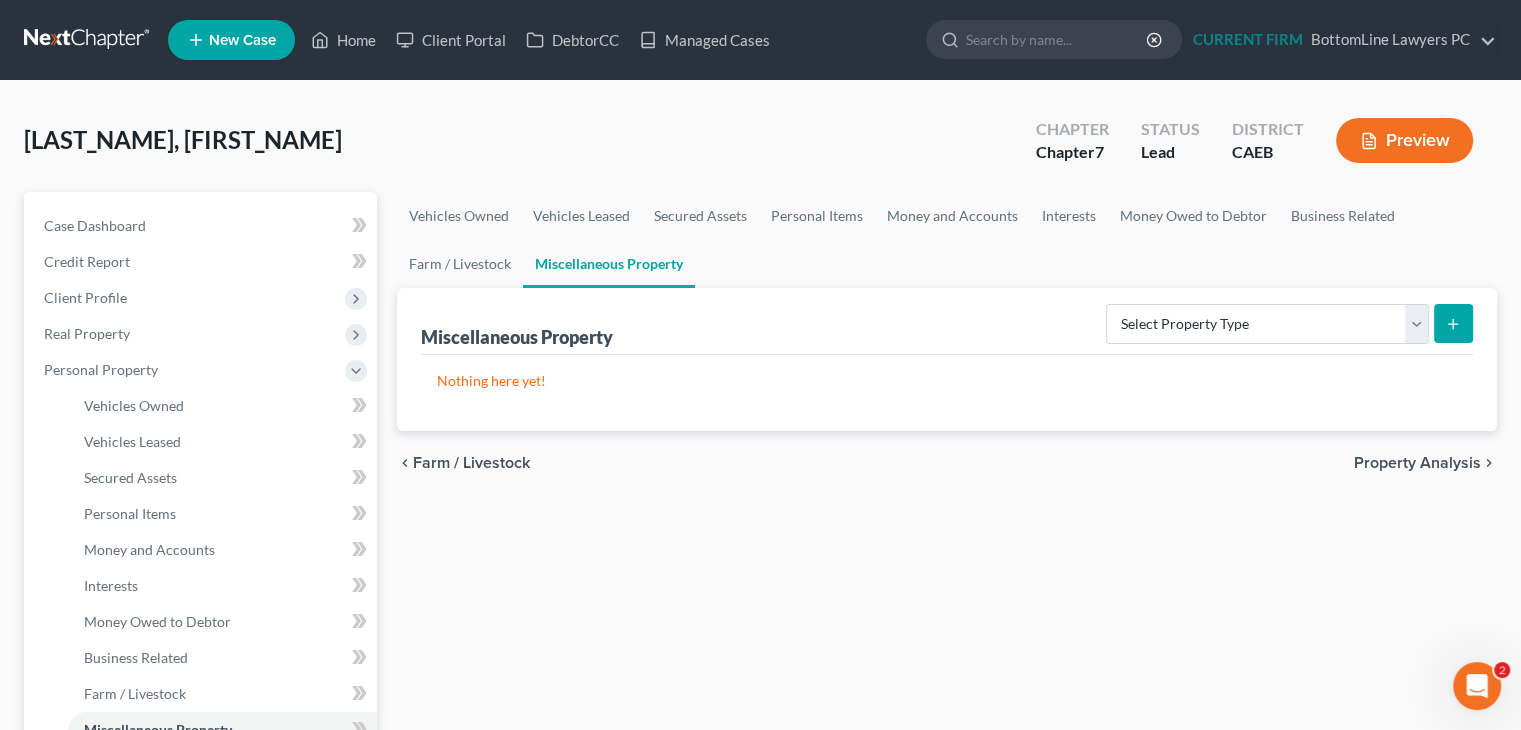 click on "Property Analysis" at bounding box center (1417, 463) 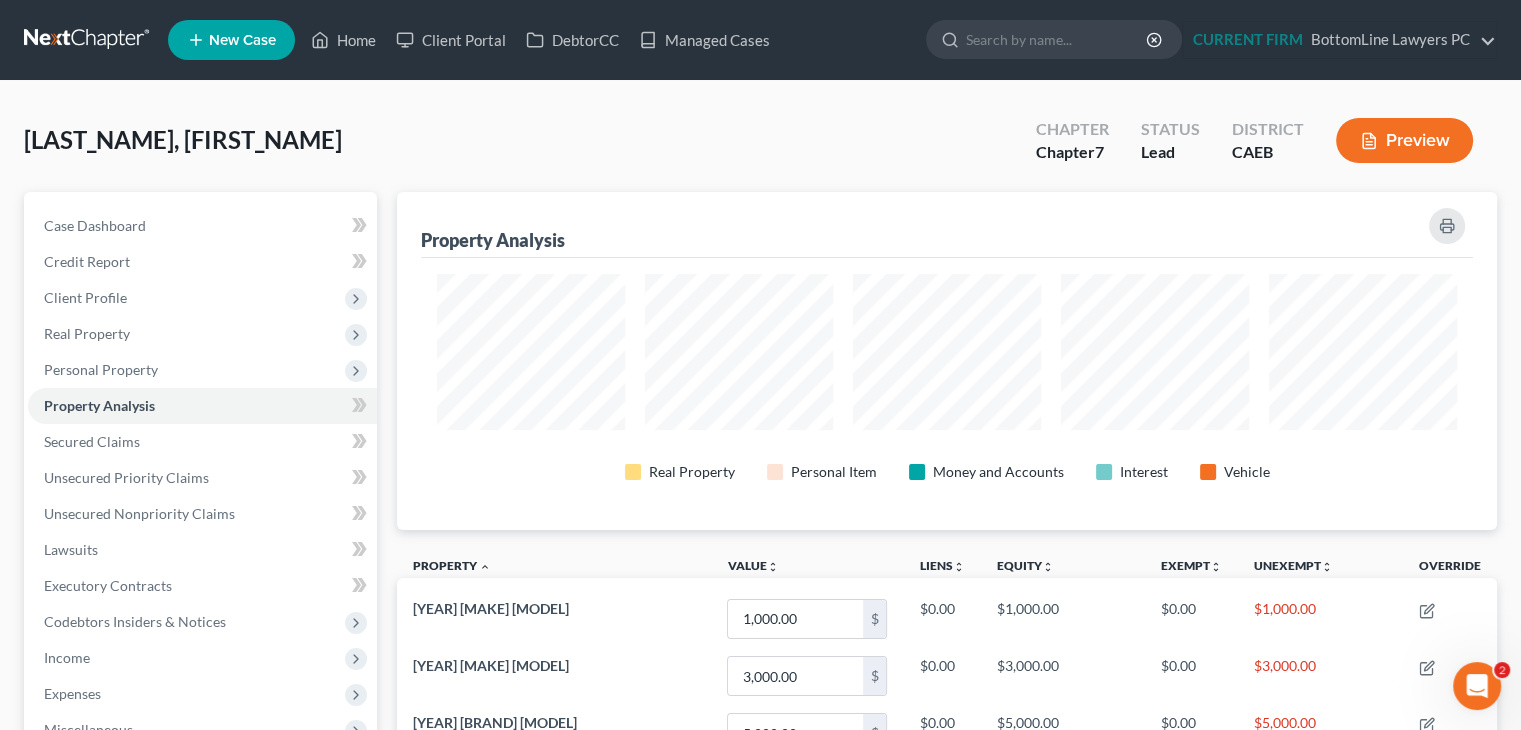 scroll, scrollTop: 999662, scrollLeft: 998900, axis: both 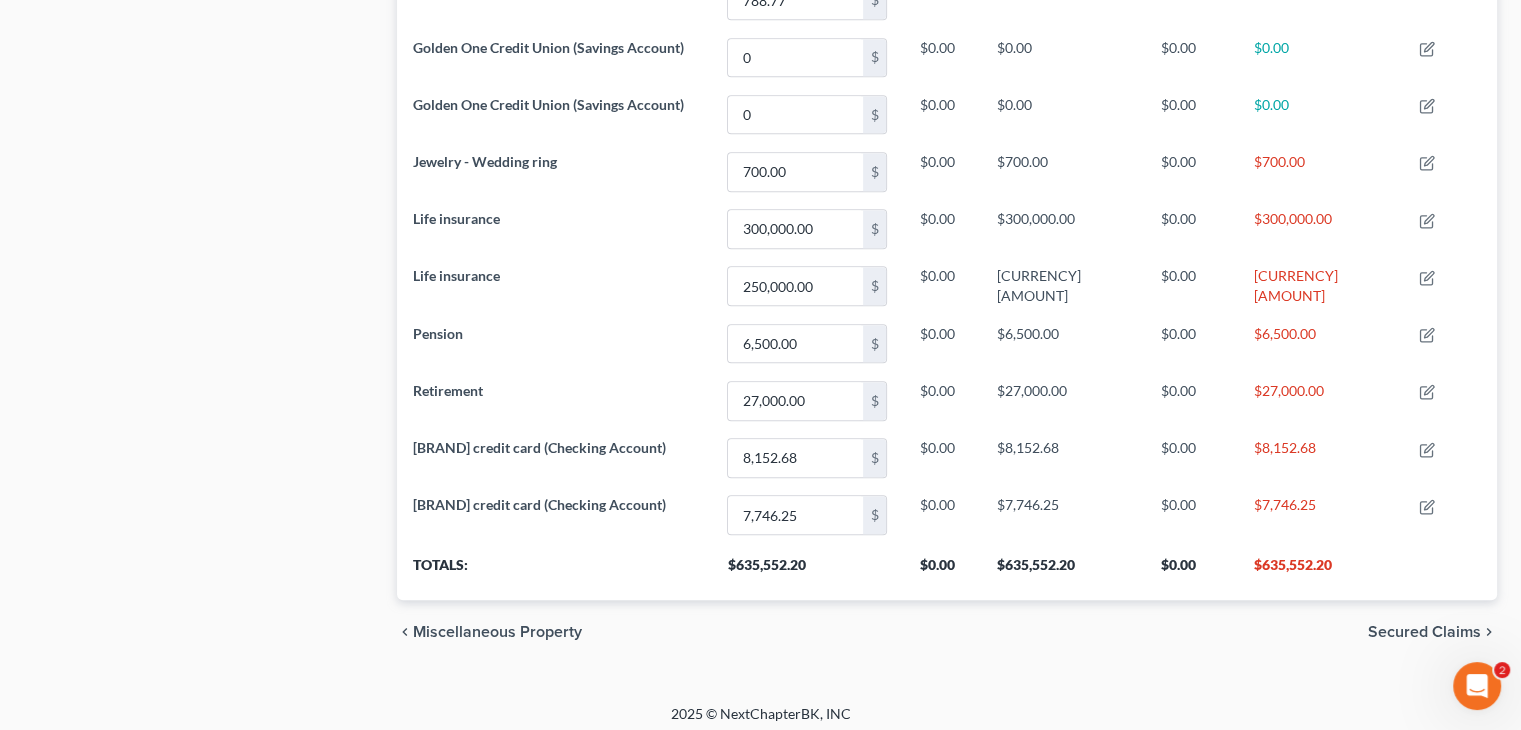 click on "Secured Claims" at bounding box center [1424, 632] 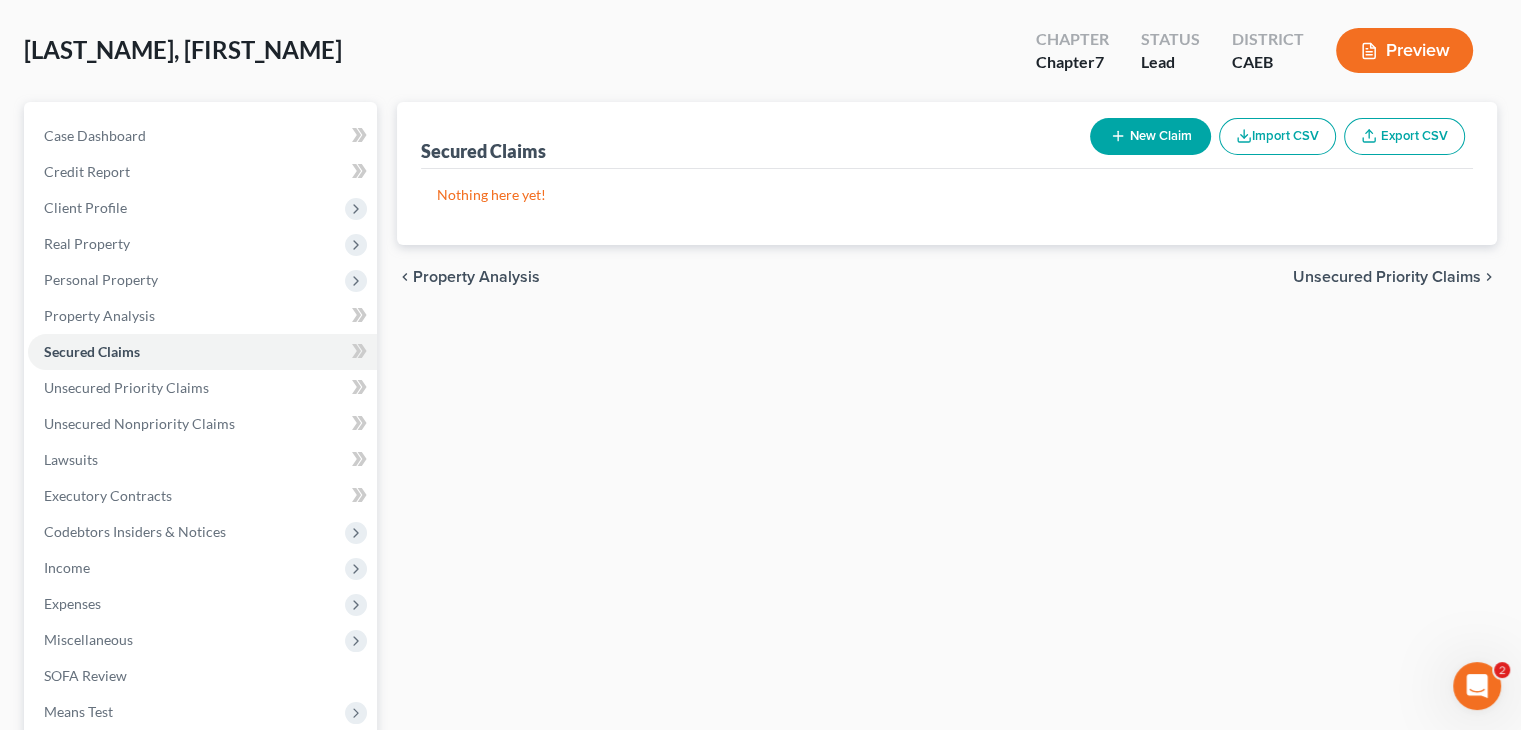 scroll, scrollTop: 0, scrollLeft: 0, axis: both 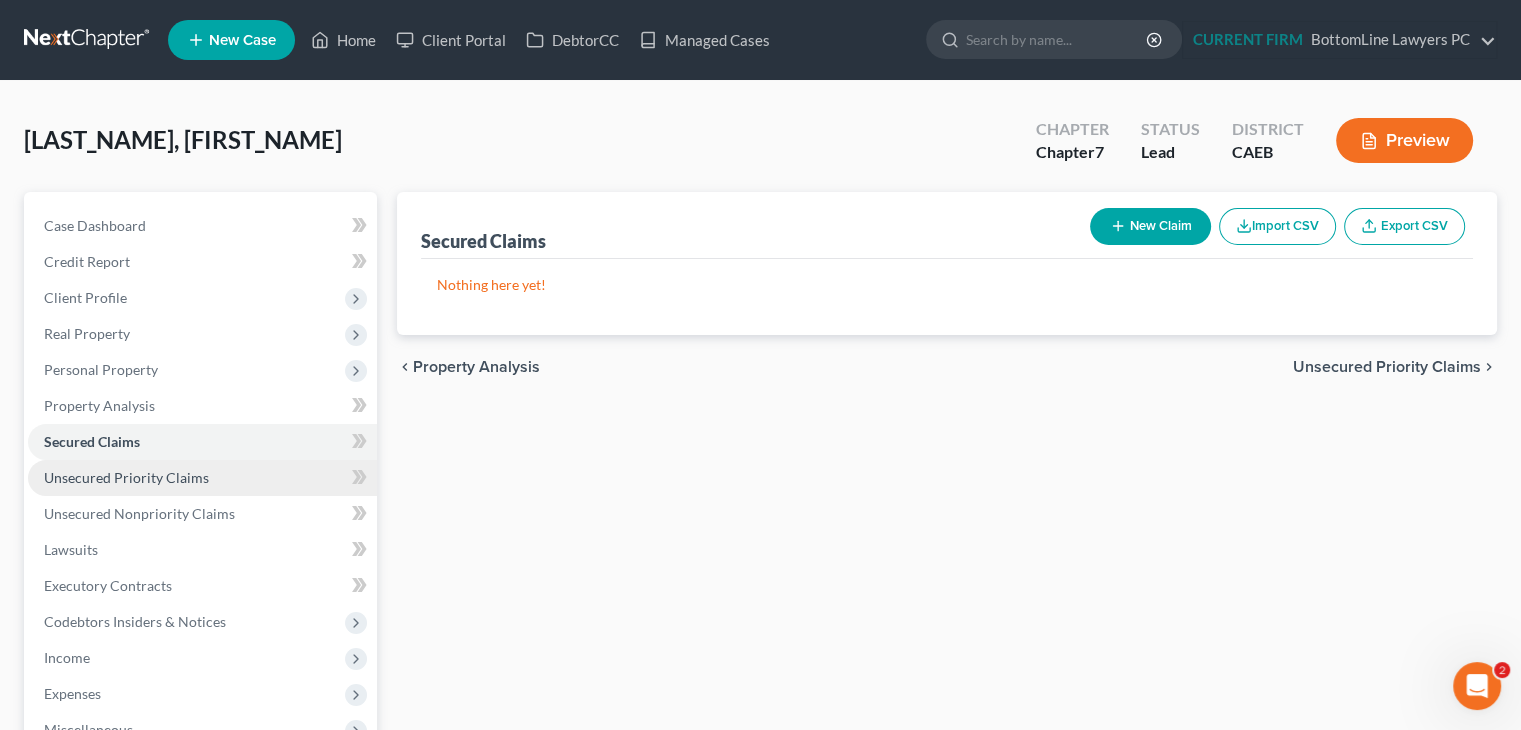 click on "Unsecured Priority Claims" at bounding box center [126, 477] 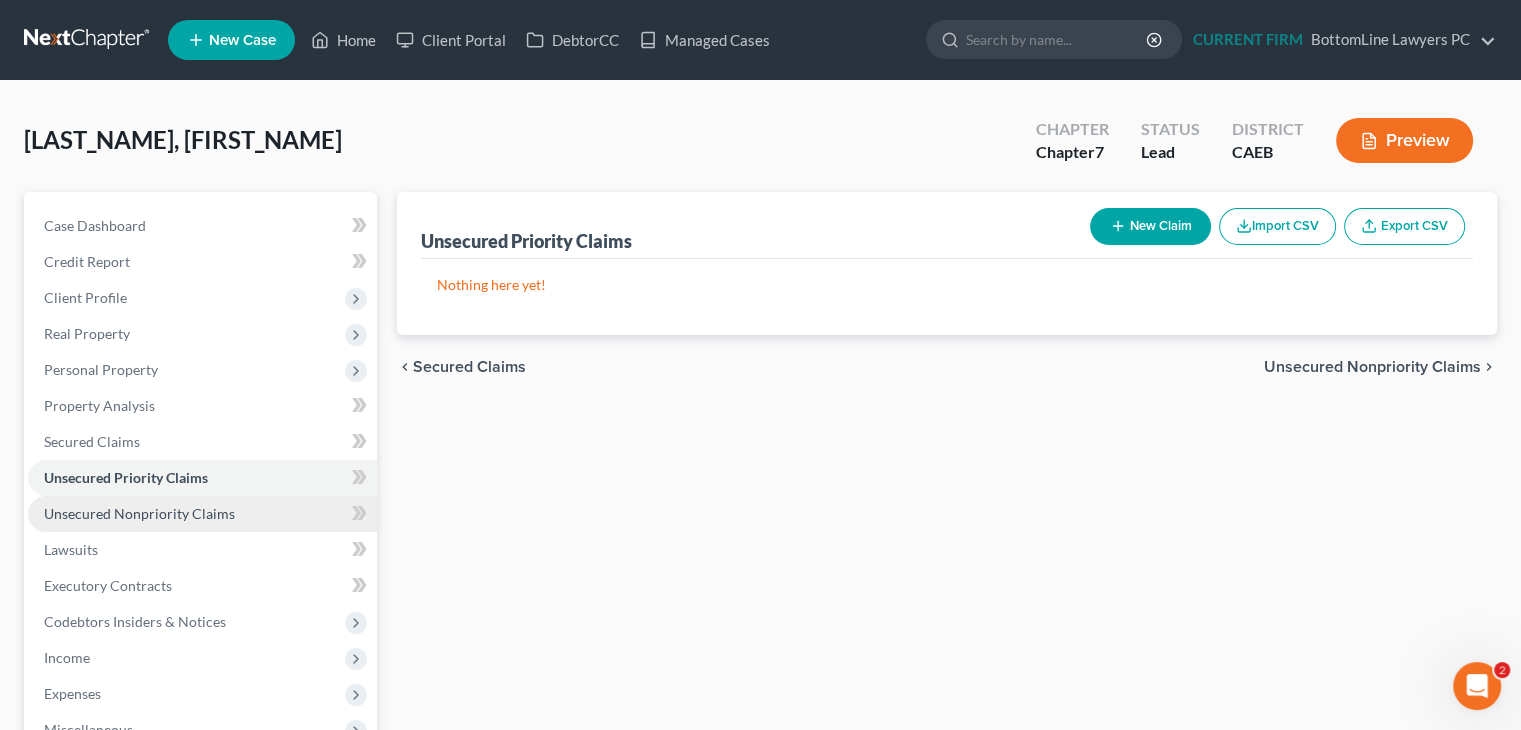 click on "Unsecured Nonpriority Claims" at bounding box center (139, 513) 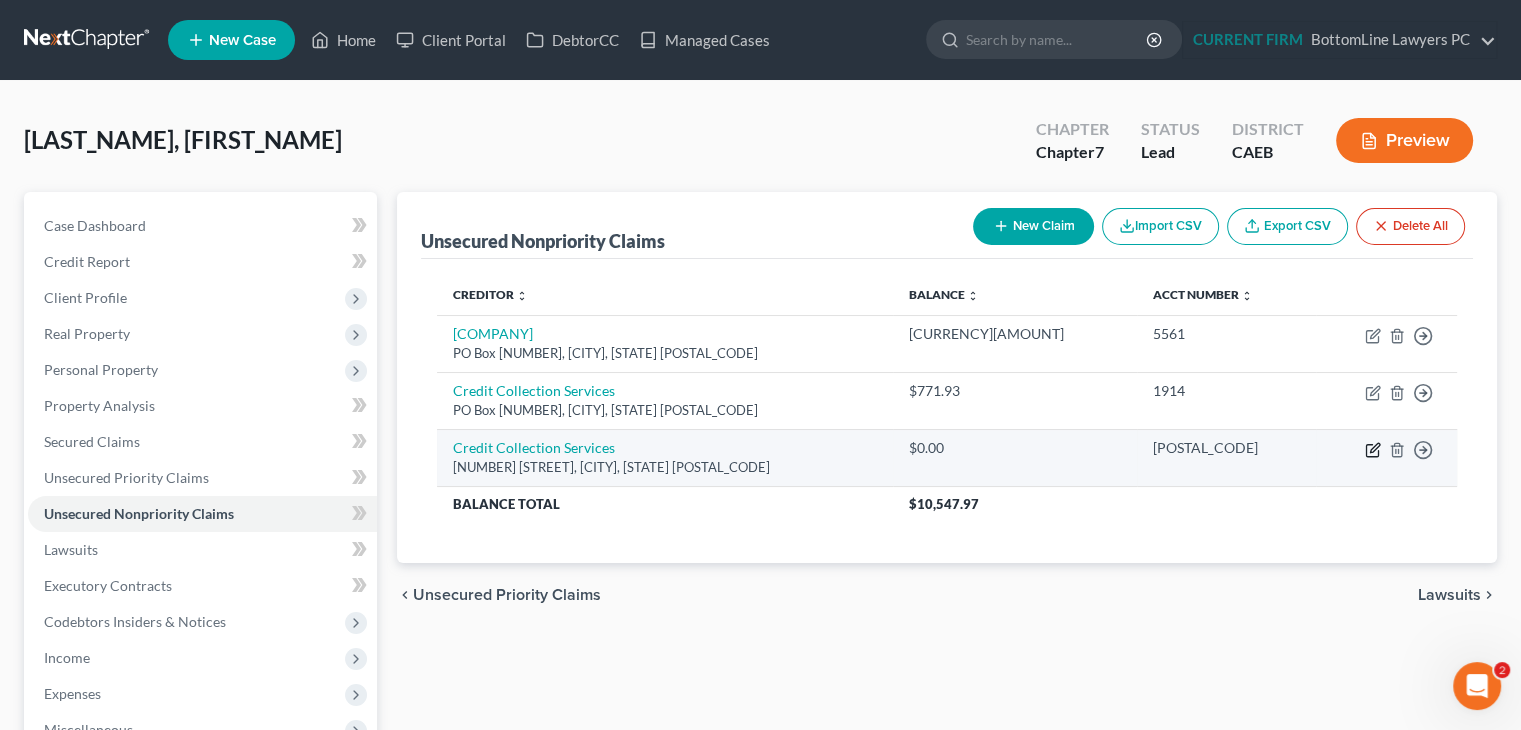 click 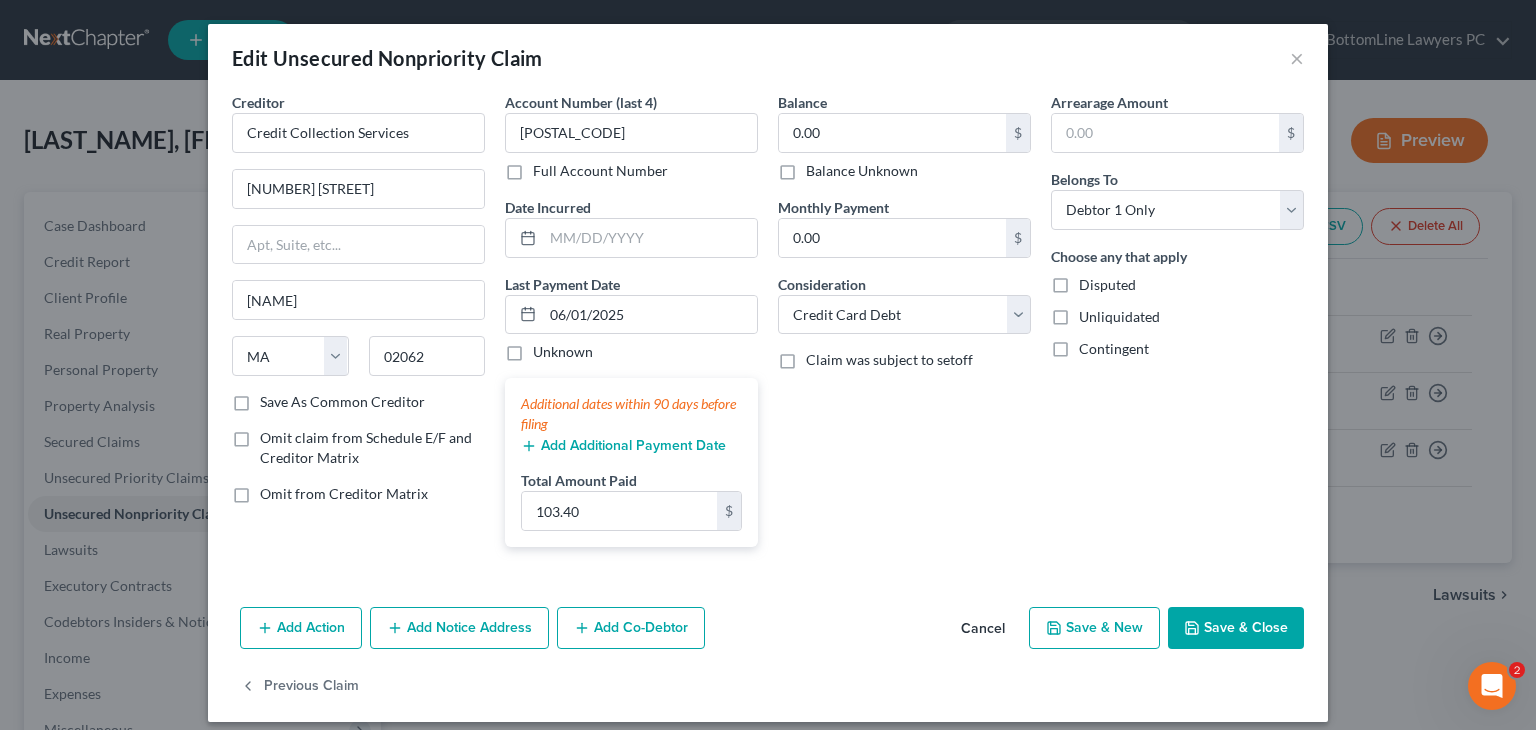 click on "Cancel" at bounding box center (983, 629) 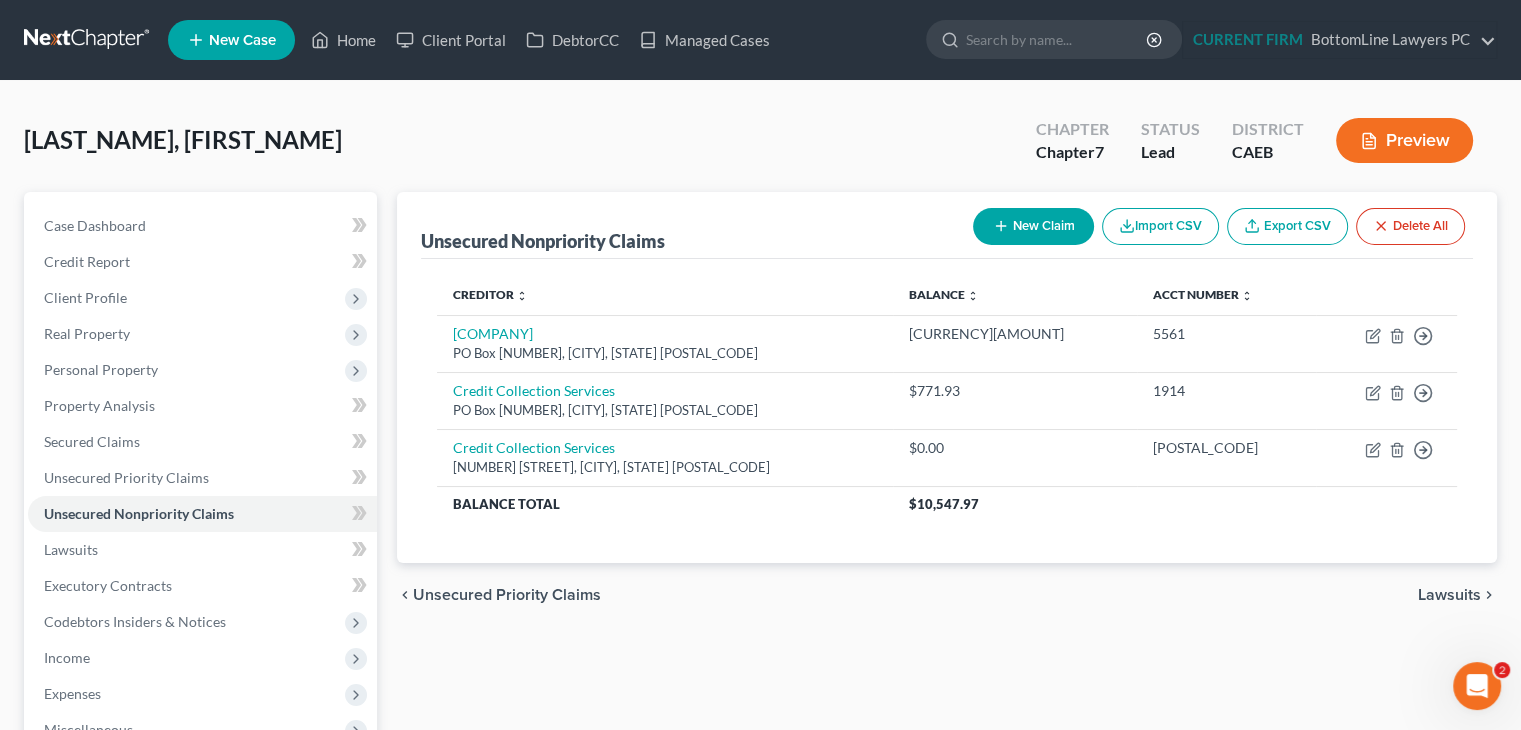 click on "Lawsuits" at bounding box center [1449, 595] 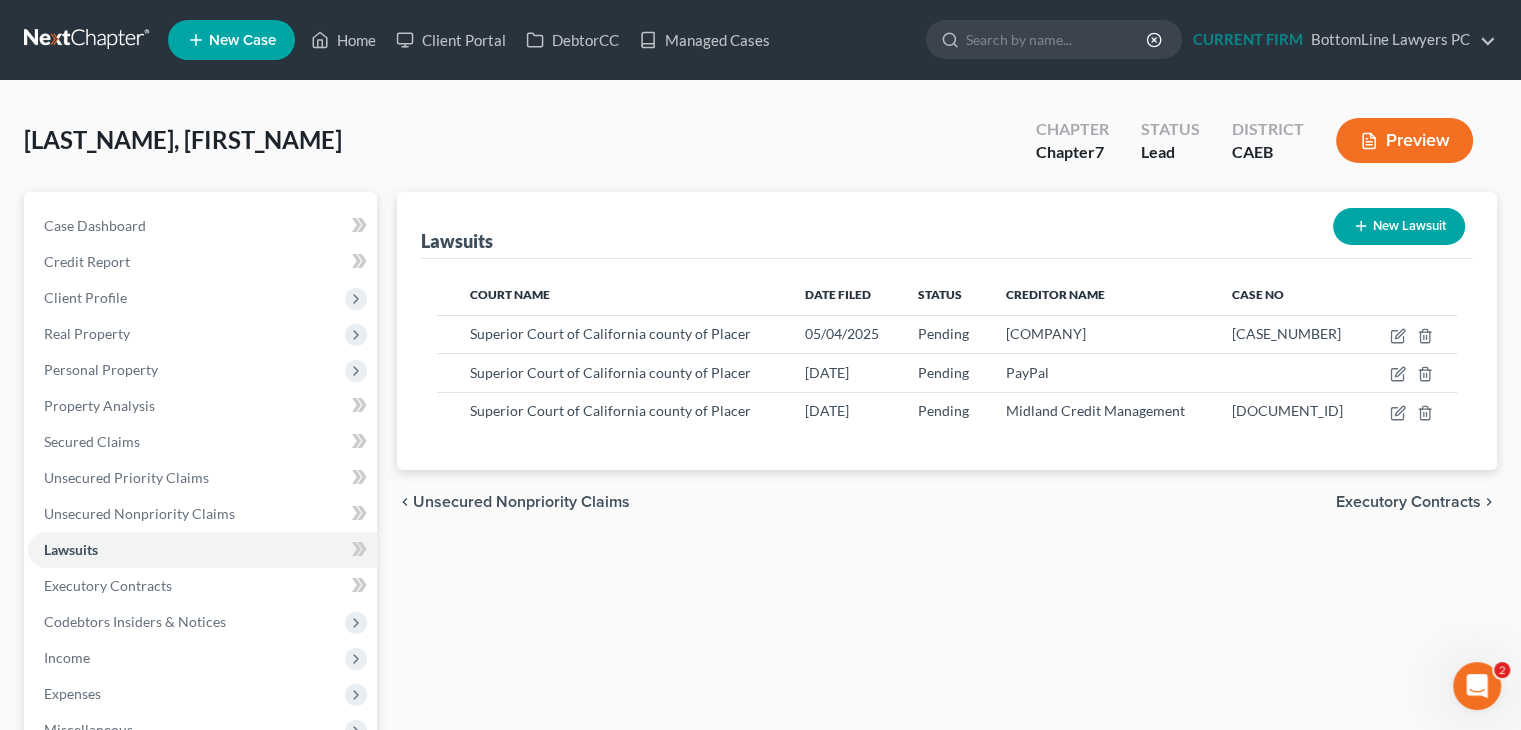 click on "Executory Contracts" at bounding box center [1408, 502] 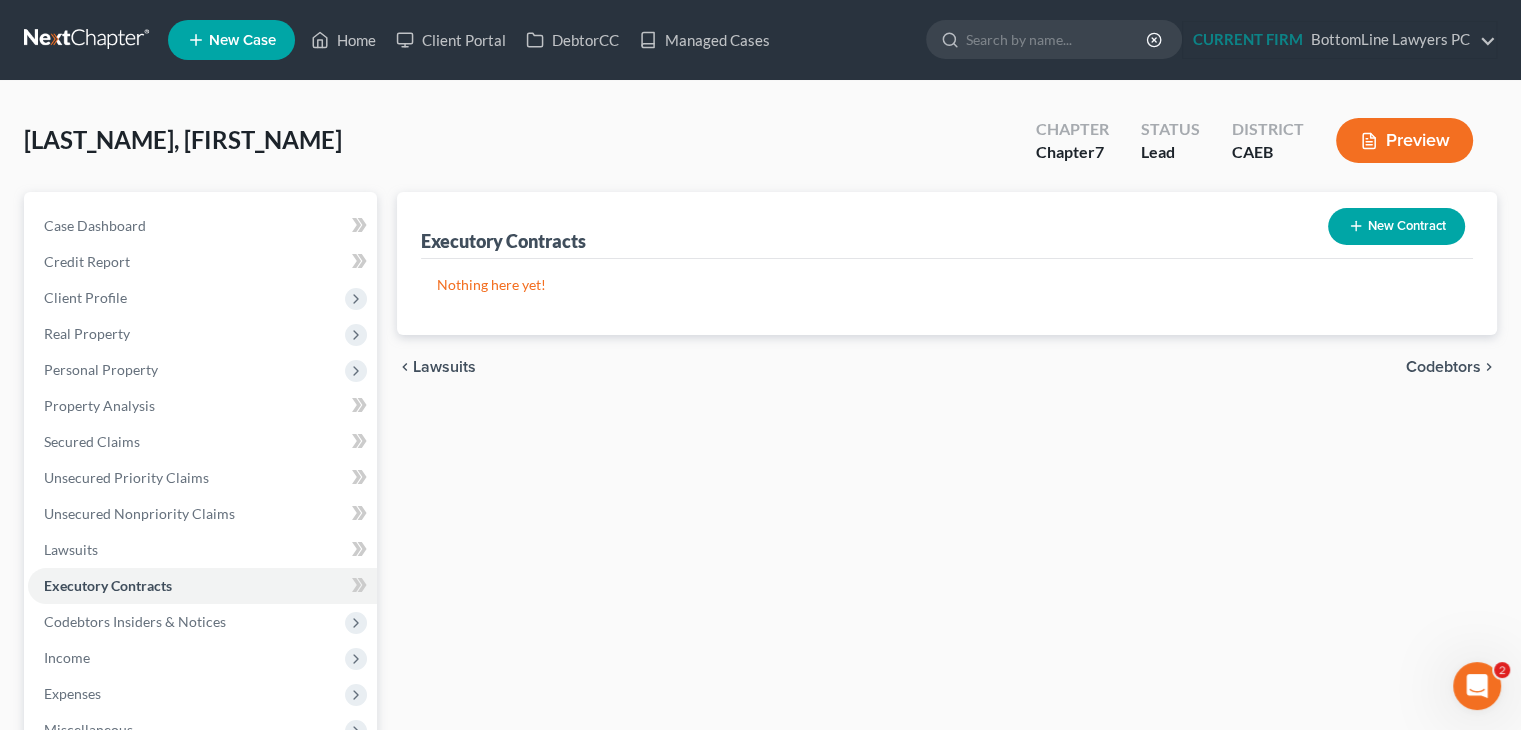 click on "Codebtors" at bounding box center [1443, 367] 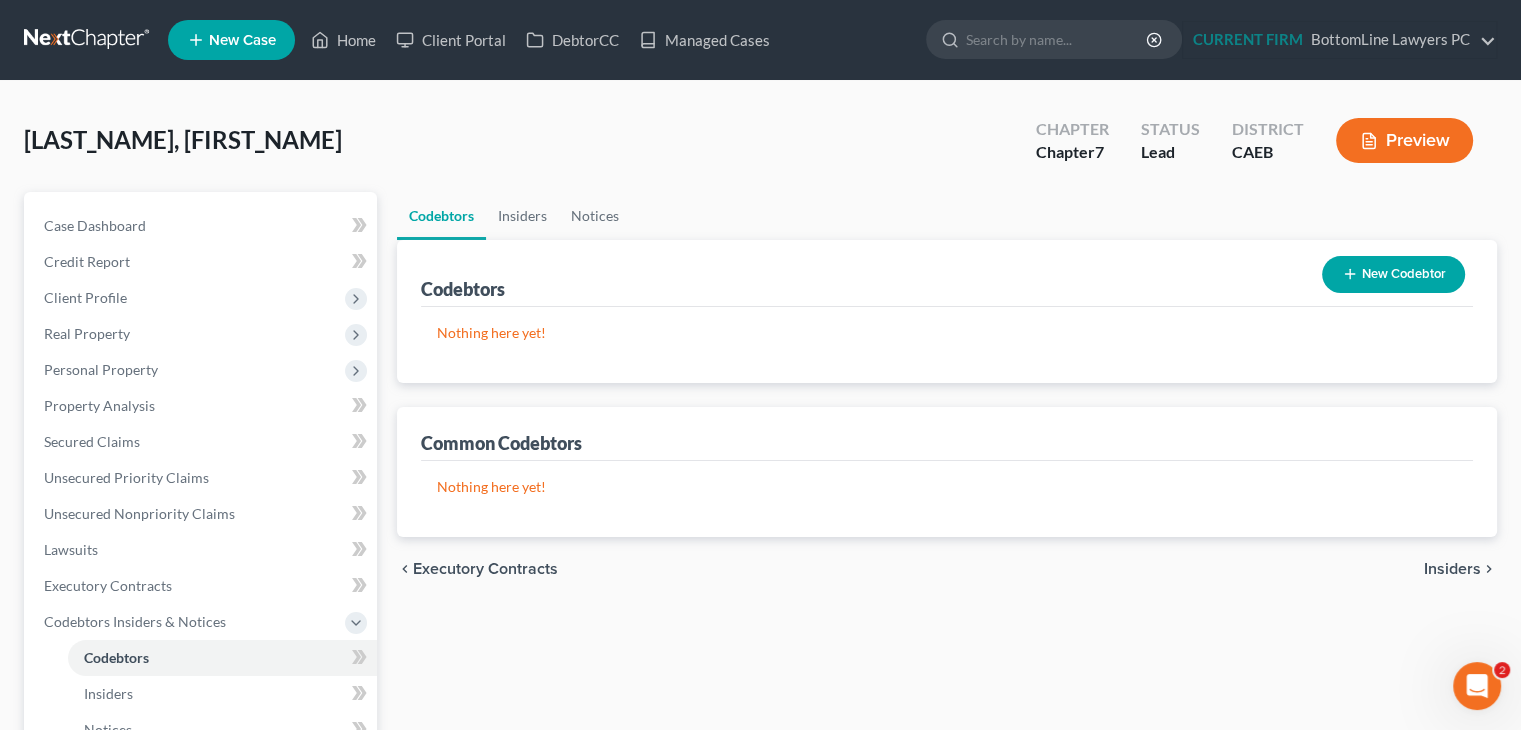 click on "Insiders" at bounding box center [1452, 569] 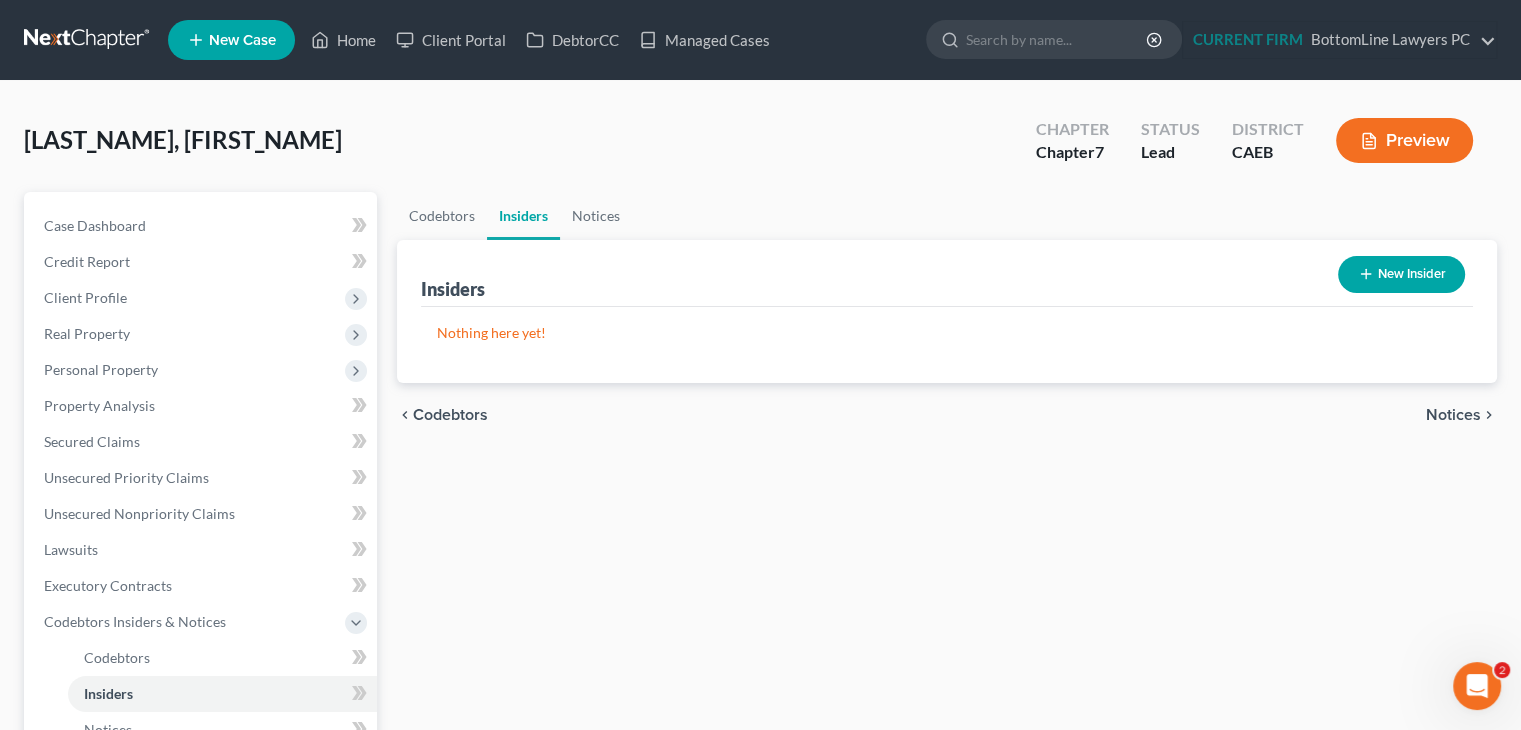 click on "Notices" at bounding box center [1453, 415] 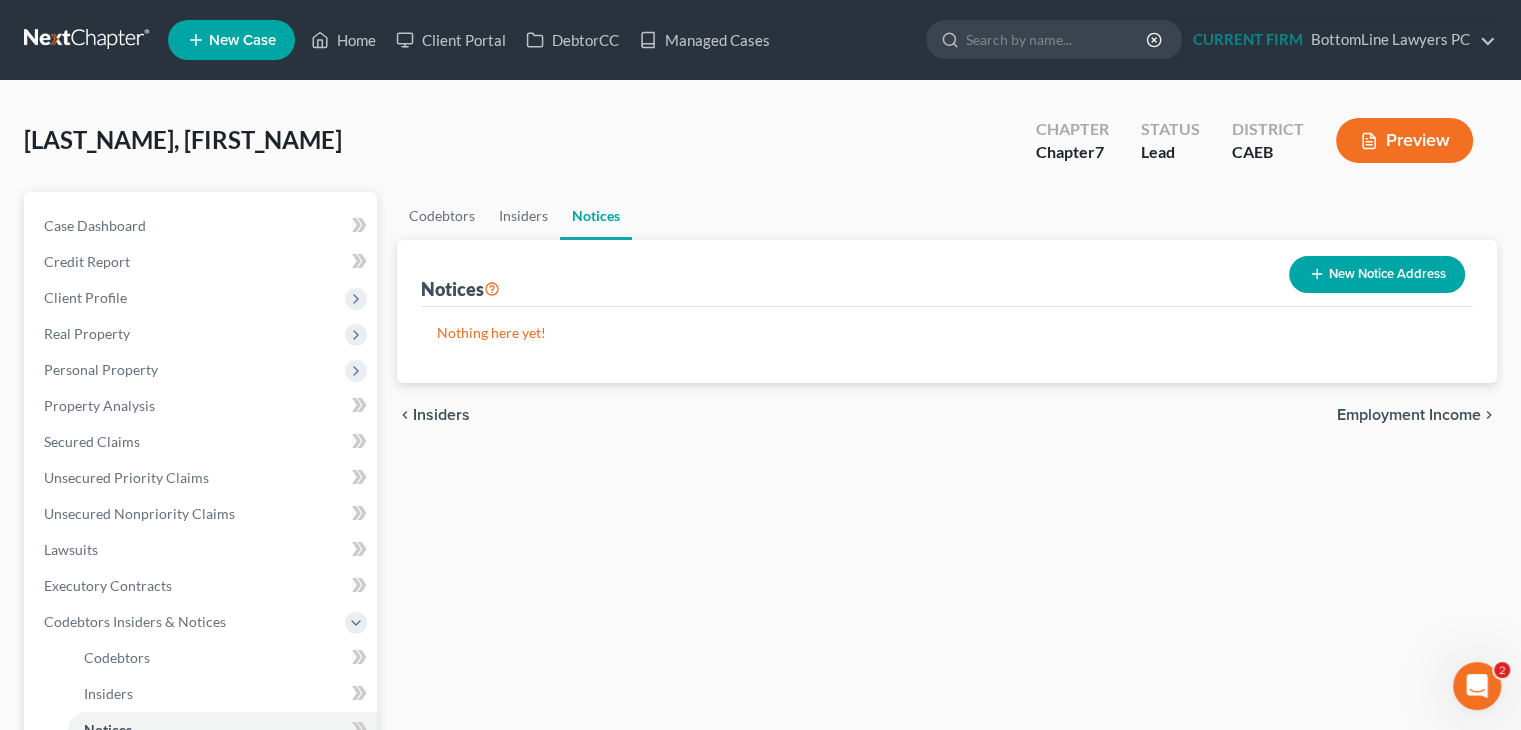 click on "Employment Income" at bounding box center (1409, 415) 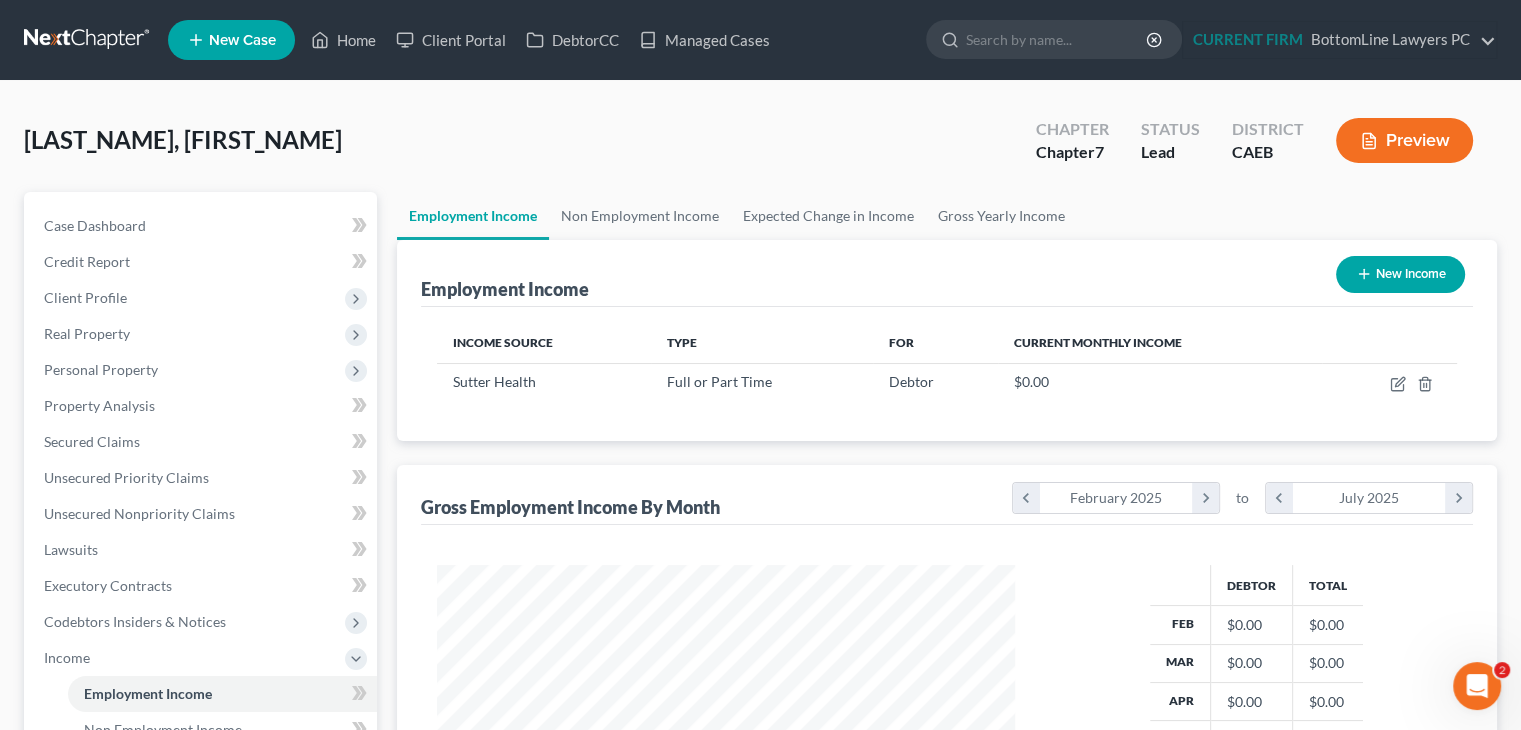 scroll, scrollTop: 999643, scrollLeft: 999381, axis: both 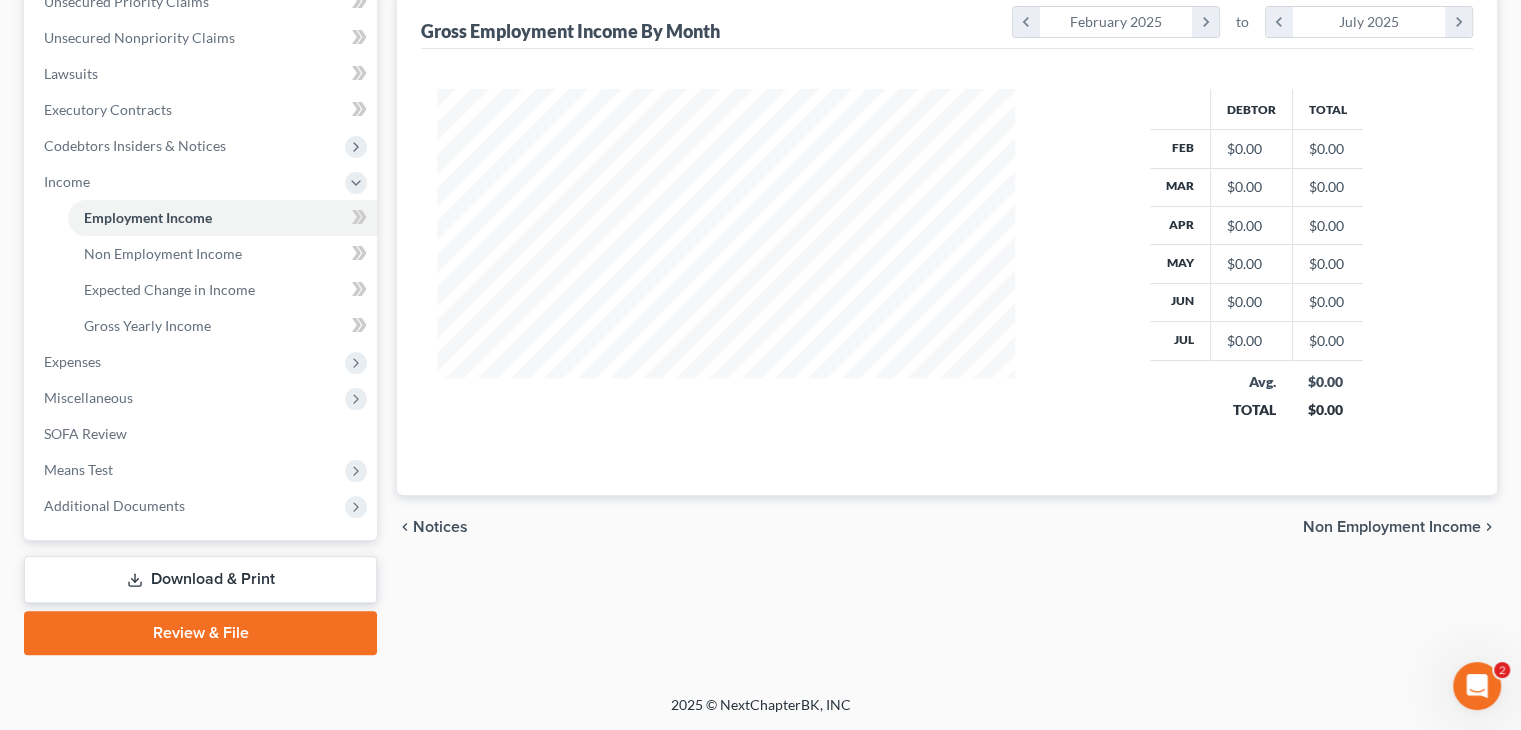 click on "Non Employment Income" at bounding box center (1392, 527) 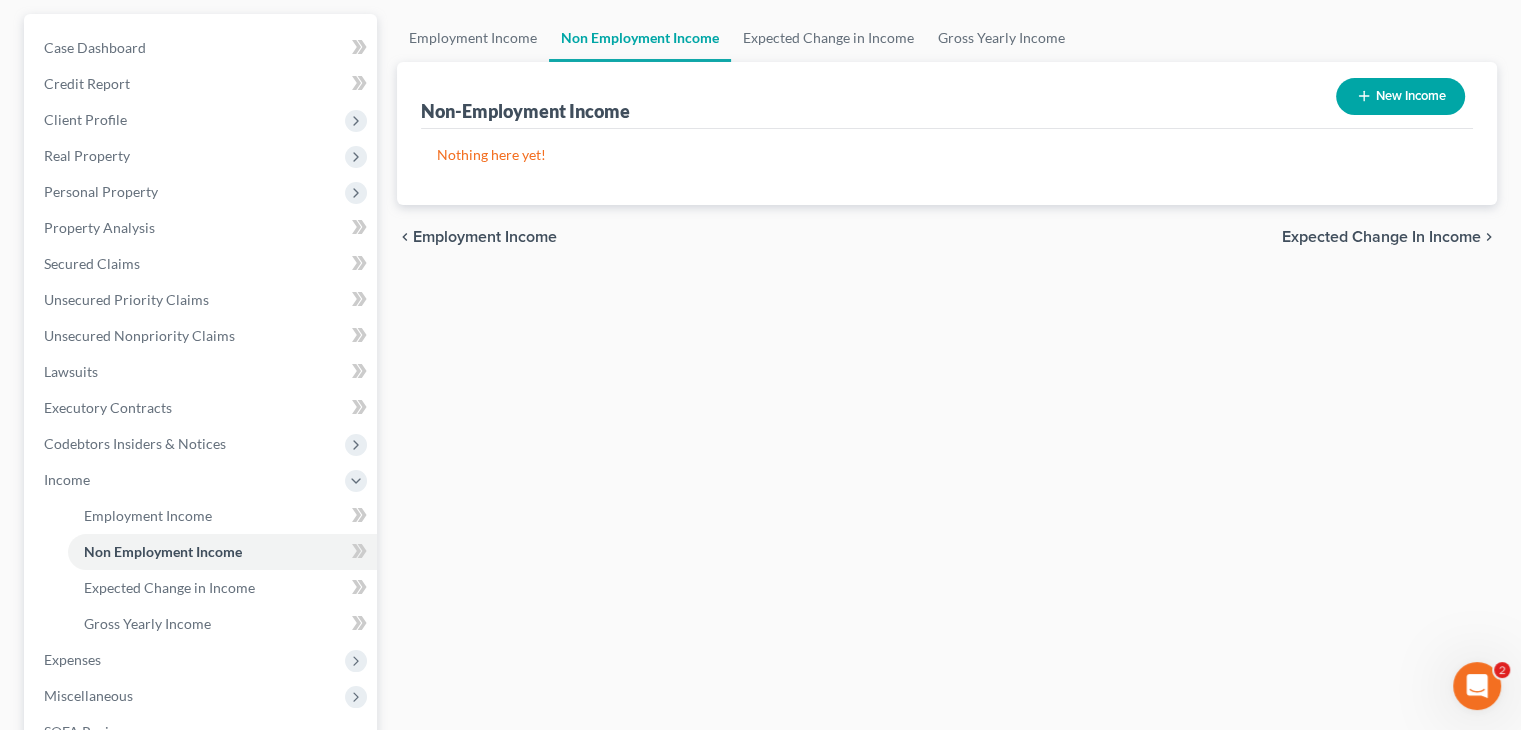 scroll, scrollTop: 0, scrollLeft: 0, axis: both 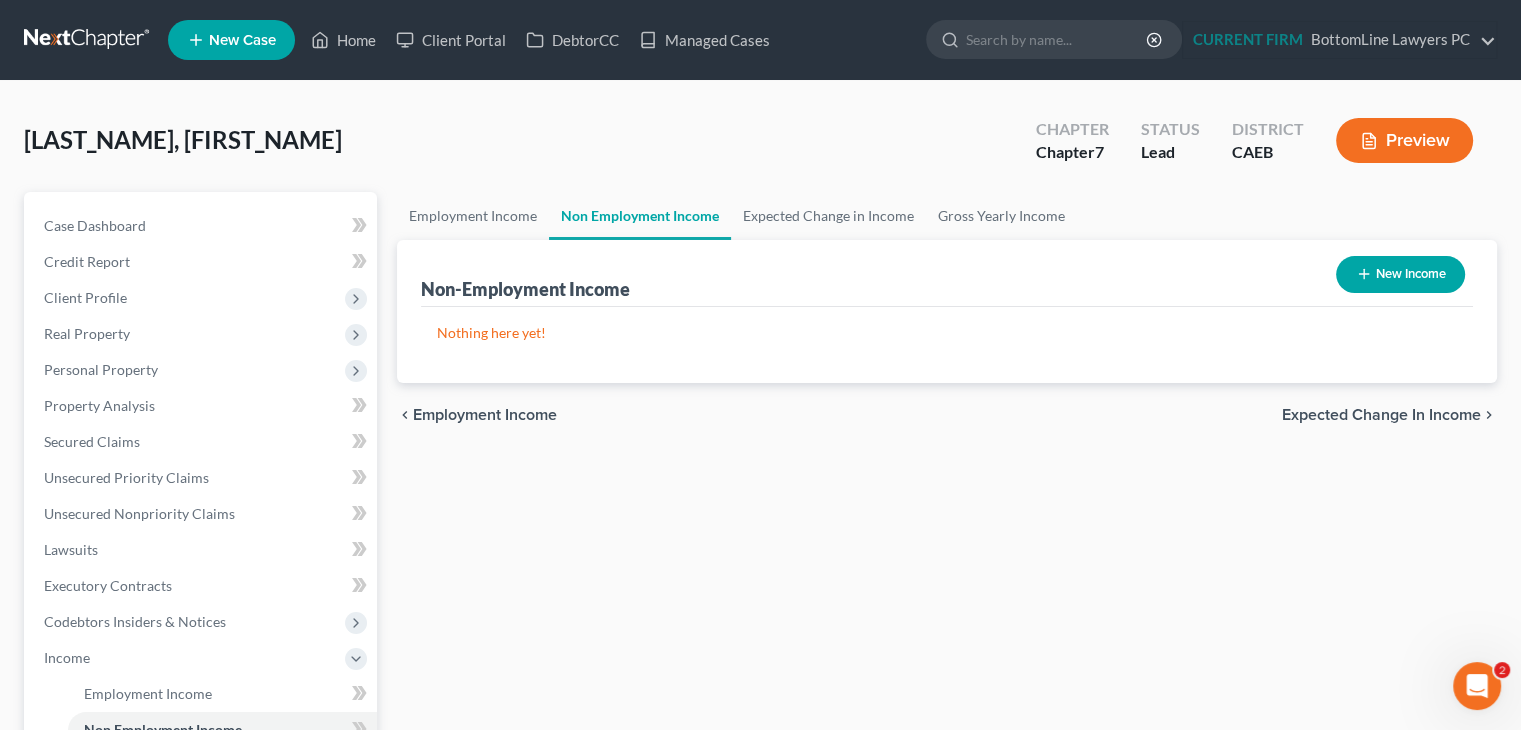 click on "Expected Change in Income" at bounding box center [1381, 415] 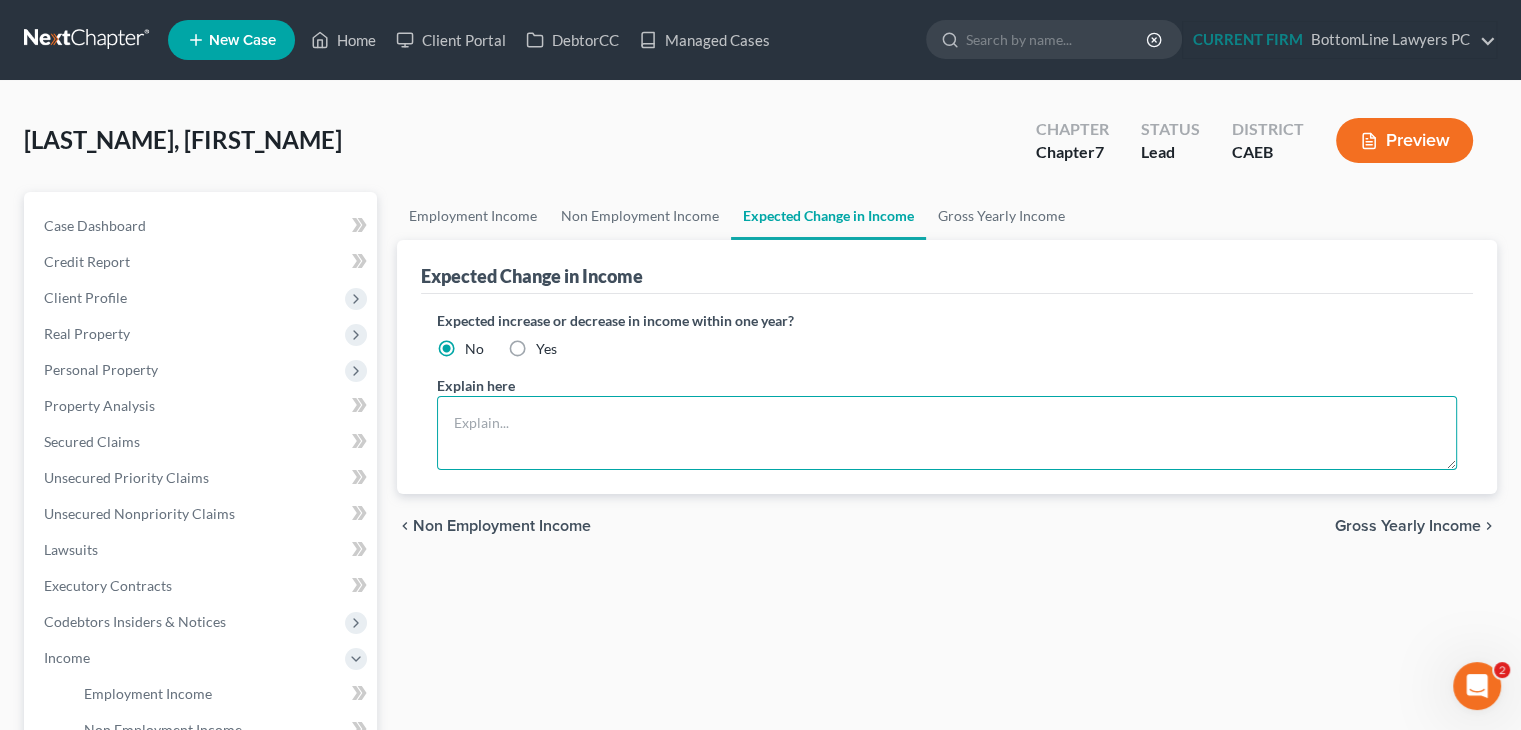 click at bounding box center (947, 433) 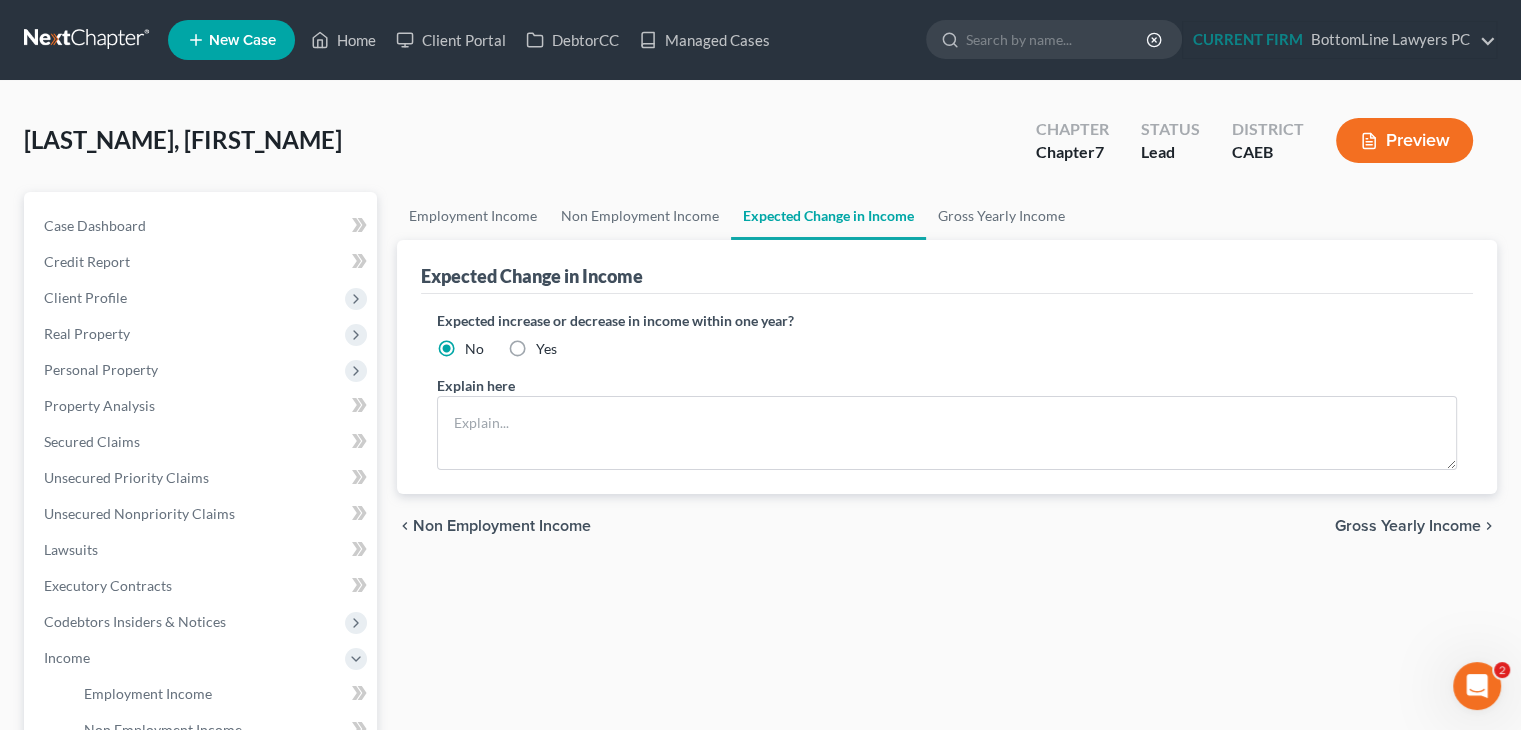 click on "chevron_left
Non Employment Income
Gross Yearly Income
chevron_right" at bounding box center [947, 526] 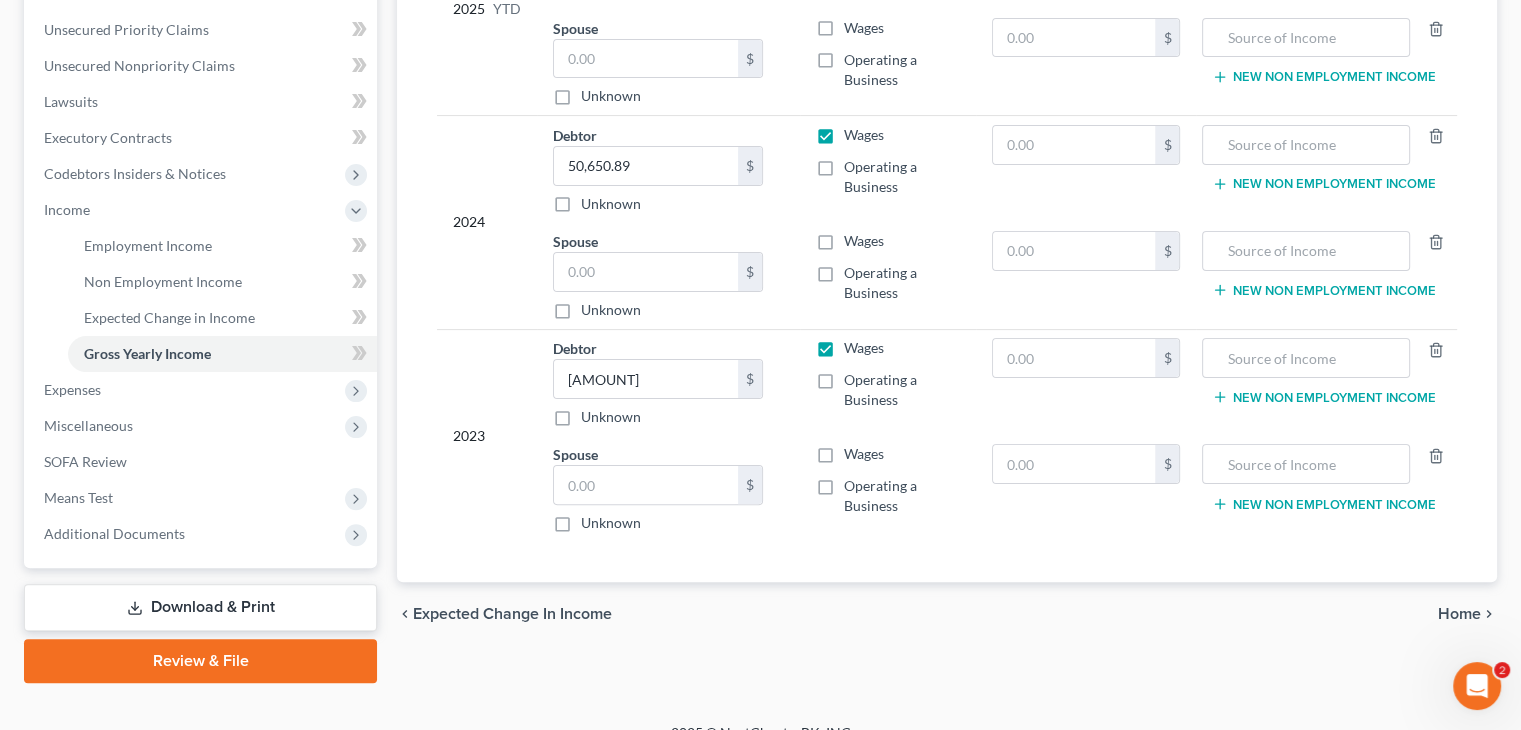 scroll, scrollTop: 476, scrollLeft: 0, axis: vertical 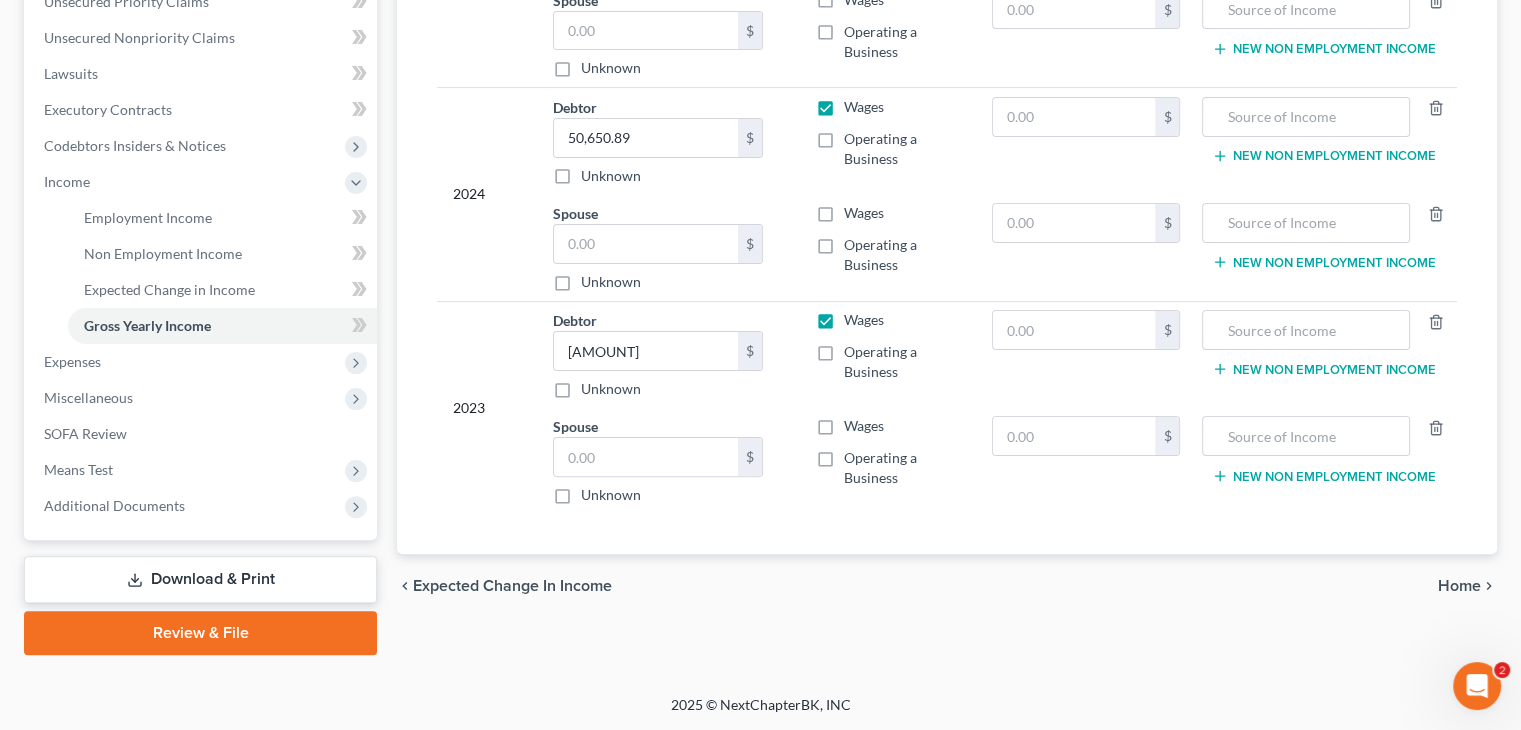 click on "Home" at bounding box center (1459, 586) 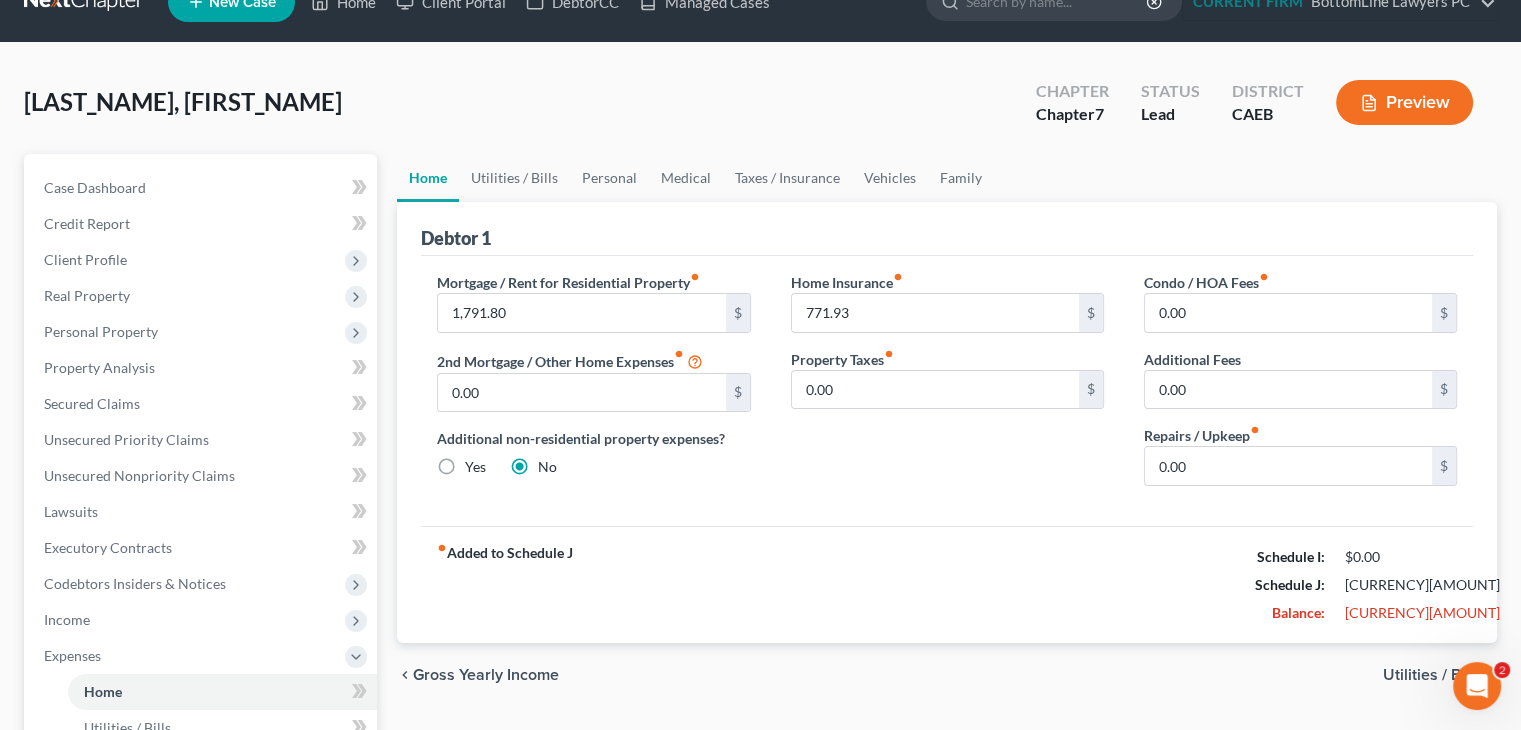 scroll, scrollTop: 100, scrollLeft: 0, axis: vertical 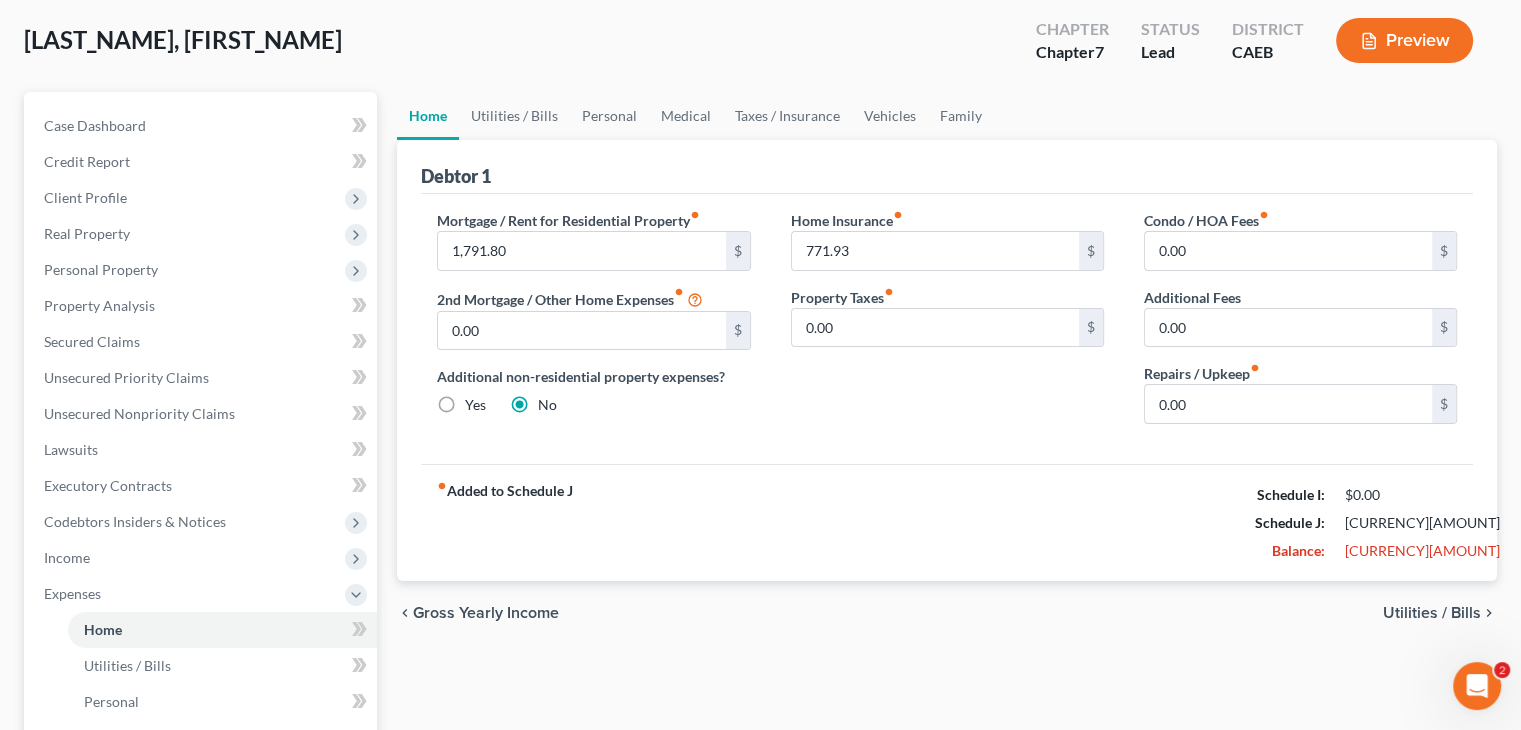 click on "Utilities / Bills" at bounding box center (1432, 613) 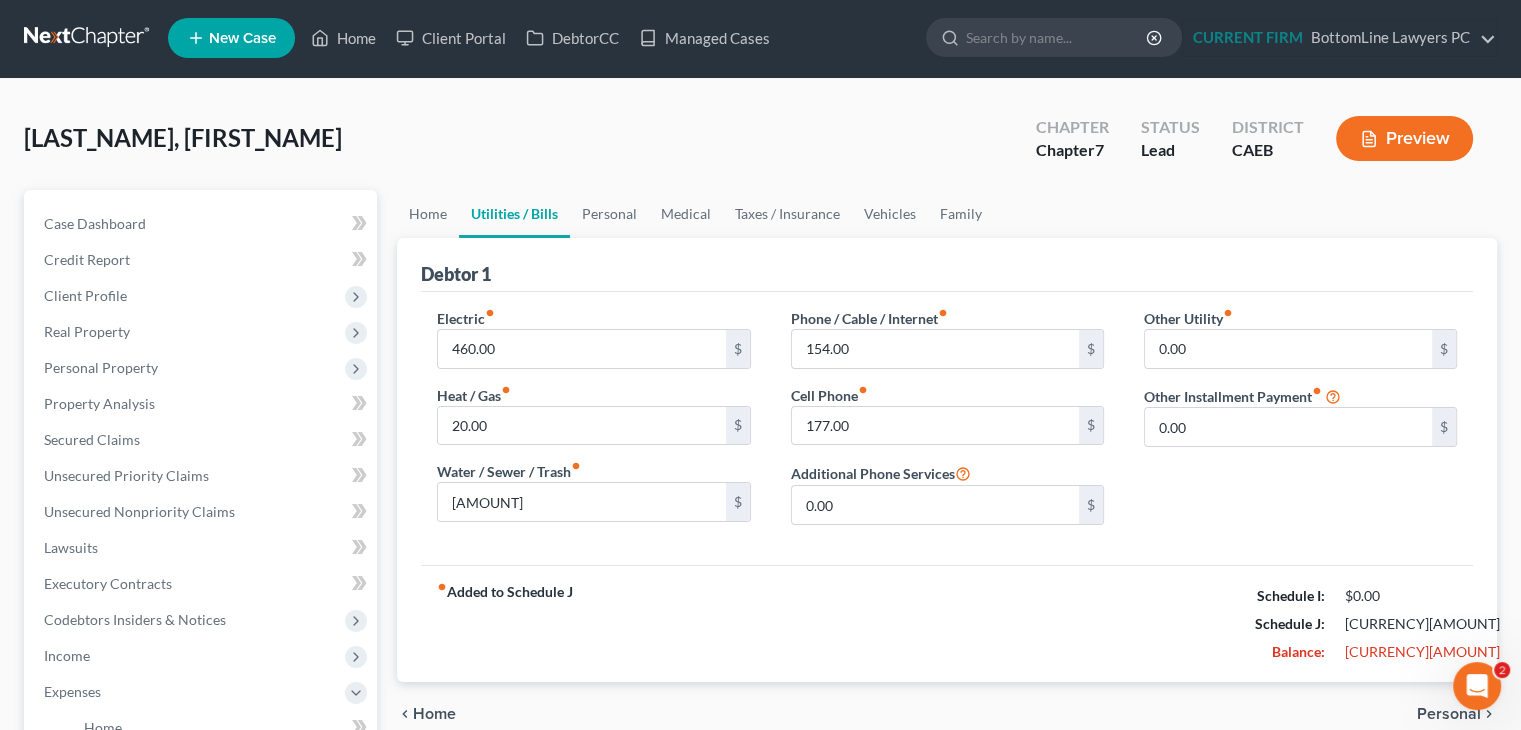 scroll, scrollTop: 0, scrollLeft: 0, axis: both 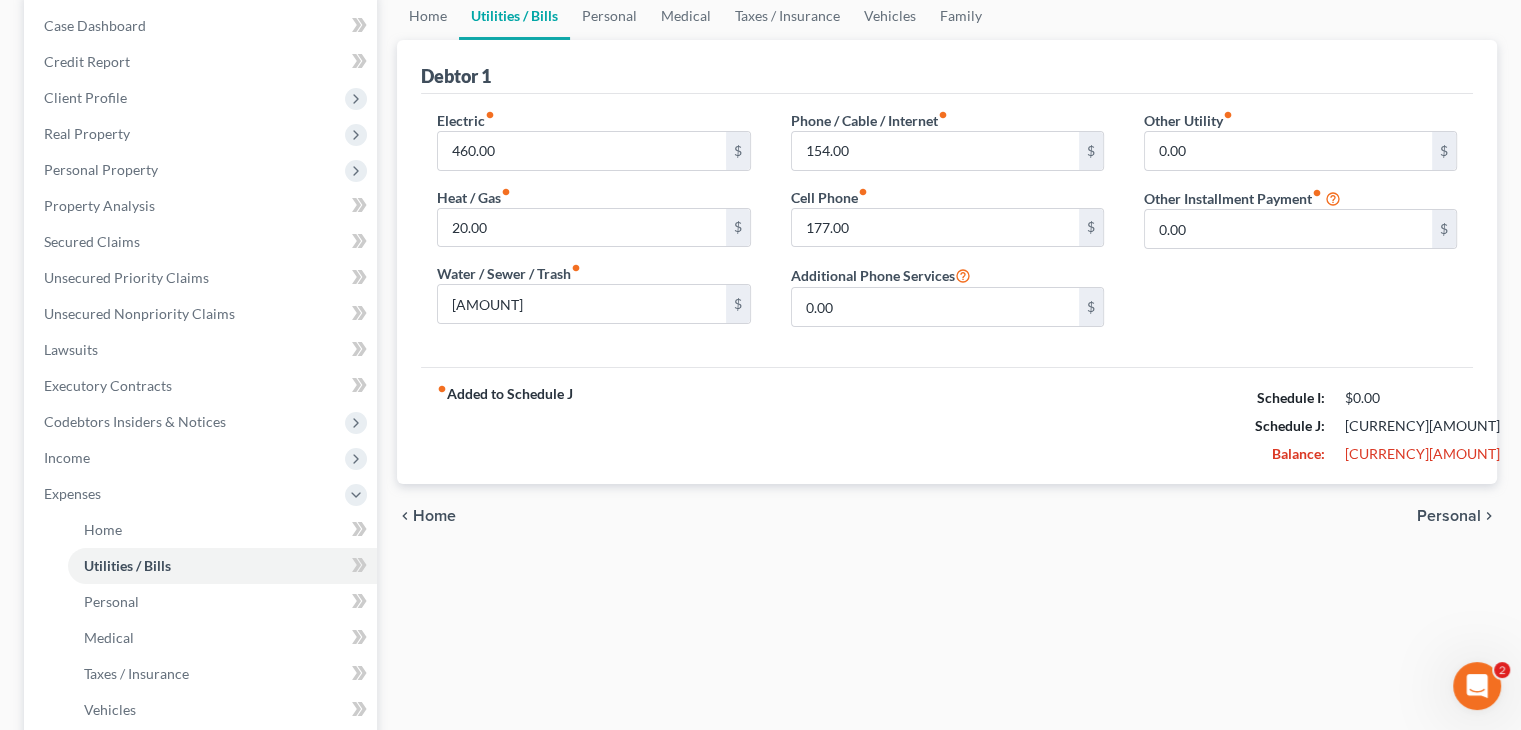 click on "Personal" at bounding box center [1449, 516] 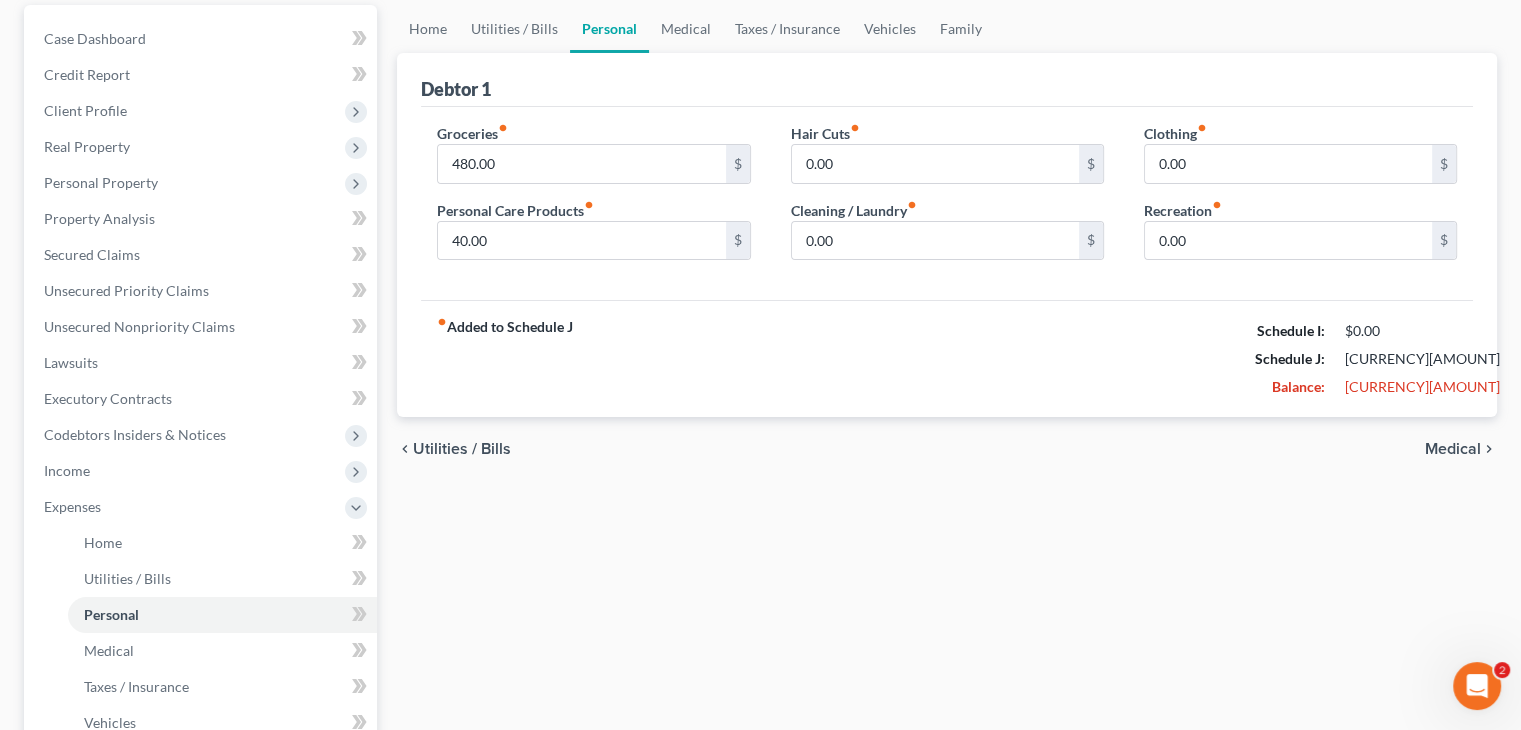 scroll, scrollTop: 200, scrollLeft: 0, axis: vertical 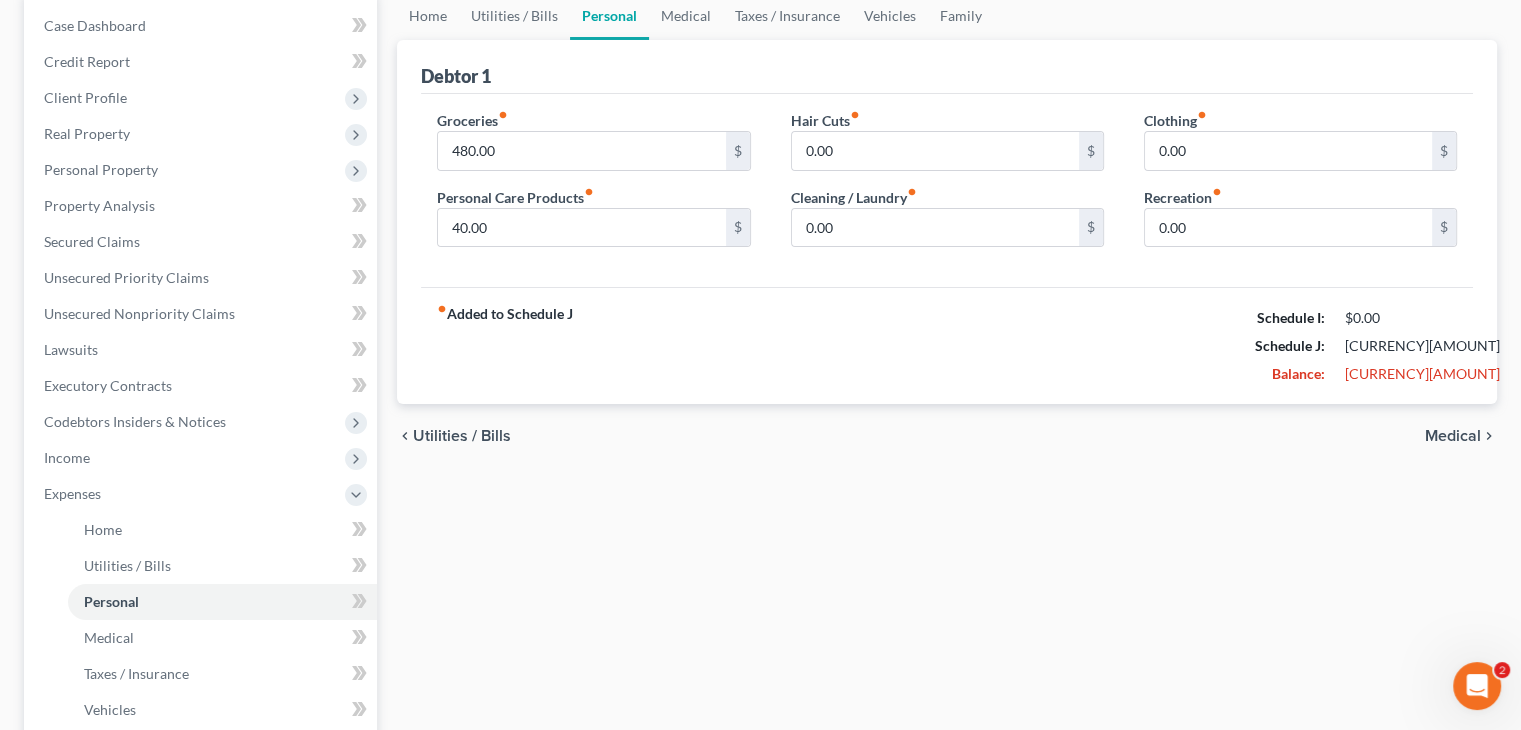 click on "Medical" at bounding box center (1453, 436) 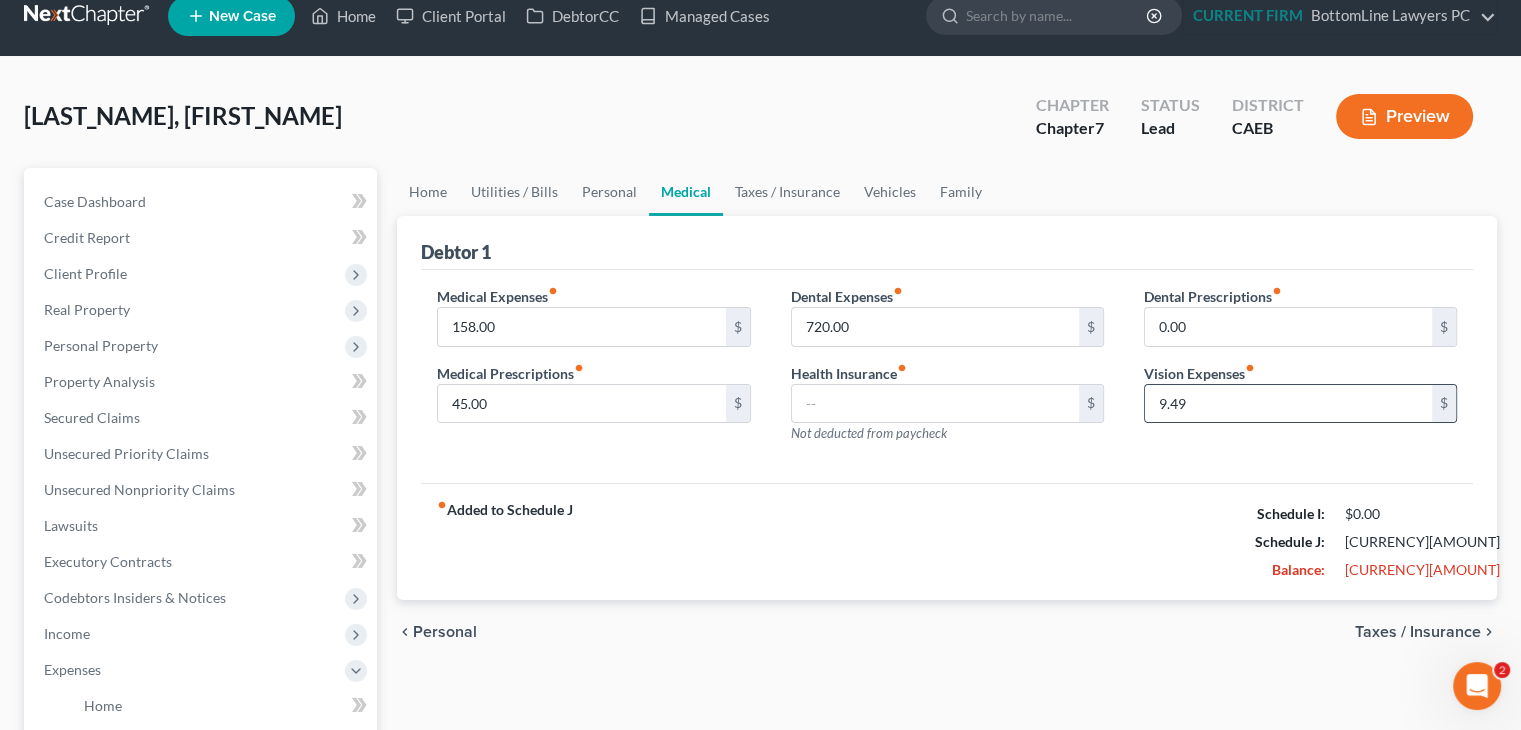 scroll, scrollTop: 0, scrollLeft: 0, axis: both 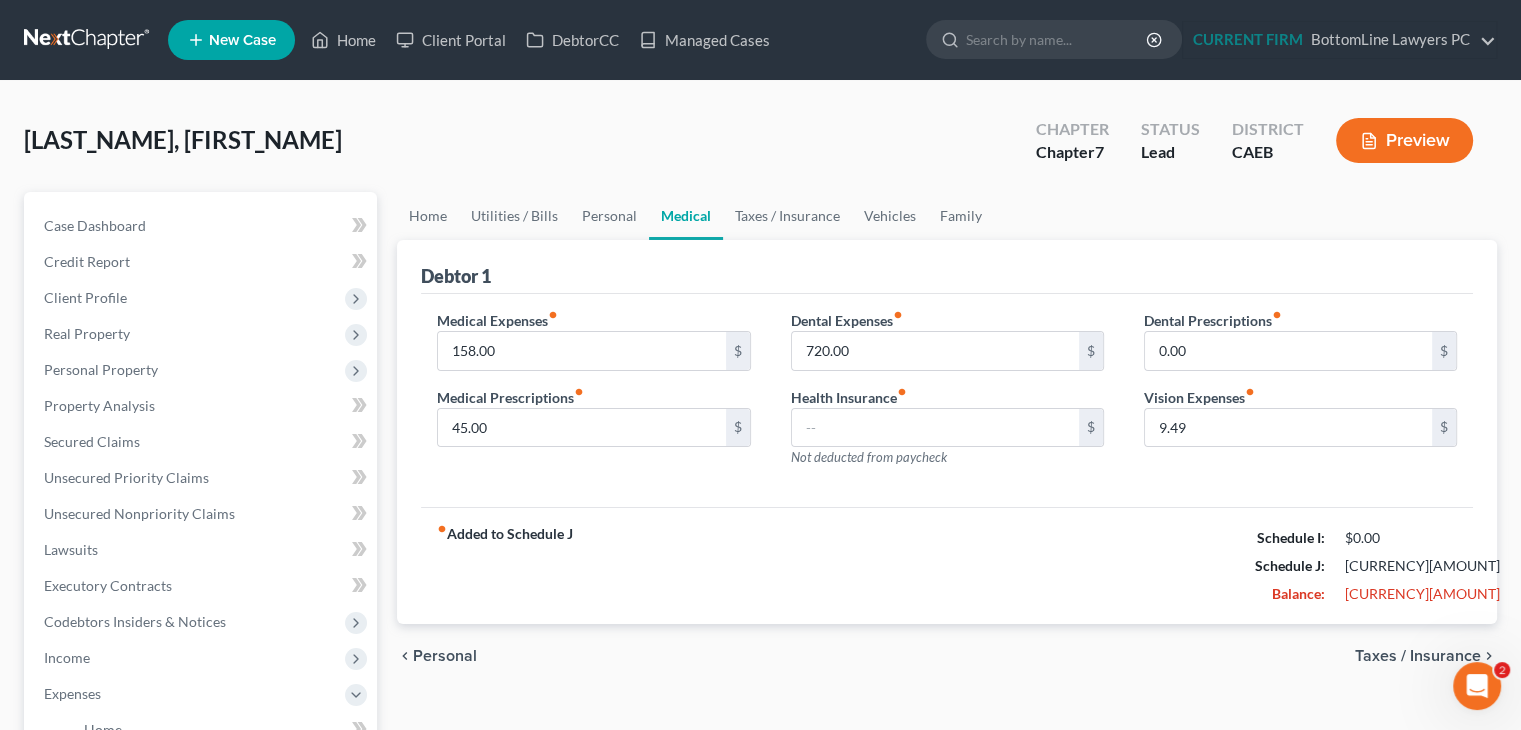 click on "Taxes / Insurance" at bounding box center [1418, 656] 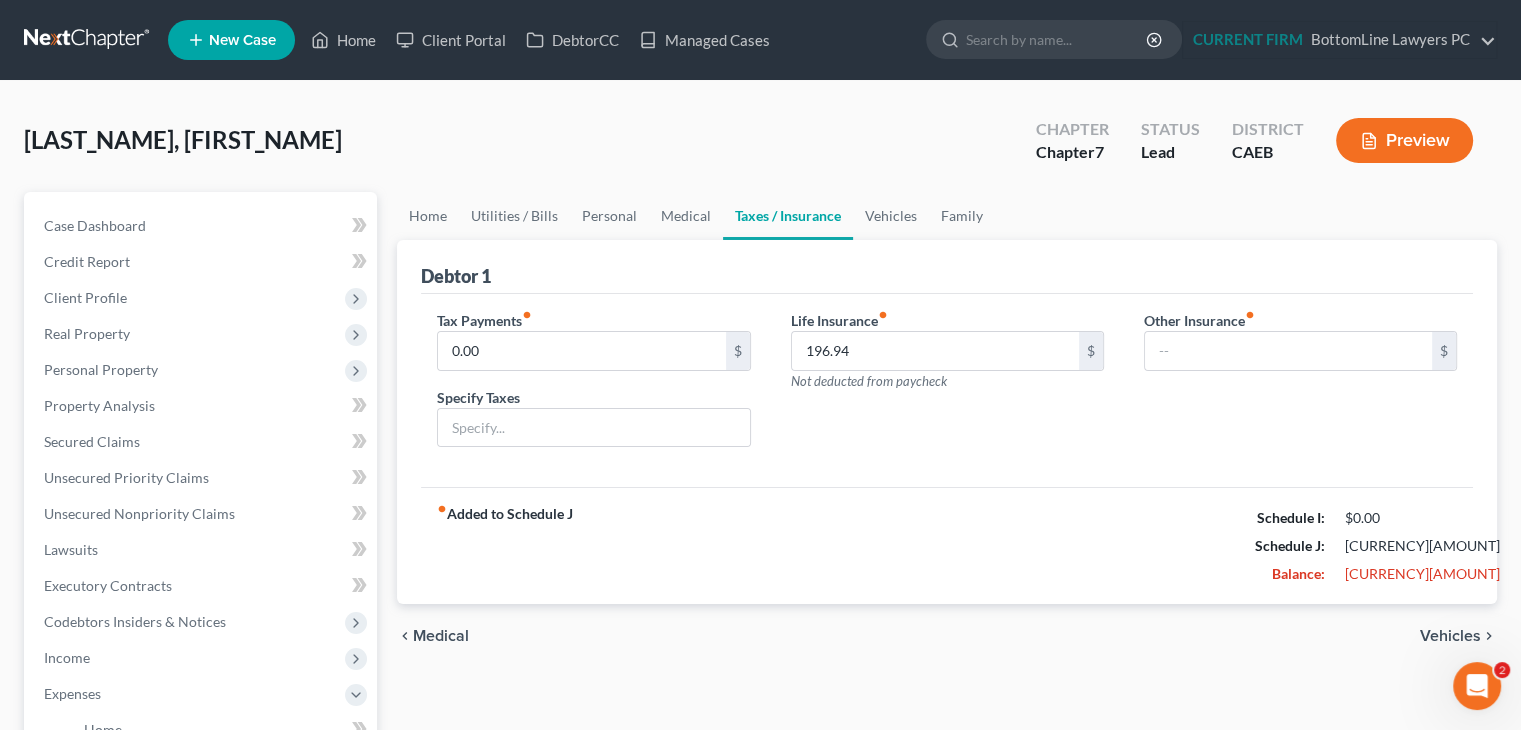 click on "Vehicles" at bounding box center [1450, 636] 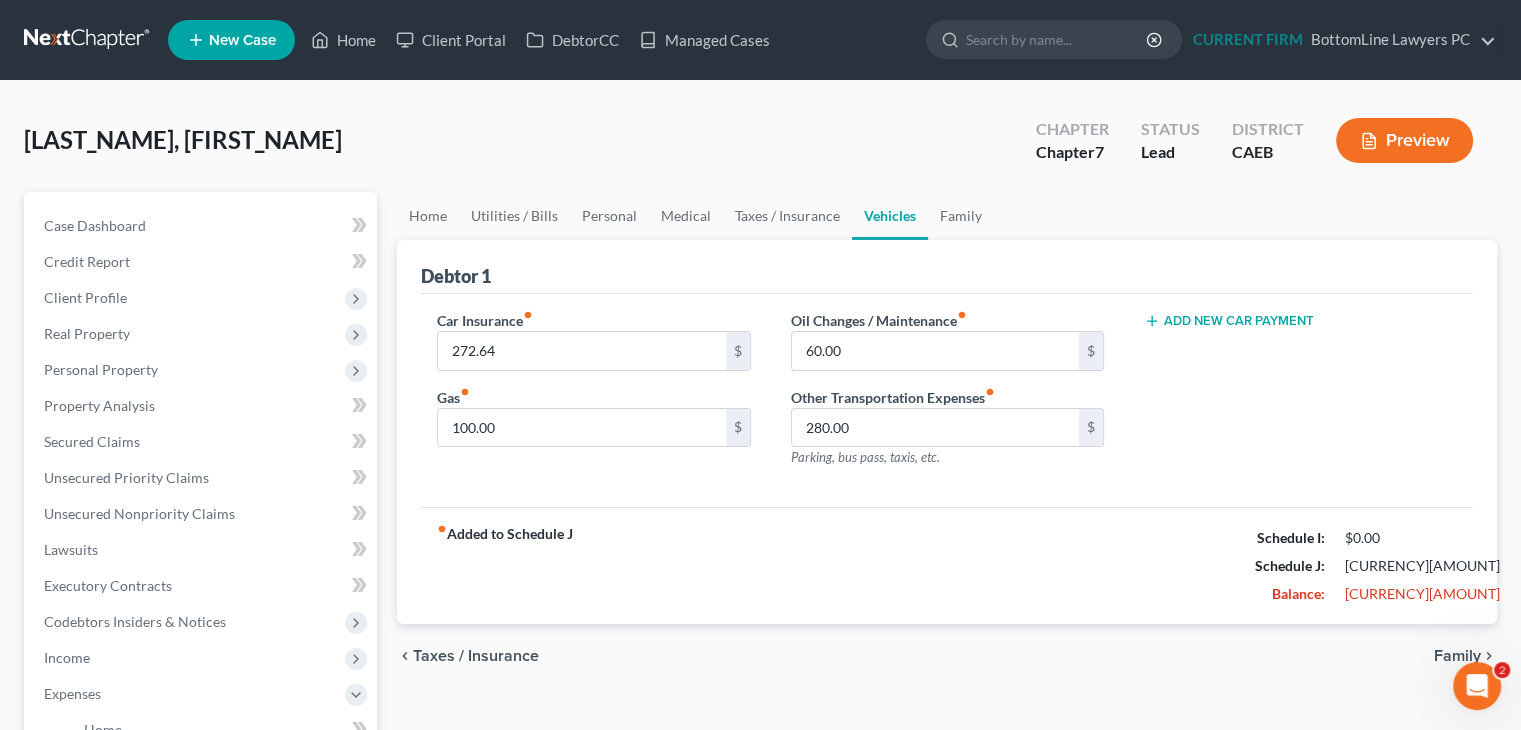 click on "Family" at bounding box center [1457, 656] 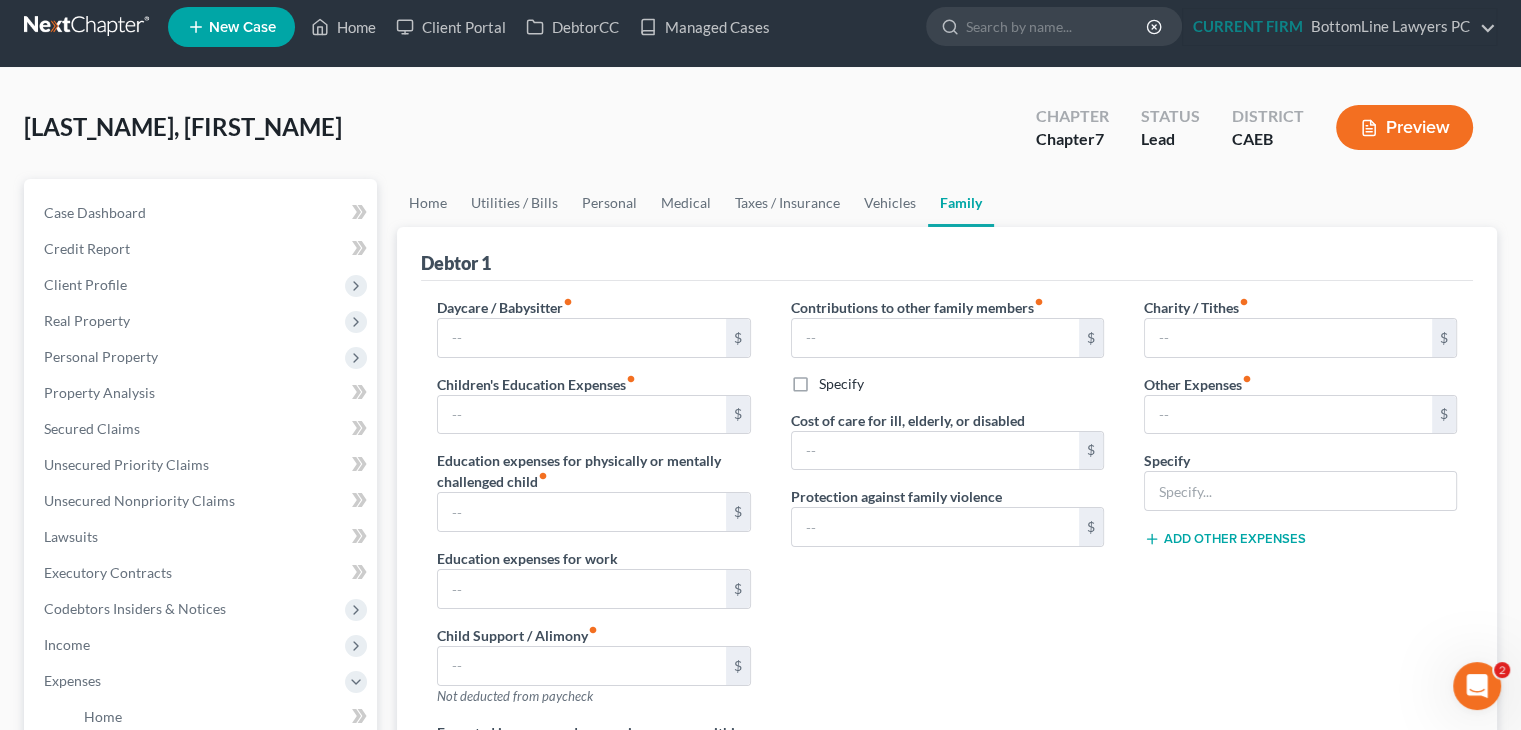 scroll, scrollTop: 200, scrollLeft: 0, axis: vertical 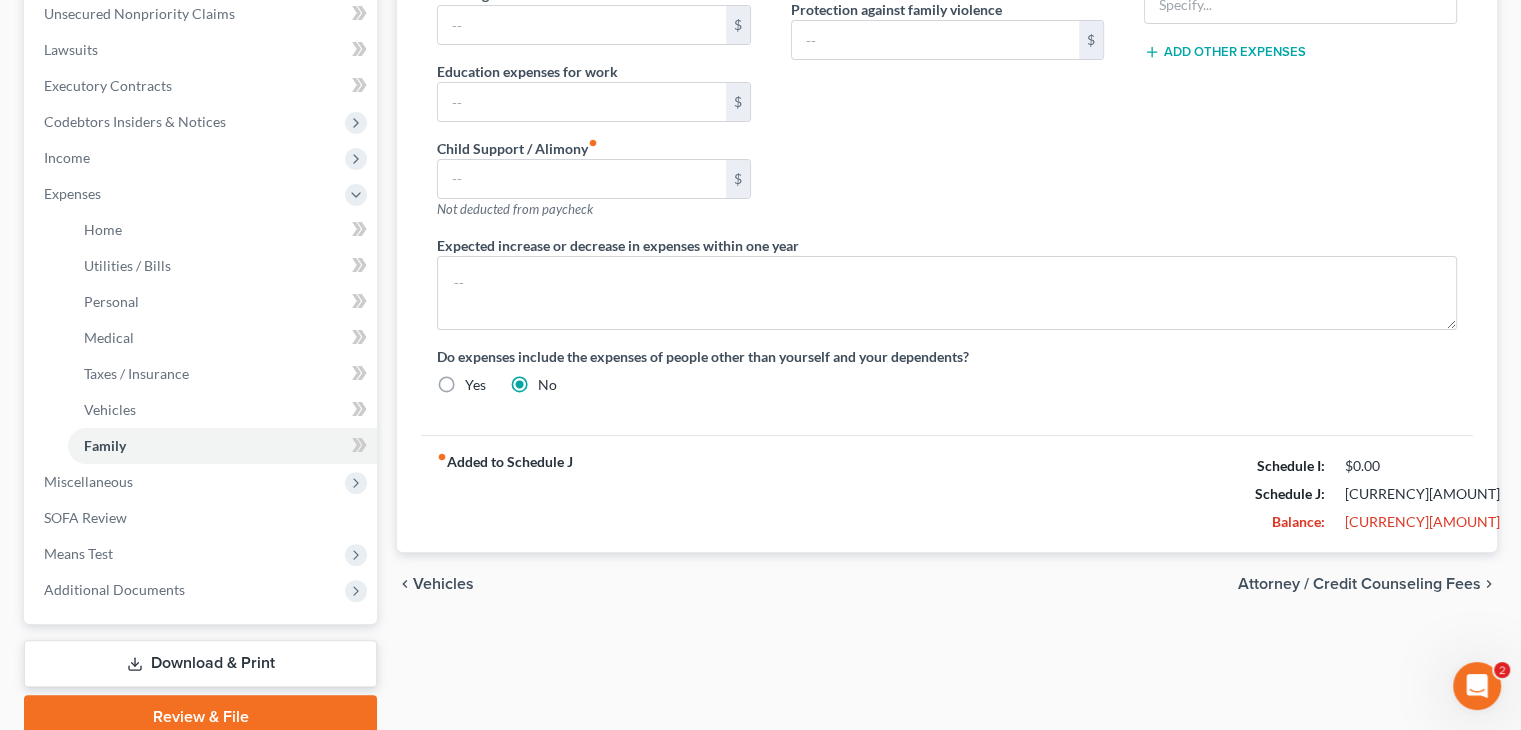 click on "Attorney / Credit Counseling Fees" at bounding box center [1359, 584] 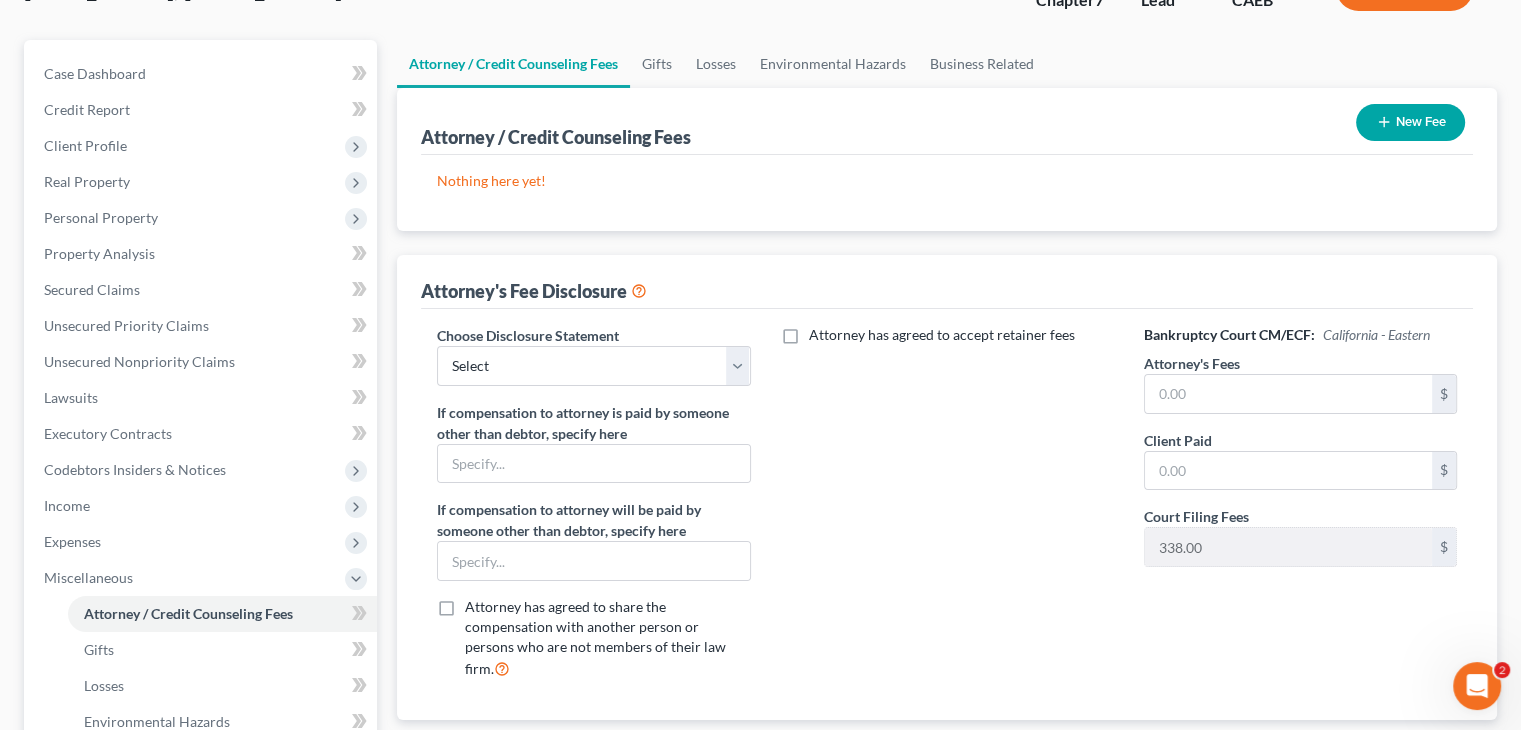 scroll, scrollTop: 200, scrollLeft: 0, axis: vertical 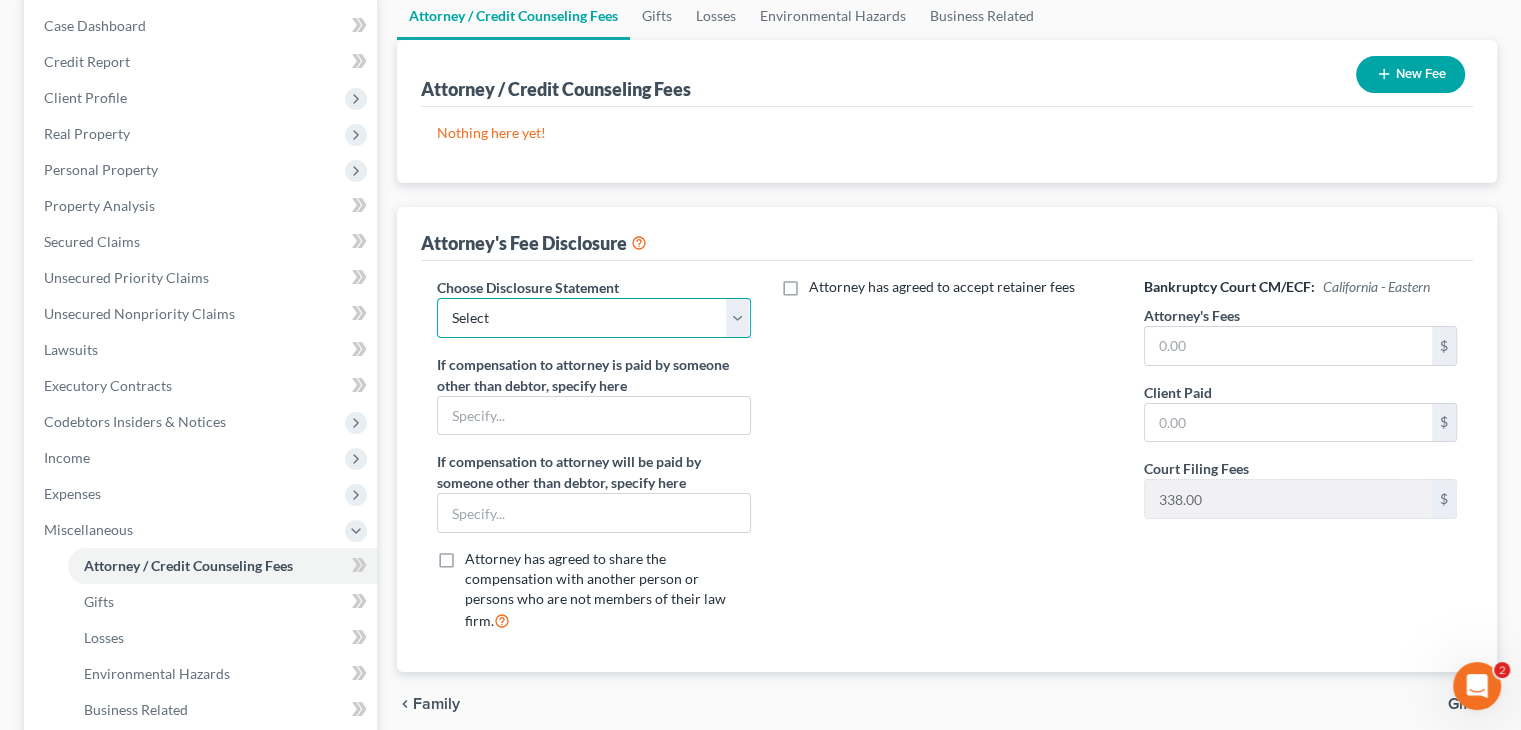 click on "Select CAEB Fee Disclosure" at bounding box center [593, 318] 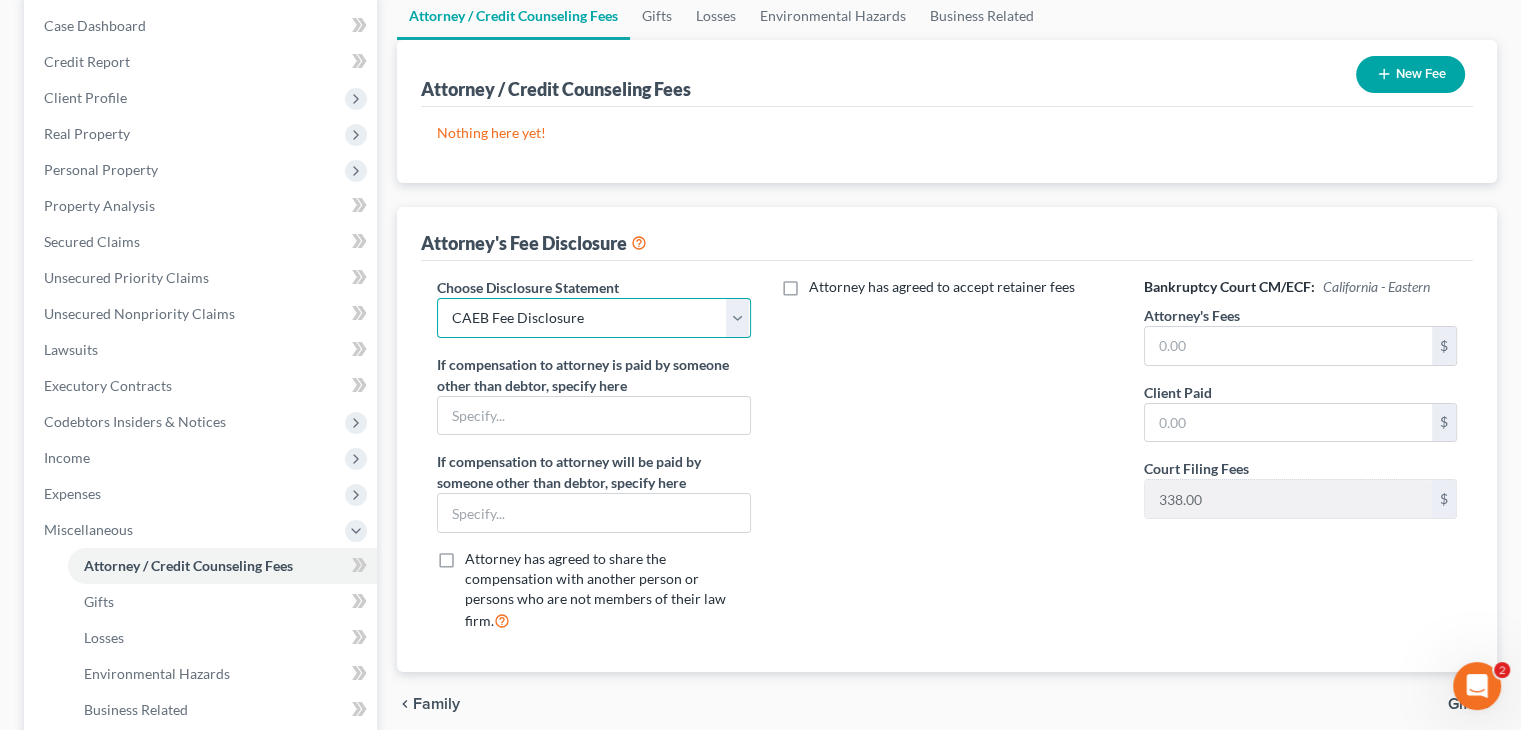 click on "Select CAEB Fee Disclosure" at bounding box center (593, 318) 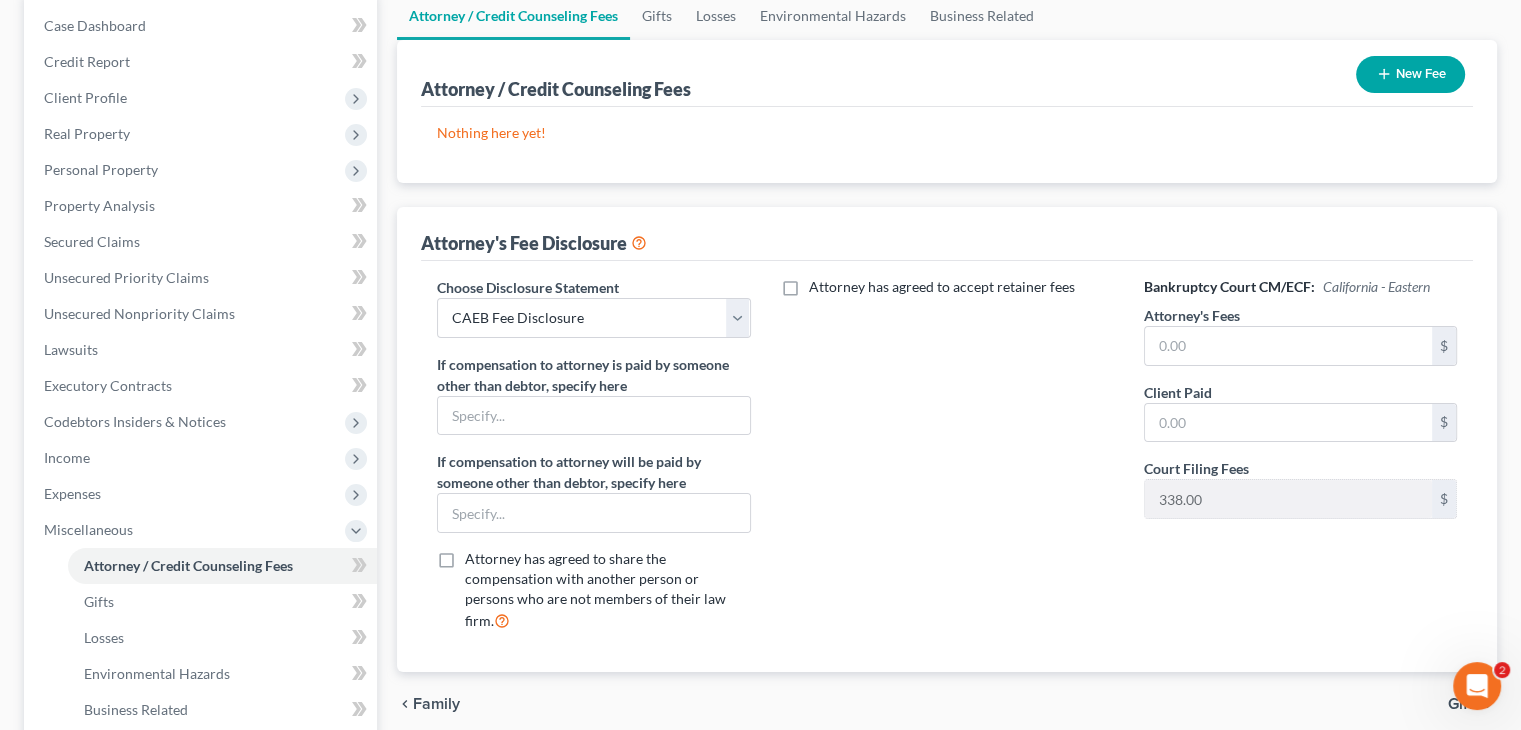 click 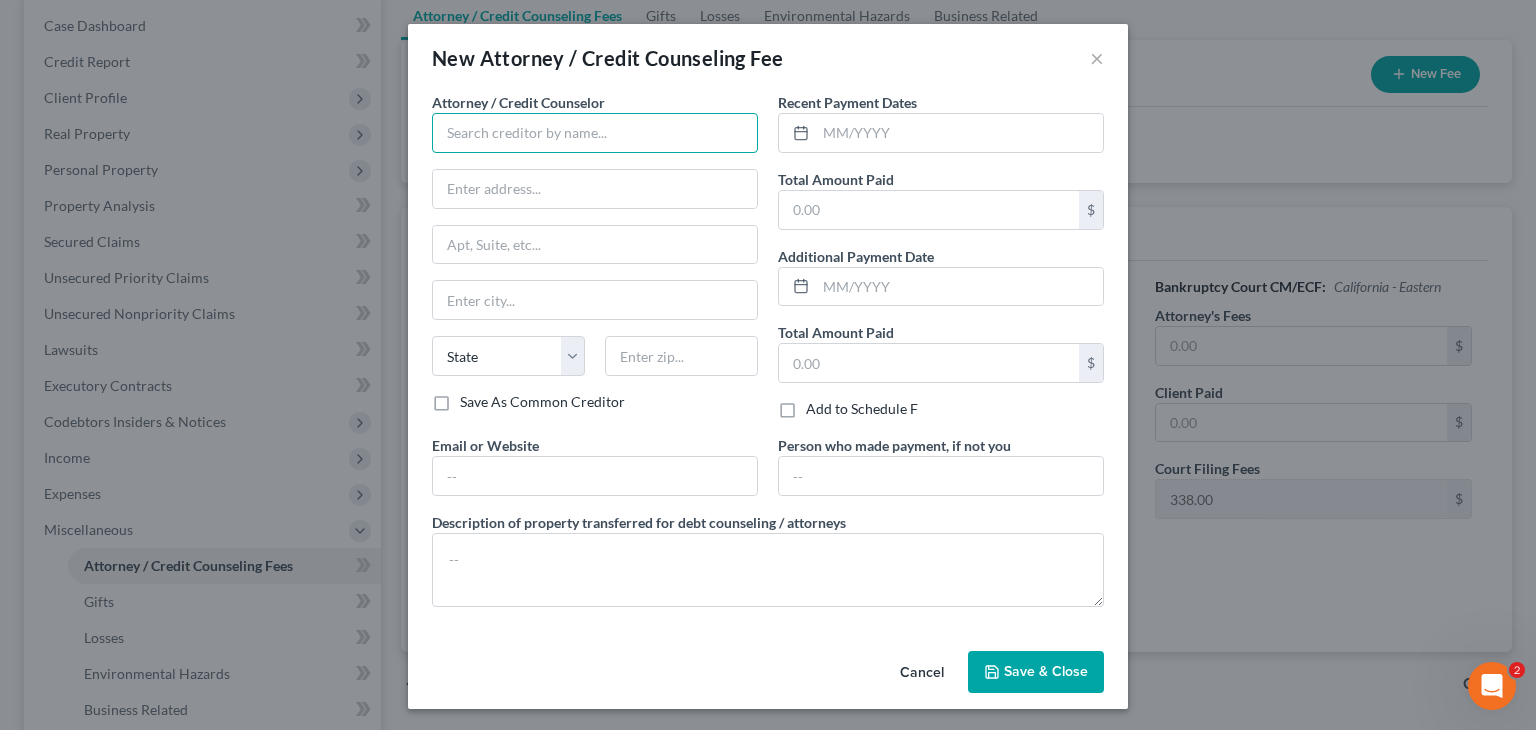 click at bounding box center [595, 133] 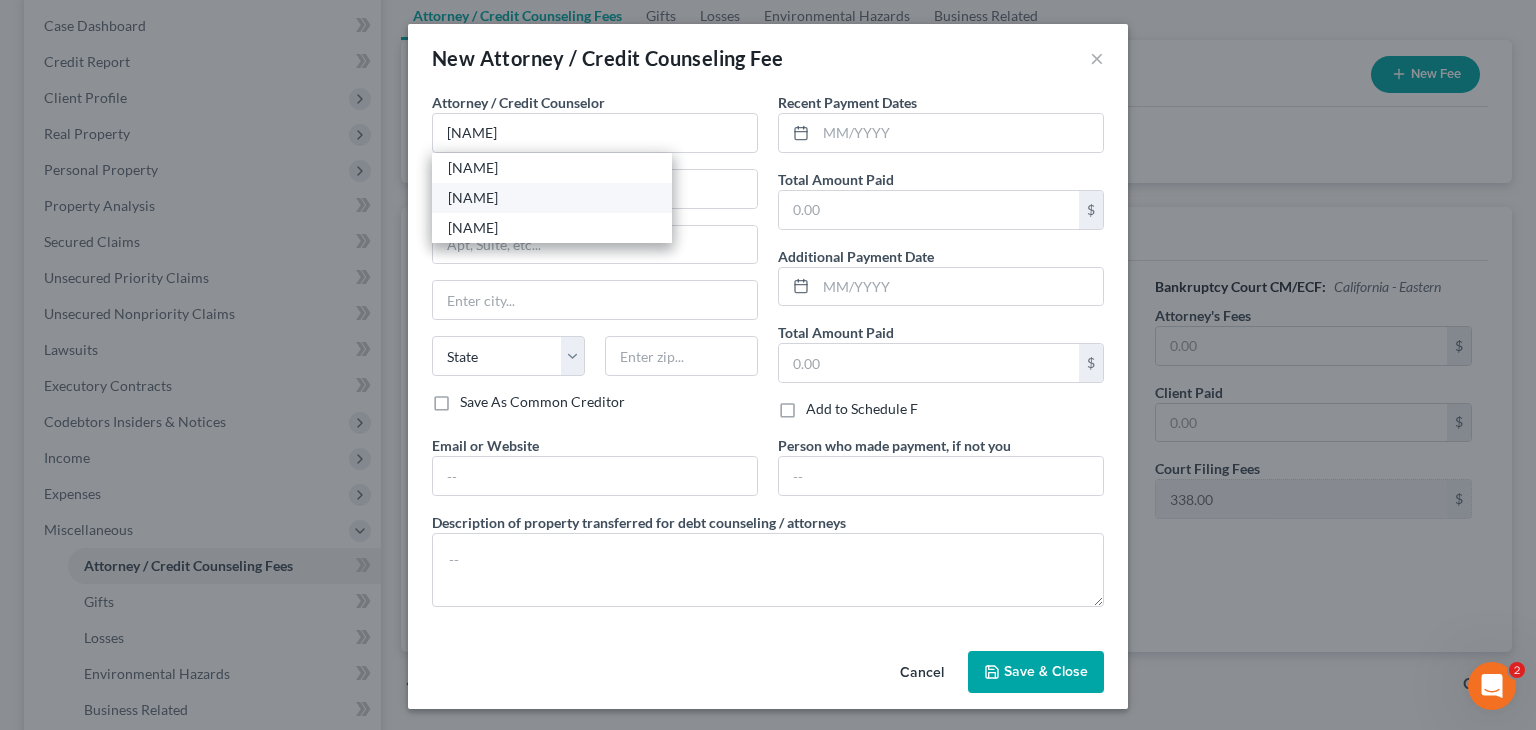 click on "[NAME]" at bounding box center [552, 198] 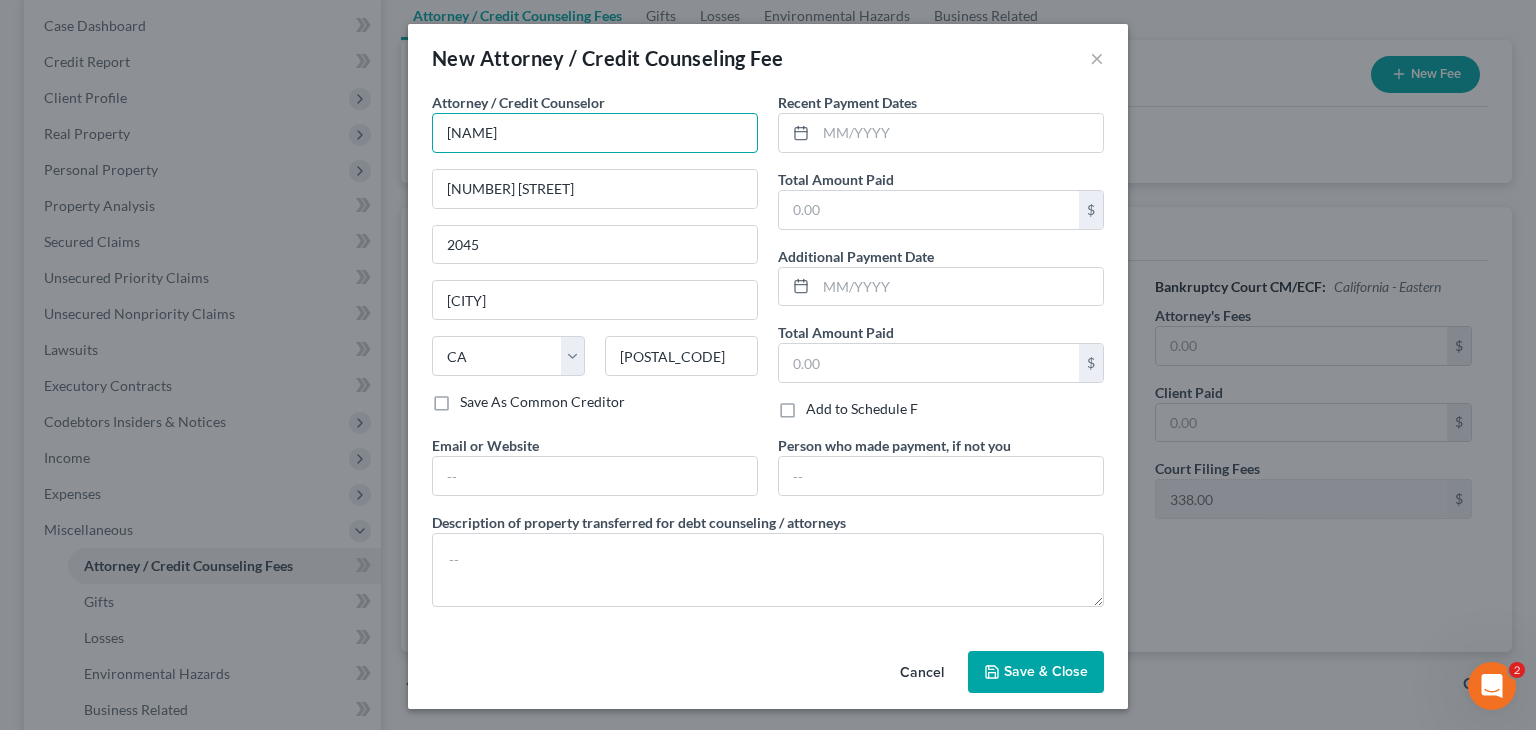 drag, startPoint x: 619, startPoint y: 127, endPoint x: 260, endPoint y: 165, distance: 361.00555 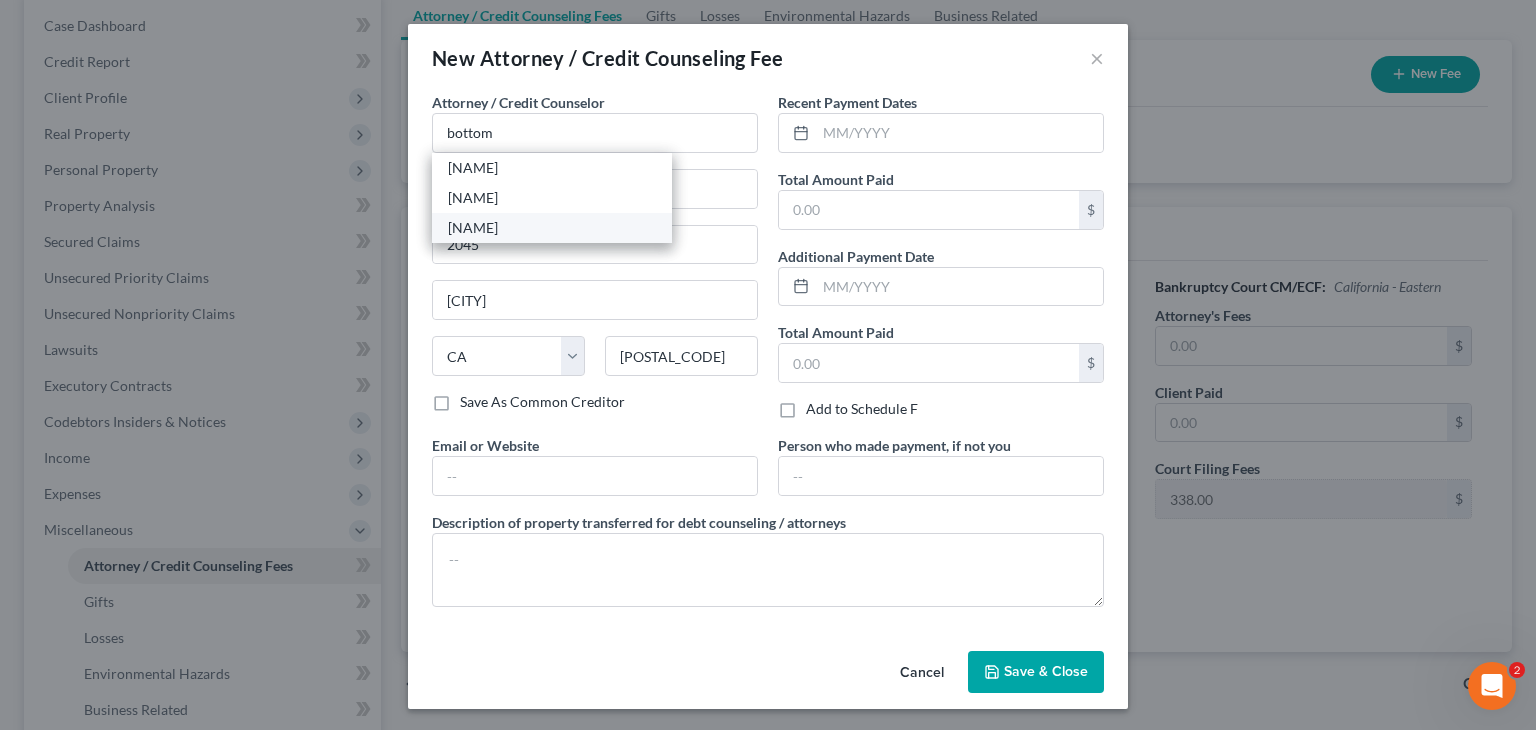 click on "[NAME]" at bounding box center (552, 228) 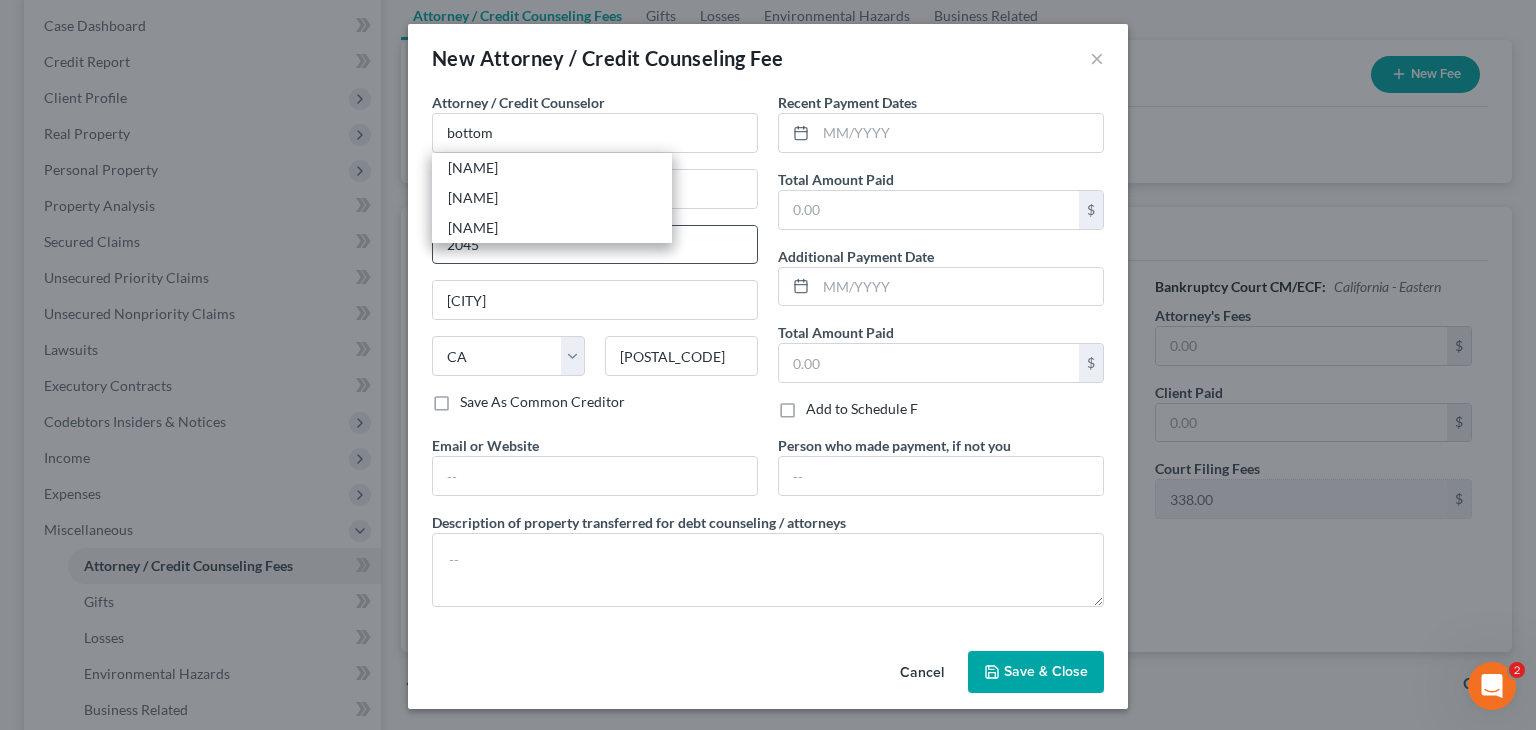 type on "[NAME]" 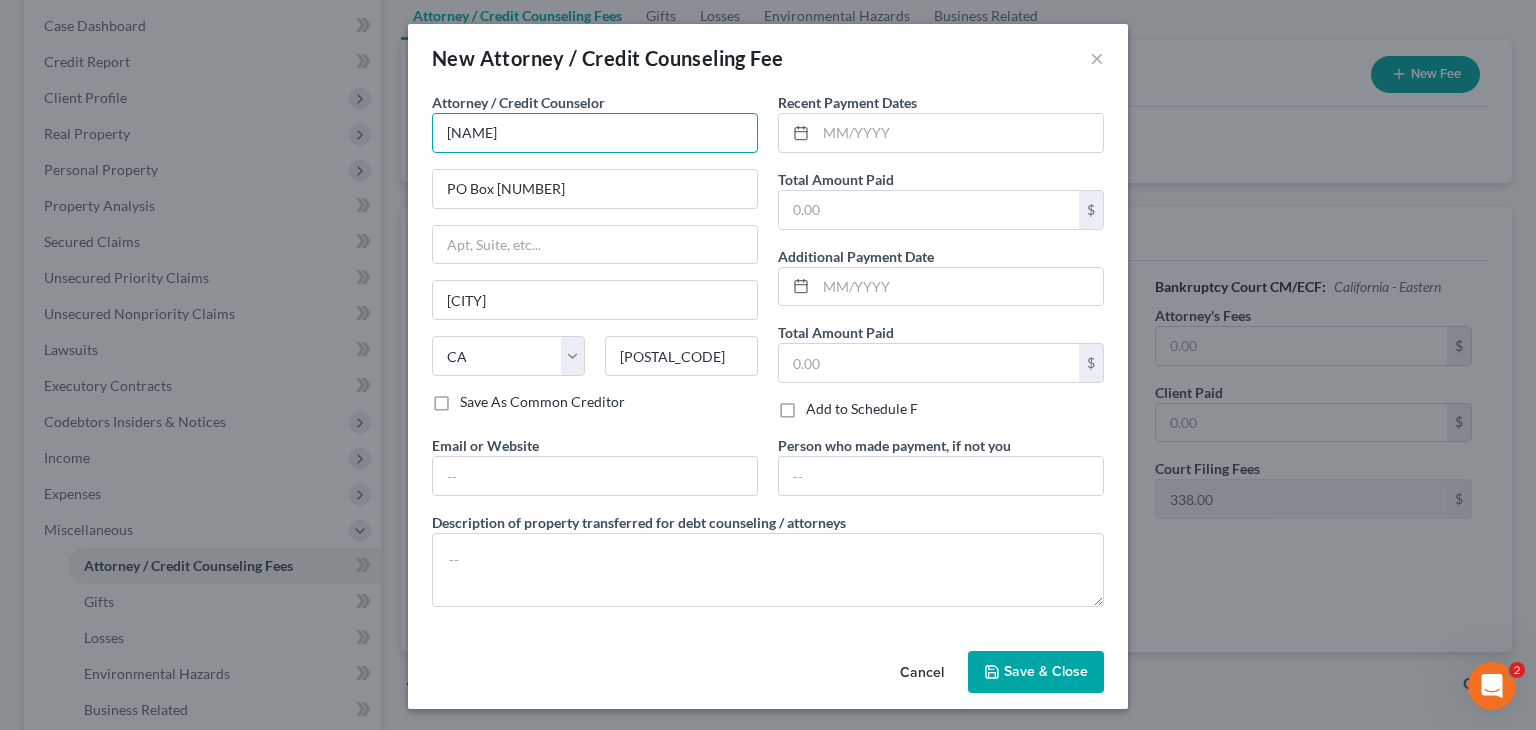 drag, startPoint x: 634, startPoint y: 128, endPoint x: 297, endPoint y: 147, distance: 337.5352 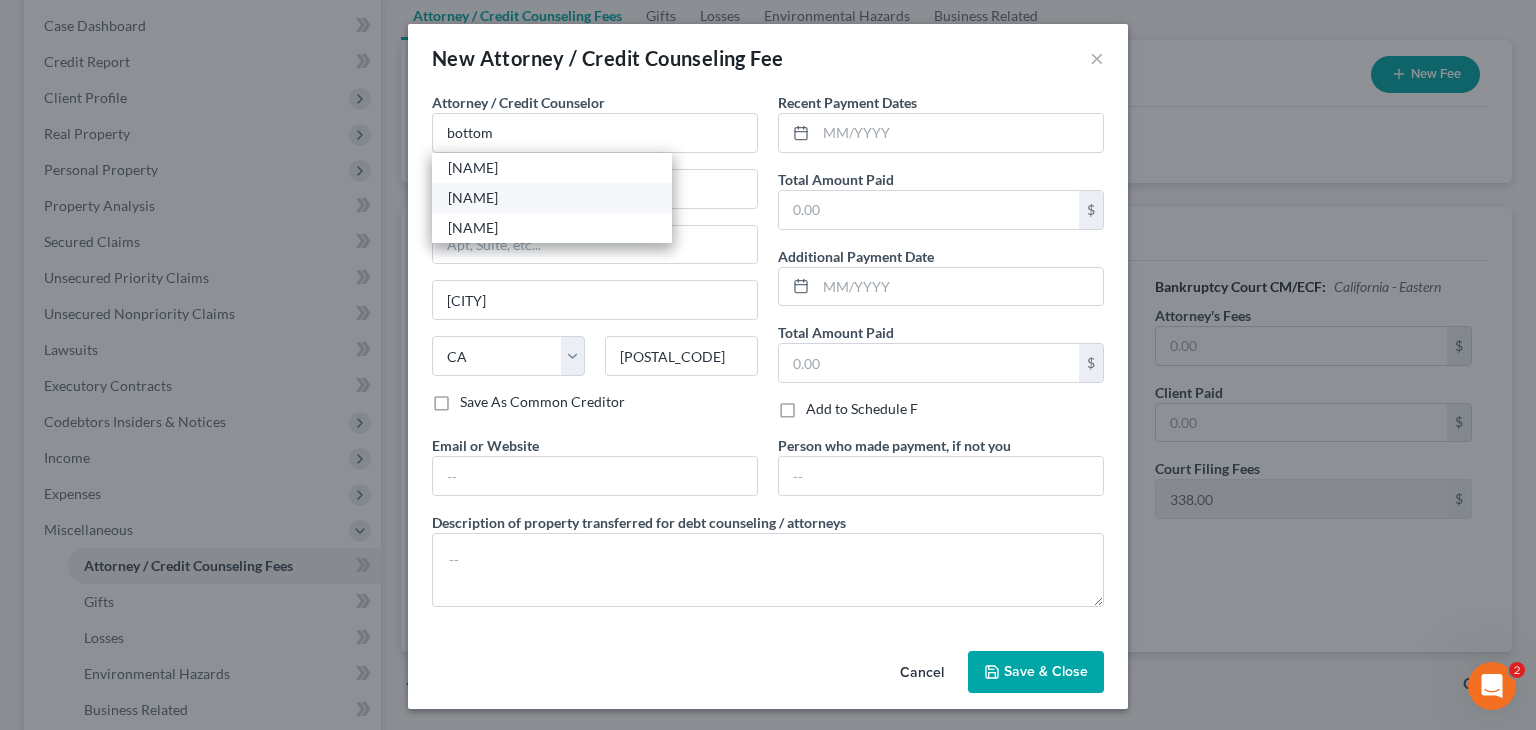click on "[NAME]" at bounding box center [552, 198] 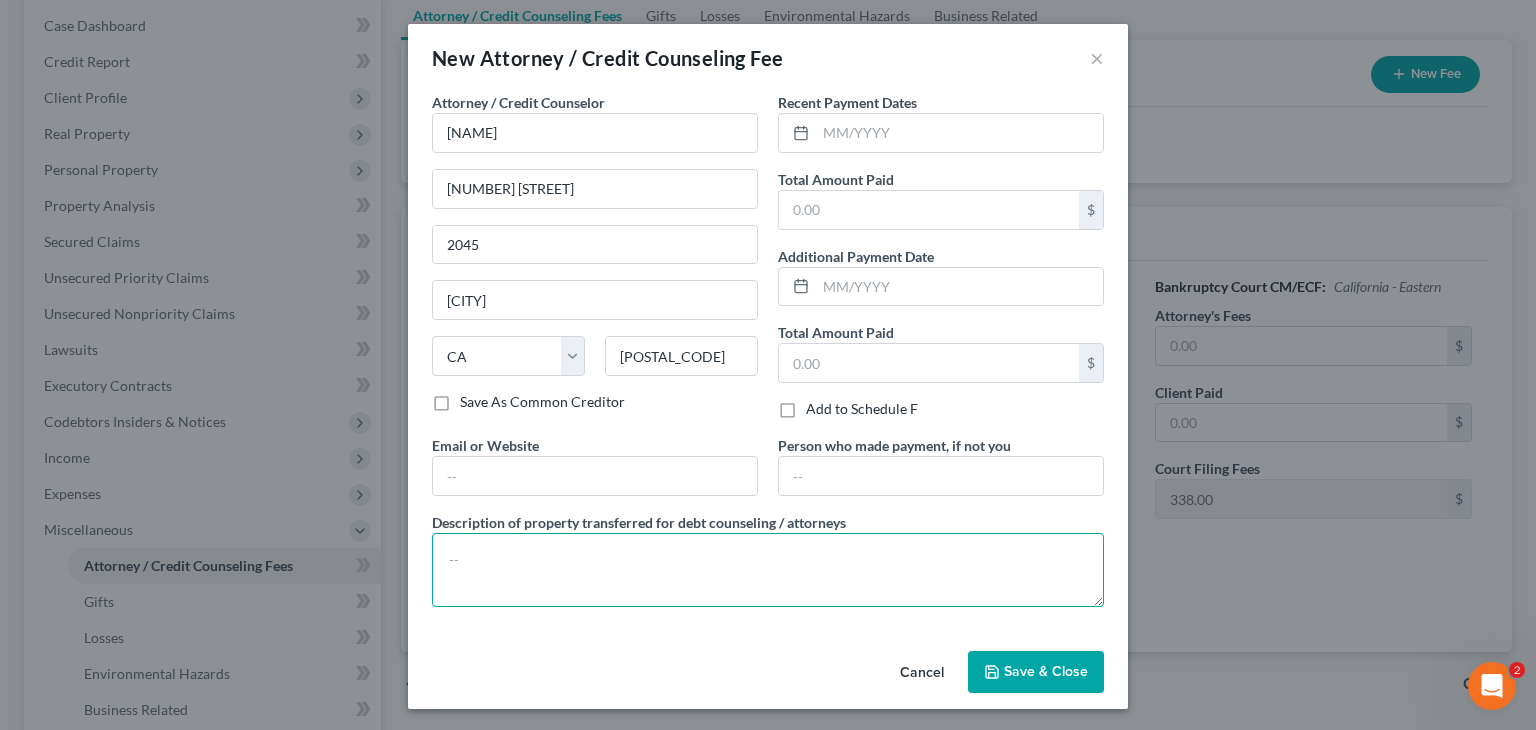 click at bounding box center (768, 570) 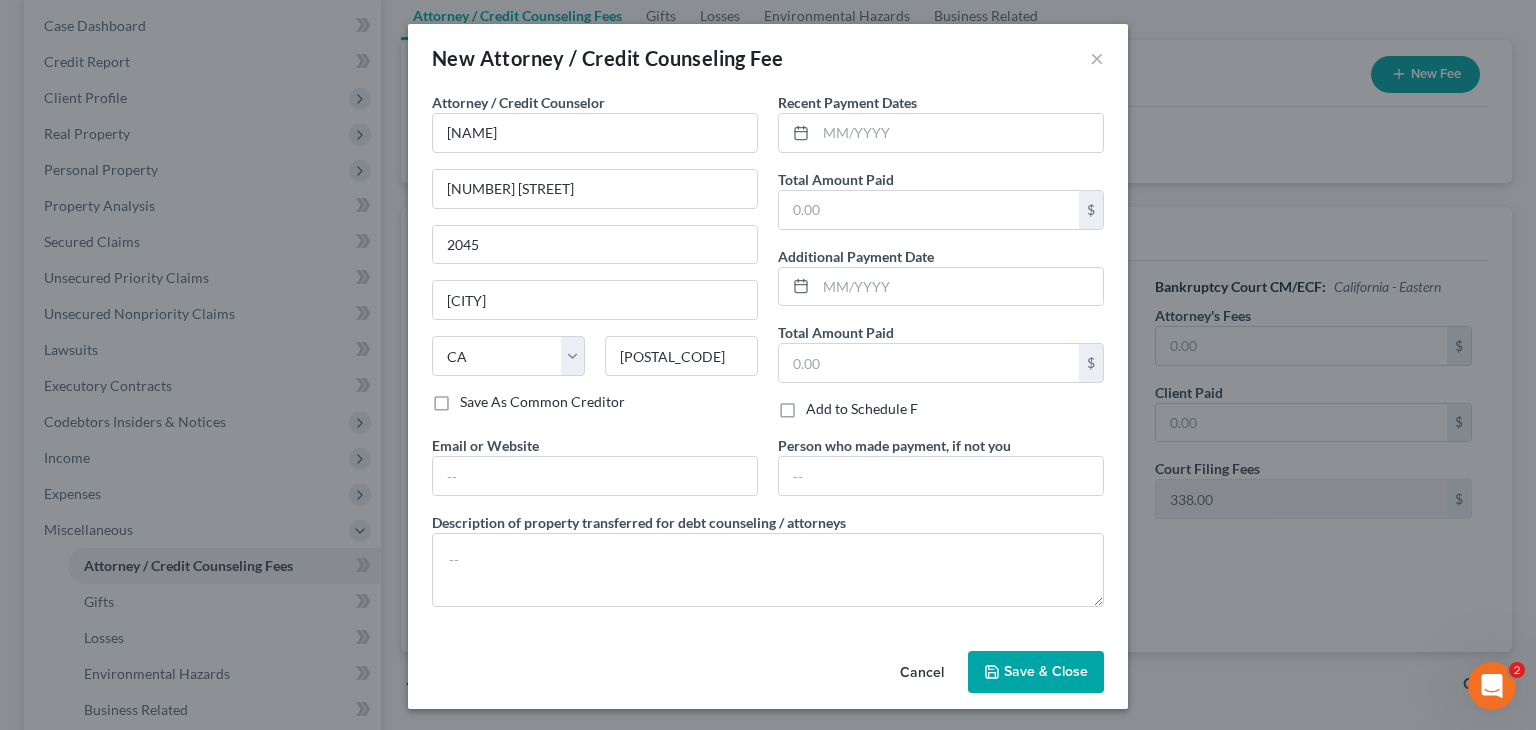 click 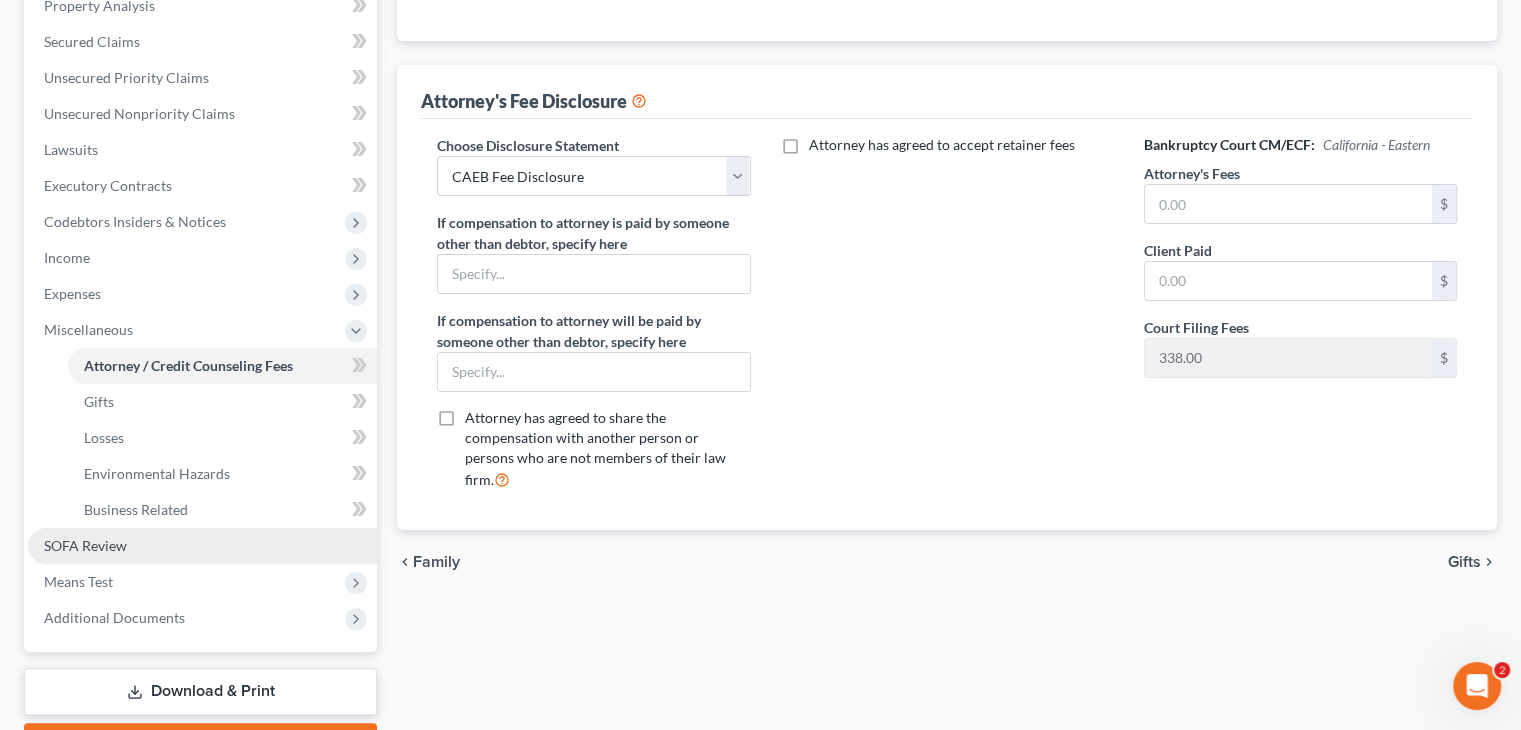 click on "SOFA Review" at bounding box center (85, 545) 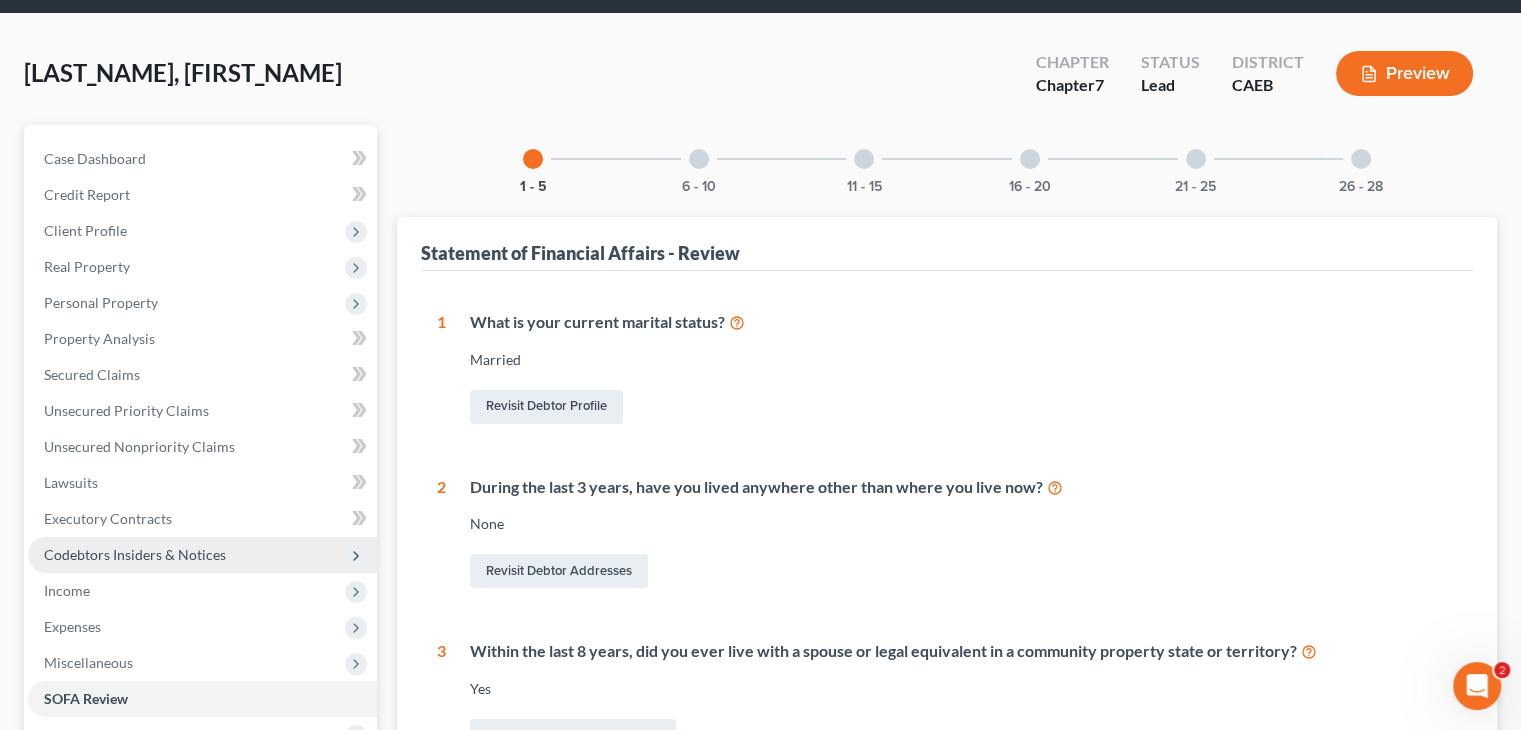 scroll, scrollTop: 0, scrollLeft: 0, axis: both 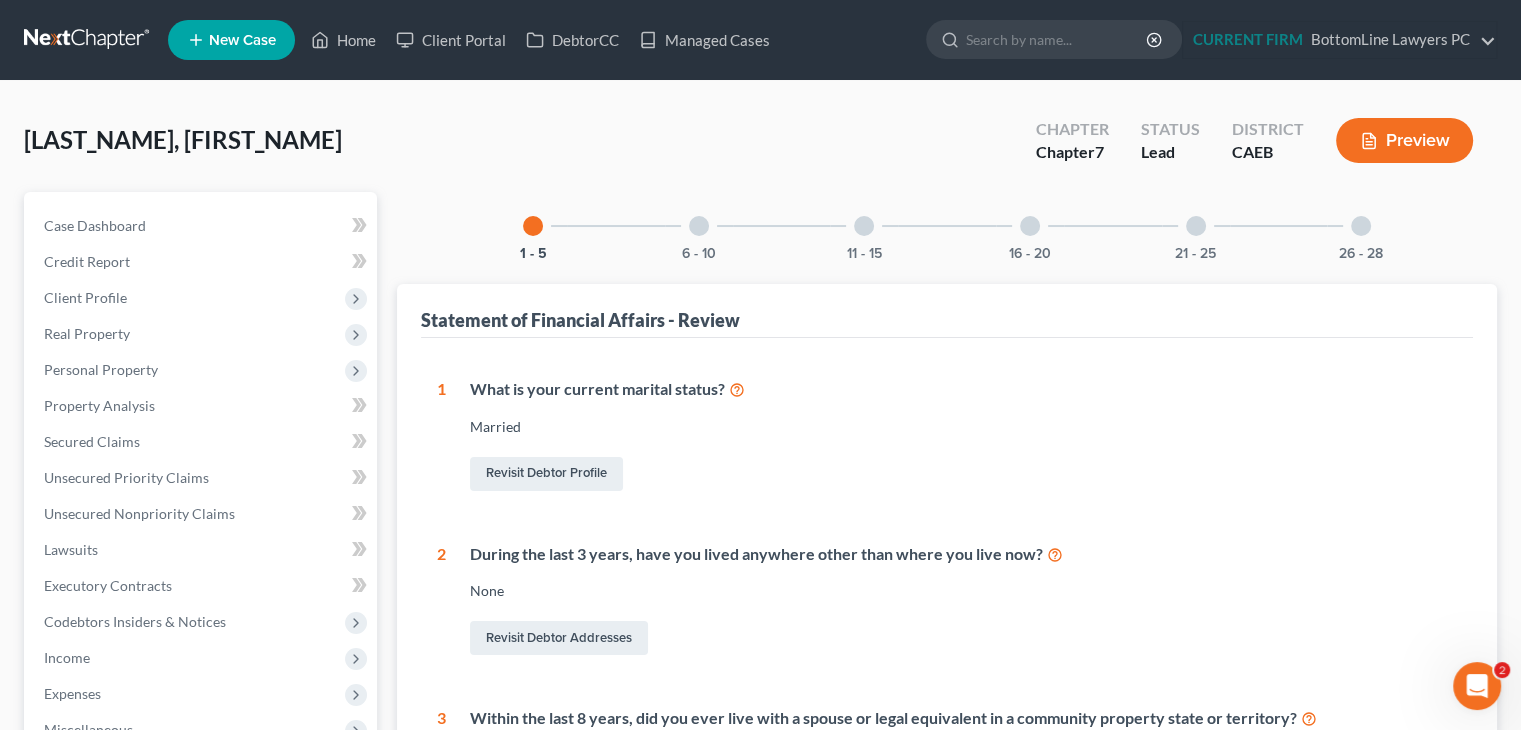 click on "26 - 28" at bounding box center [1361, 226] 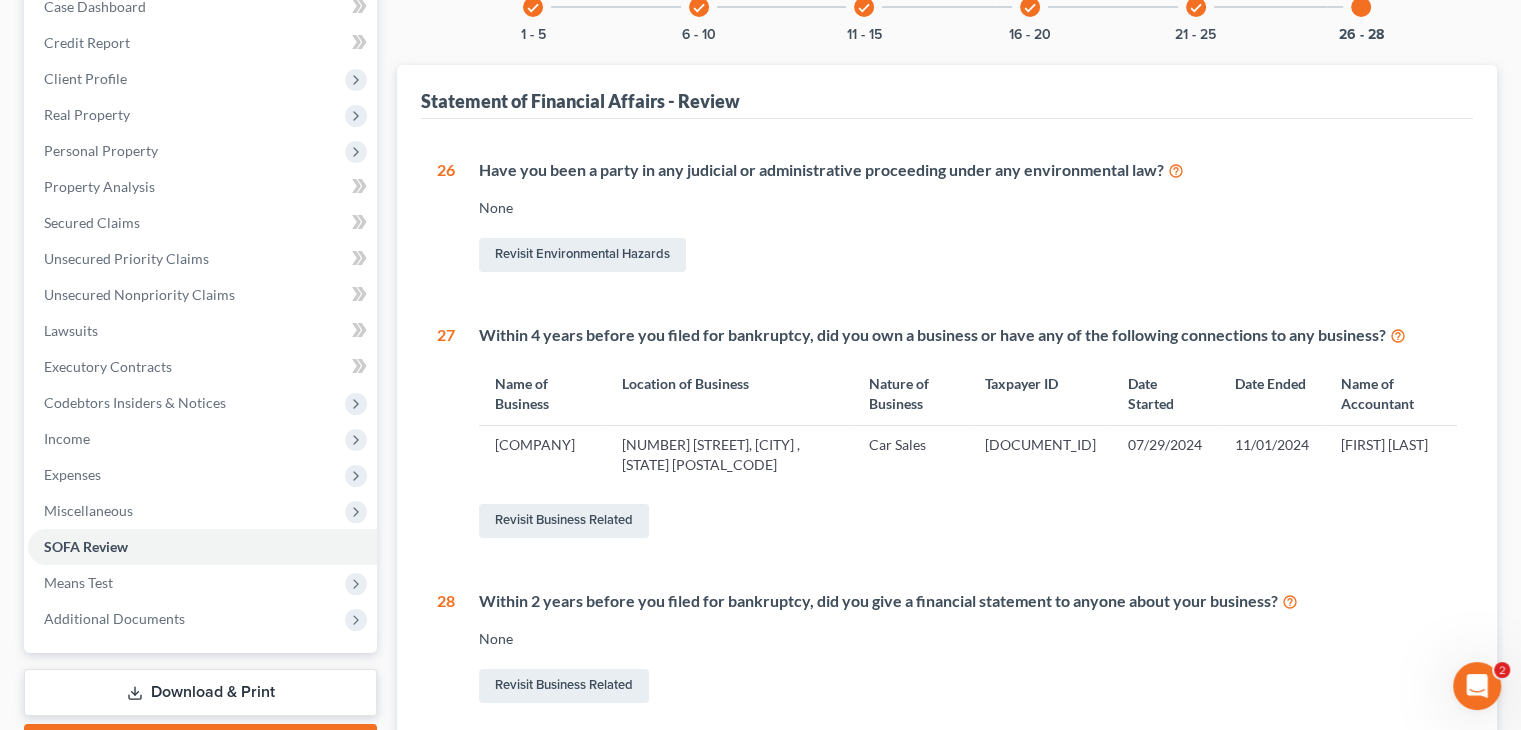 scroll, scrollTop: 207, scrollLeft: 0, axis: vertical 